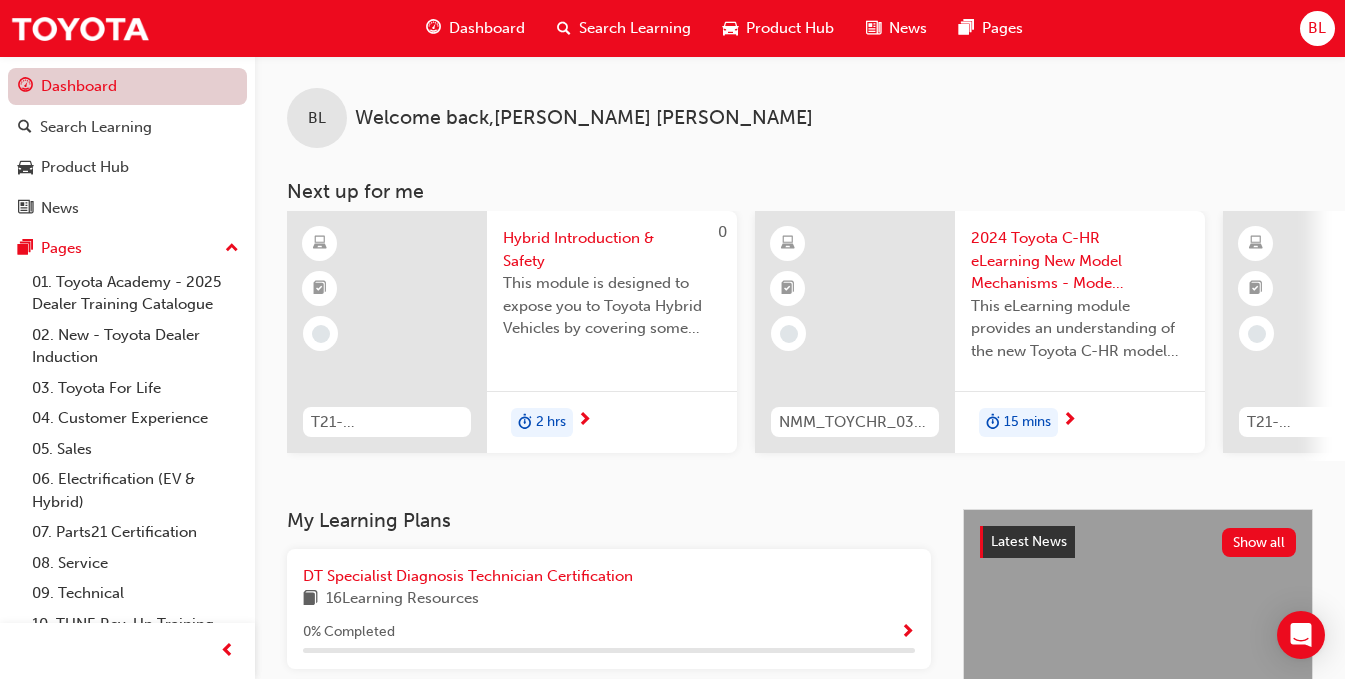 scroll, scrollTop: 0, scrollLeft: 0, axis: both 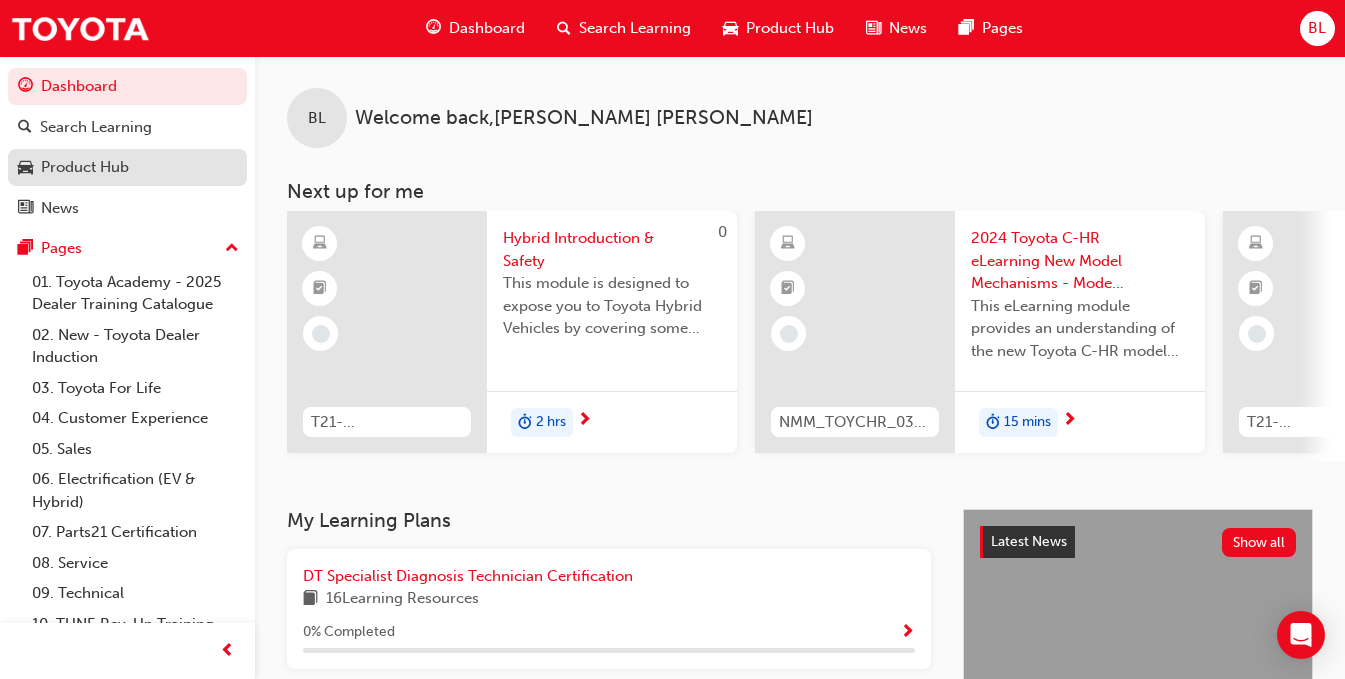click on "Product Hub" at bounding box center (85, 167) 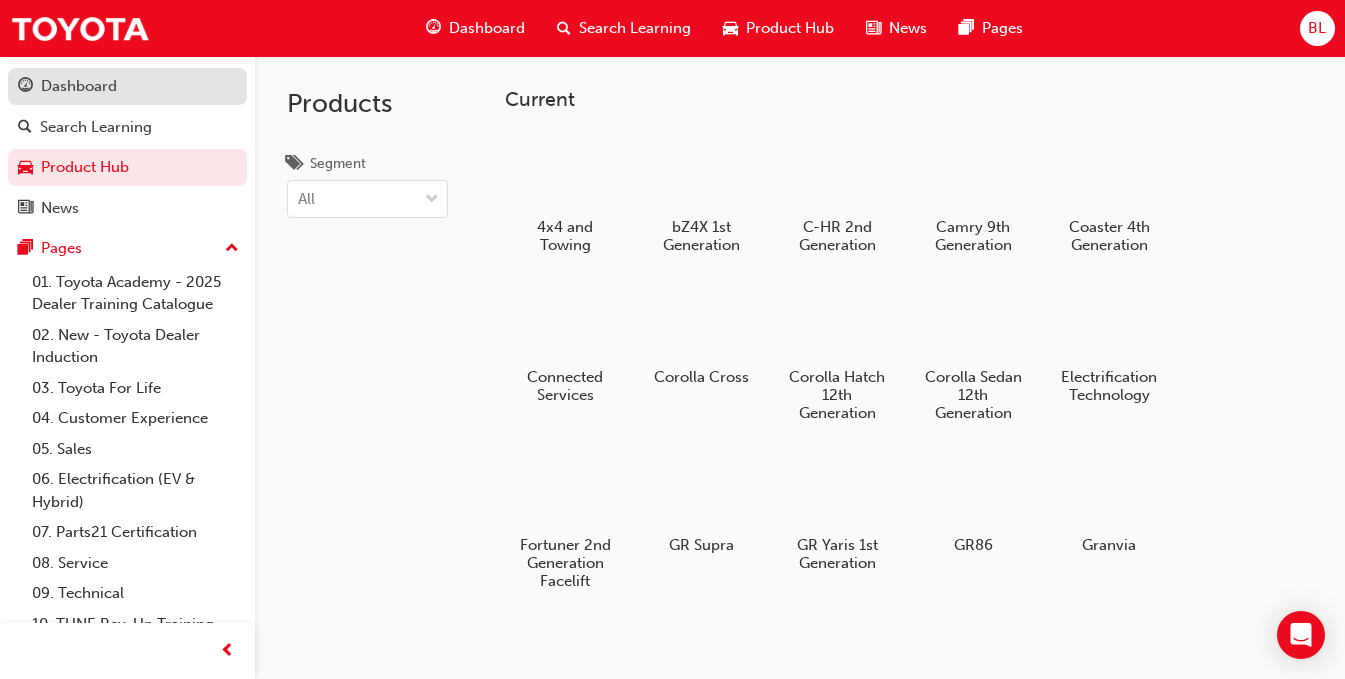 click on "Dashboard" at bounding box center (79, 86) 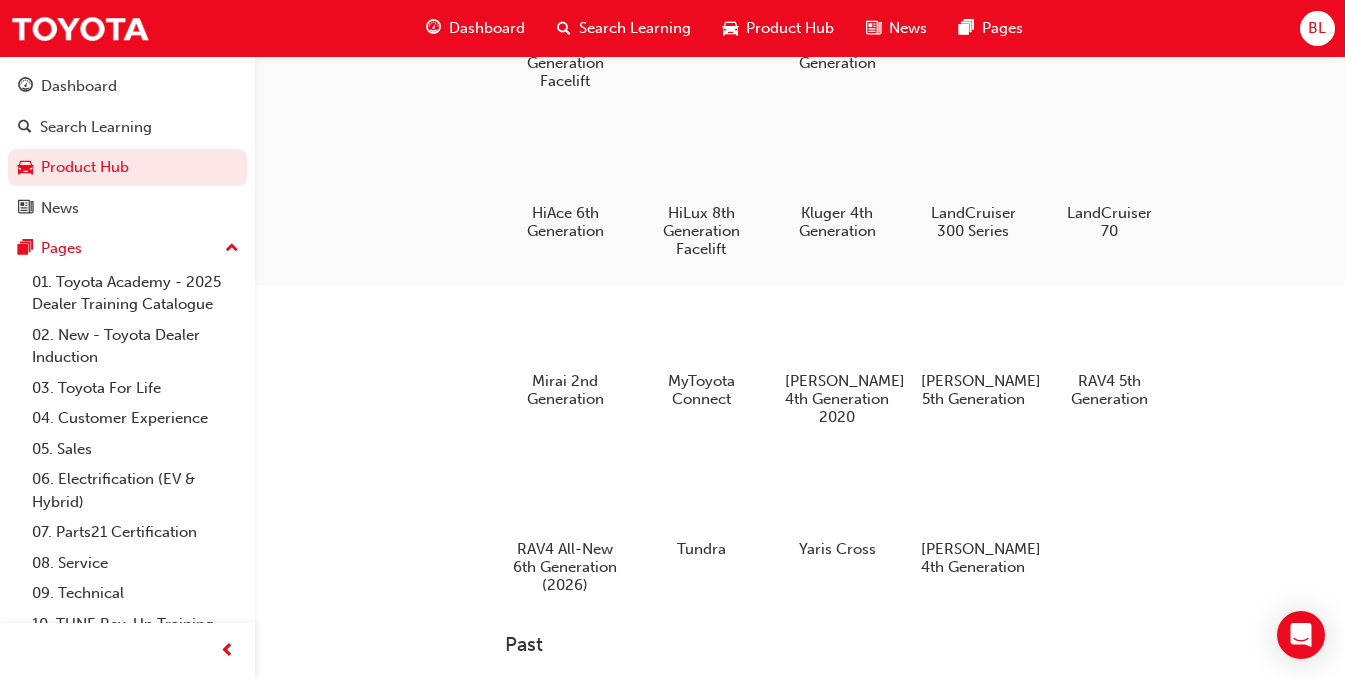 scroll, scrollTop: 400, scrollLeft: 0, axis: vertical 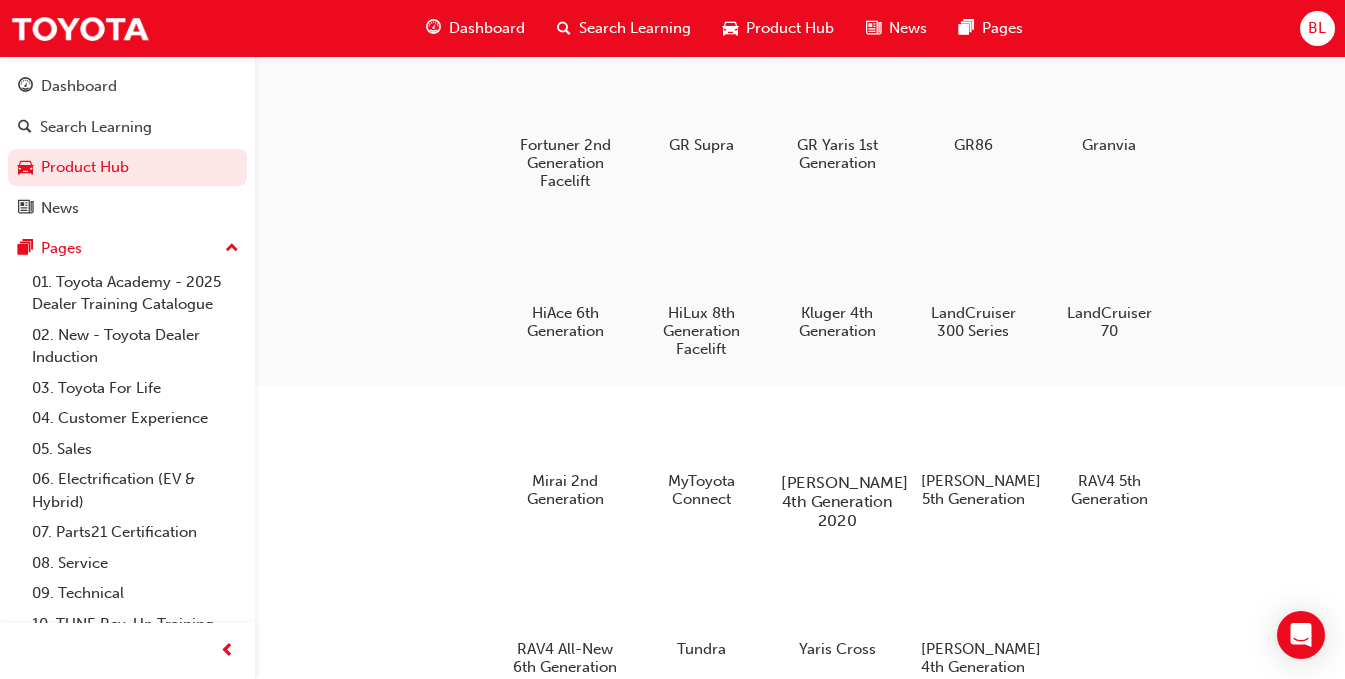 click at bounding box center (836, 425) 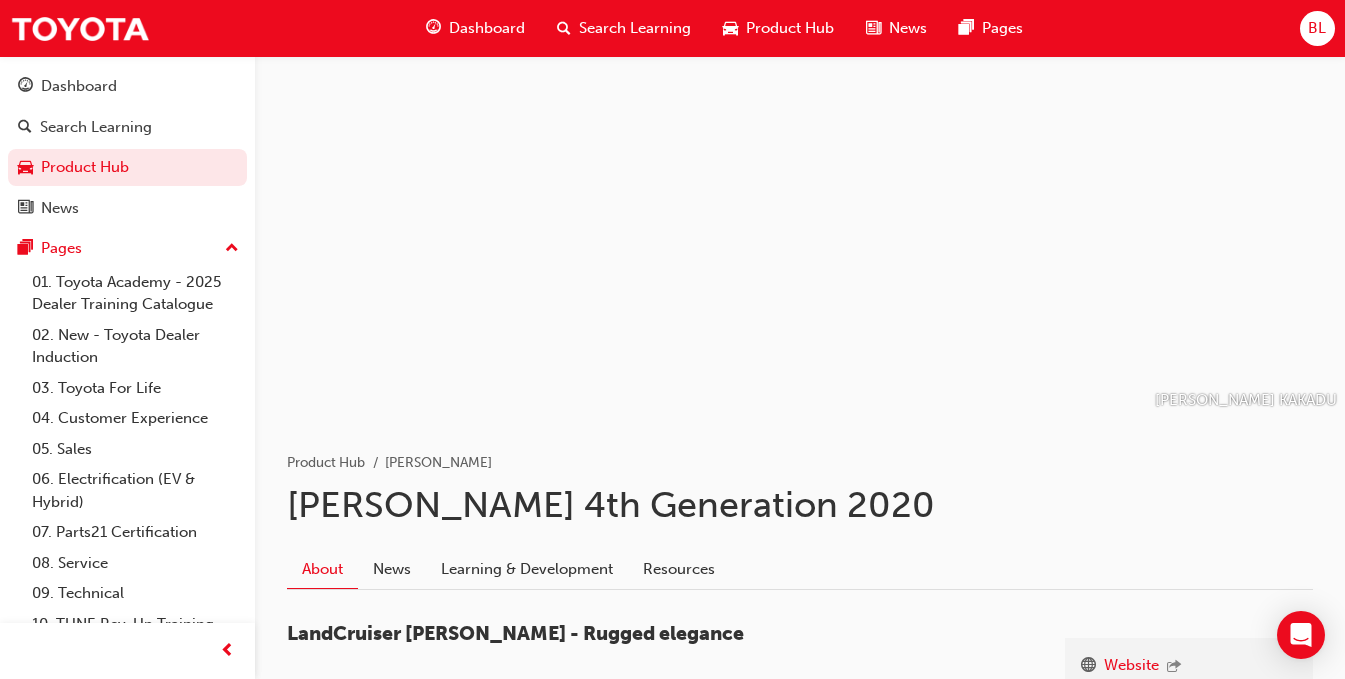 scroll, scrollTop: 200, scrollLeft: 0, axis: vertical 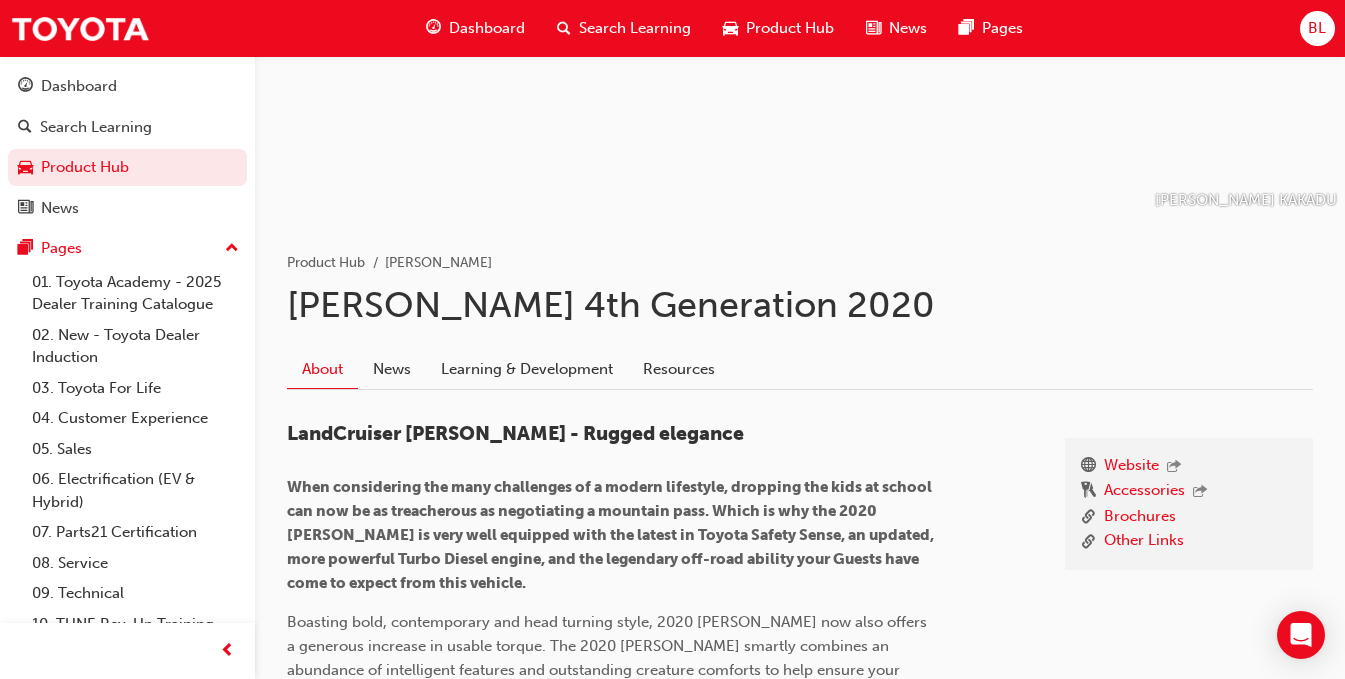 click on "About News Learning & Development Resources" at bounding box center (800, 370) 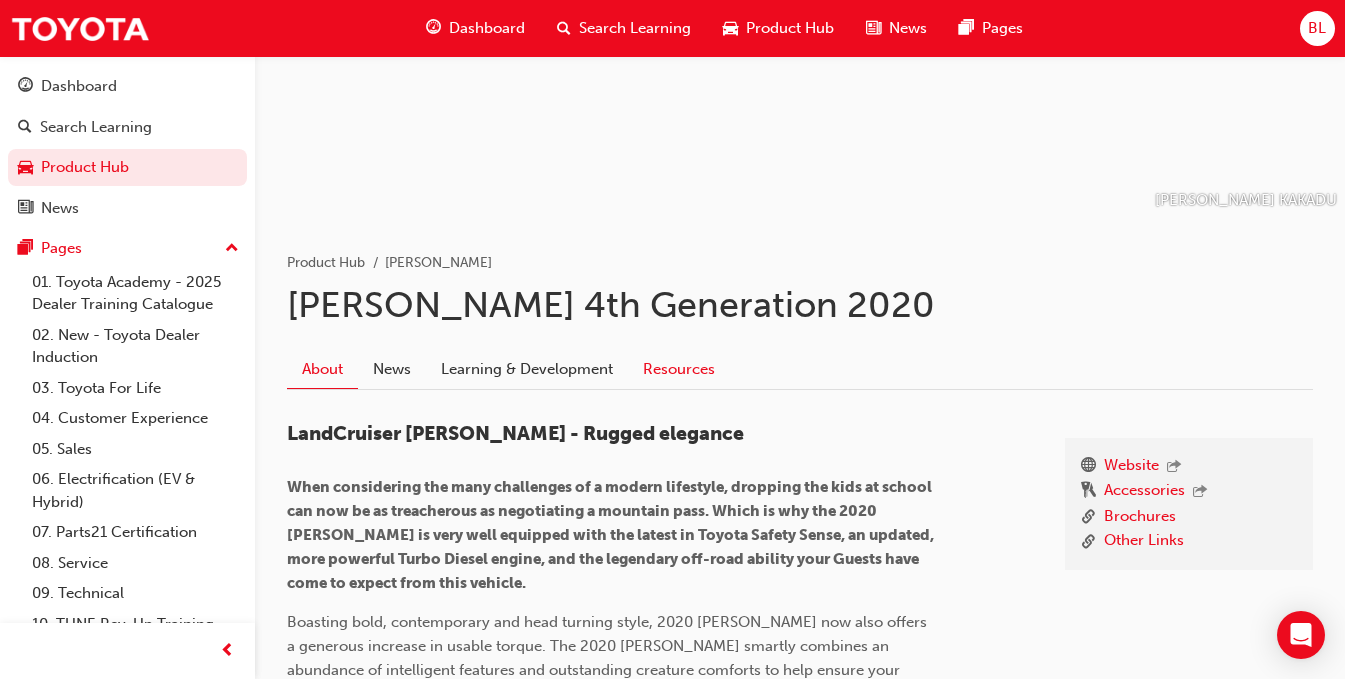 click on "Resources" at bounding box center [679, 369] 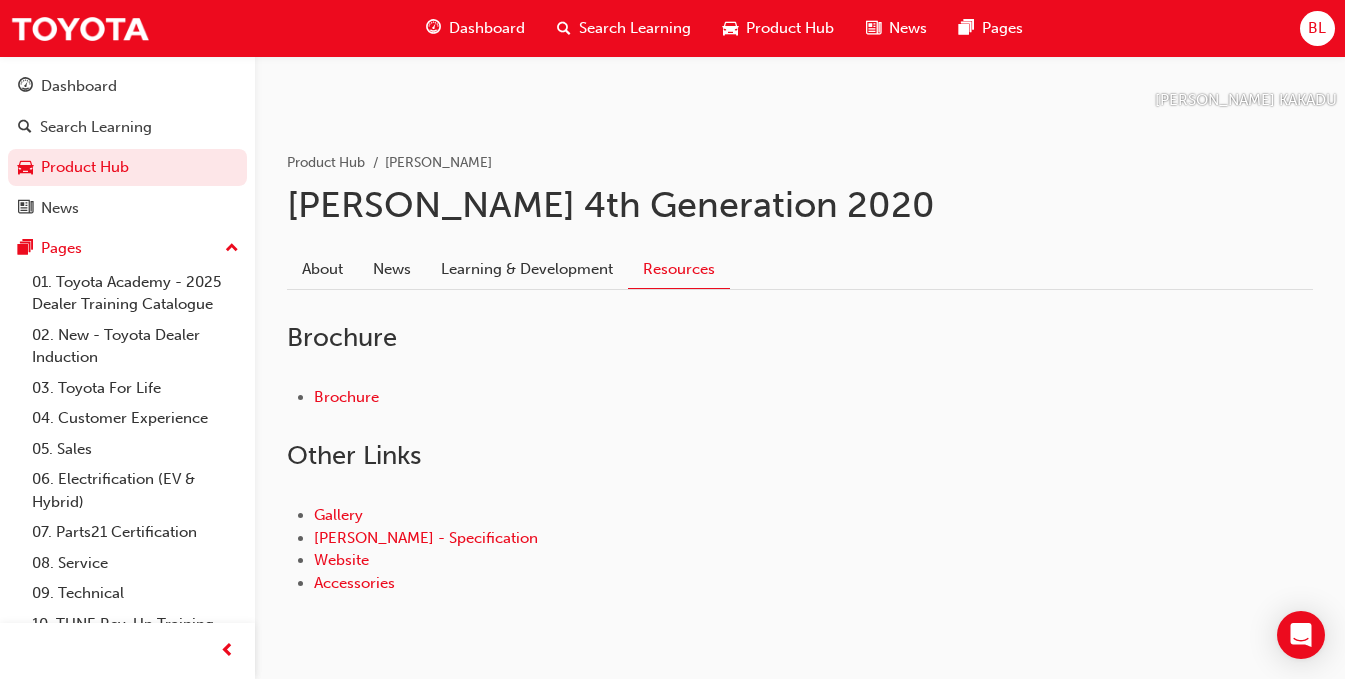 scroll, scrollTop: 361, scrollLeft: 0, axis: vertical 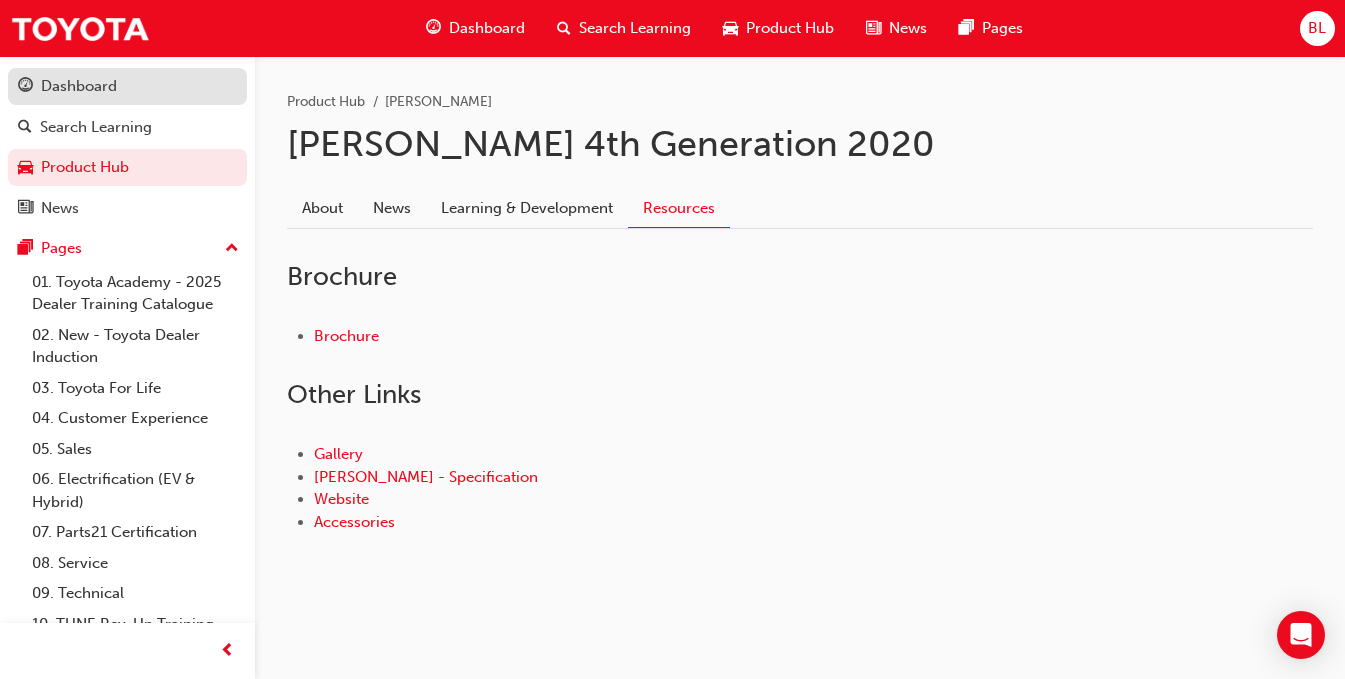 click on "Dashboard" at bounding box center [127, 86] 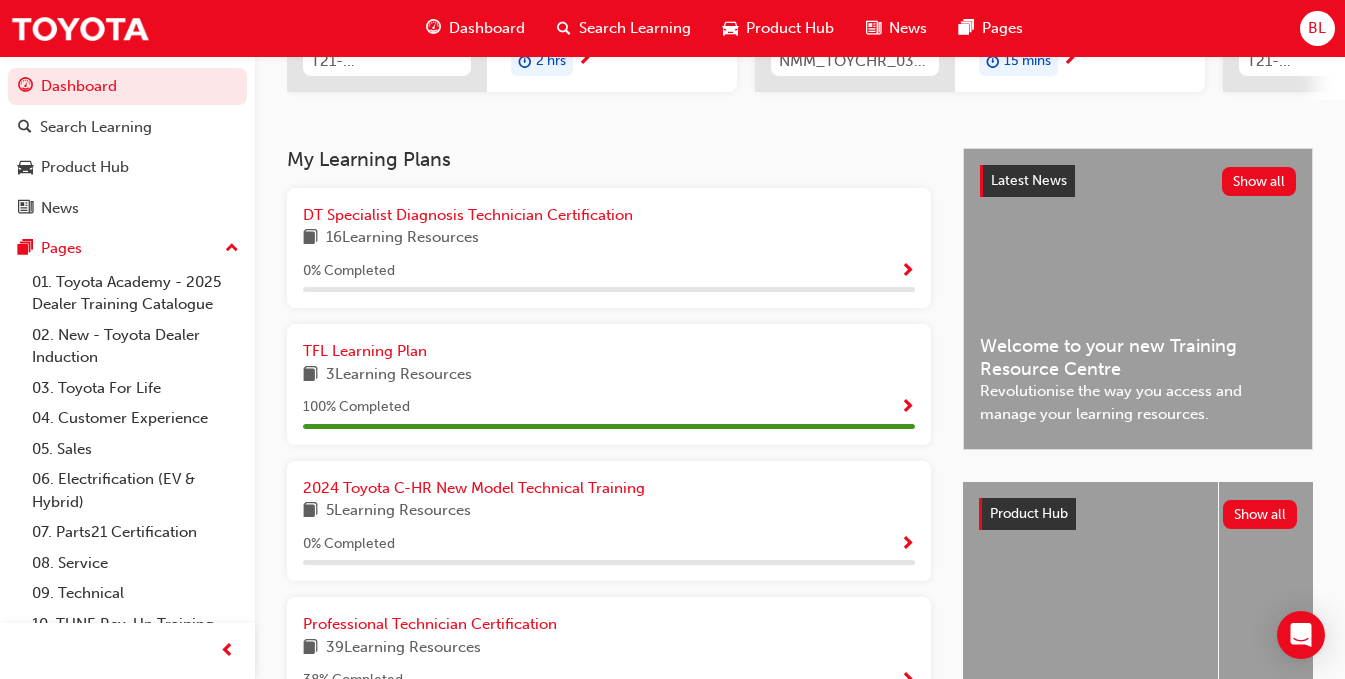 scroll, scrollTop: 261, scrollLeft: 0, axis: vertical 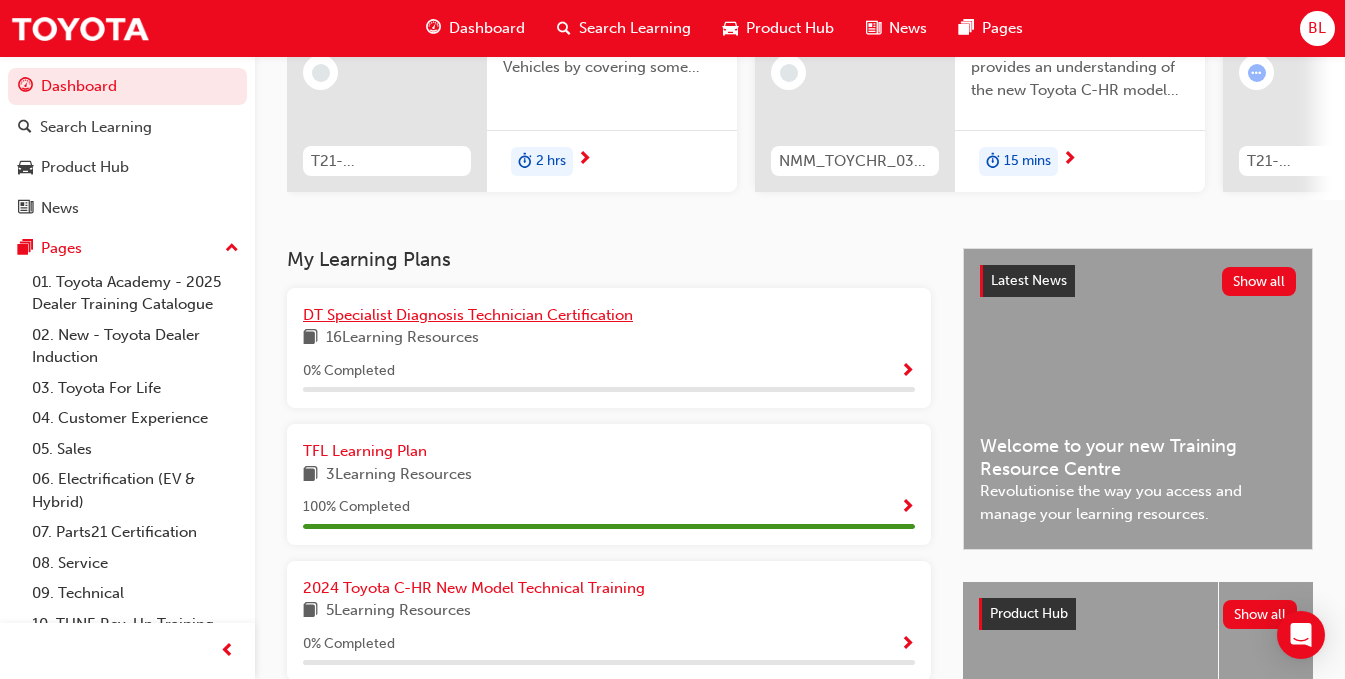 click on "DT Specialist Diagnosis Technician Certification" at bounding box center (468, 315) 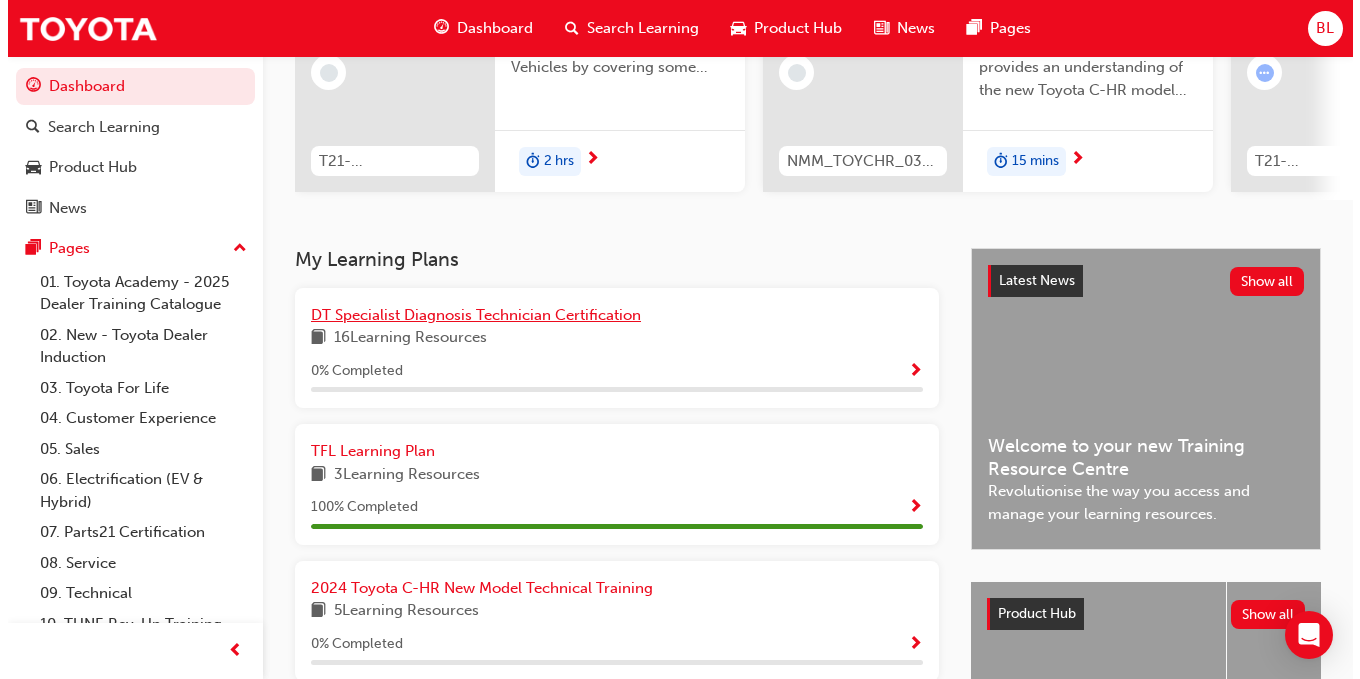 scroll, scrollTop: 0, scrollLeft: 0, axis: both 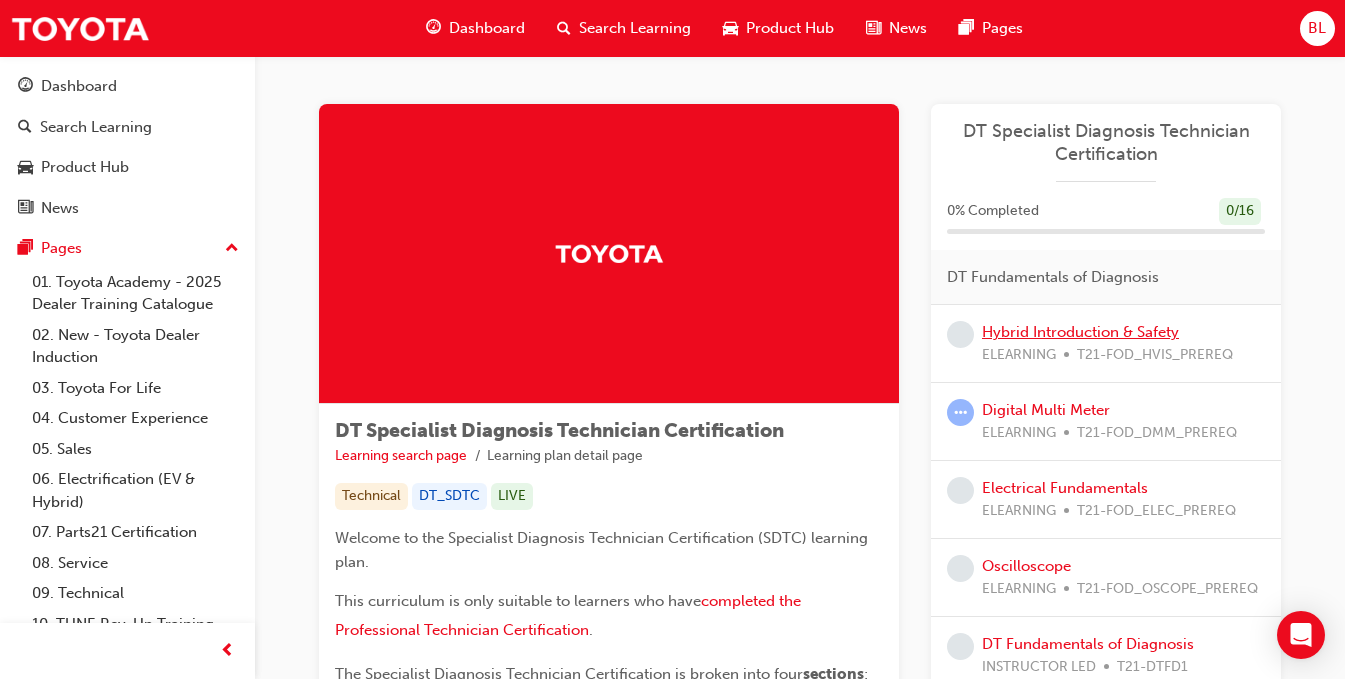 click on "Hybrid Introduction & Safety" at bounding box center (1080, 332) 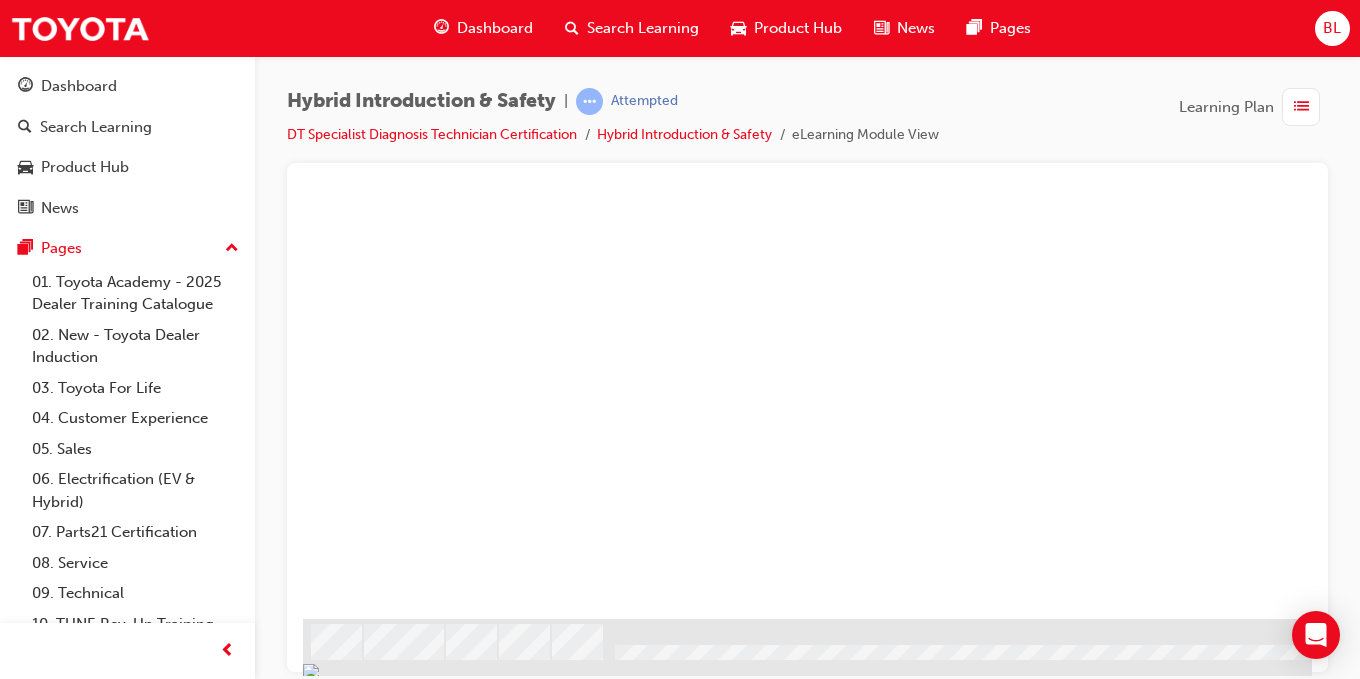 scroll, scrollTop: 303, scrollLeft: 0, axis: vertical 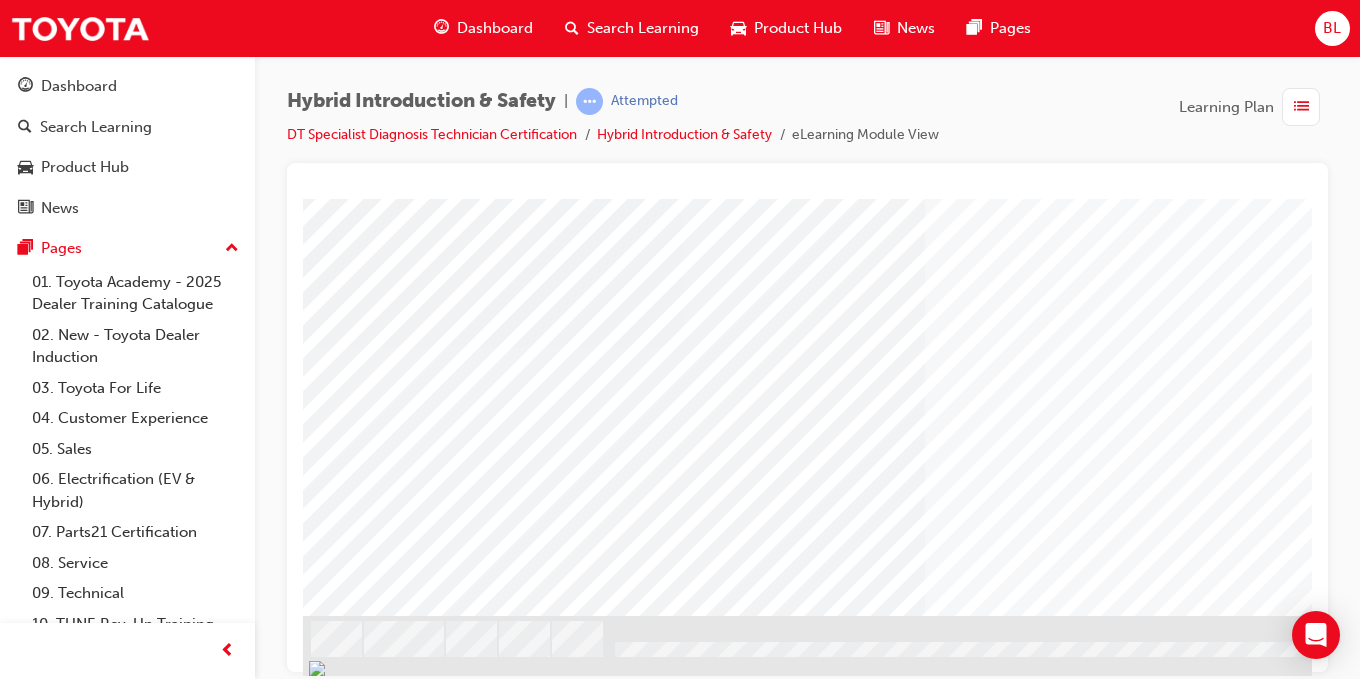 click on "Hybrid Introduction & Safety | Attempted DT Specialist Diagnosis Technician Certification Hybrid Introduction & Safety eLearning Module View Learning Plan" at bounding box center (807, 342) 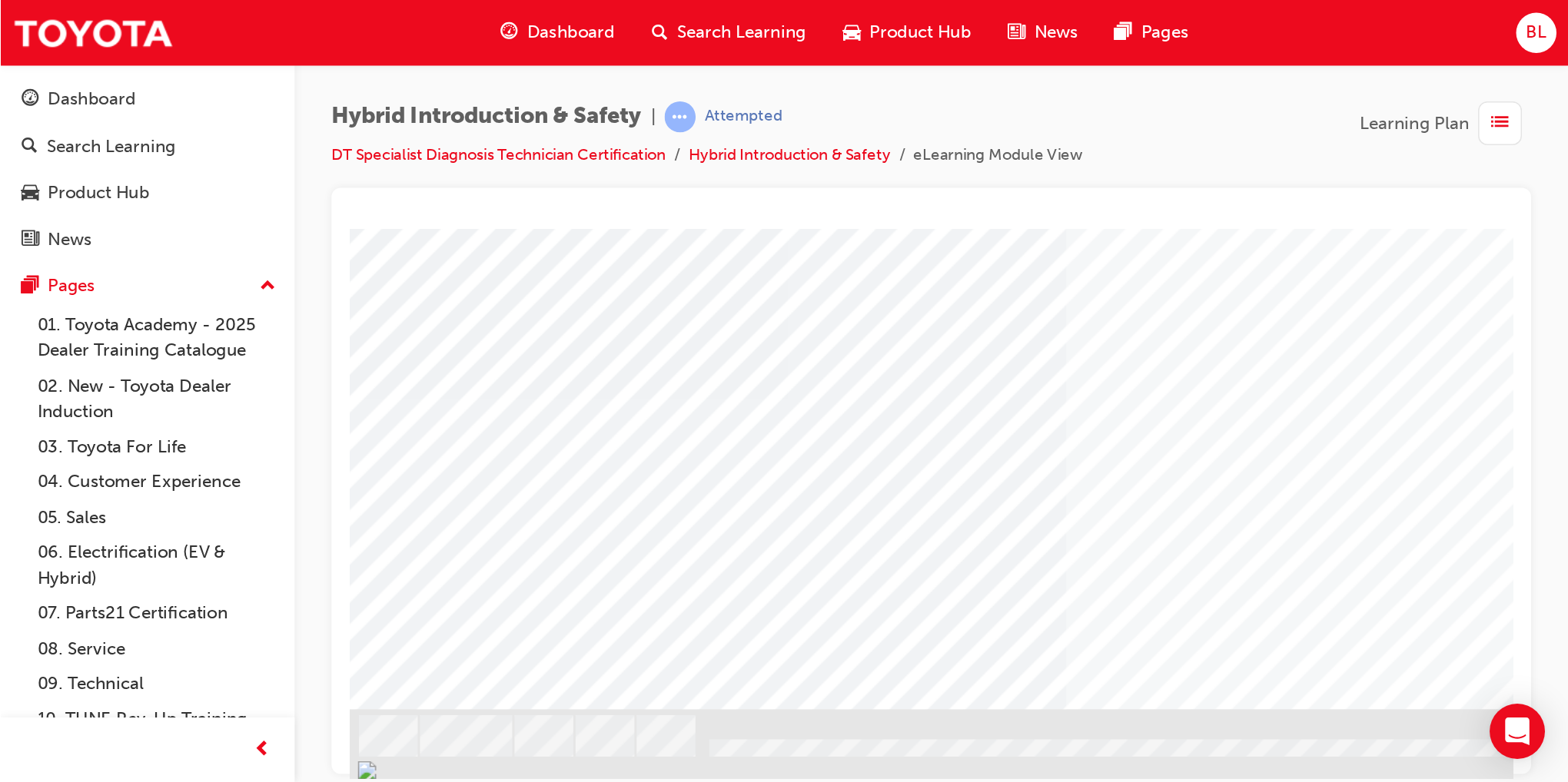 scroll, scrollTop: 0, scrollLeft: 0, axis: both 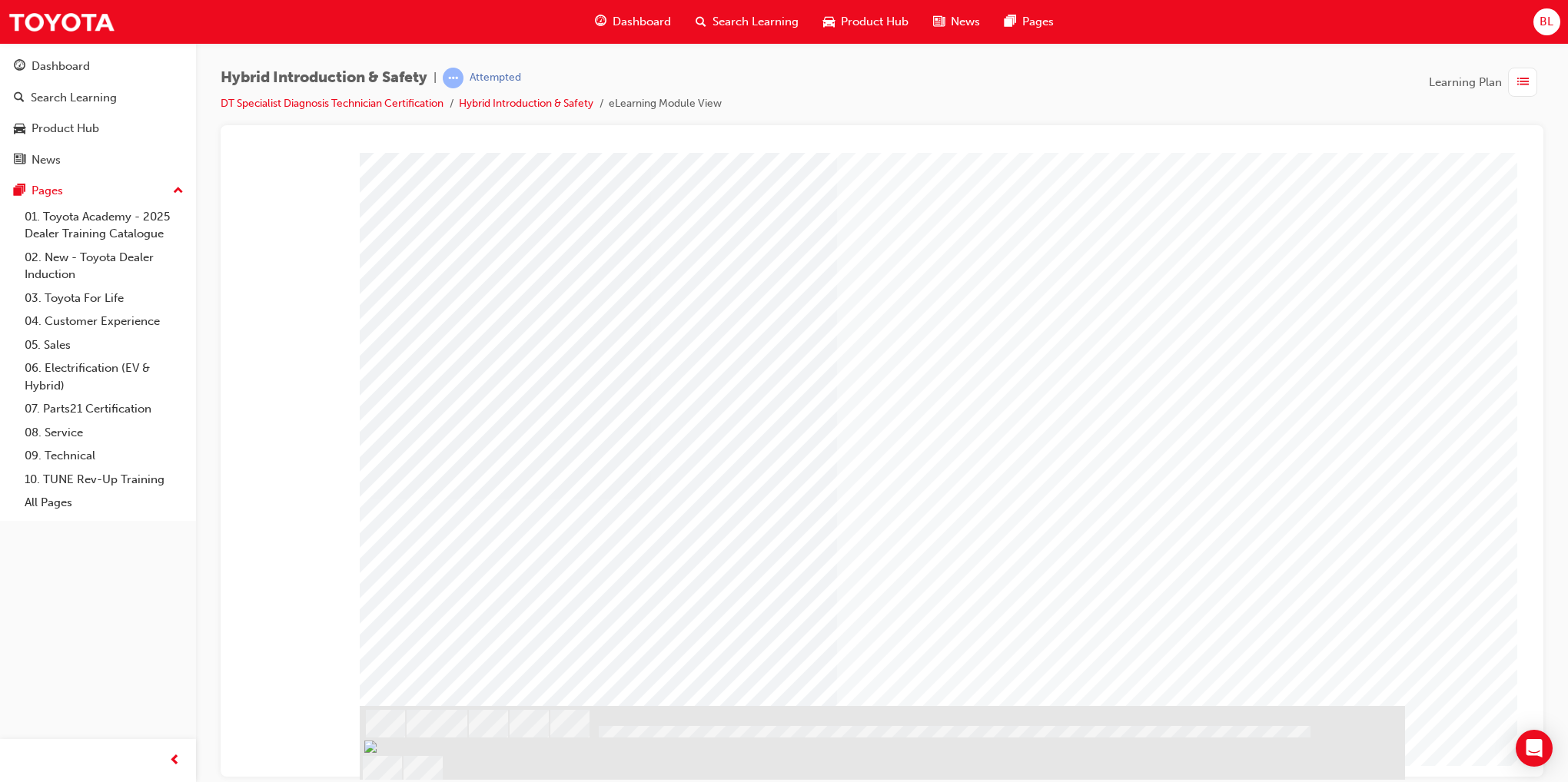 drag, startPoint x: 576, startPoint y: 0, endPoint x: 891, endPoint y: 91, distance: 327.8811 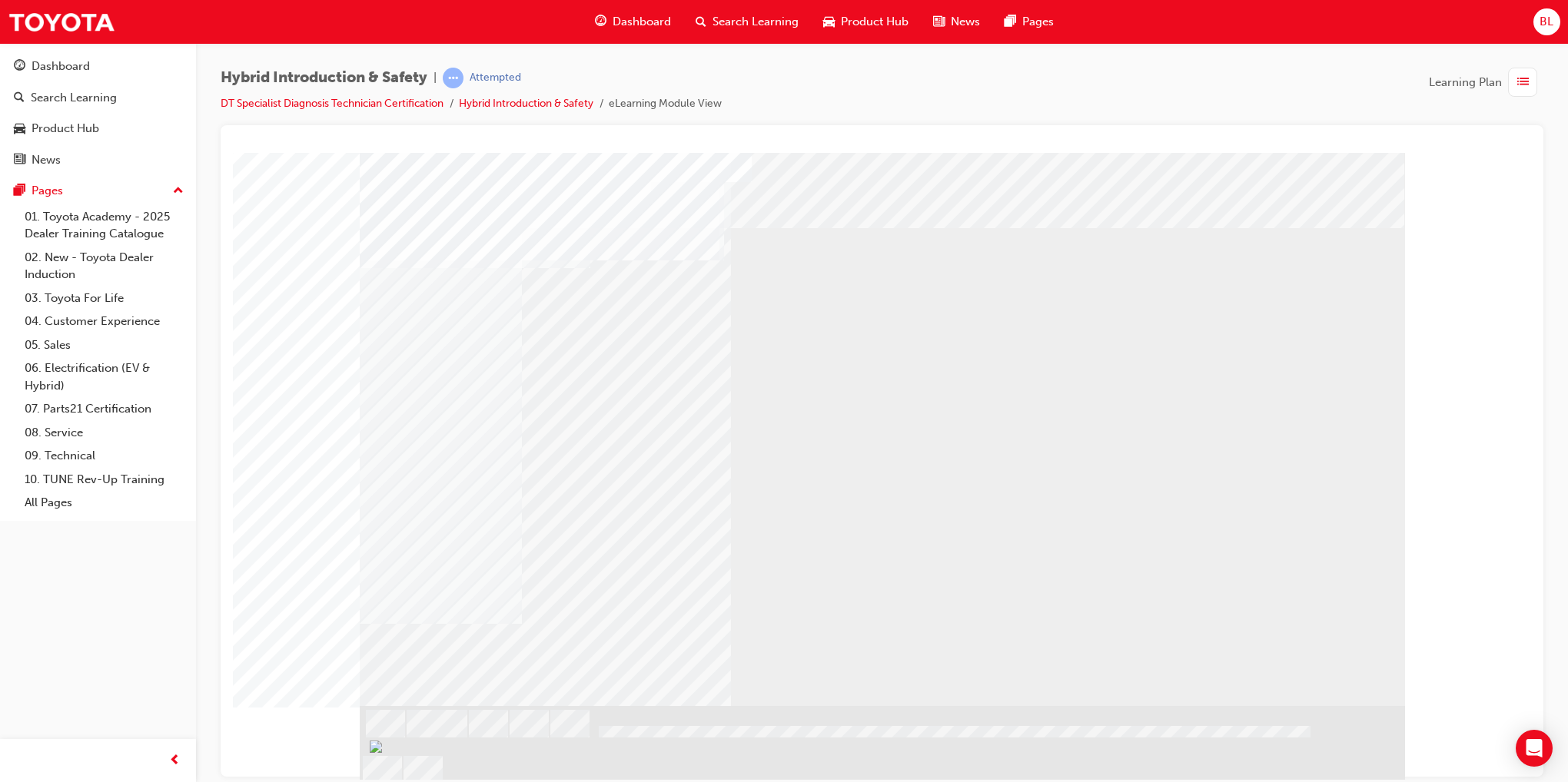 click at bounding box center [408, 1524] 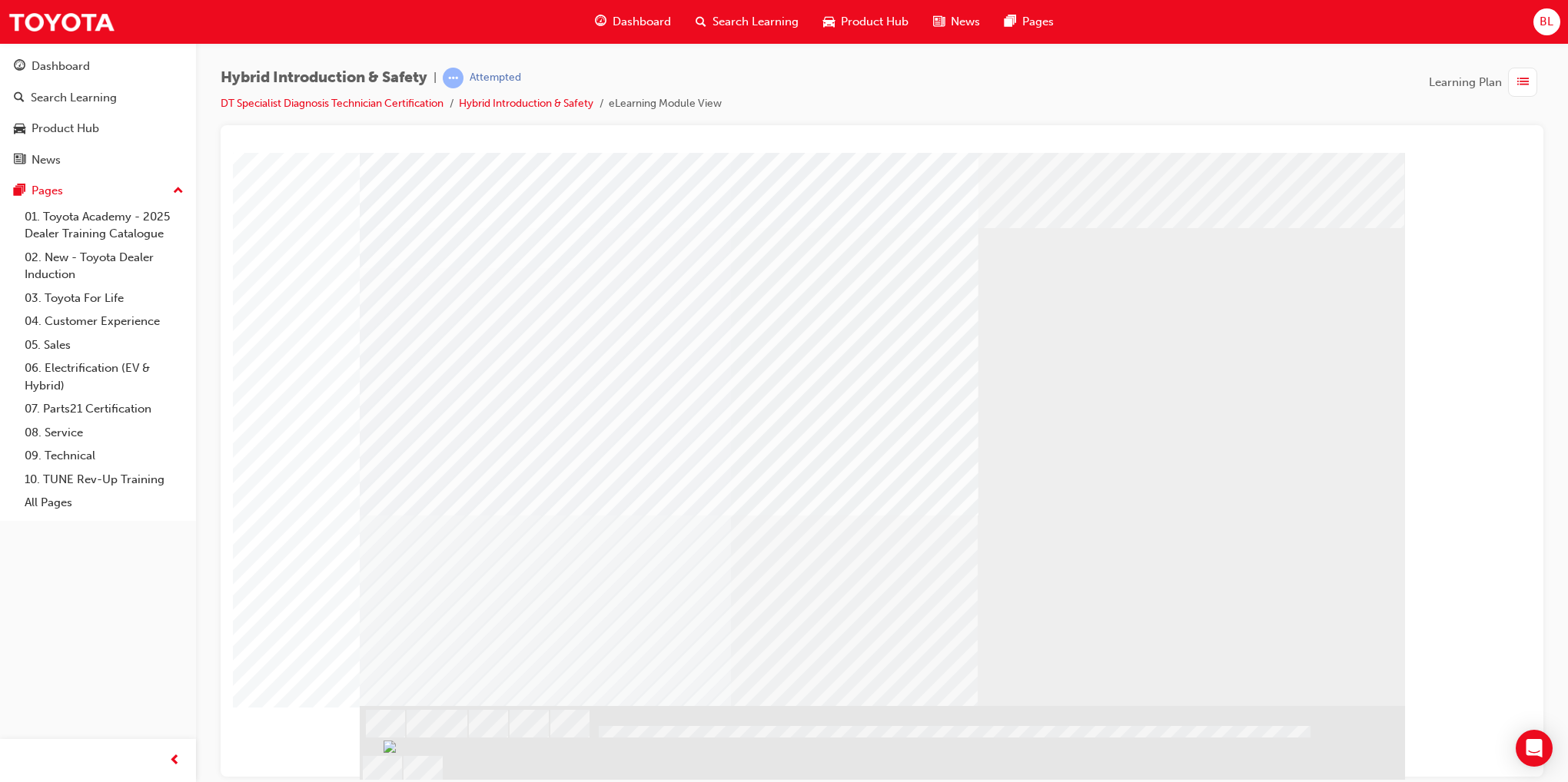 drag, startPoint x: 309, startPoint y: 518, endPoint x: 310, endPoint y: 525, distance: 7.071068 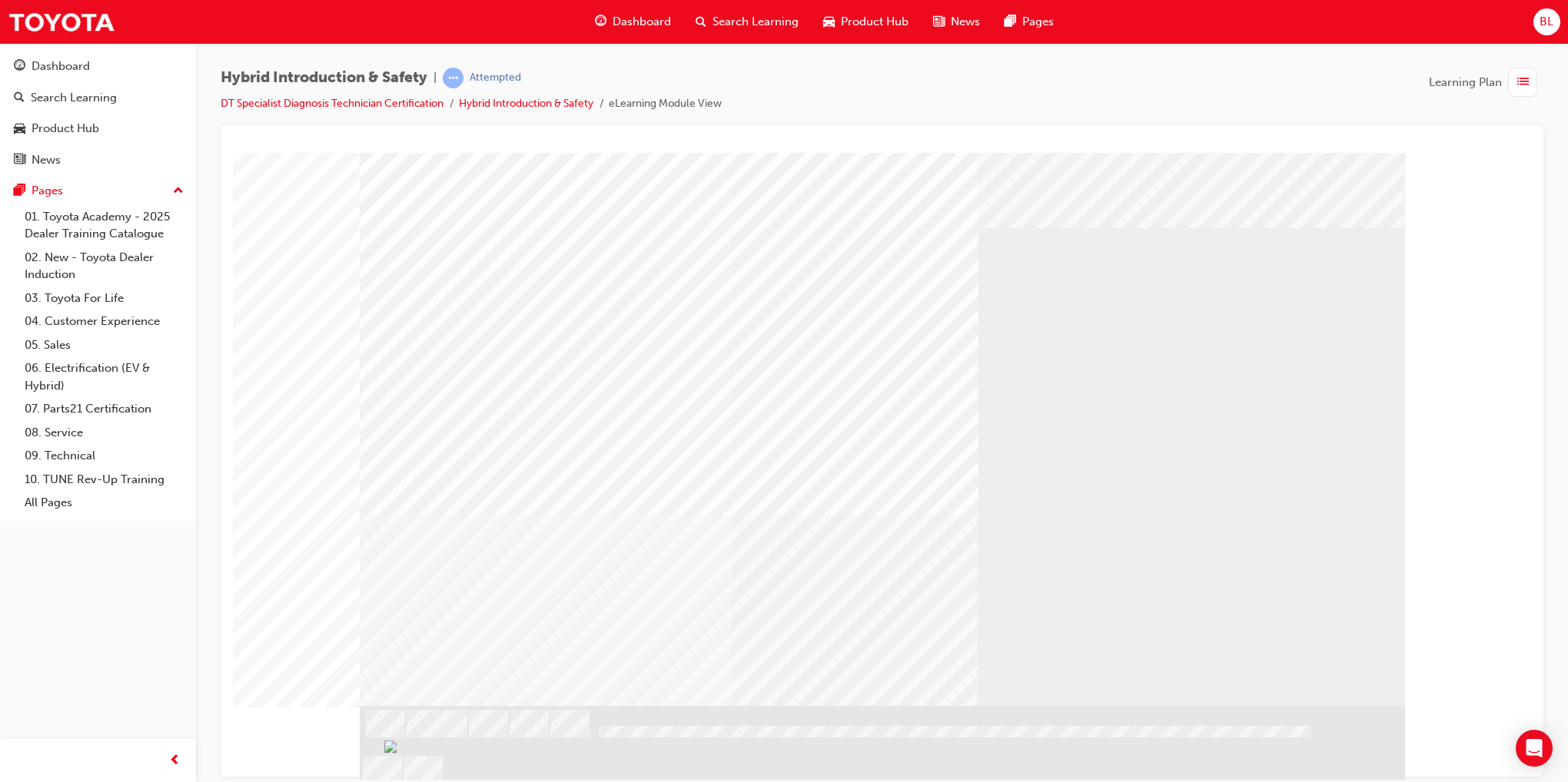 click on "Loading..." at bounding box center [882, 181] 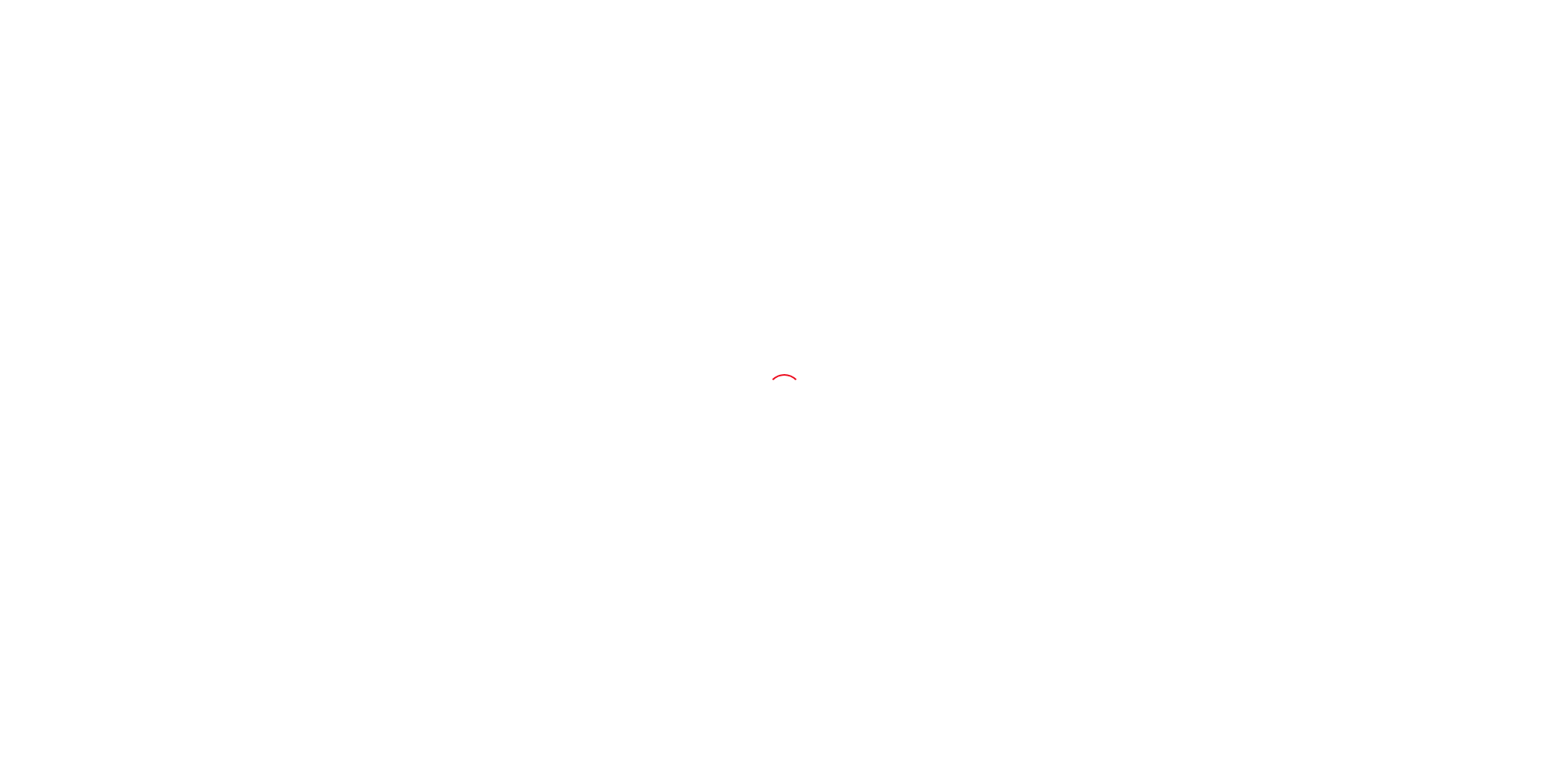 scroll, scrollTop: 0, scrollLeft: 0, axis: both 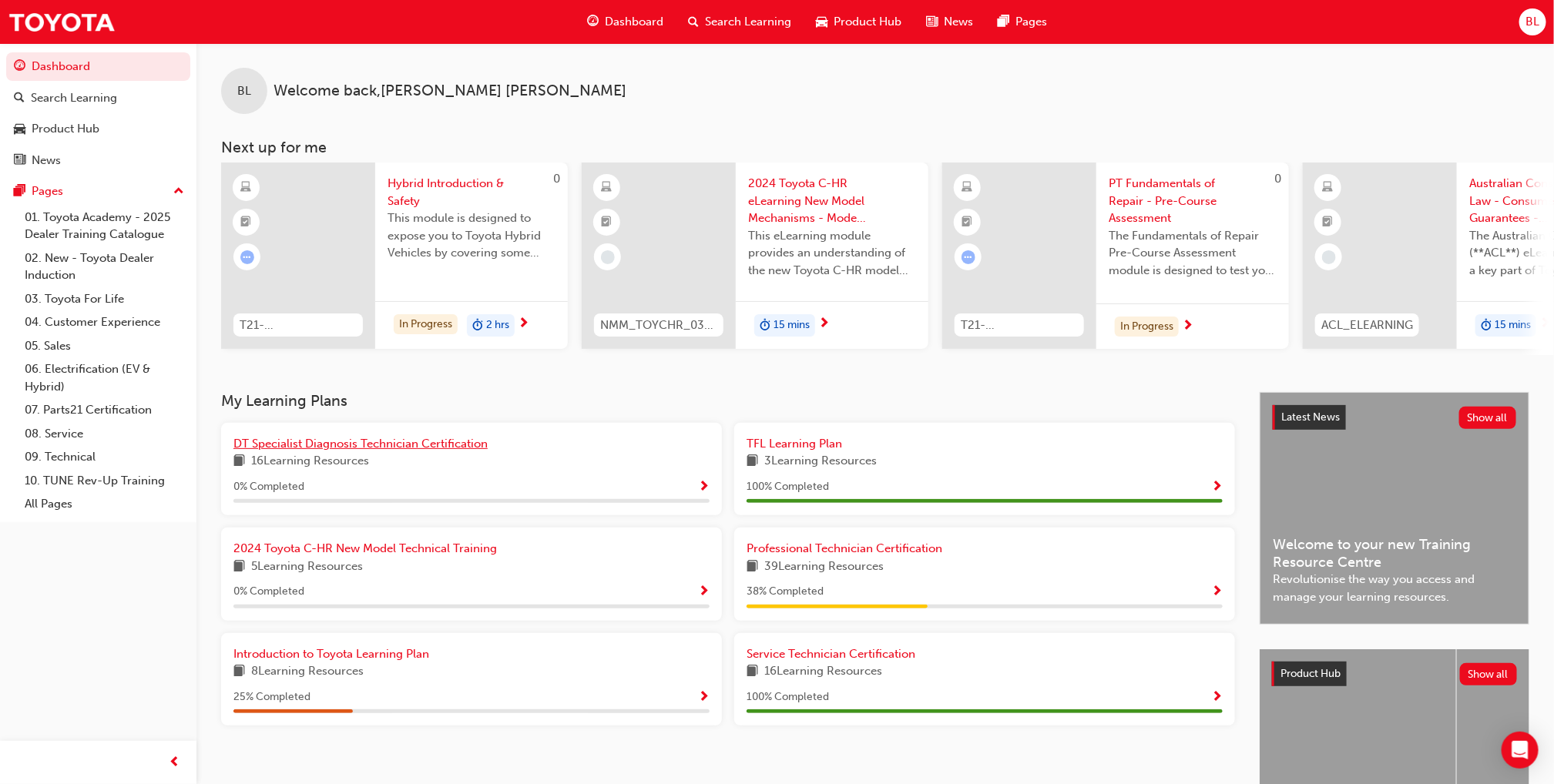 click on "DT Specialist Diagnosis Technician Certification" at bounding box center [361, 444] 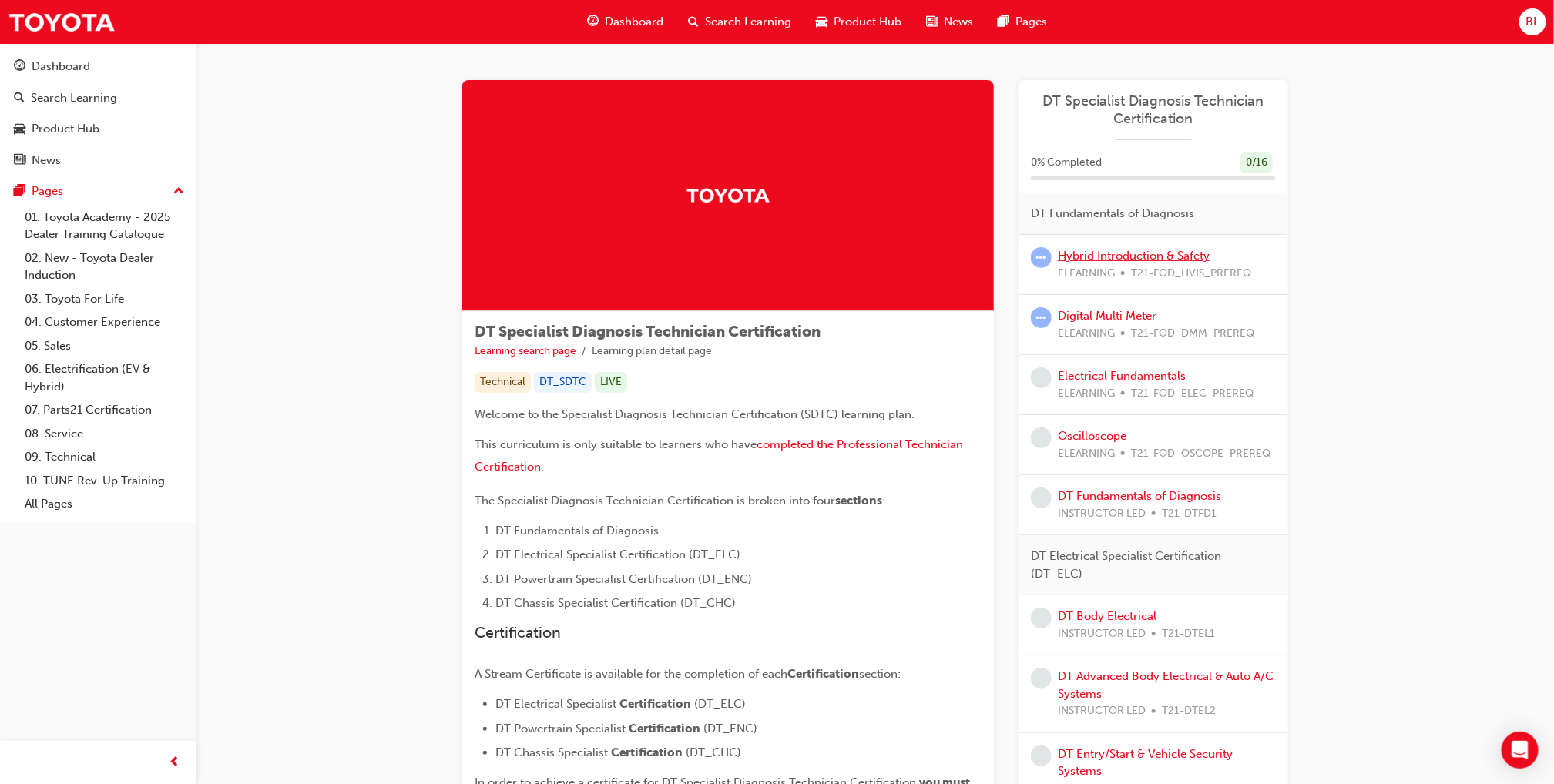 click on "Hybrid Introduction & Safety" at bounding box center (1133, 256) 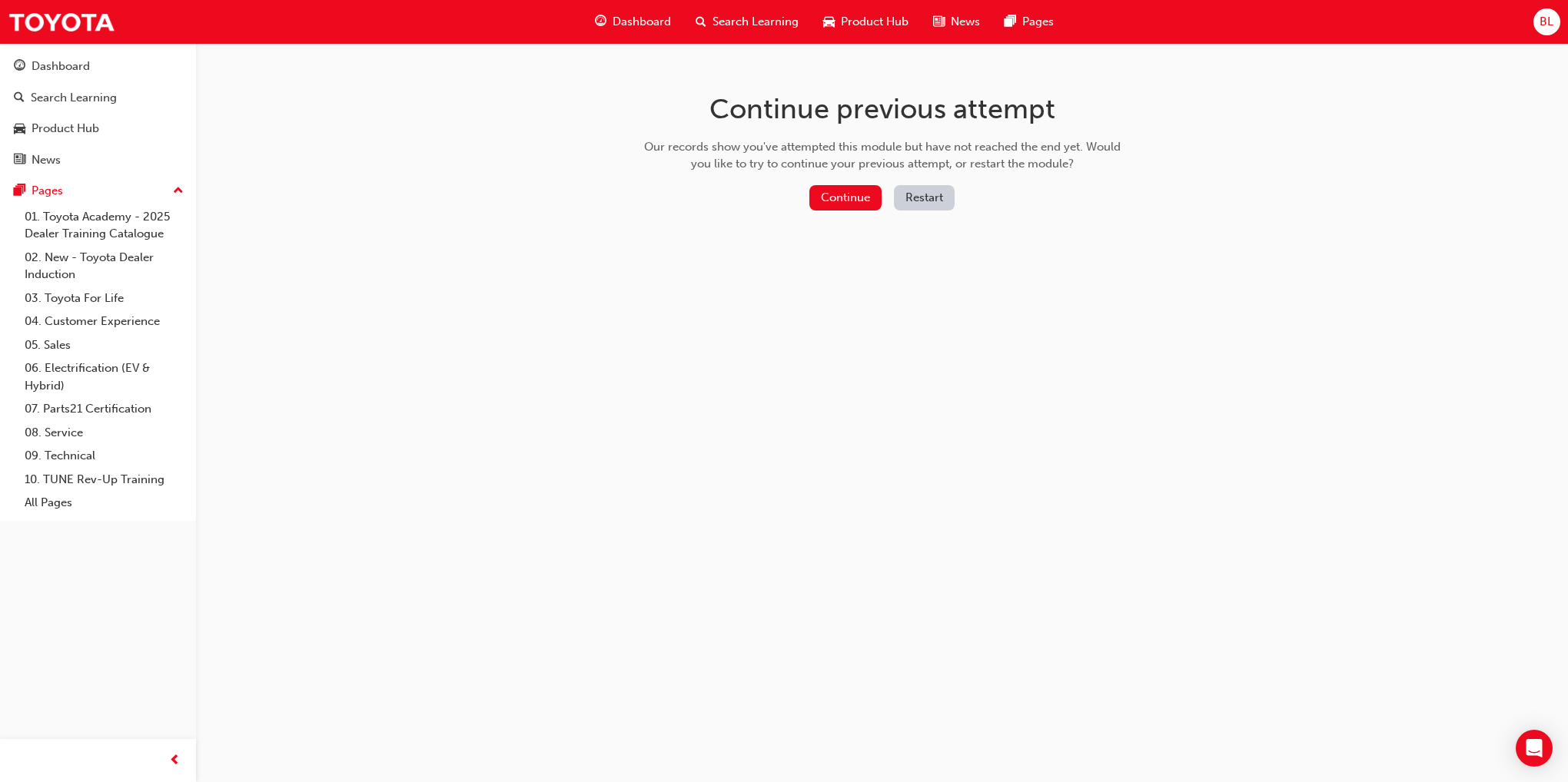 click on "Restart" at bounding box center [924, 197] 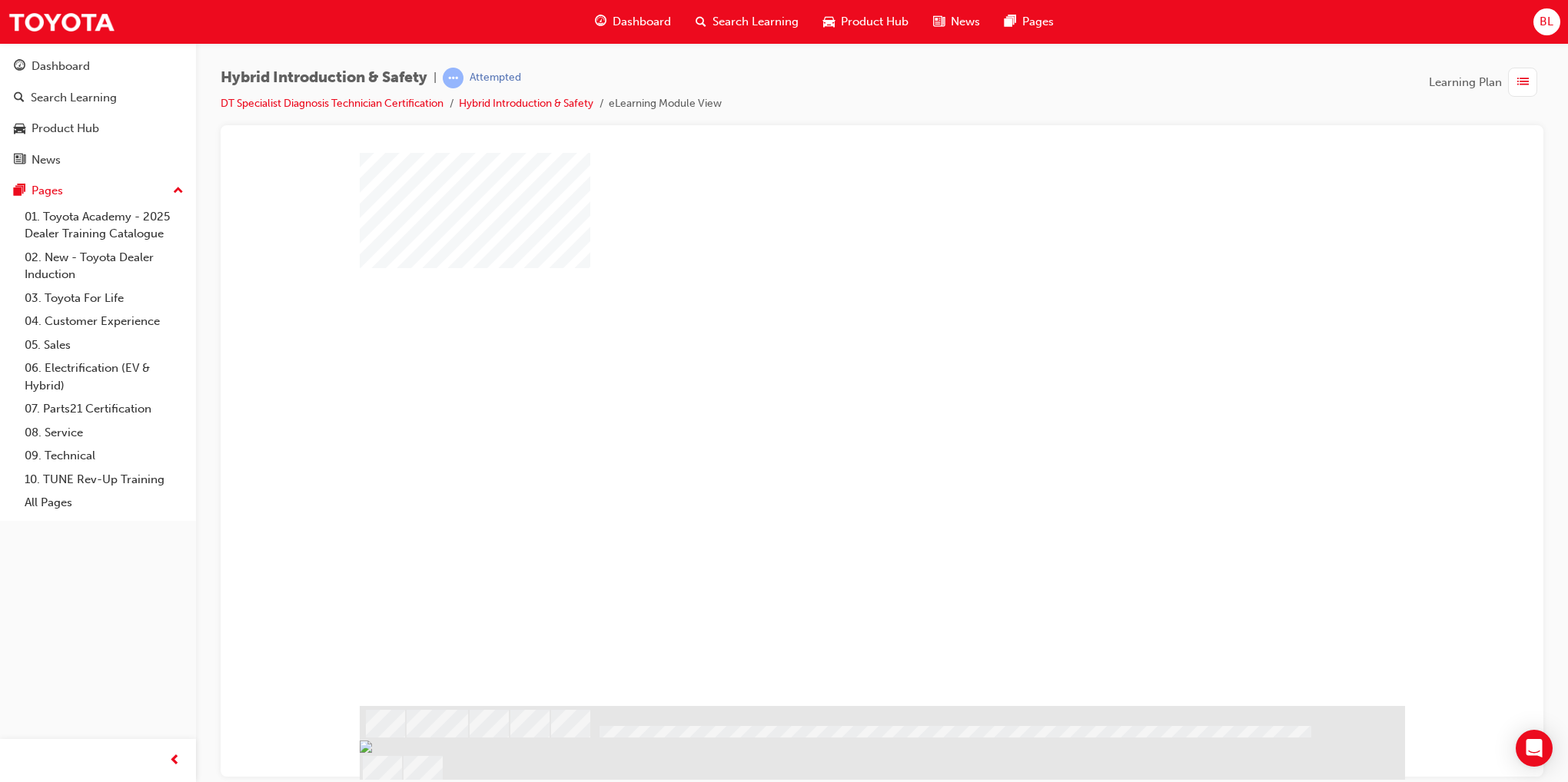 scroll, scrollTop: 0, scrollLeft: 0, axis: both 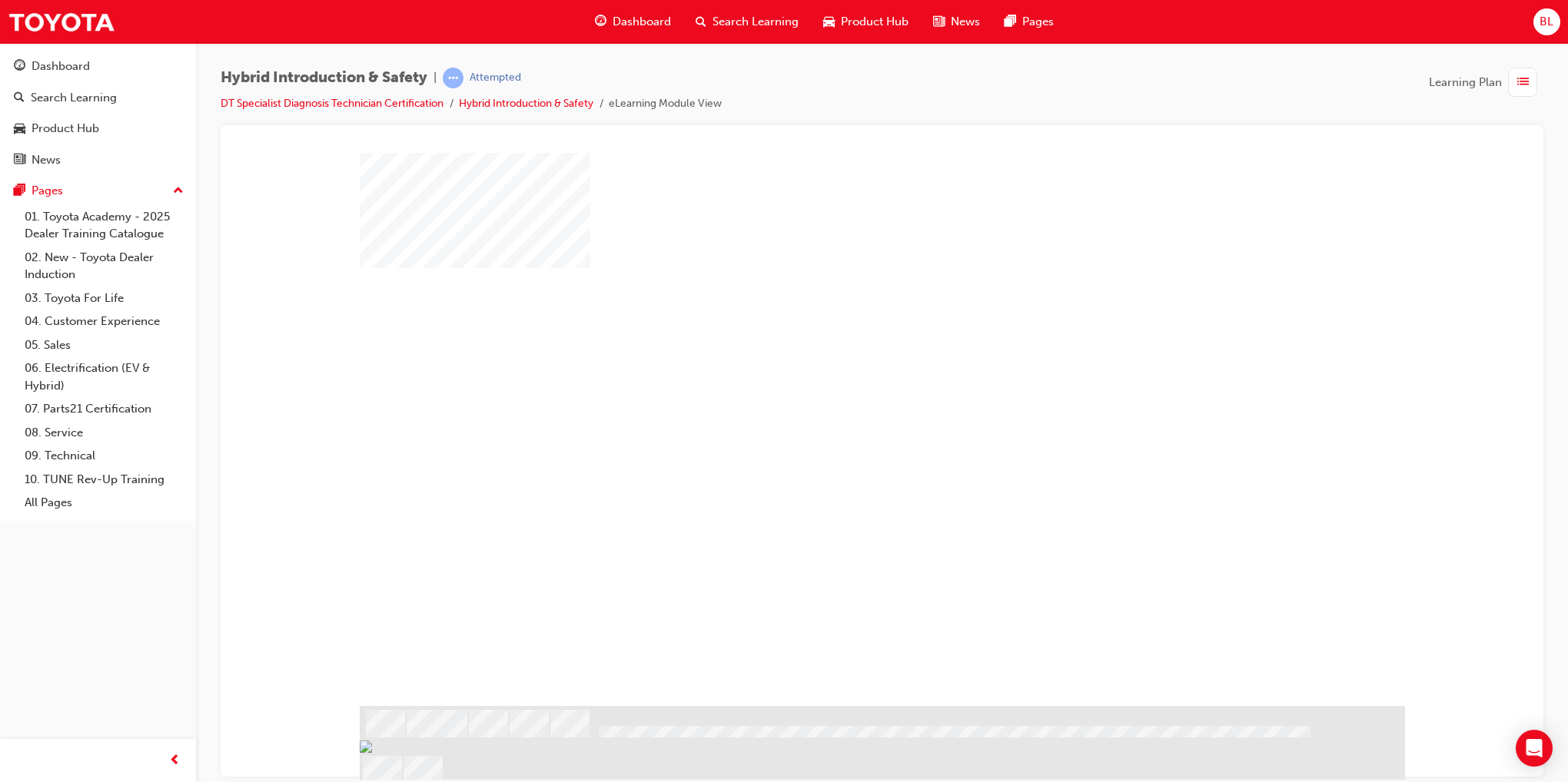 click at bounding box center (838, 384) 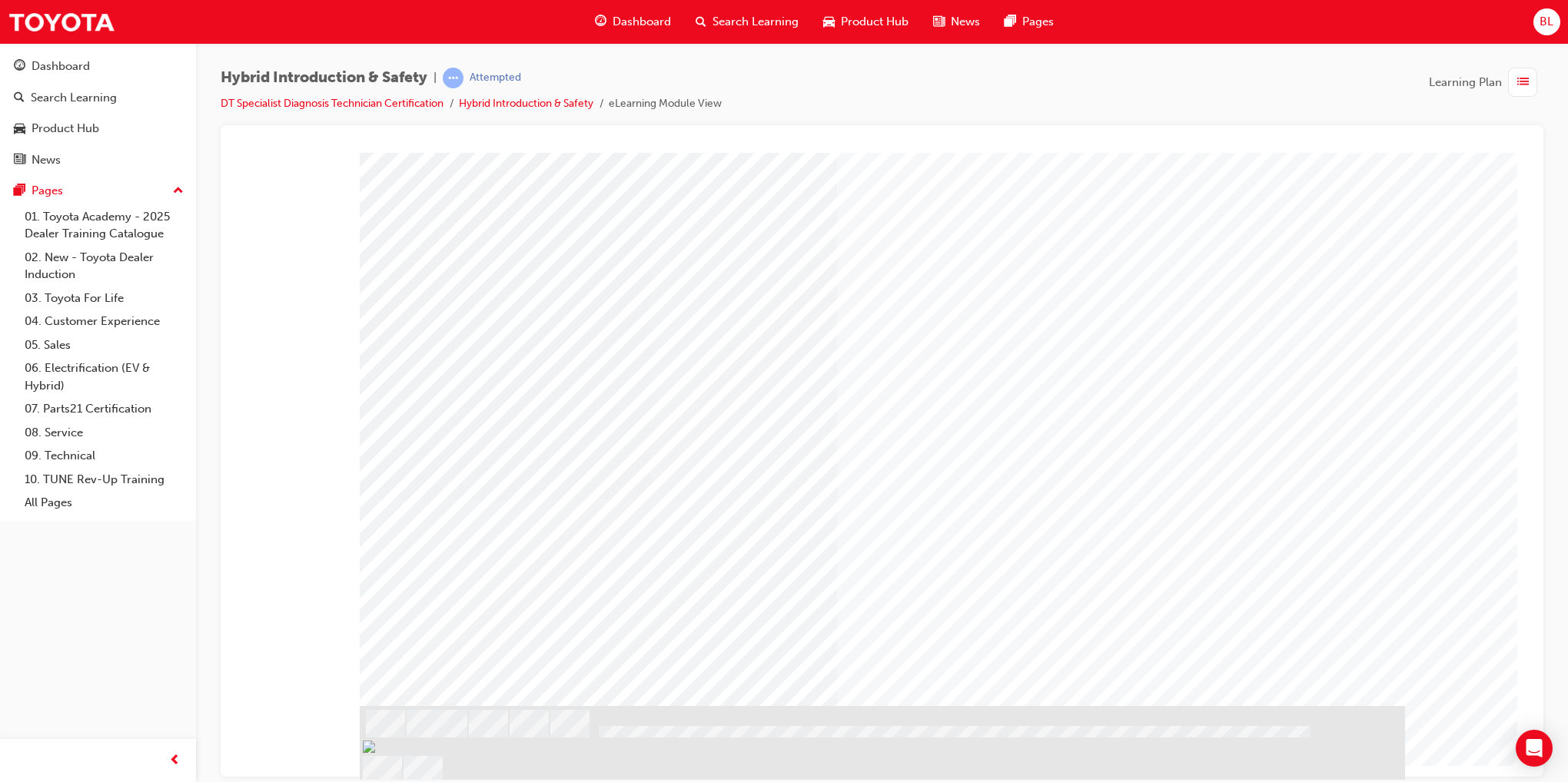 click at bounding box center [408, 2416] 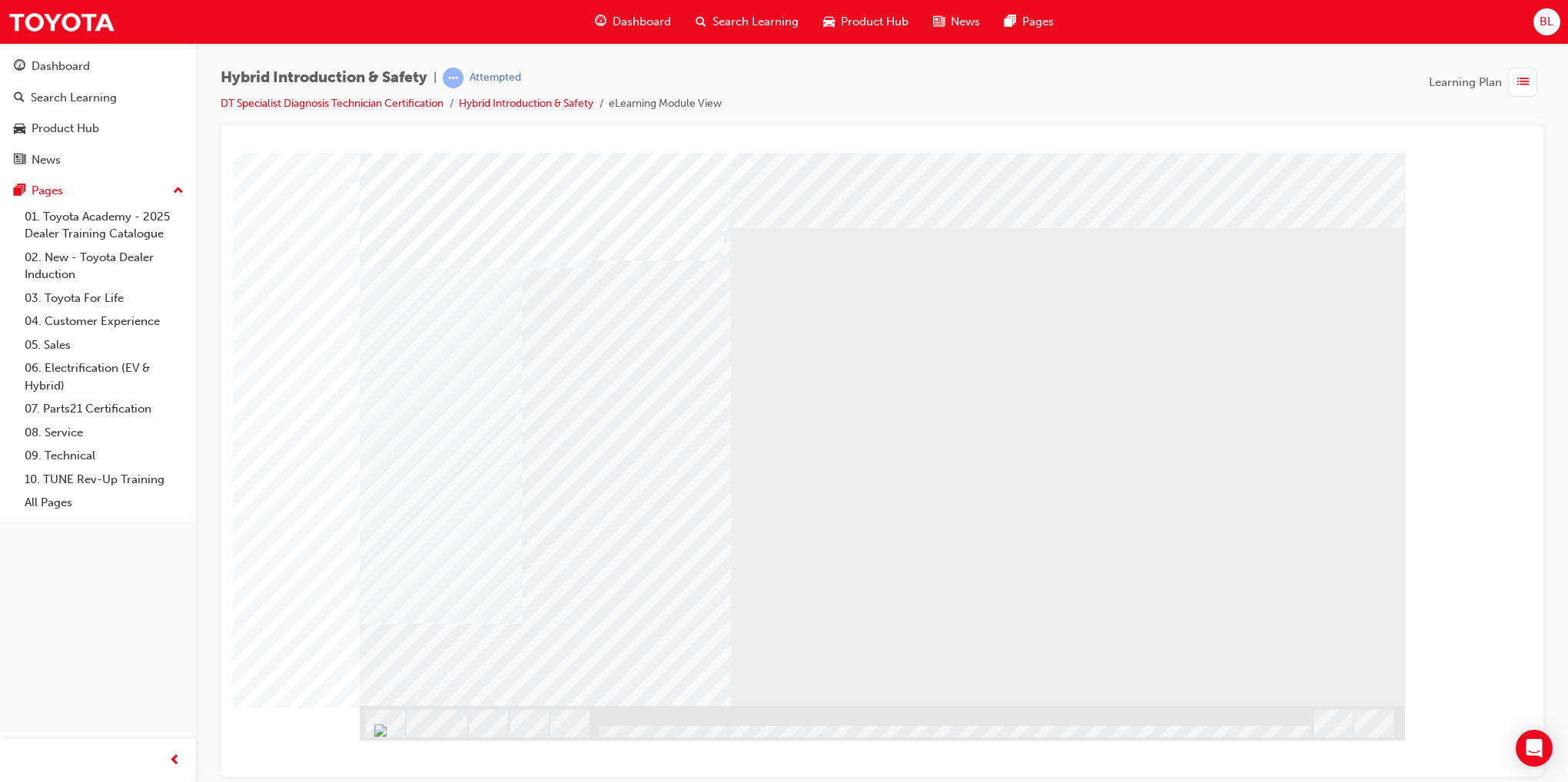 click at bounding box center [380, 730] 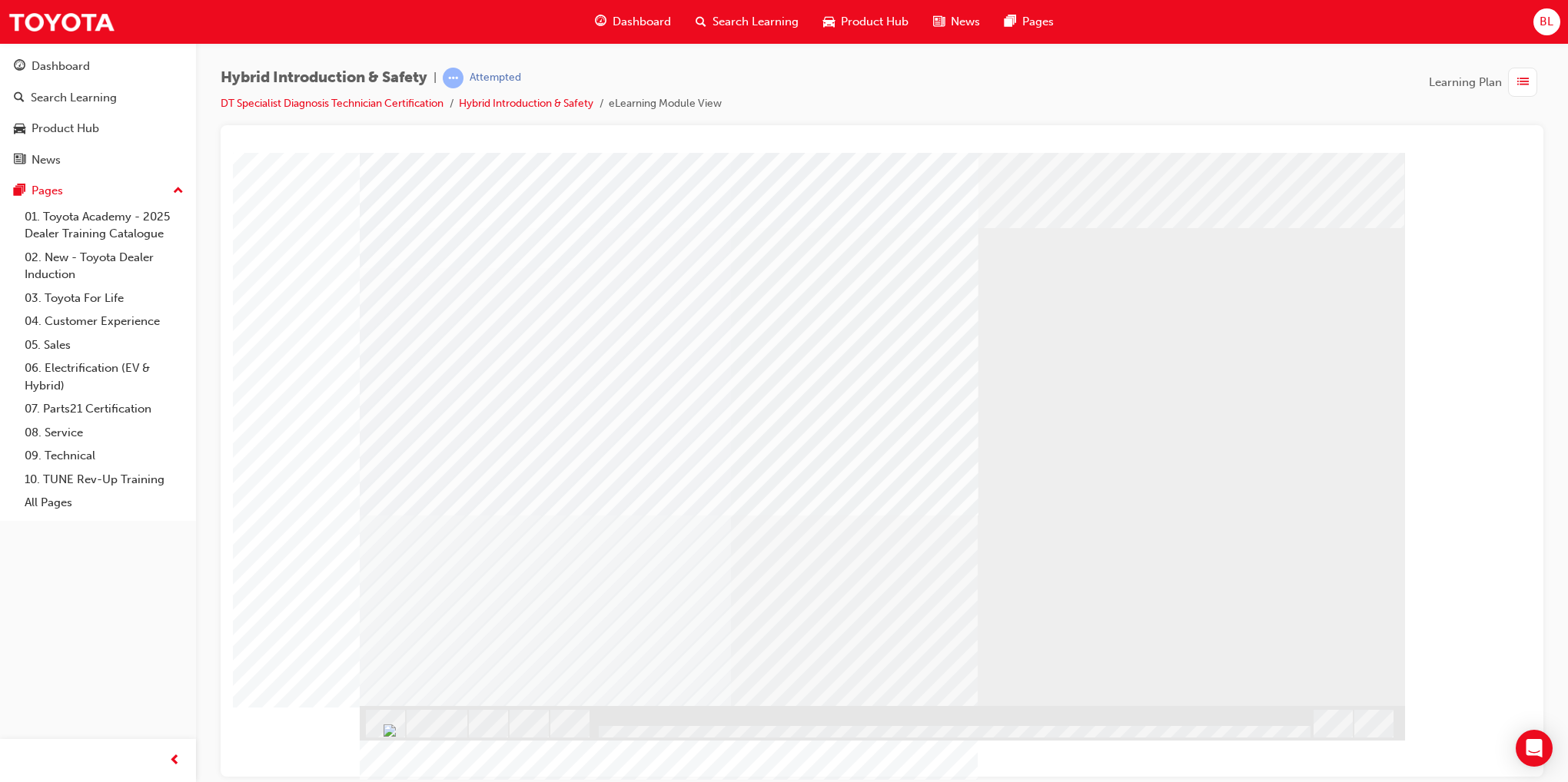 click at bounding box center [669, 1420] 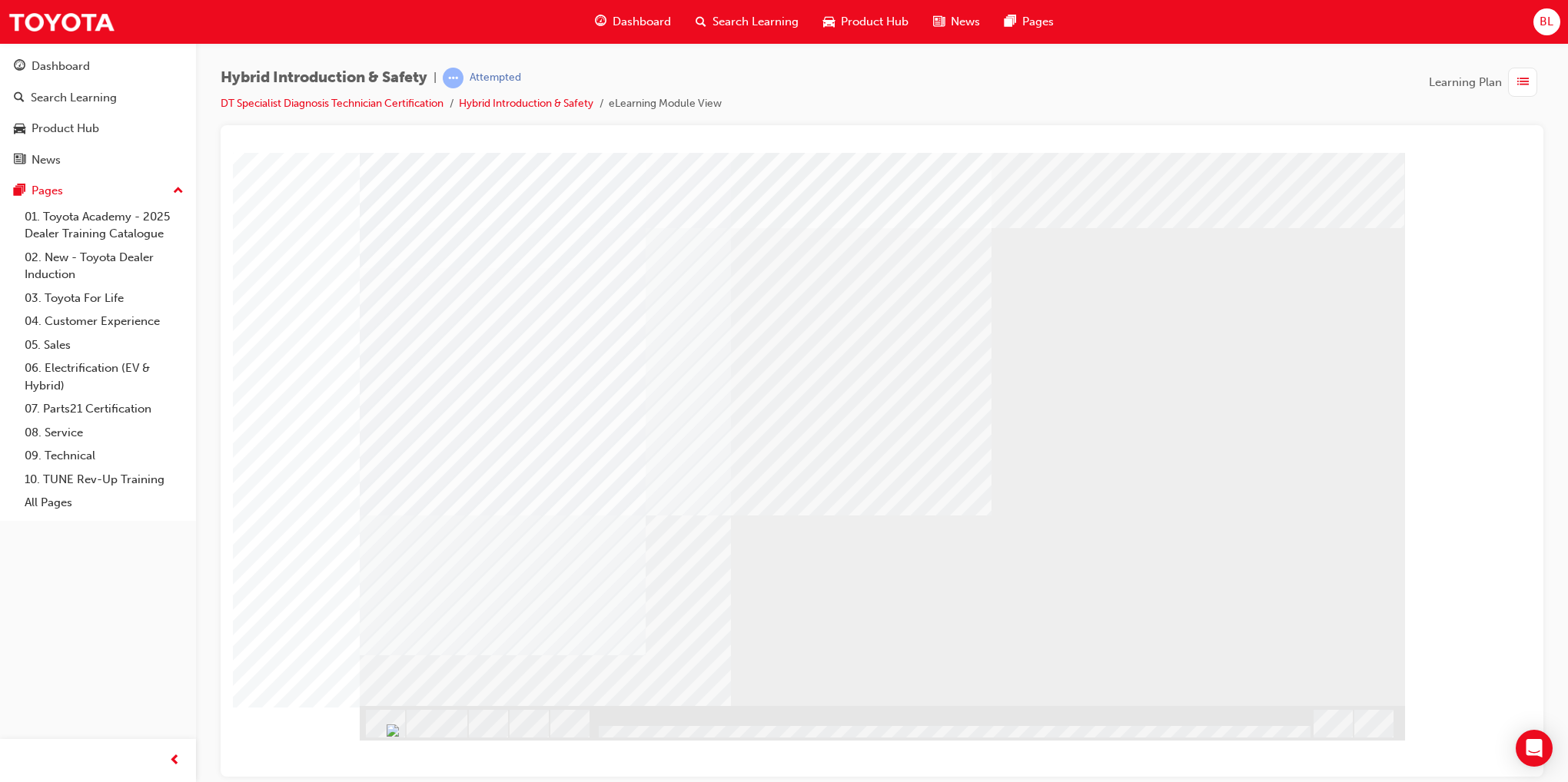 click at bounding box center [408, 1787] 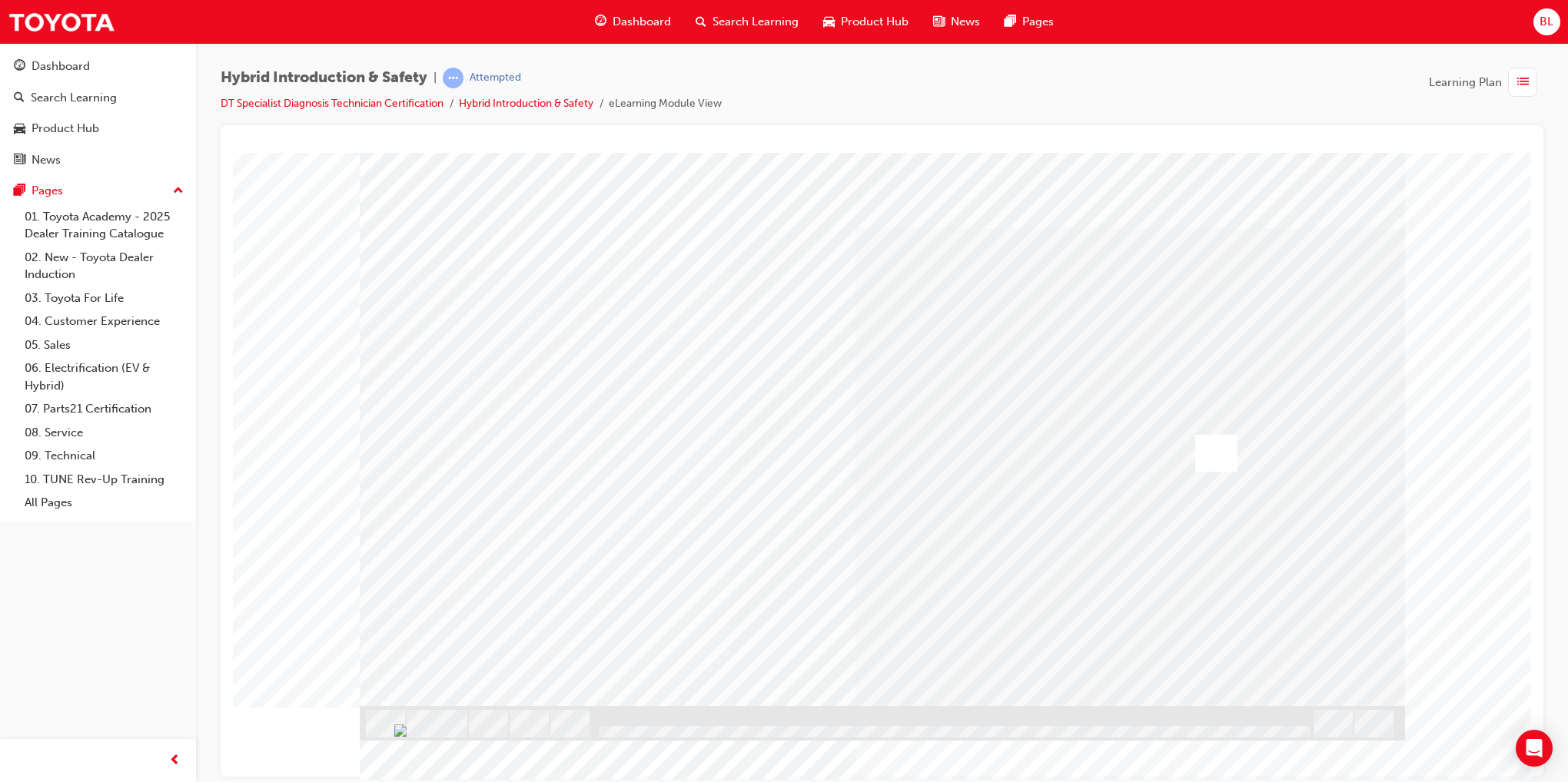 click at bounding box center [1216, 452] 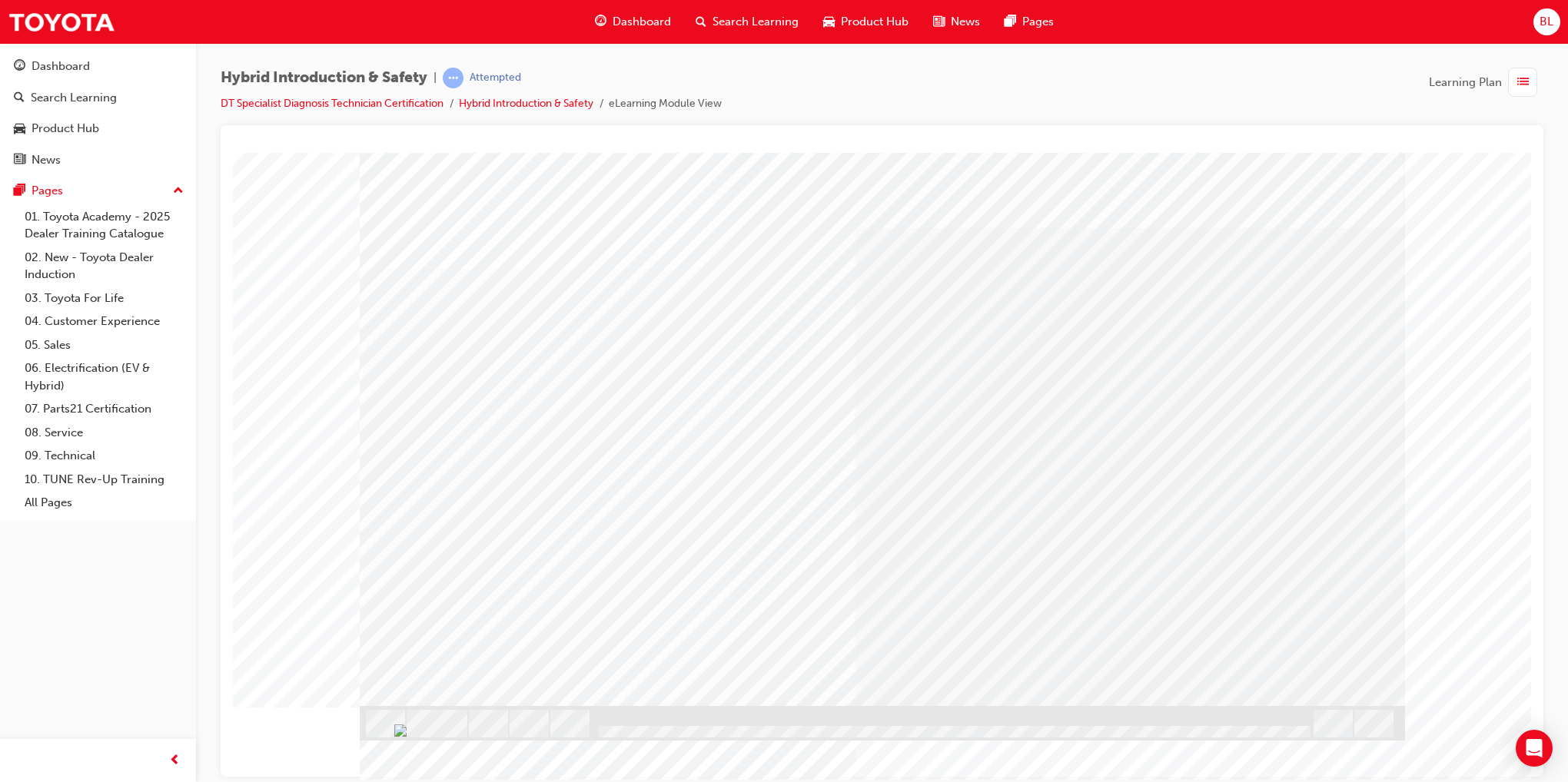 click at bounding box center [408, 1795] 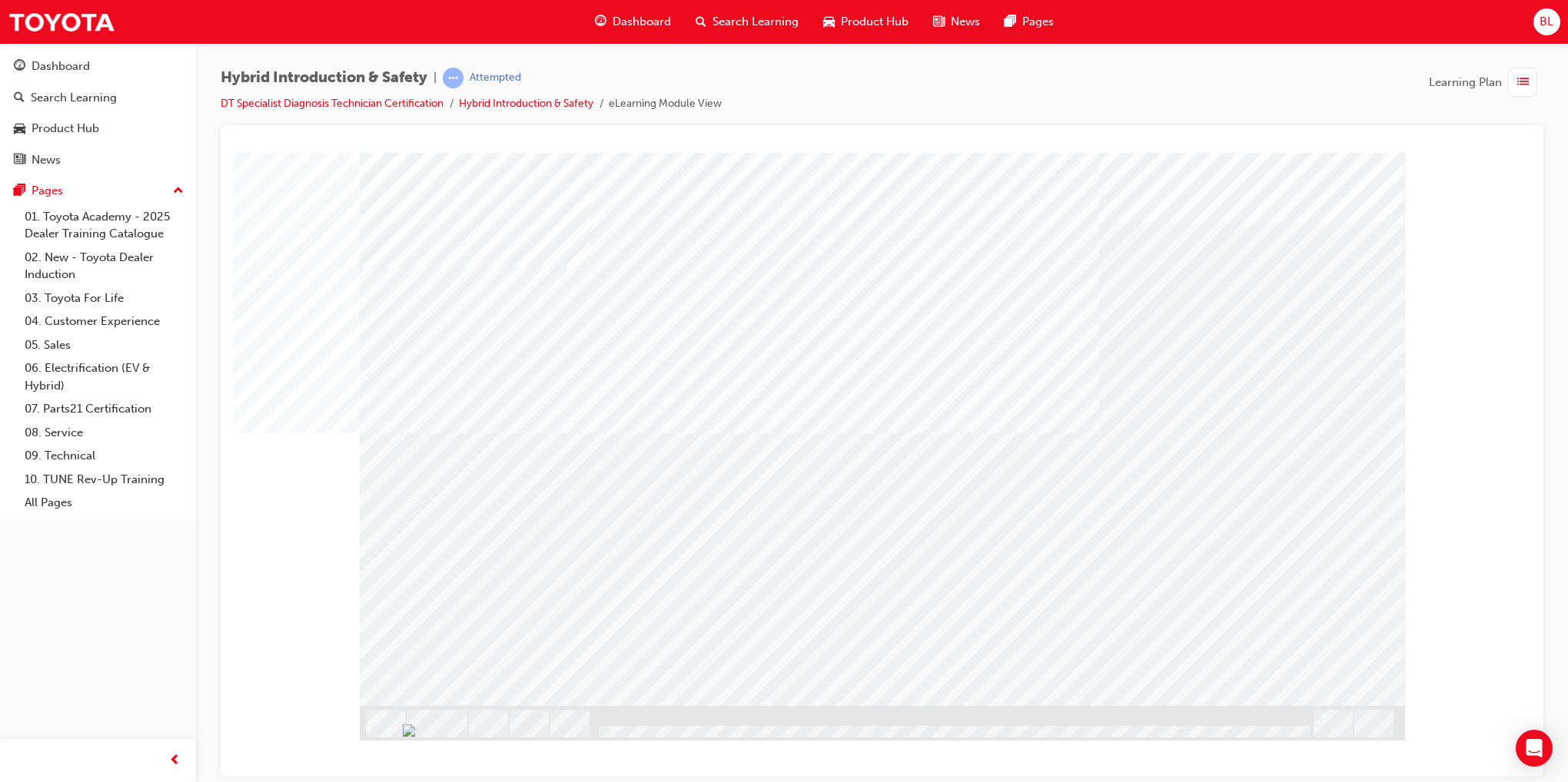 click at bounding box center (408, 1476) 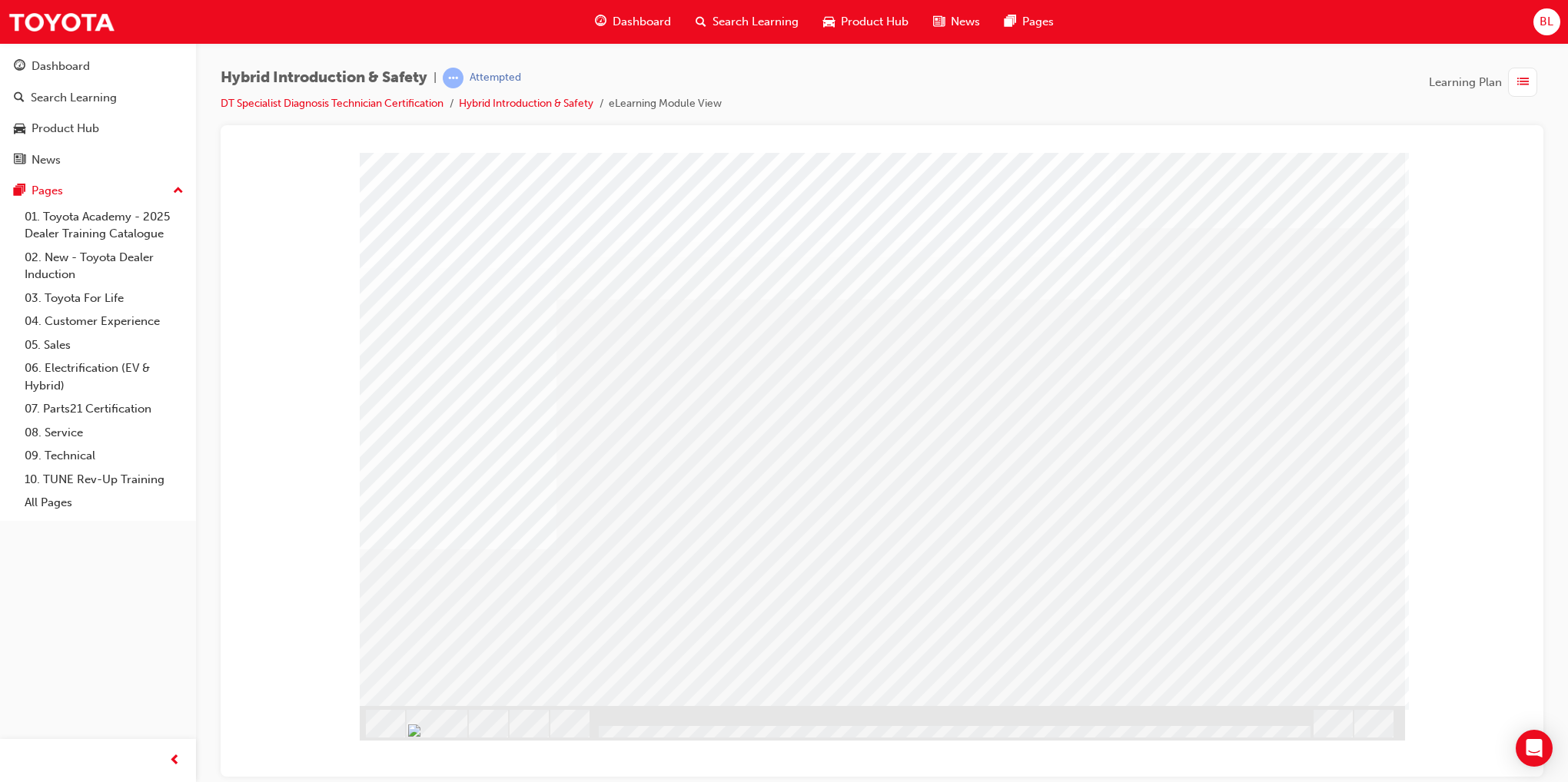 click at bounding box center [406, 2683] 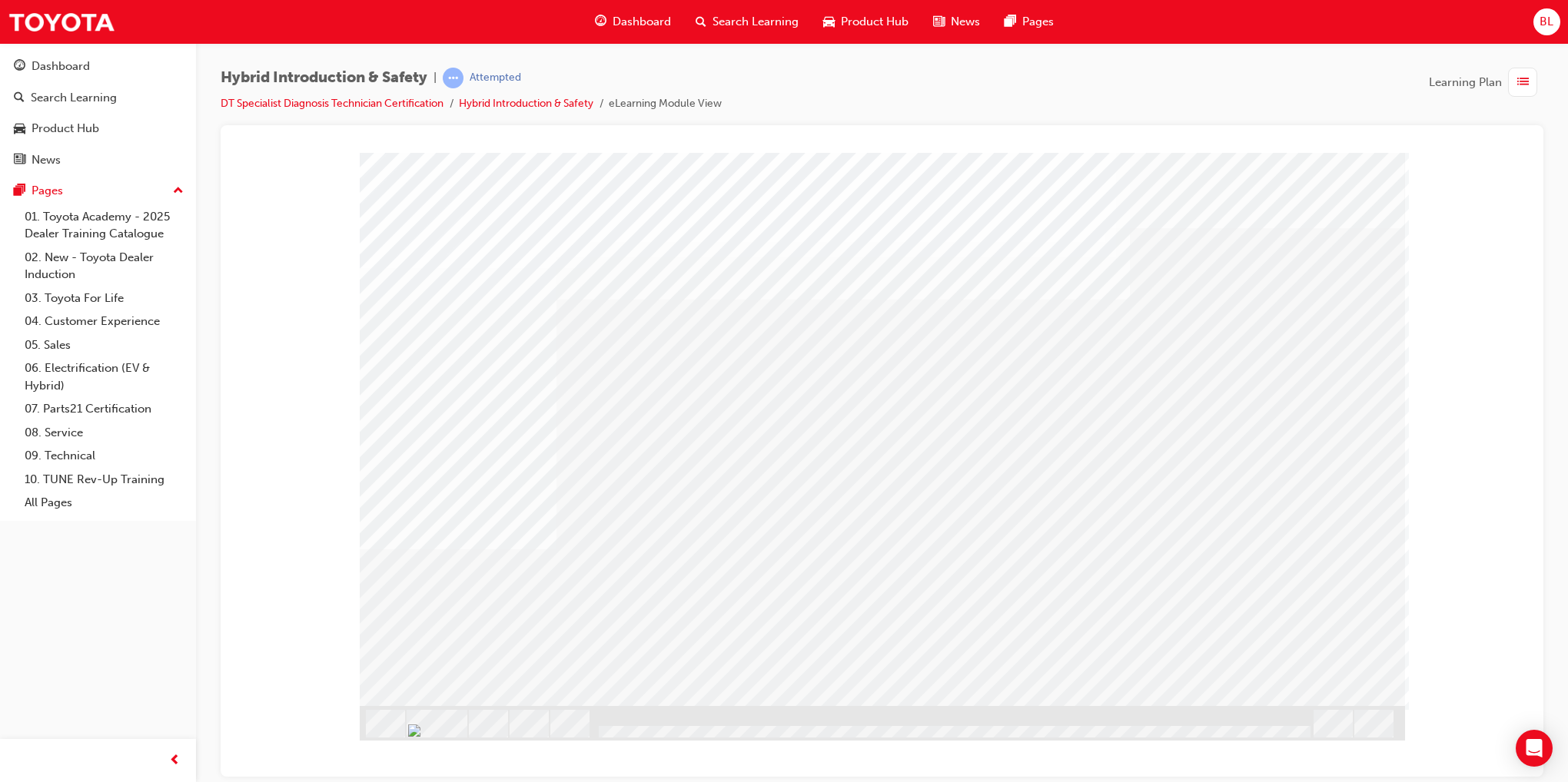 click at bounding box center (406, 2960) 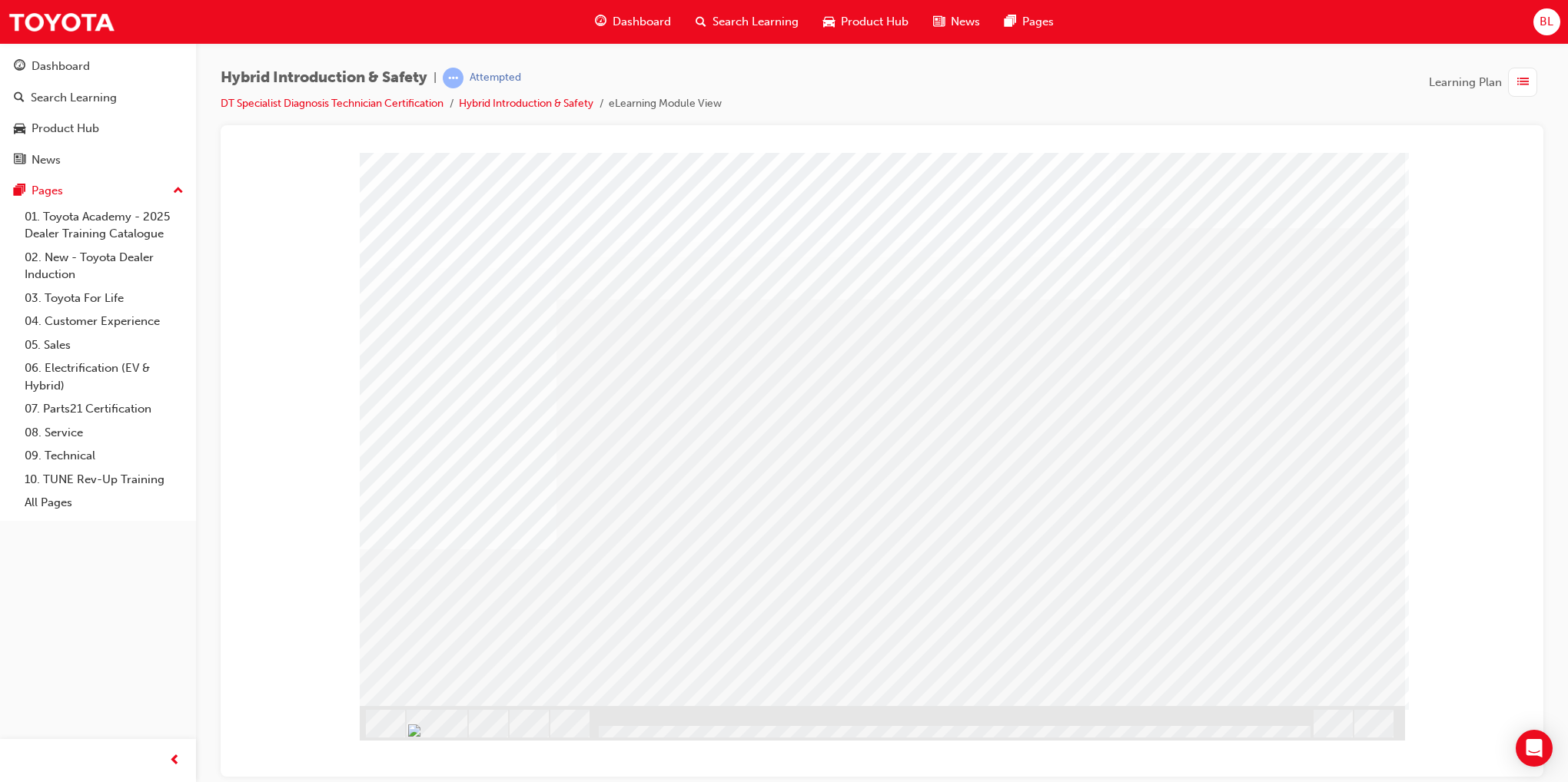 click at bounding box center [406, 3144] 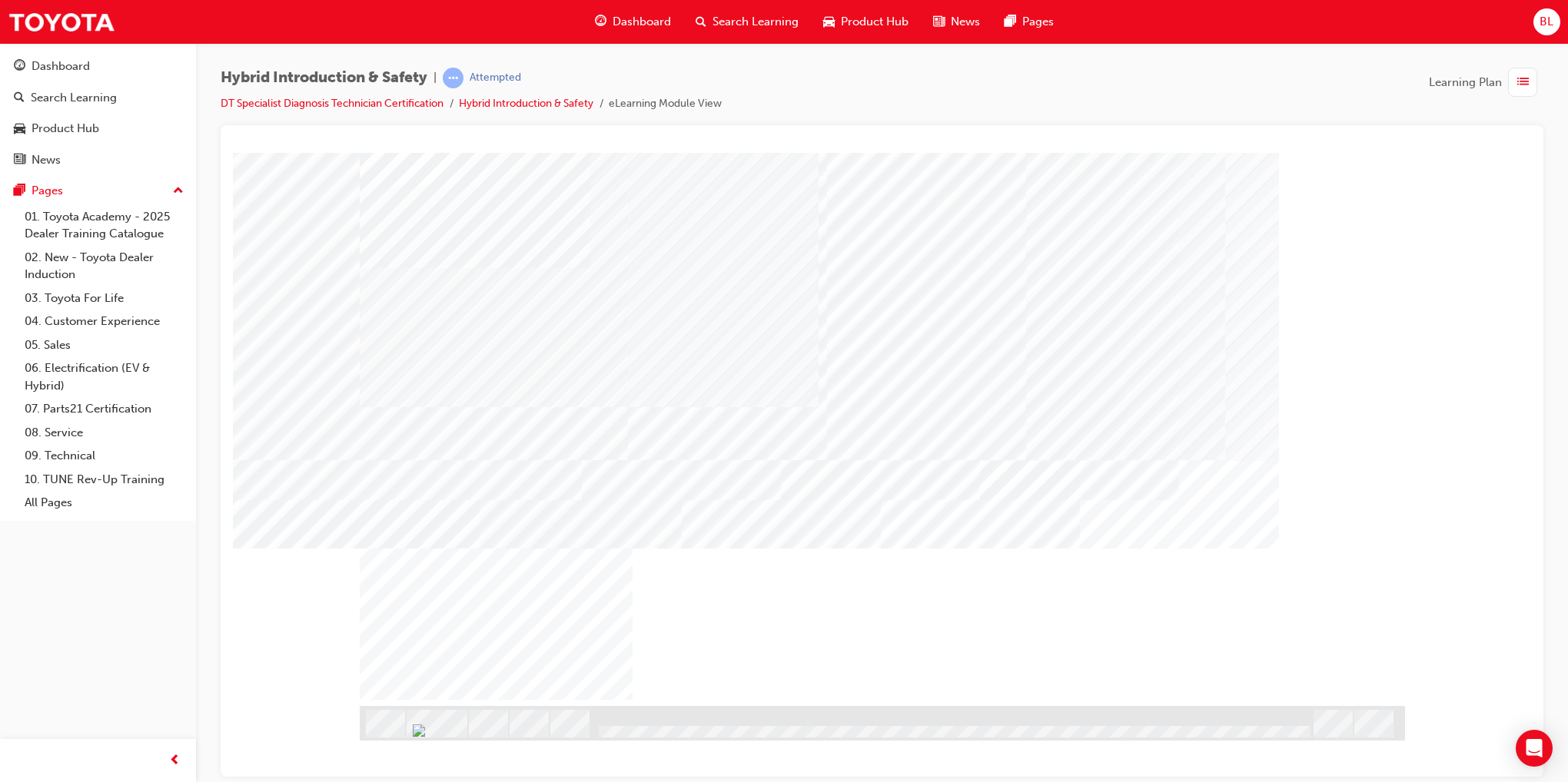 click at bounding box center [453, 777] 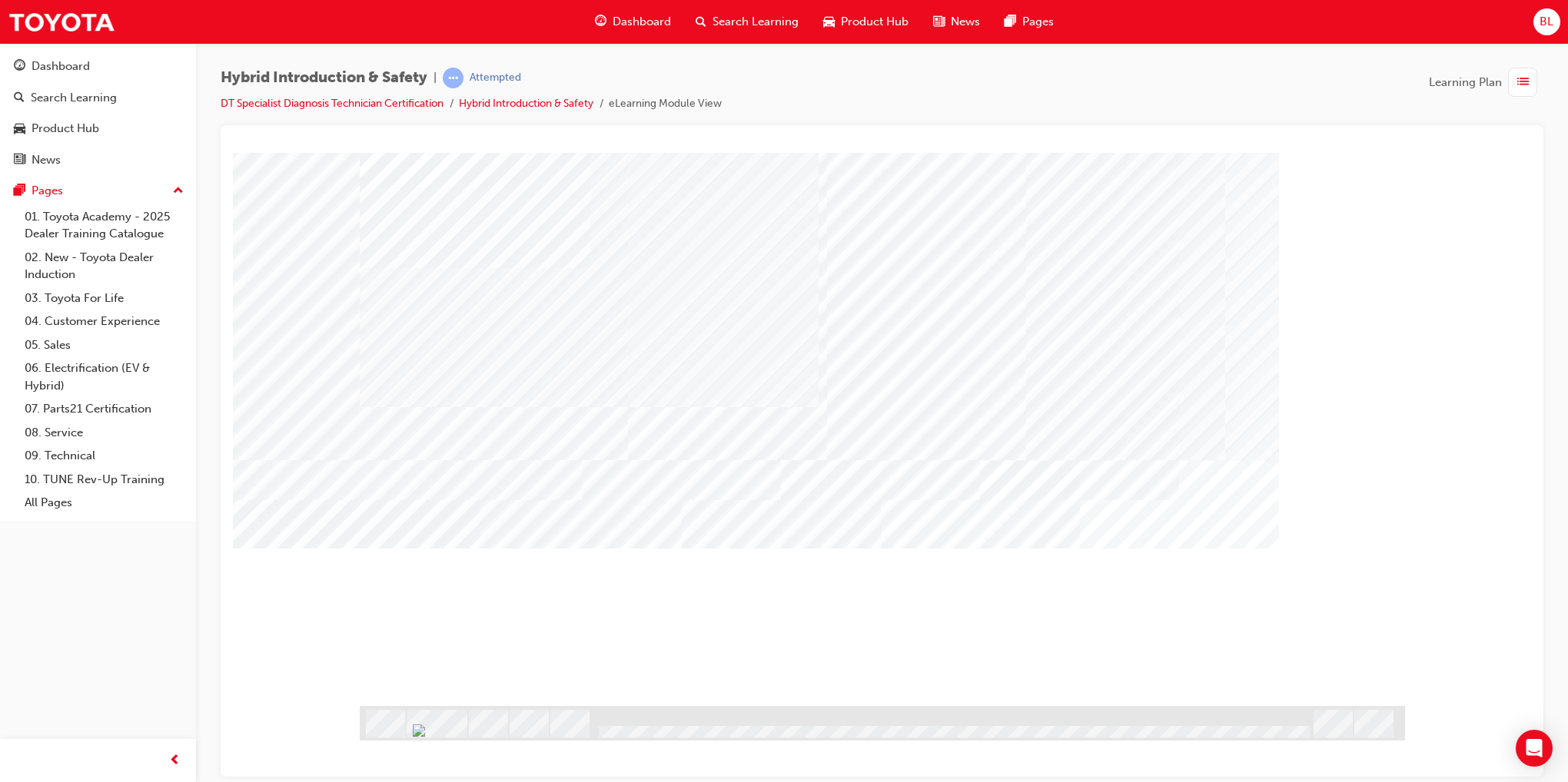 click at bounding box center (453, 2924) 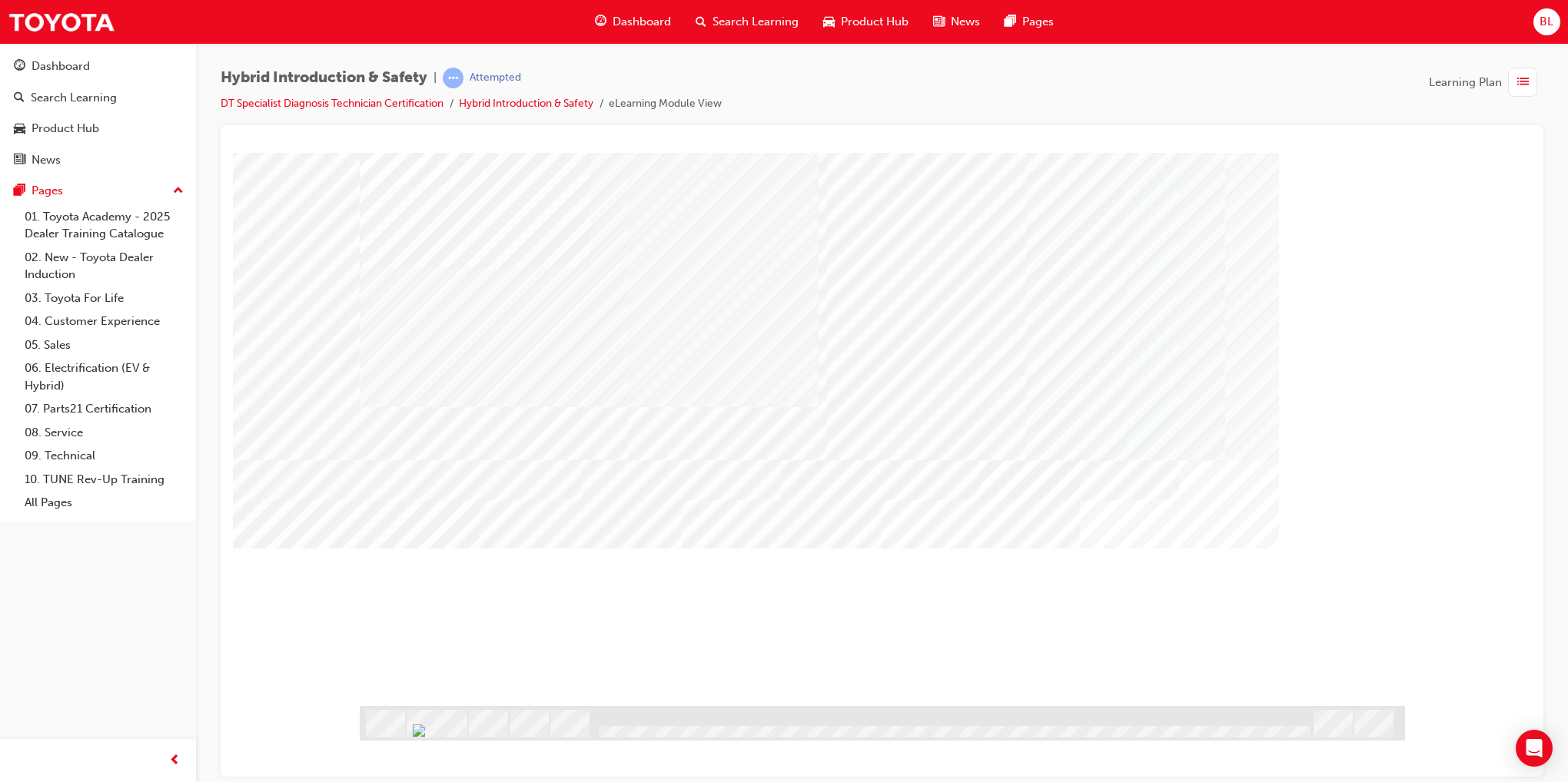 click at bounding box center (453, 2956) 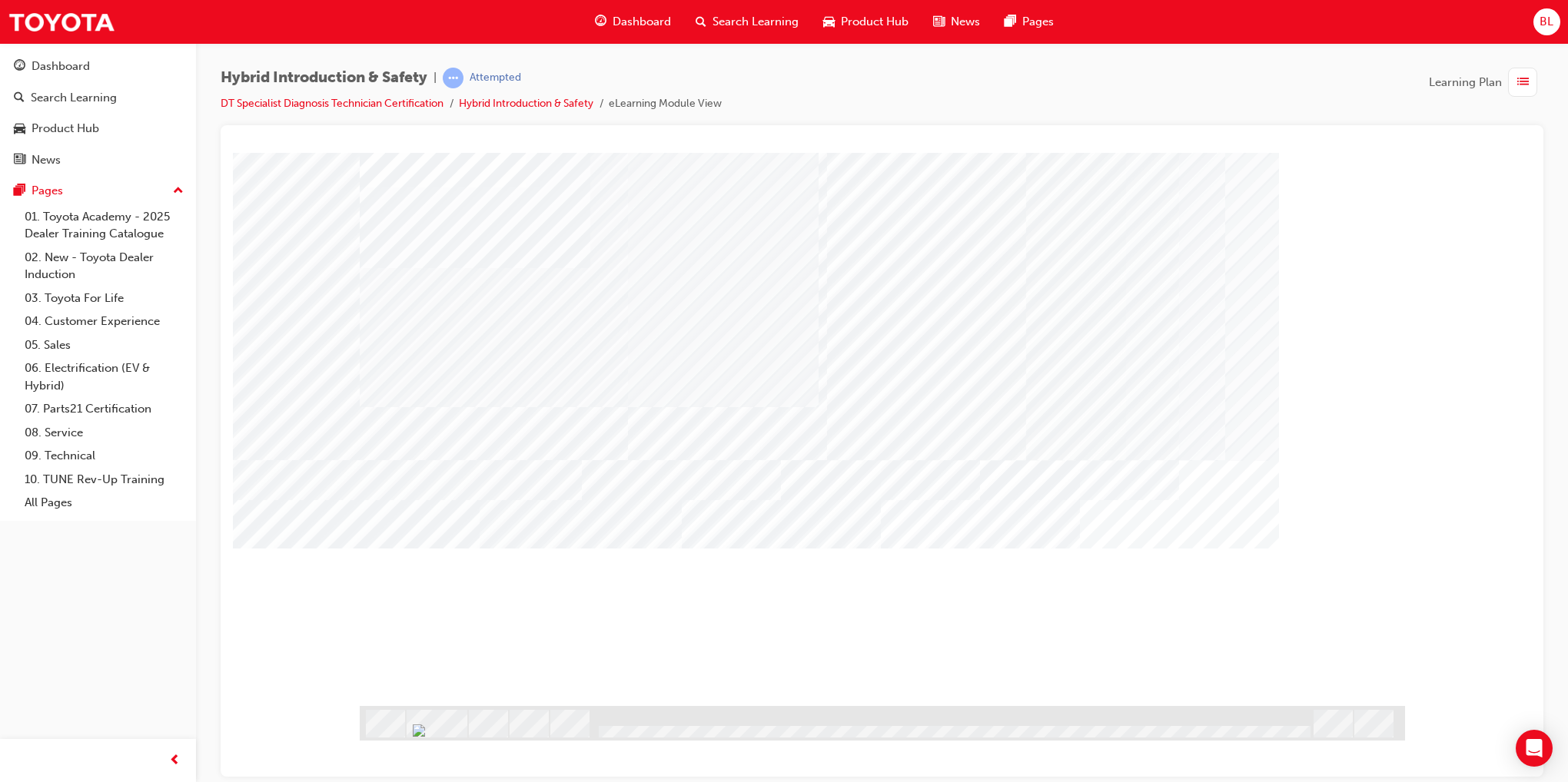 click at bounding box center [453, 4856] 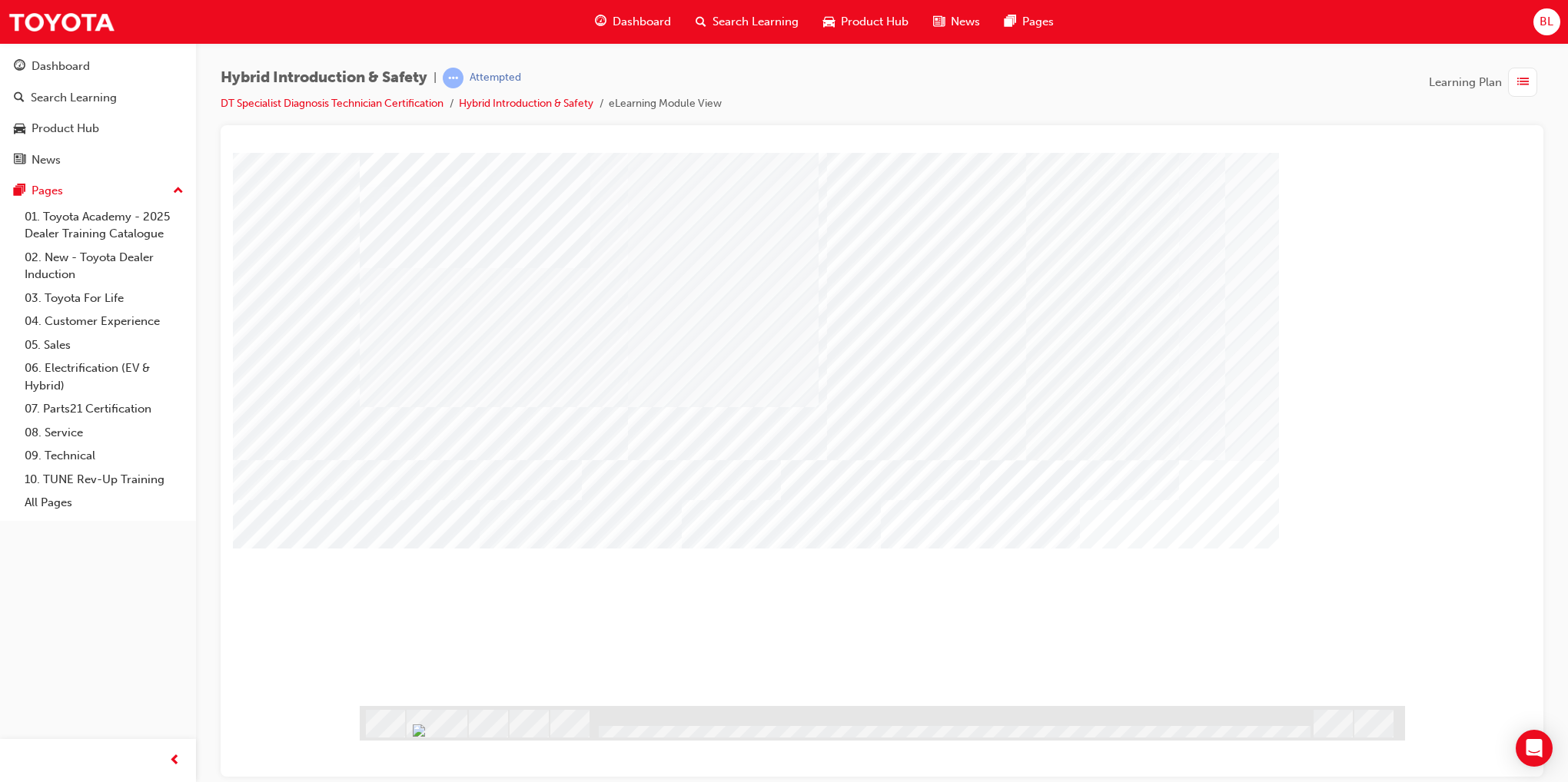 click at bounding box center [590, 7041] 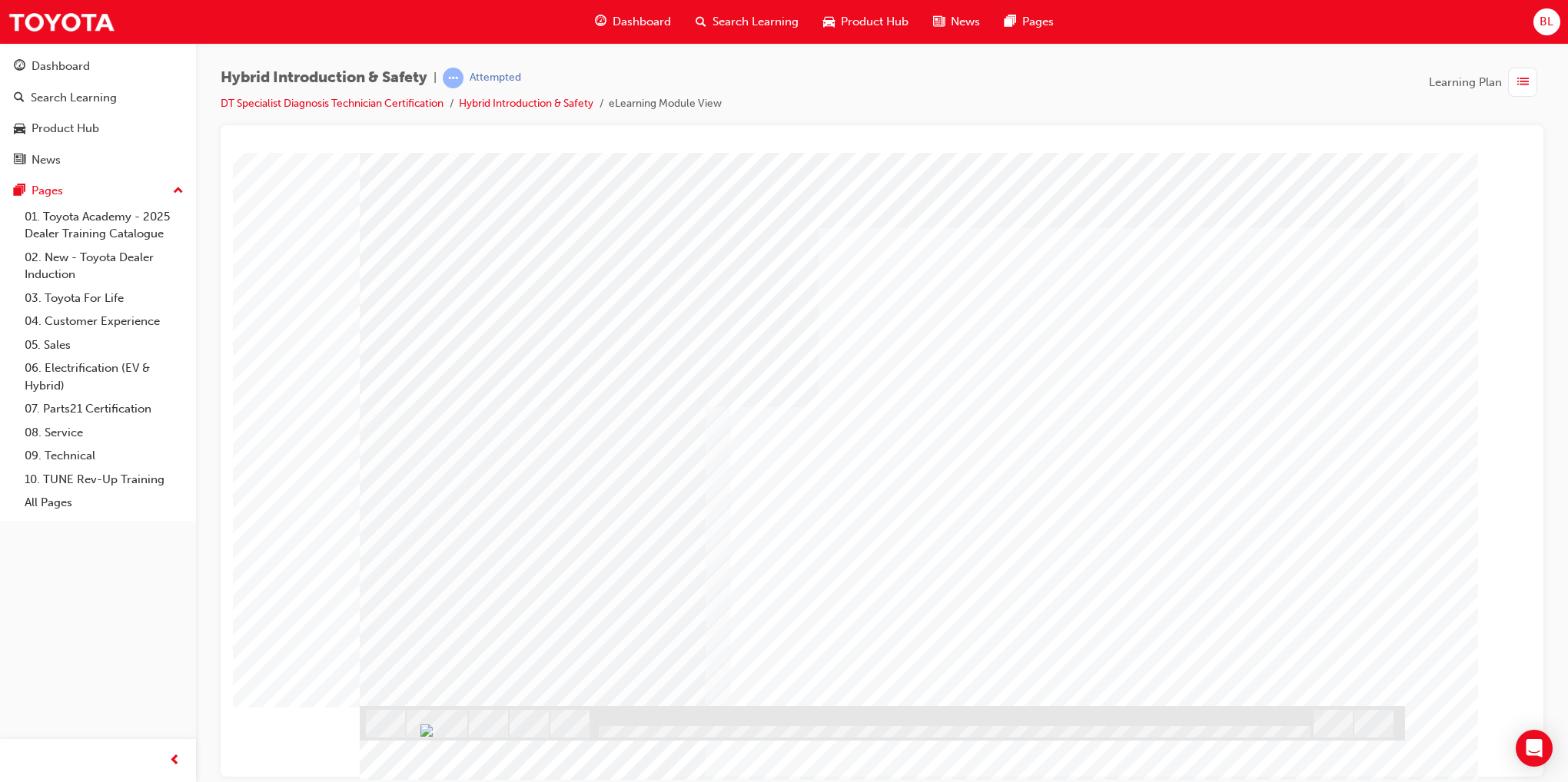click at bounding box center (408, 2502) 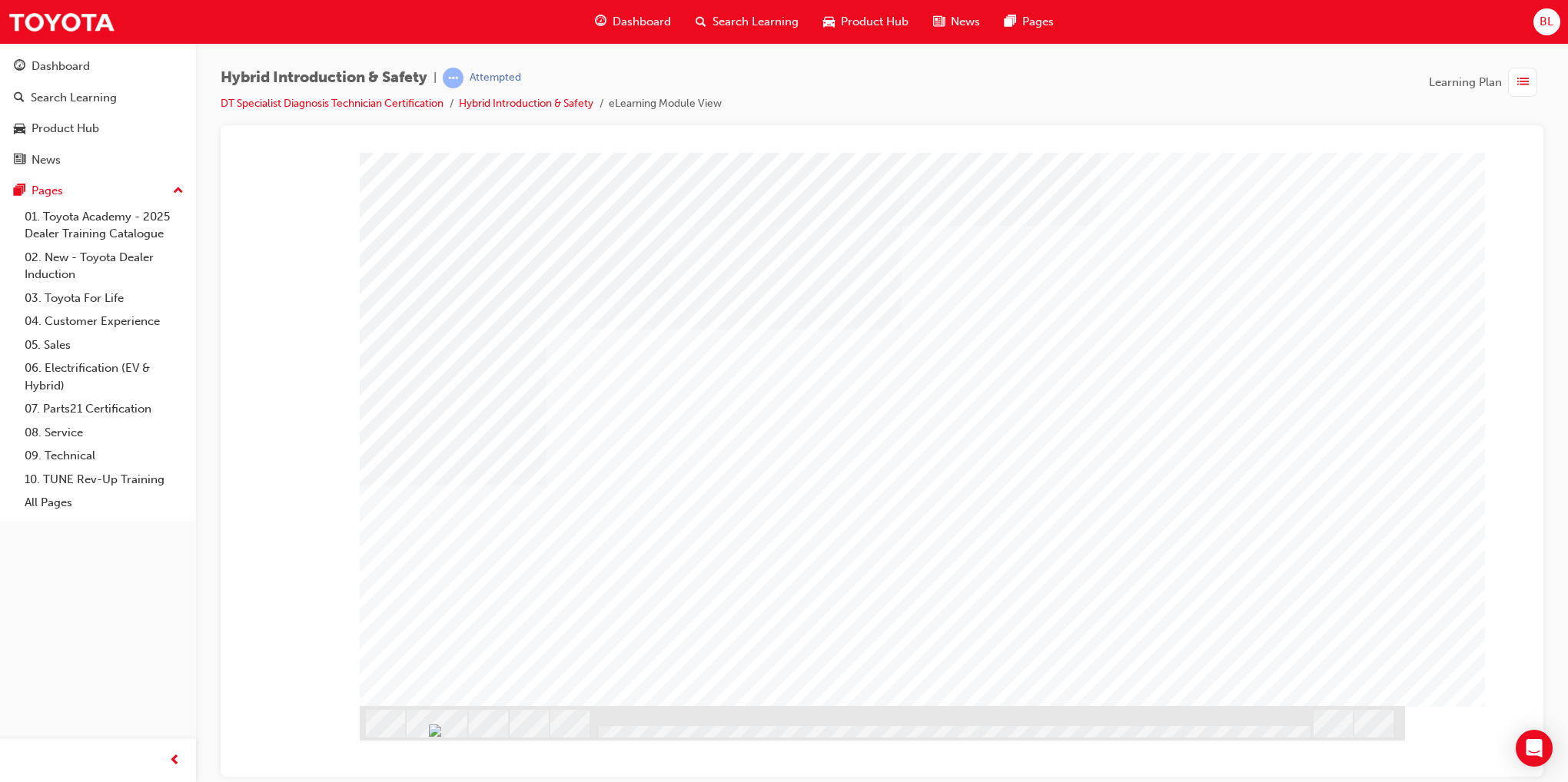 click at bounding box center [488, 821] 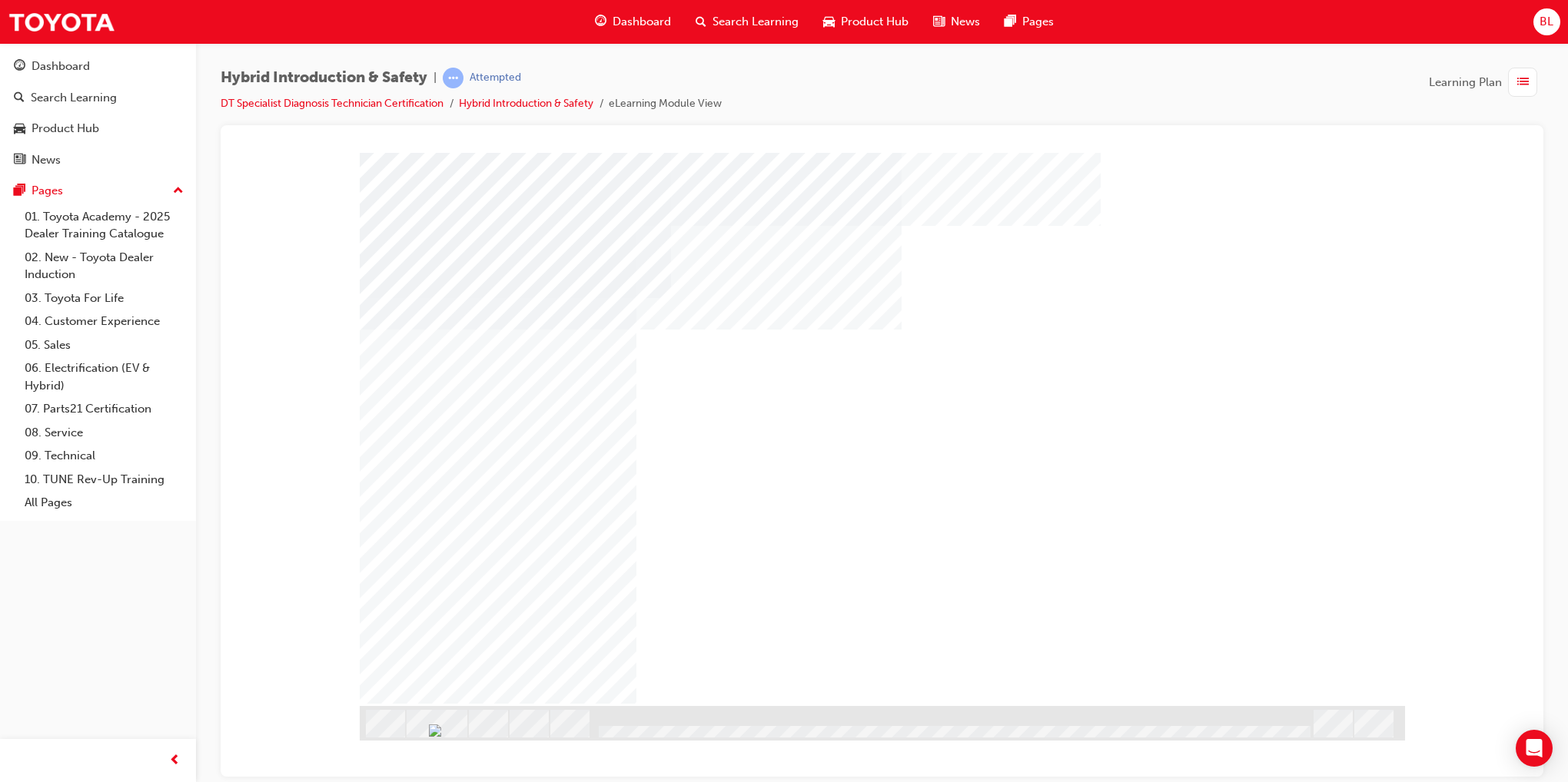click at bounding box center (1132, 257) 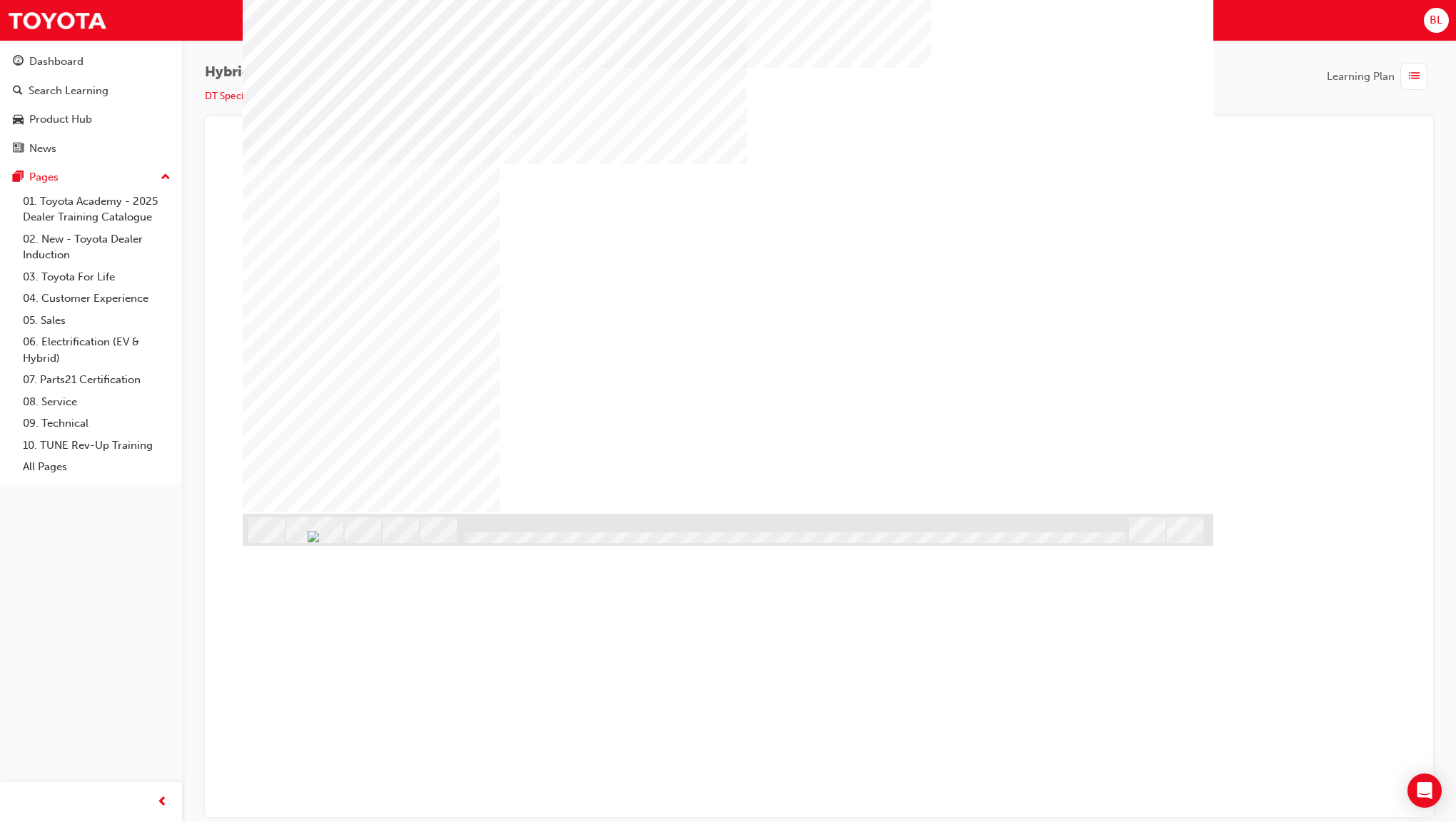 click at bounding box center [960, 215] 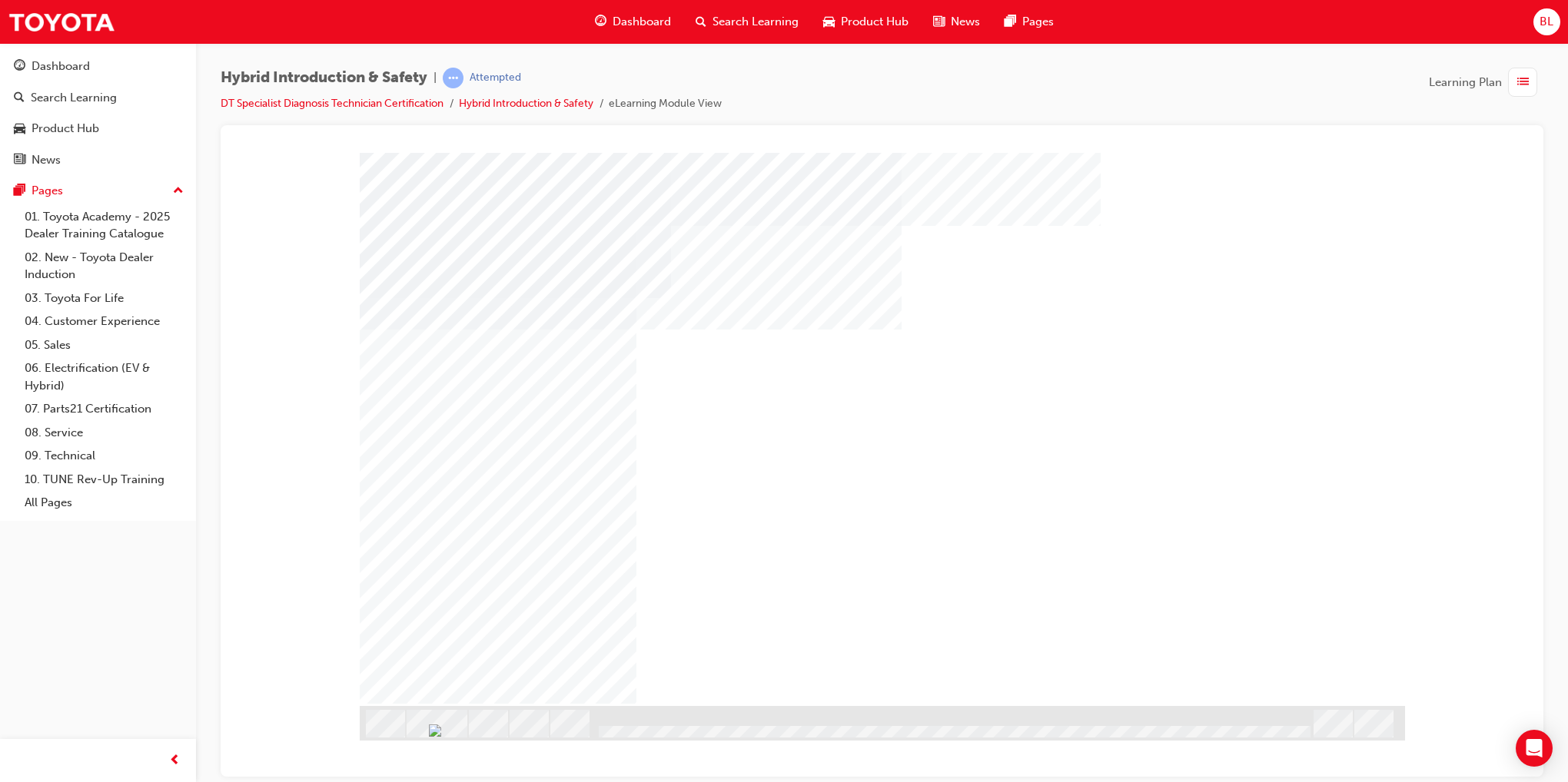 click at bounding box center (1132, 383) 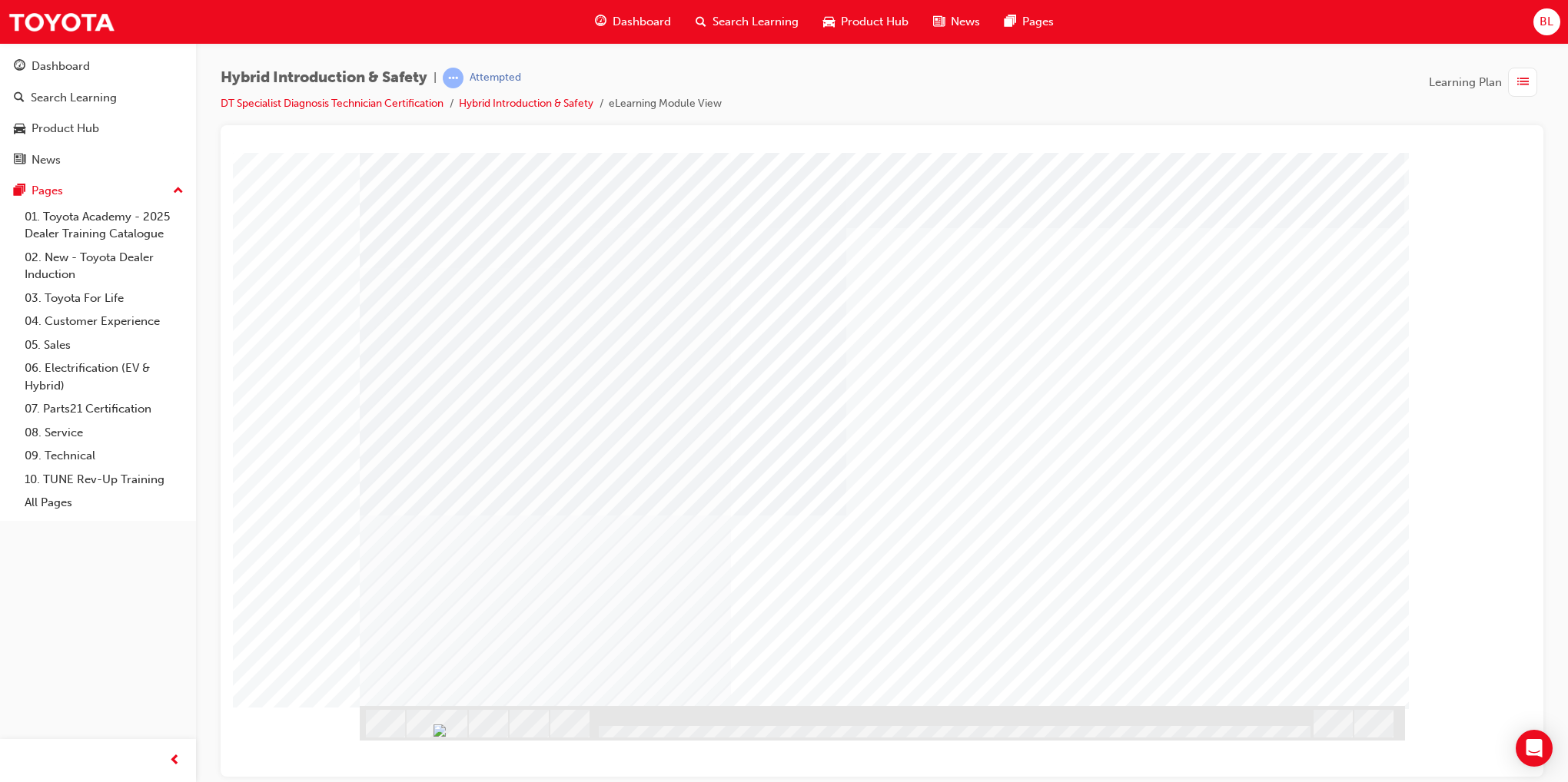 click at bounding box center (408, 1403) 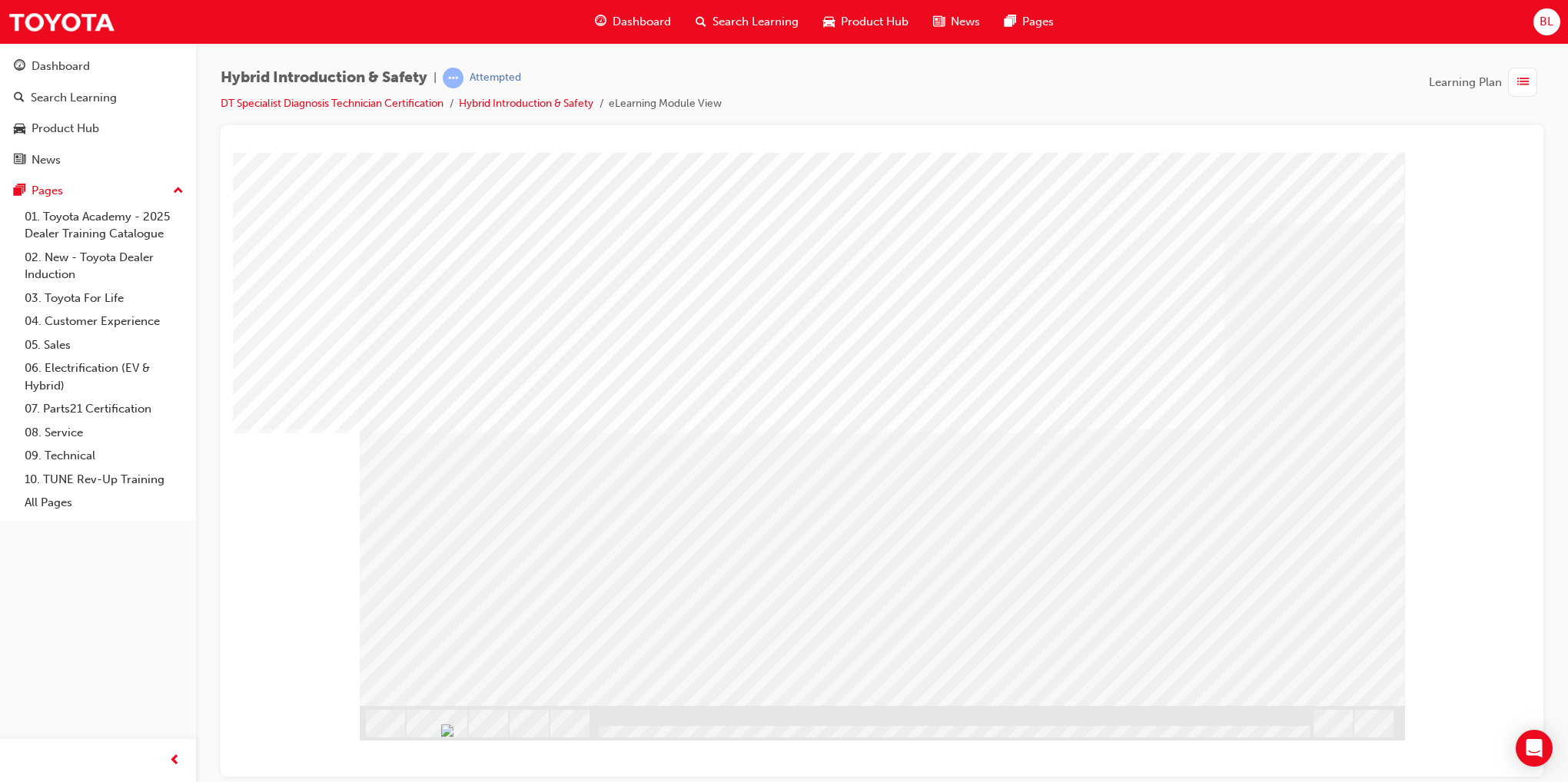 click at bounding box center (408, 1476) 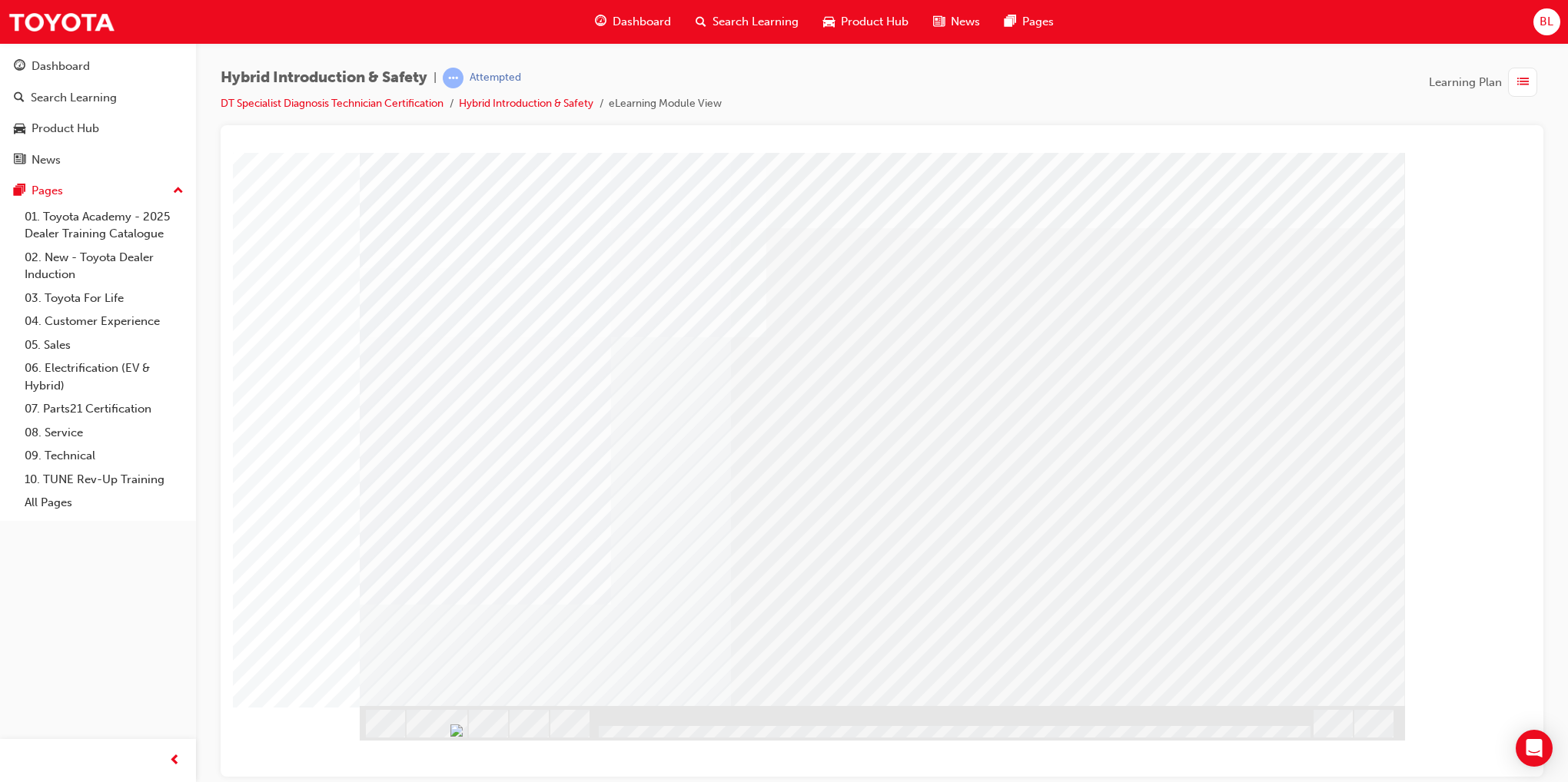click at bounding box center (408, 1447) 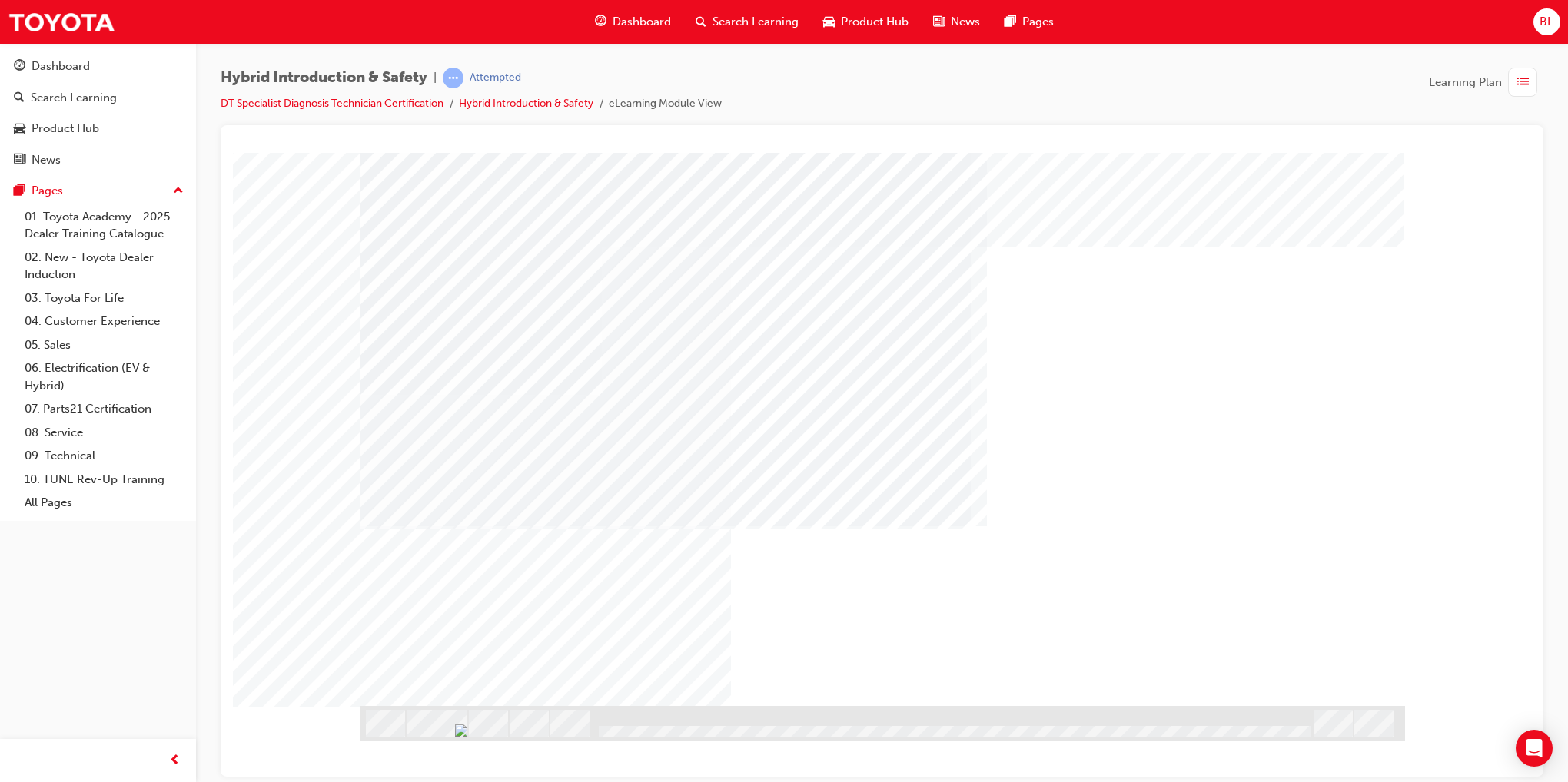 click at bounding box center [673, 1516] 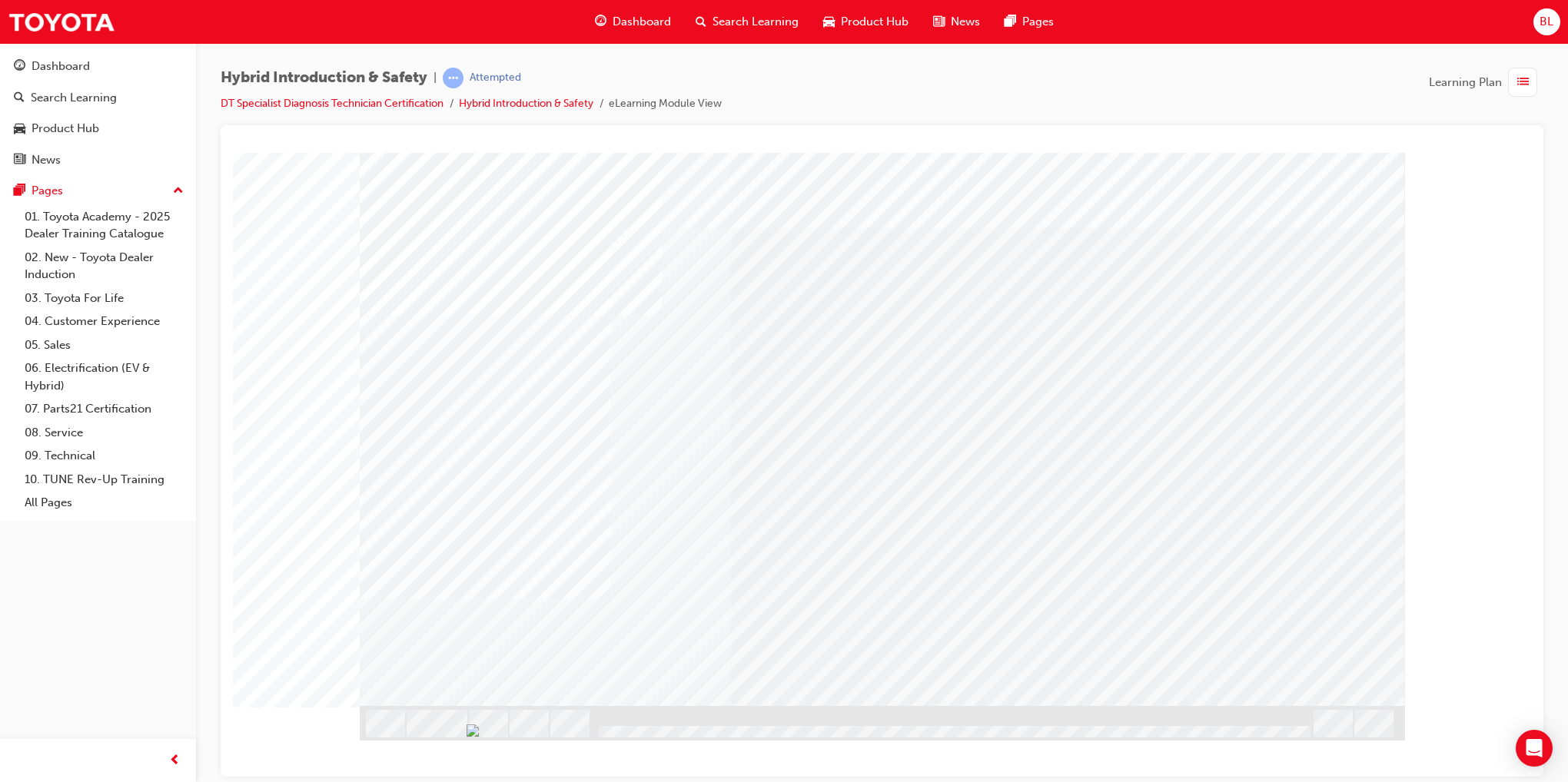 click at bounding box center [408, 1447] 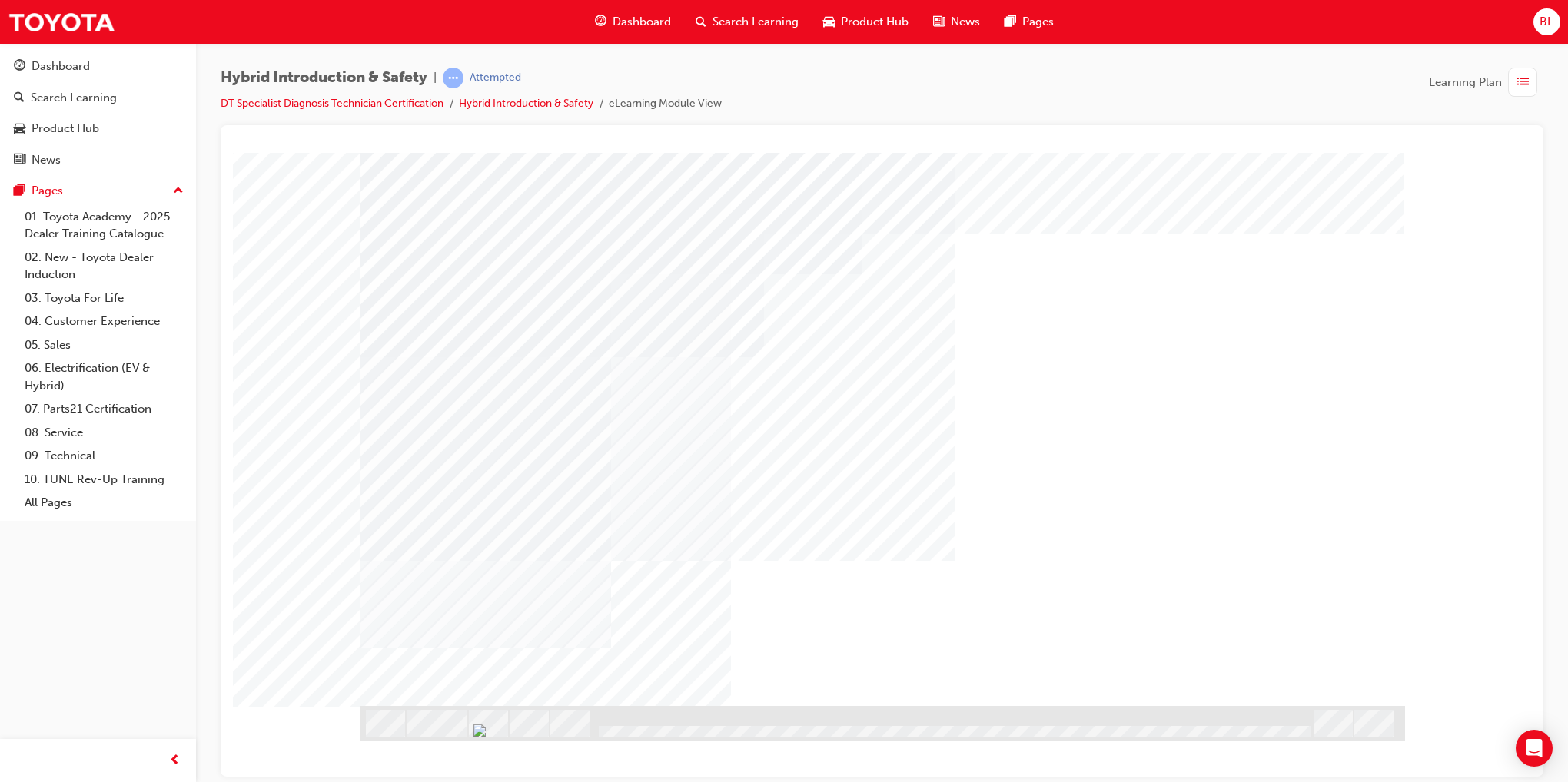 click at bounding box center (431, 1970) 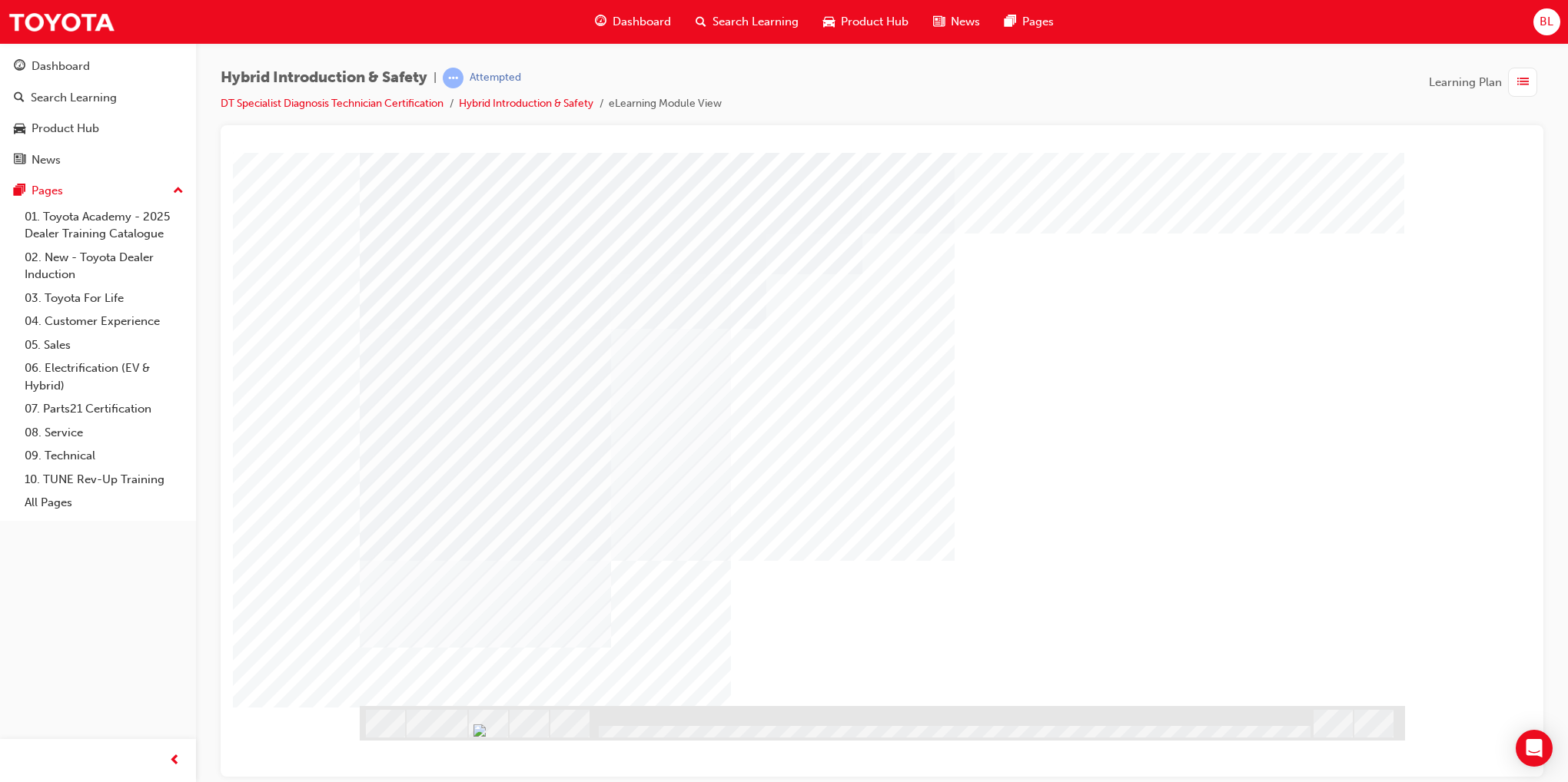 click at bounding box center (431, 1970) 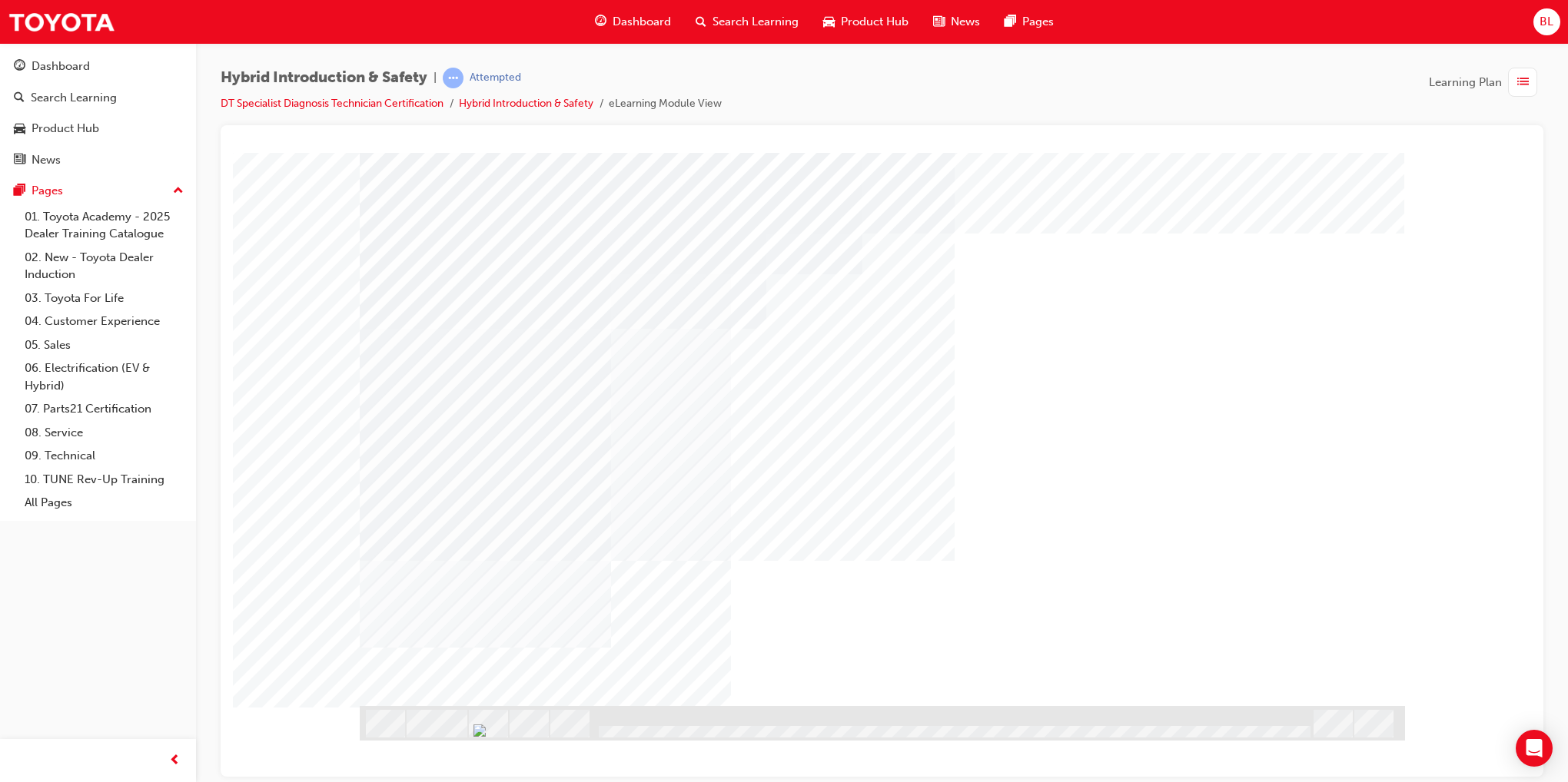click at bounding box center [408, 1341] 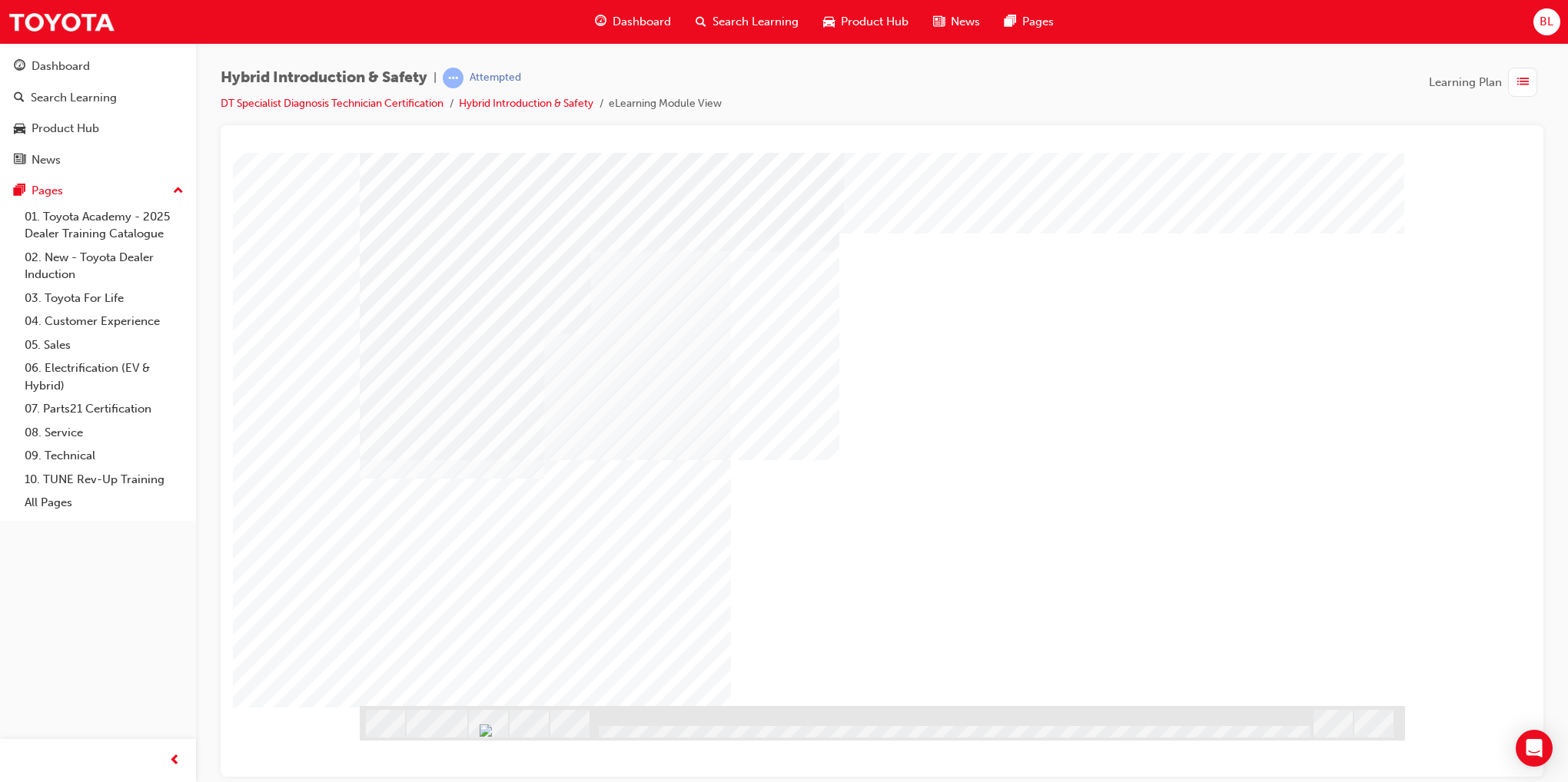 click at bounding box center (443, 2564) 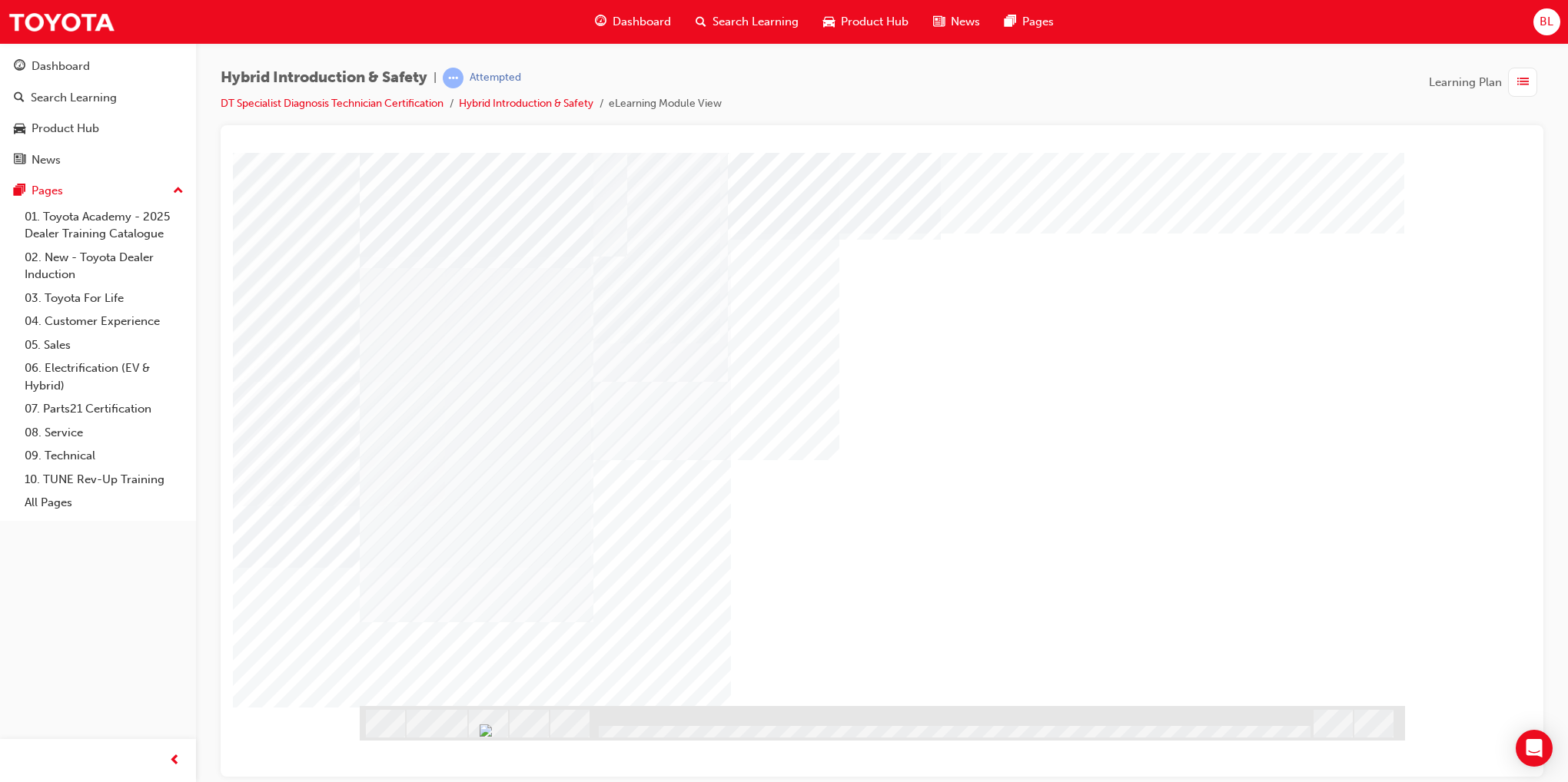 click at bounding box center (443, 5542) 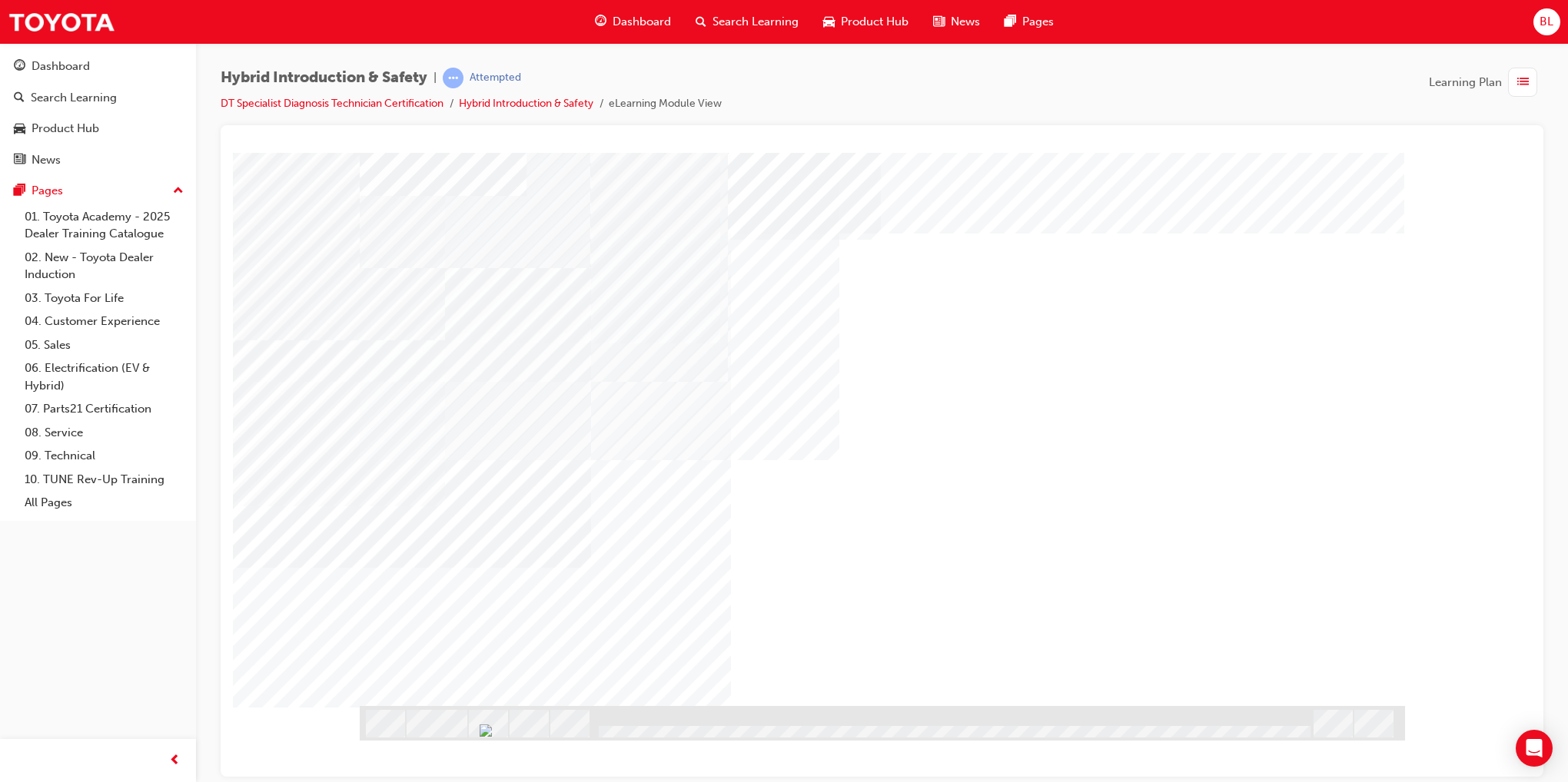 click at bounding box center (443, 5585) 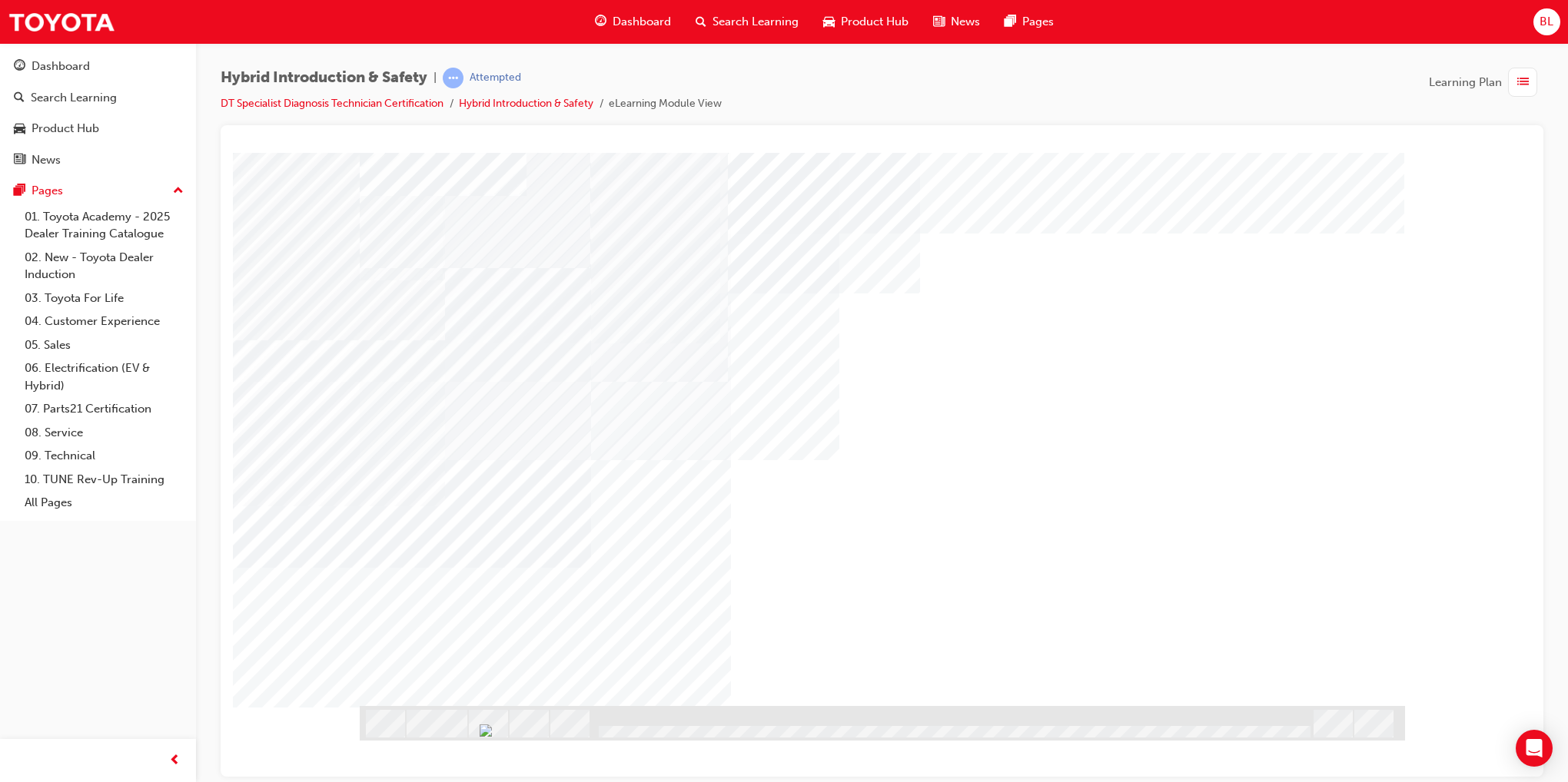 click at bounding box center [443, 5682] 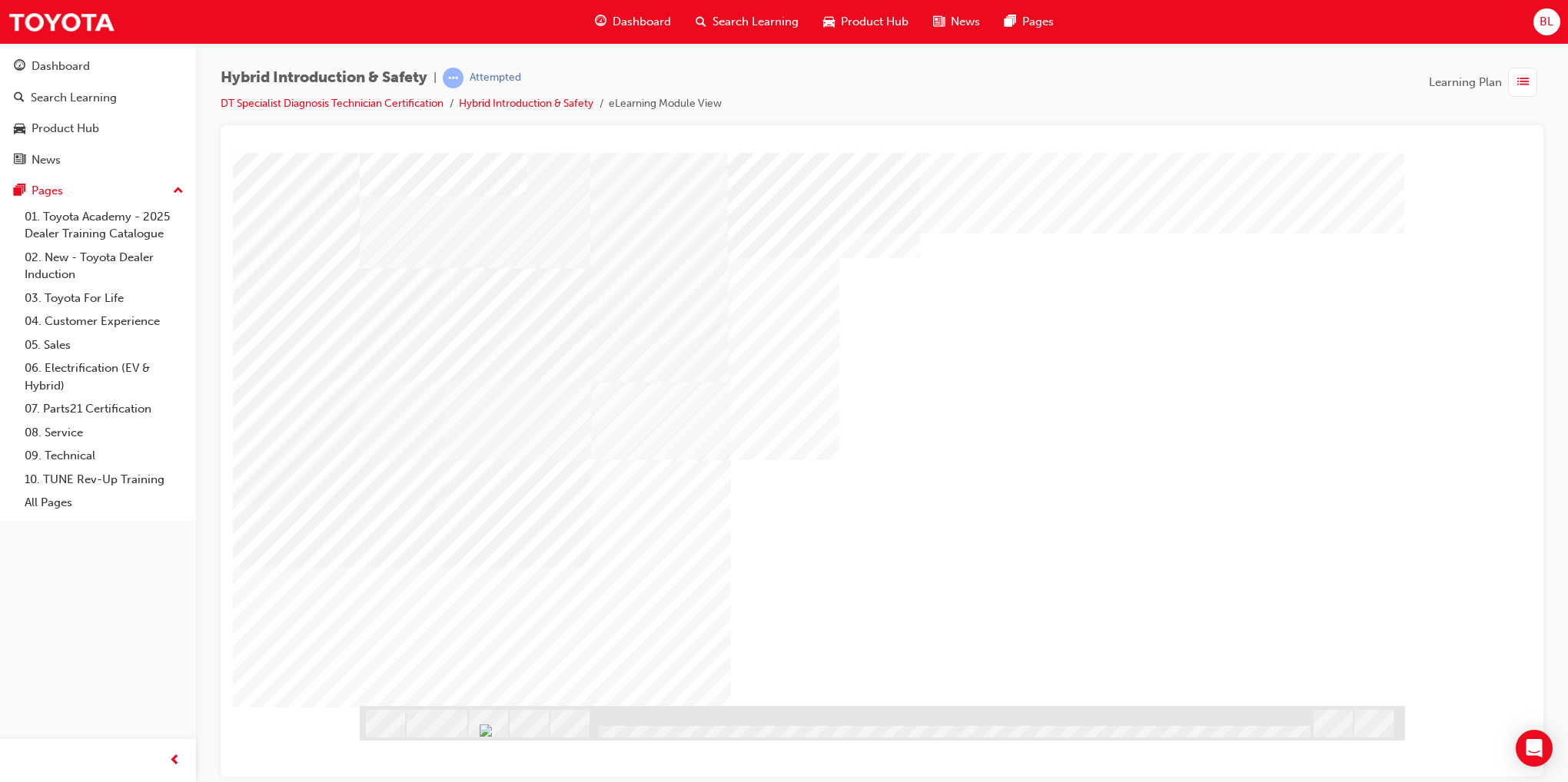 click at bounding box center (408, 5855) 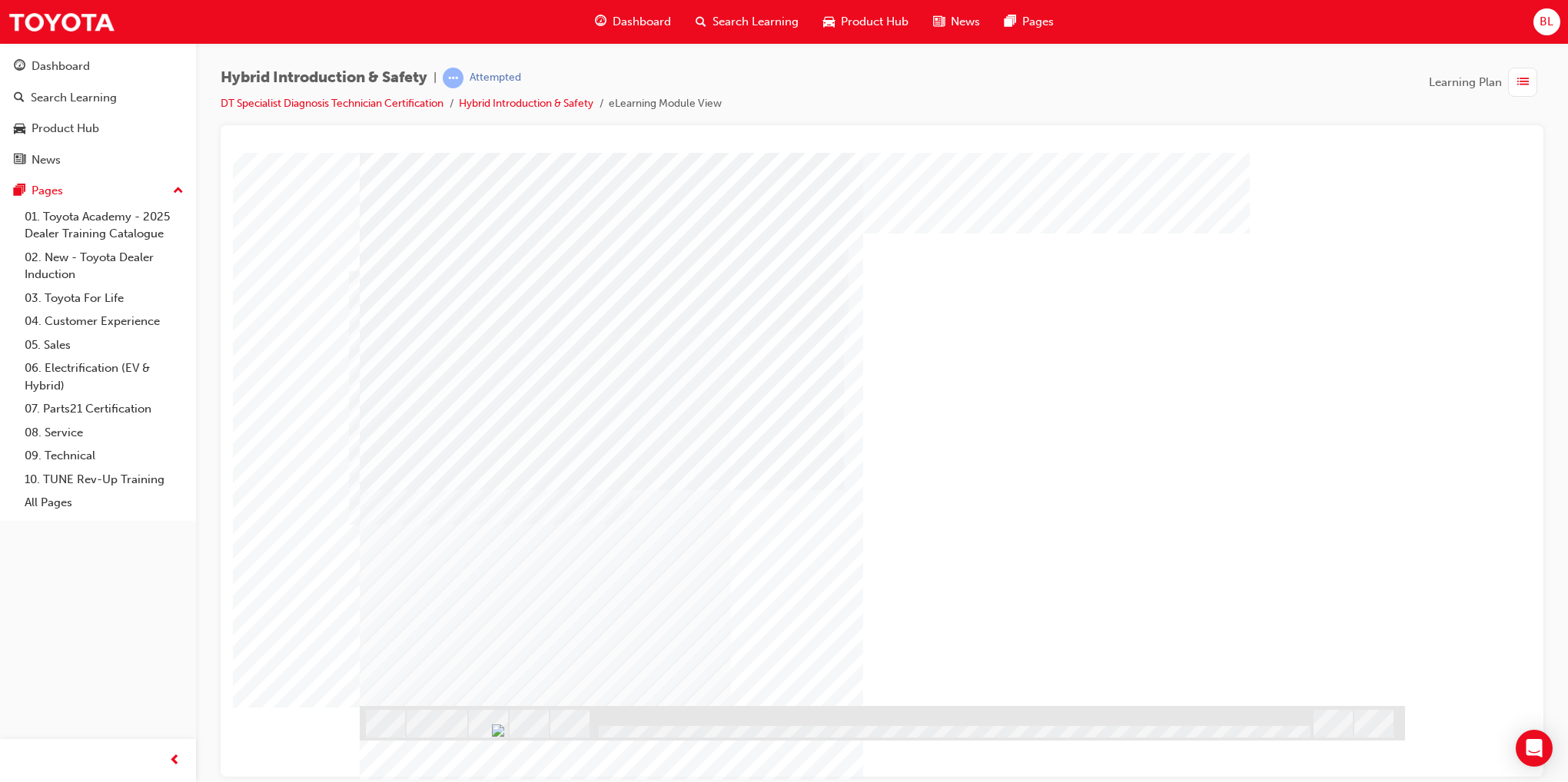 click at bounding box center (379, 1775) 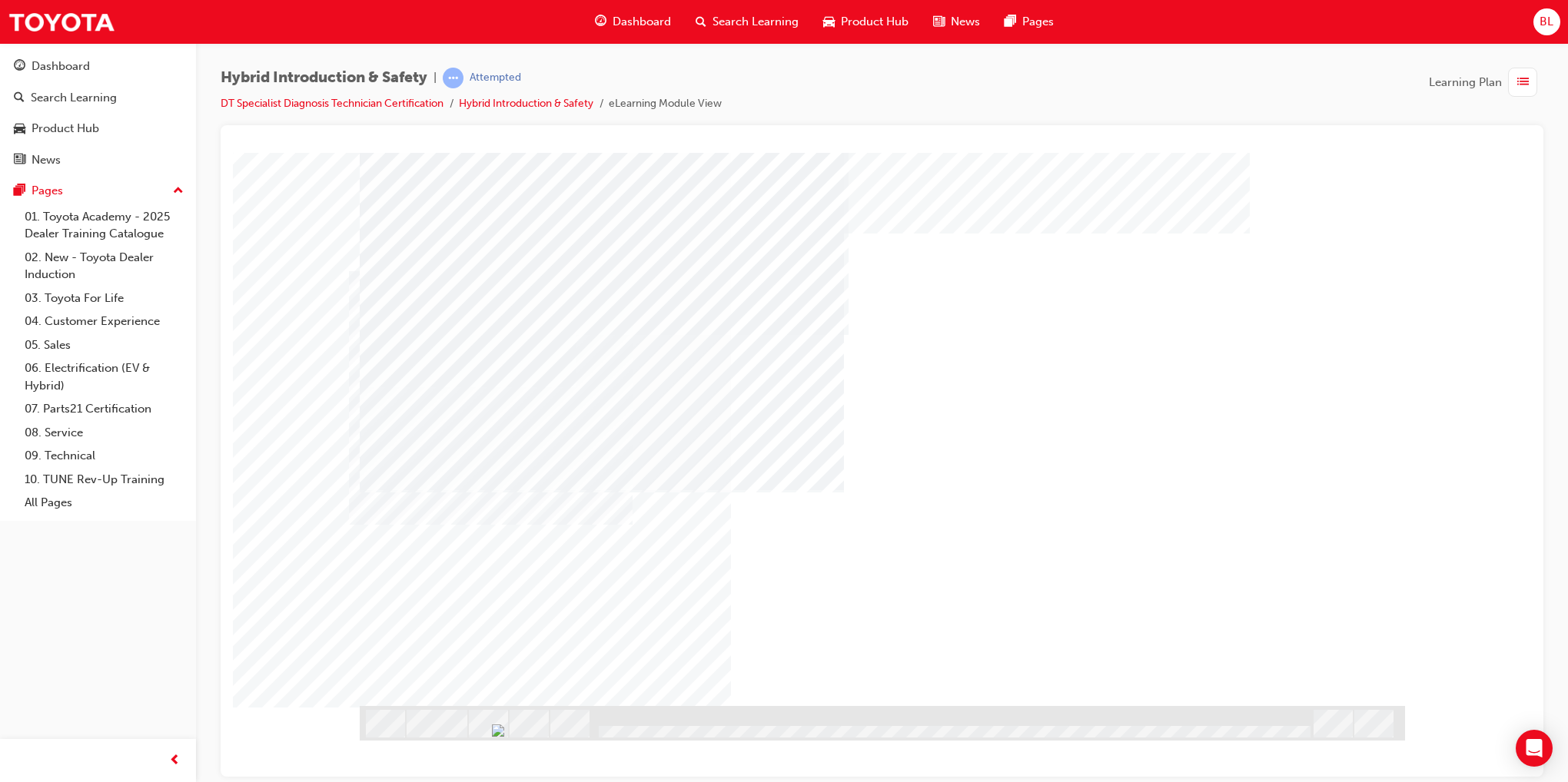 click at bounding box center (379, 4094) 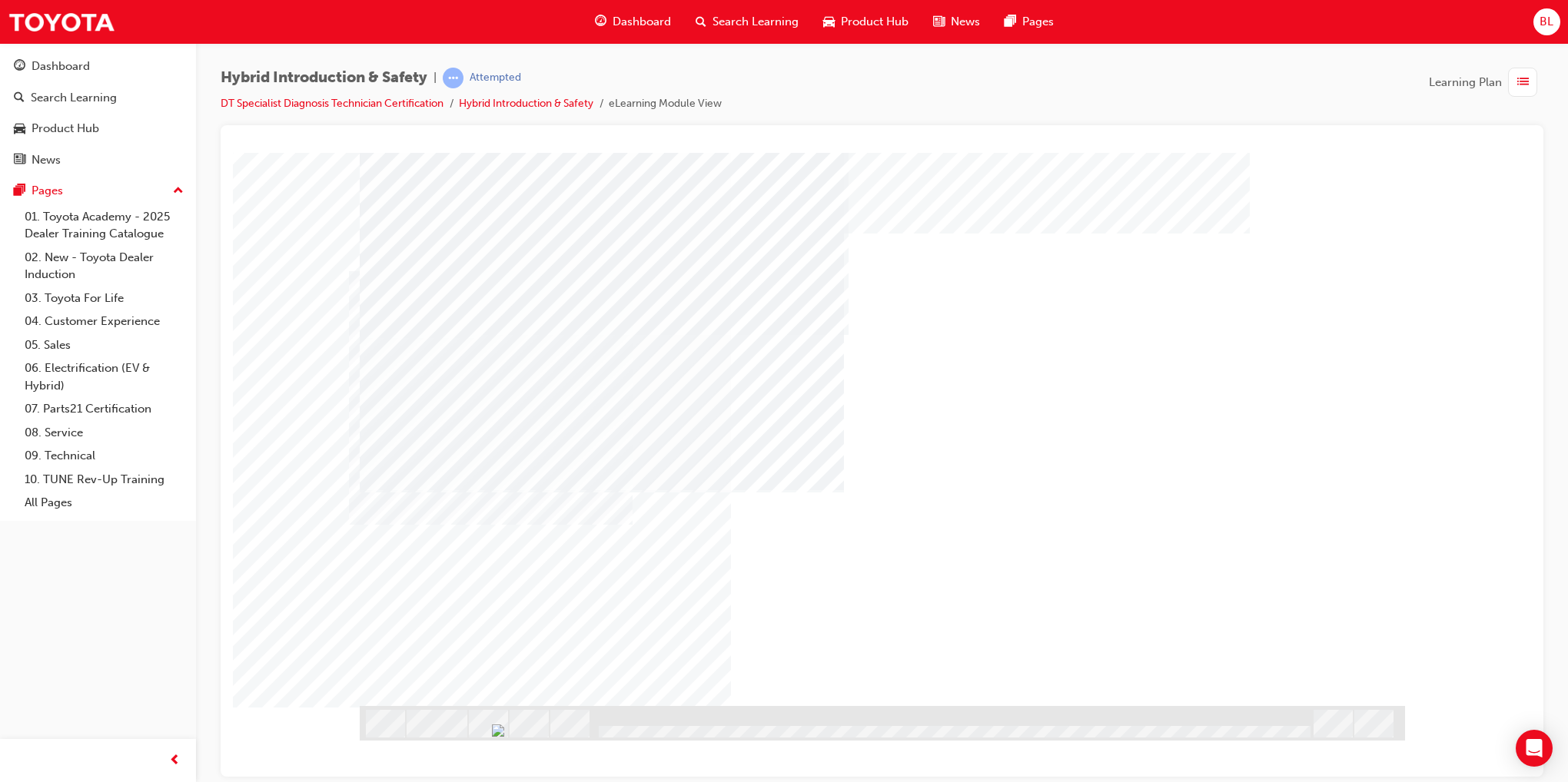 click at bounding box center (420, 3332) 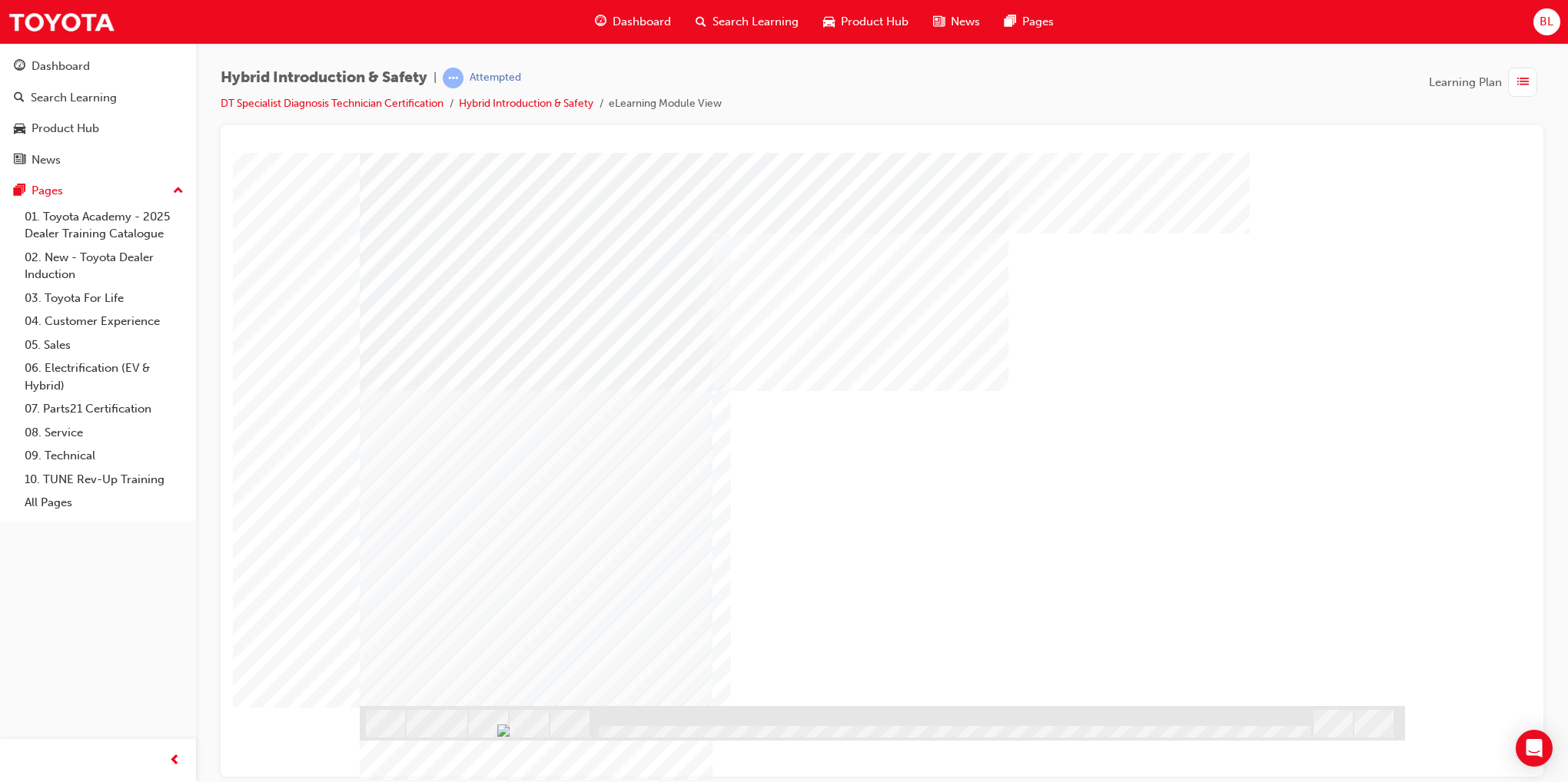 click at bounding box center (408, 1549) 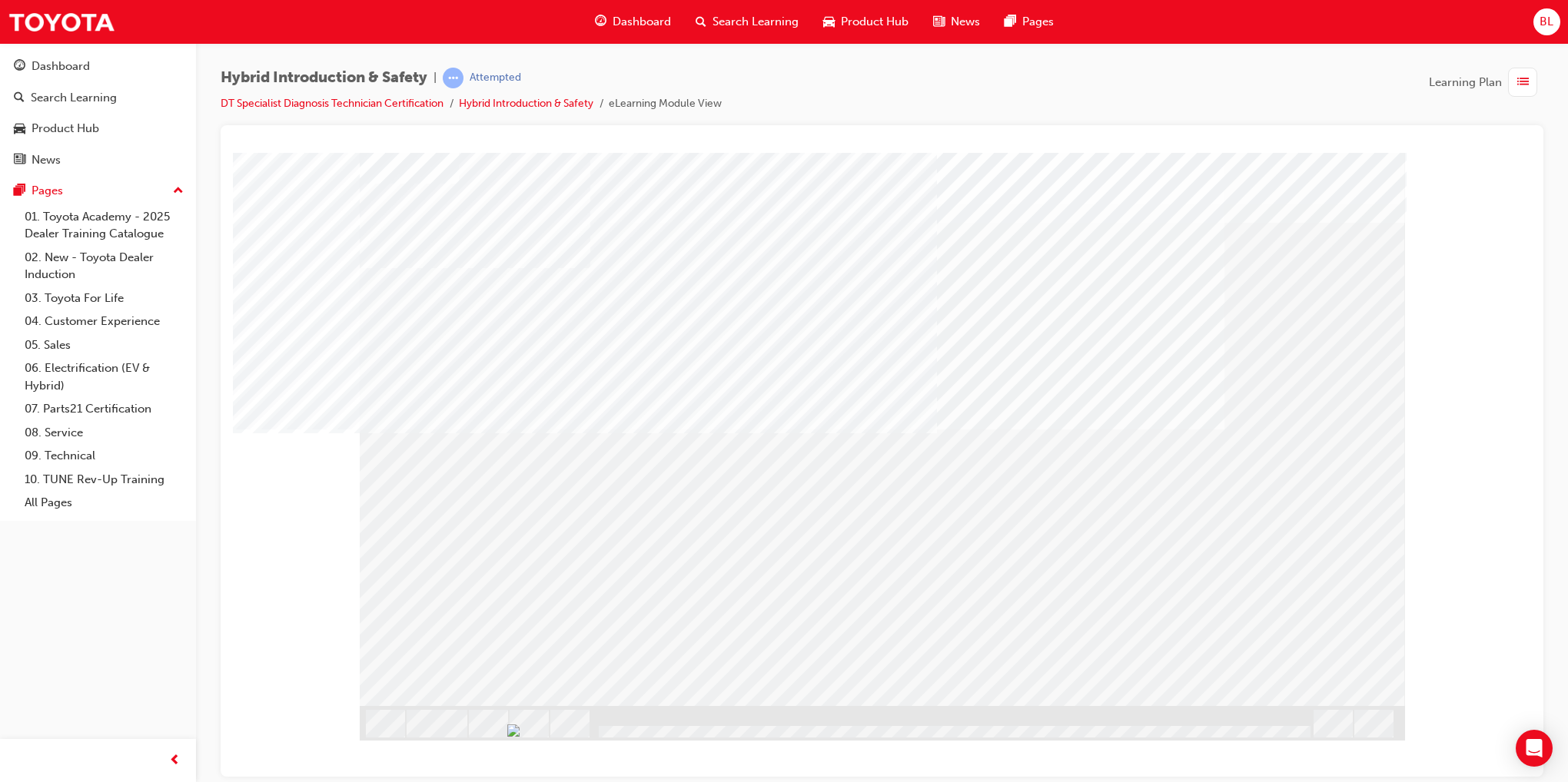 click at bounding box center (408, 1476) 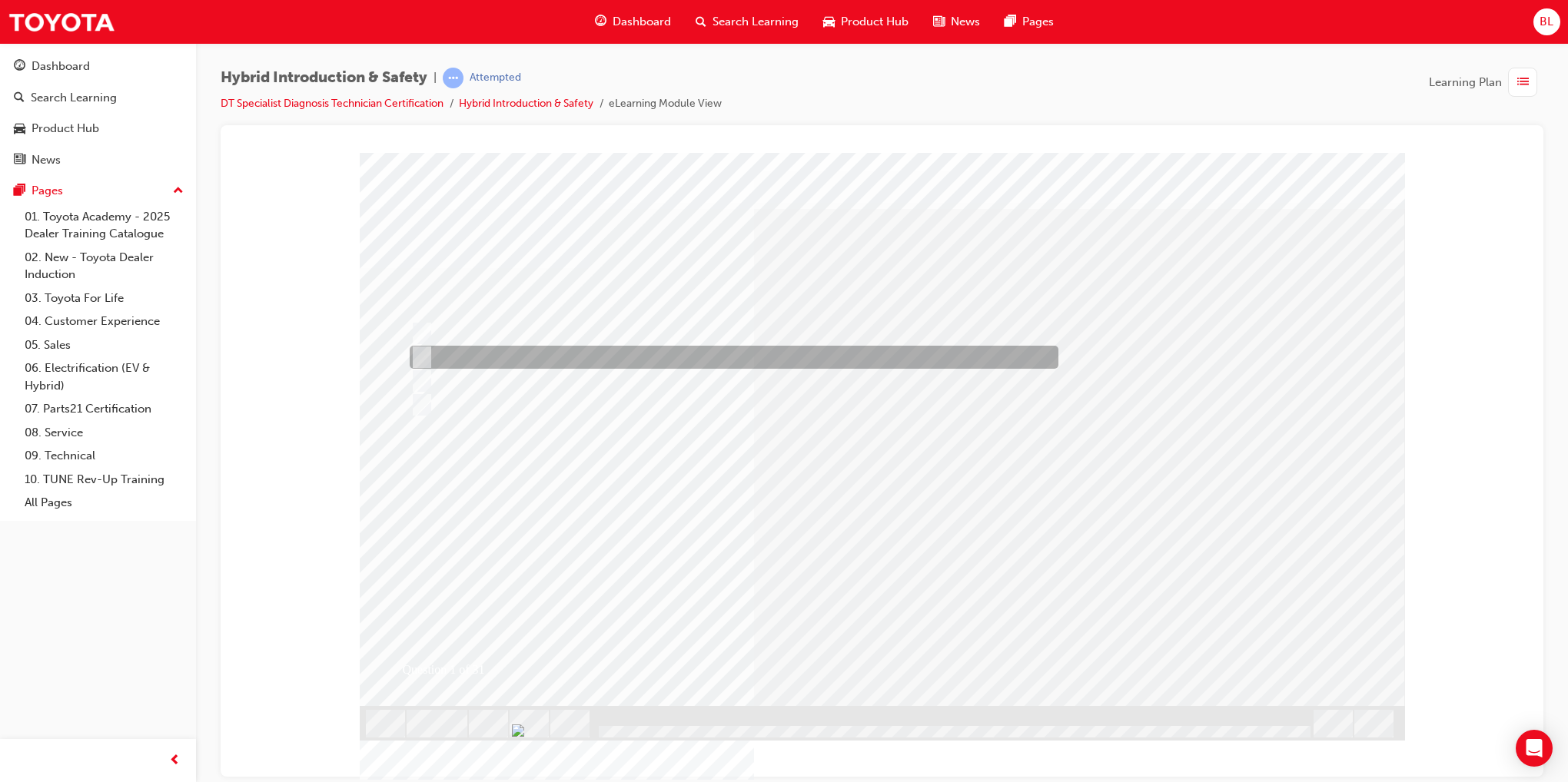 click at bounding box center [418, 357] 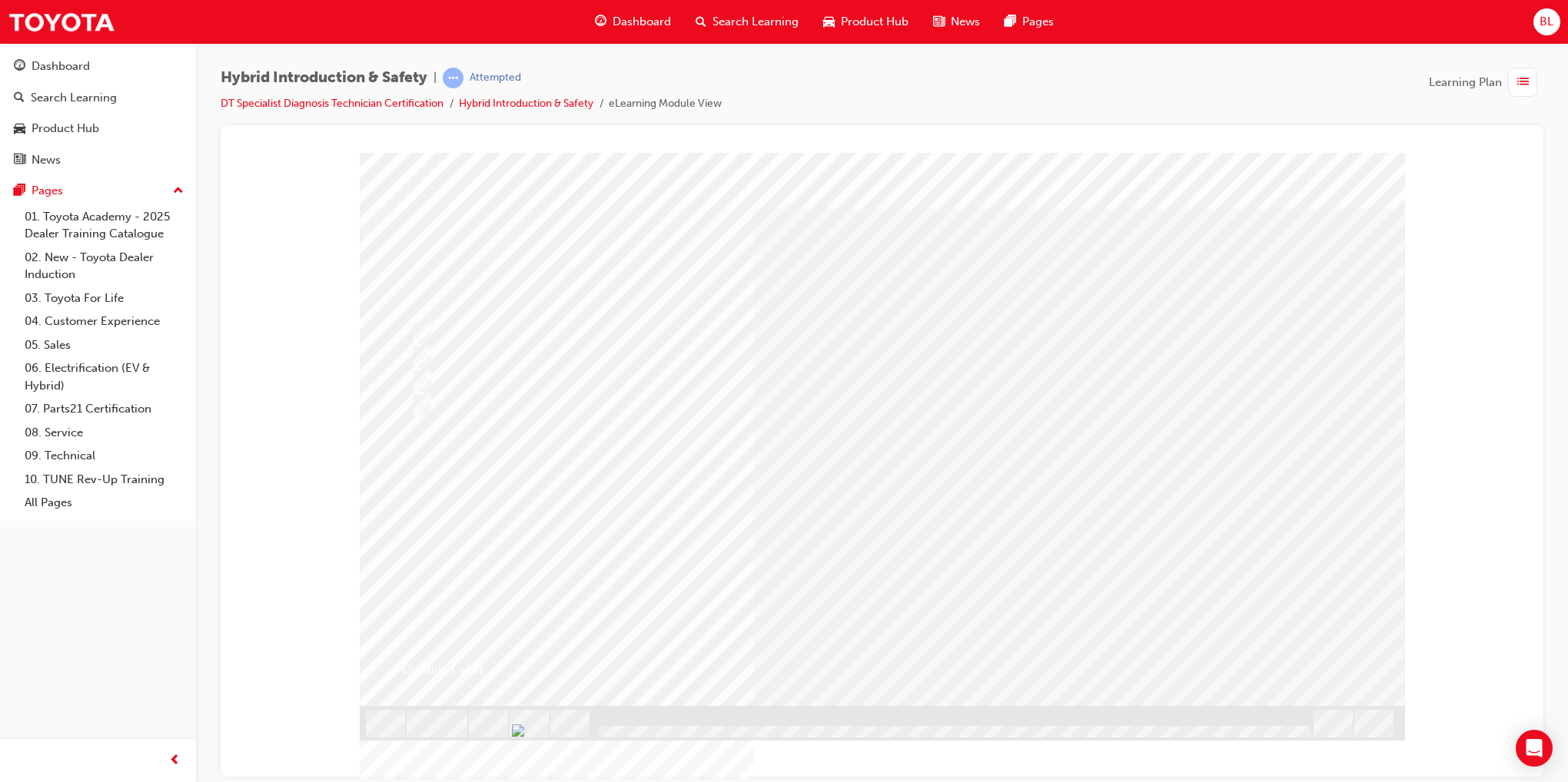 click at bounding box center (415, 2236) 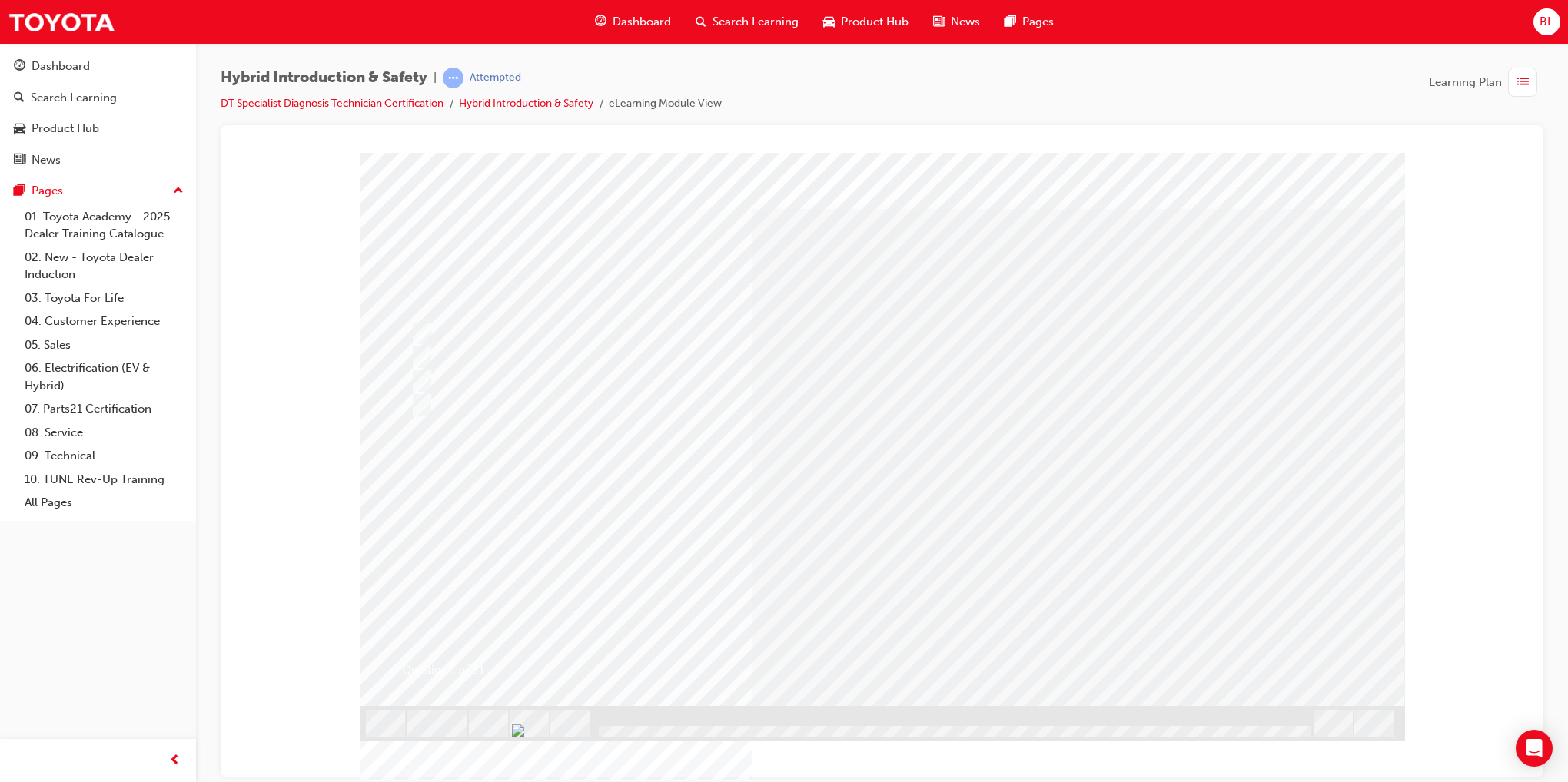 click at bounding box center [415, 2236] 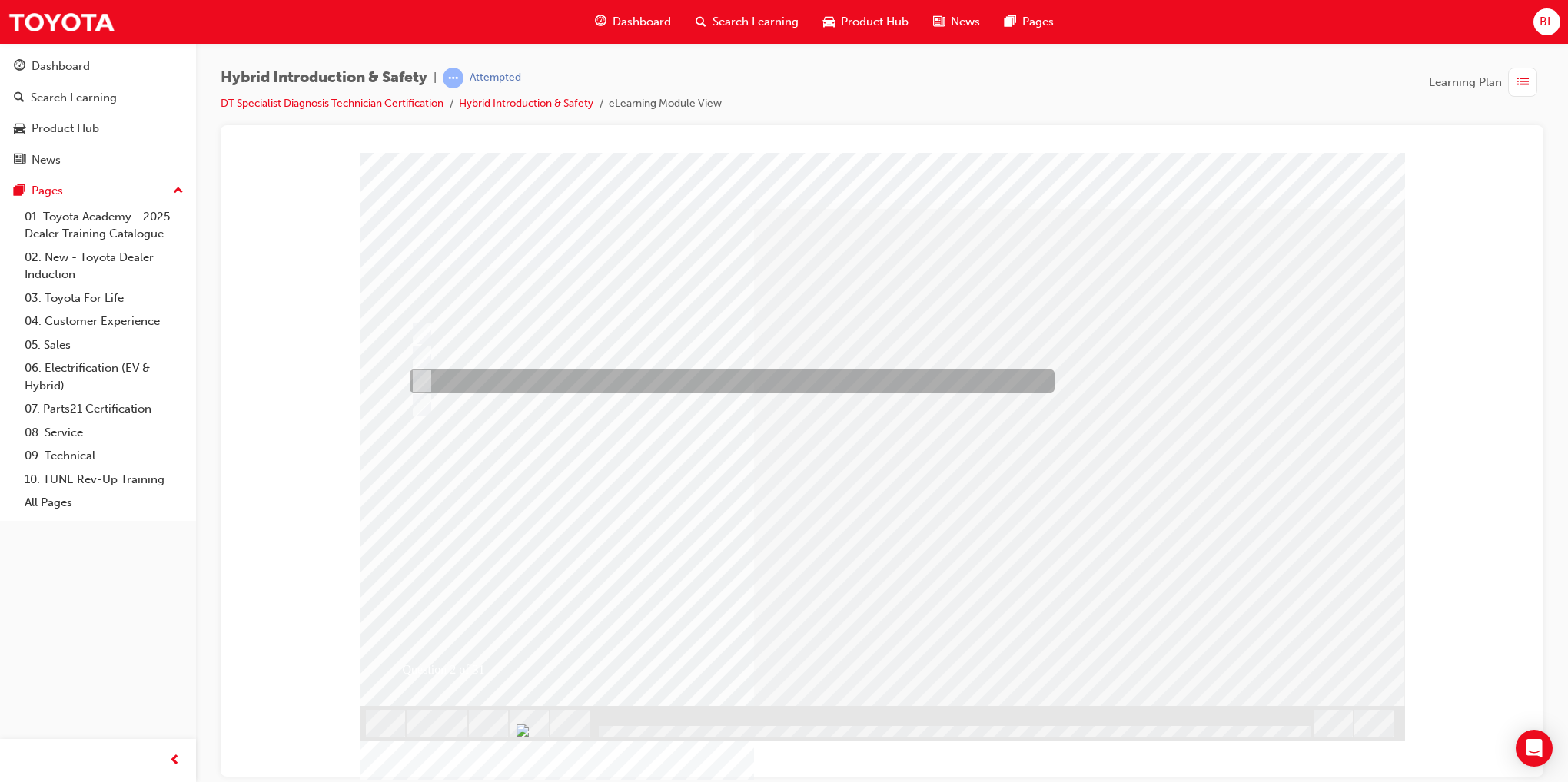 click at bounding box center [418, 381] 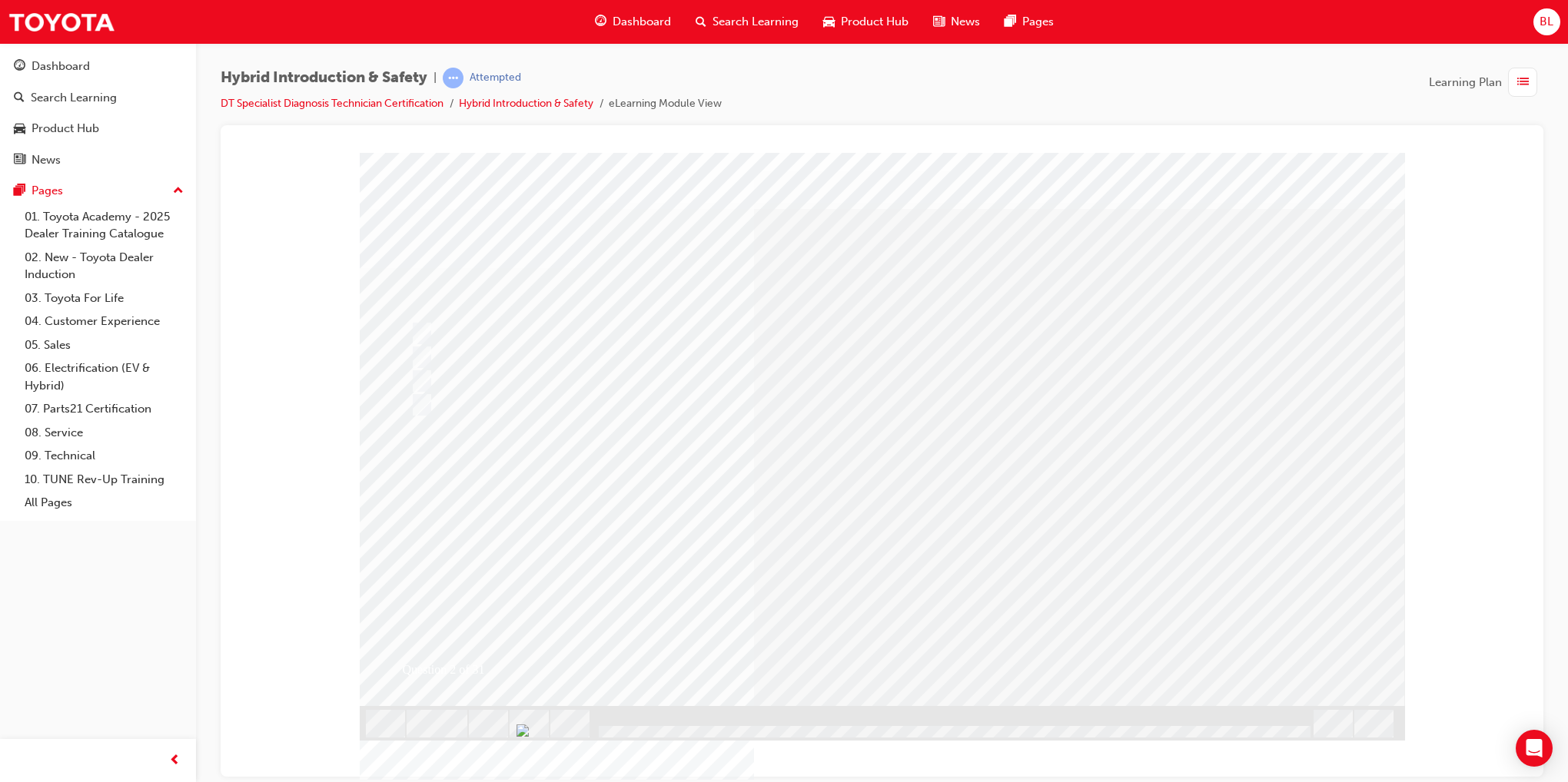 click at bounding box center [415, 2236] 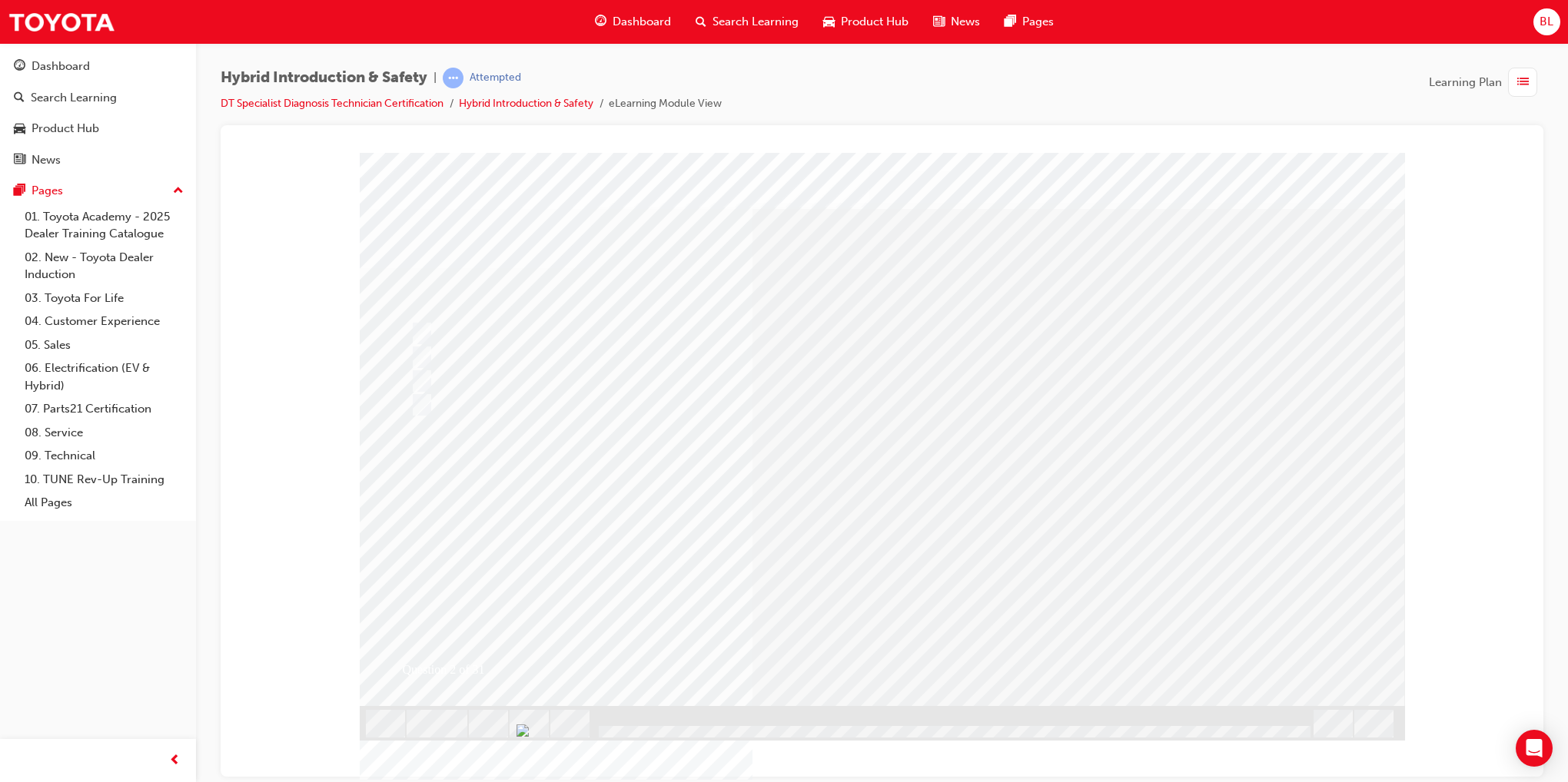 click at bounding box center [615, 2069] 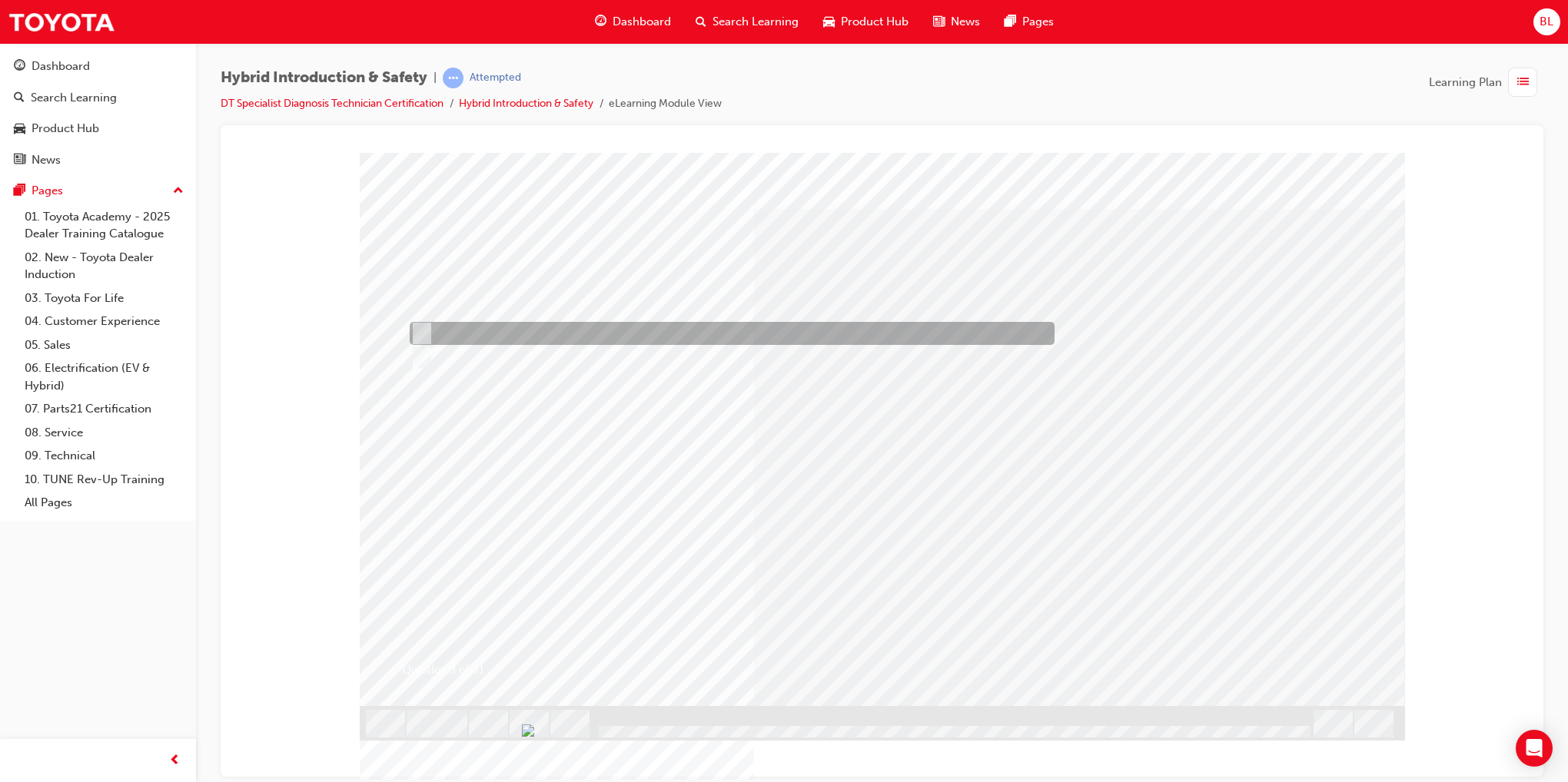 click at bounding box center [418, 333] 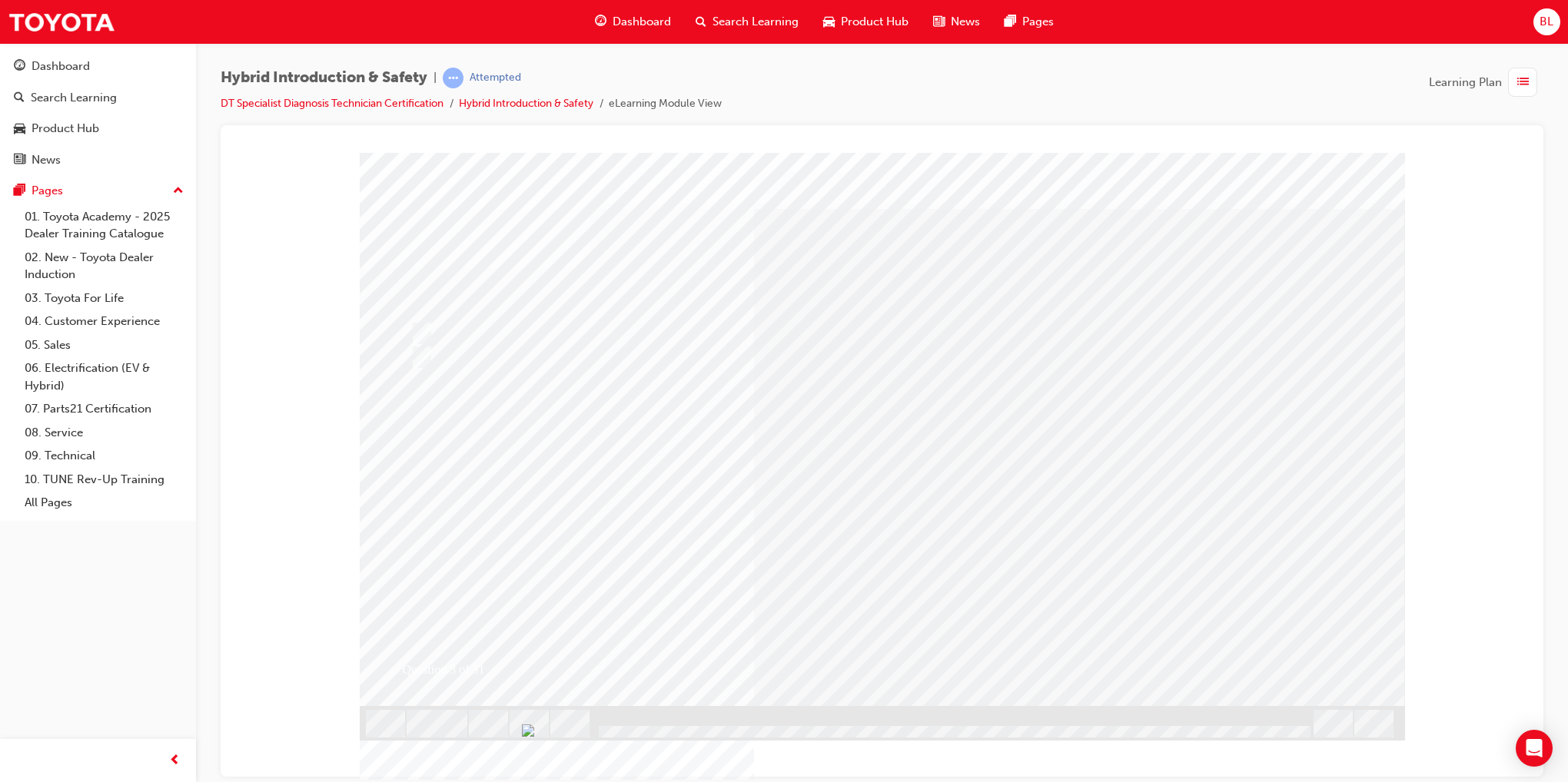 click at bounding box center (415, 2202) 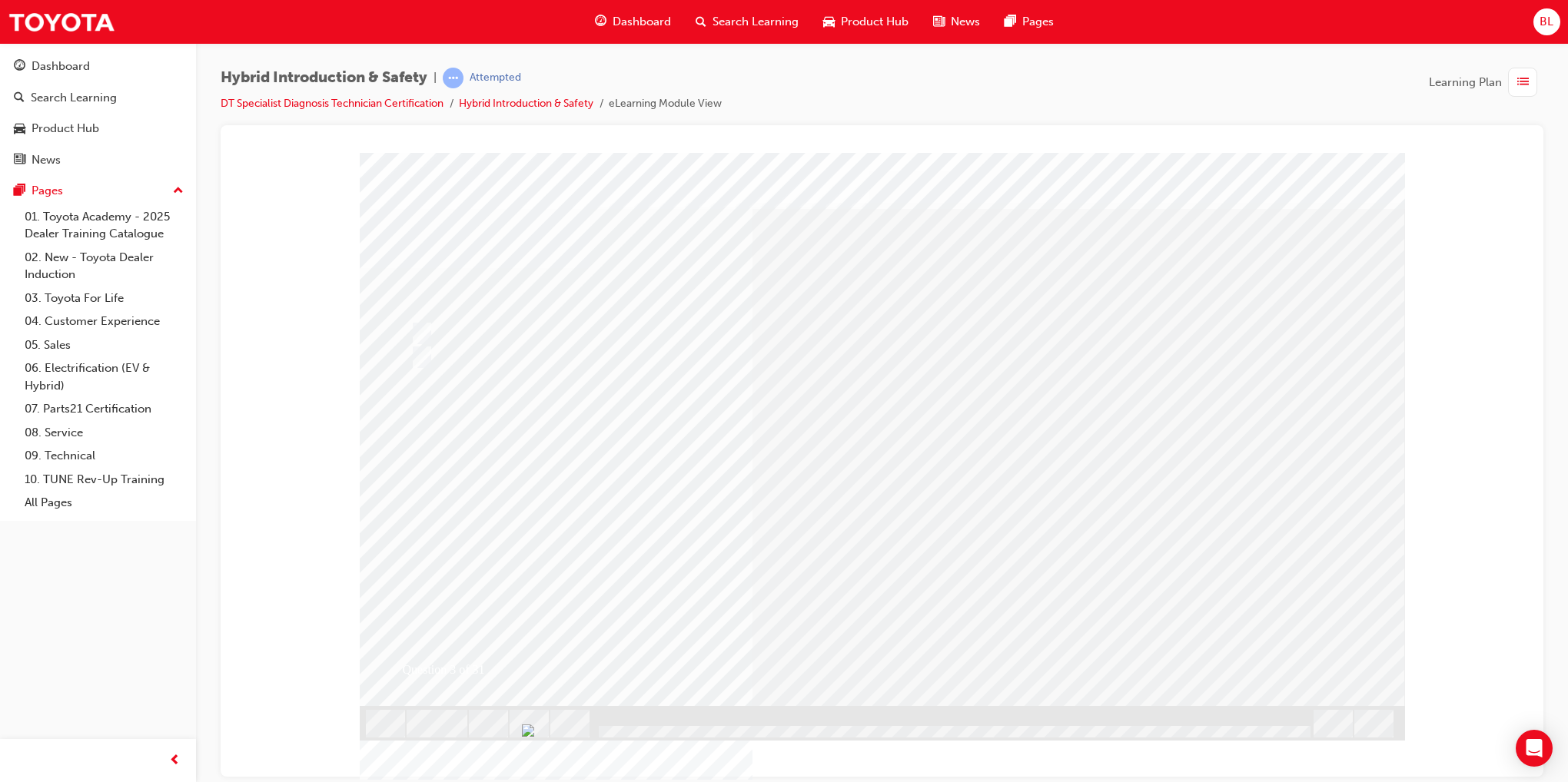 click at bounding box center [615, 2069] 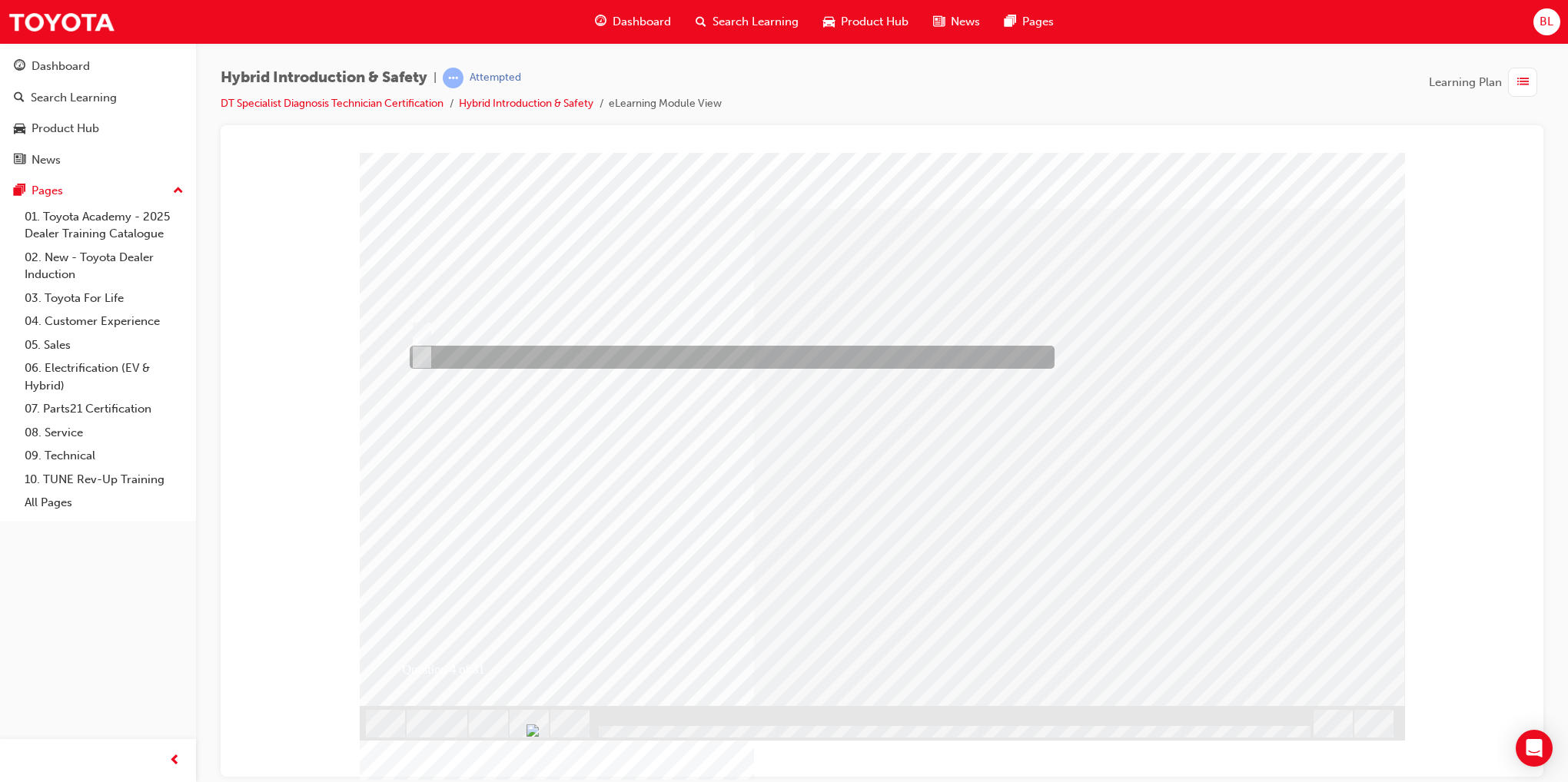 click at bounding box center [728, 357] 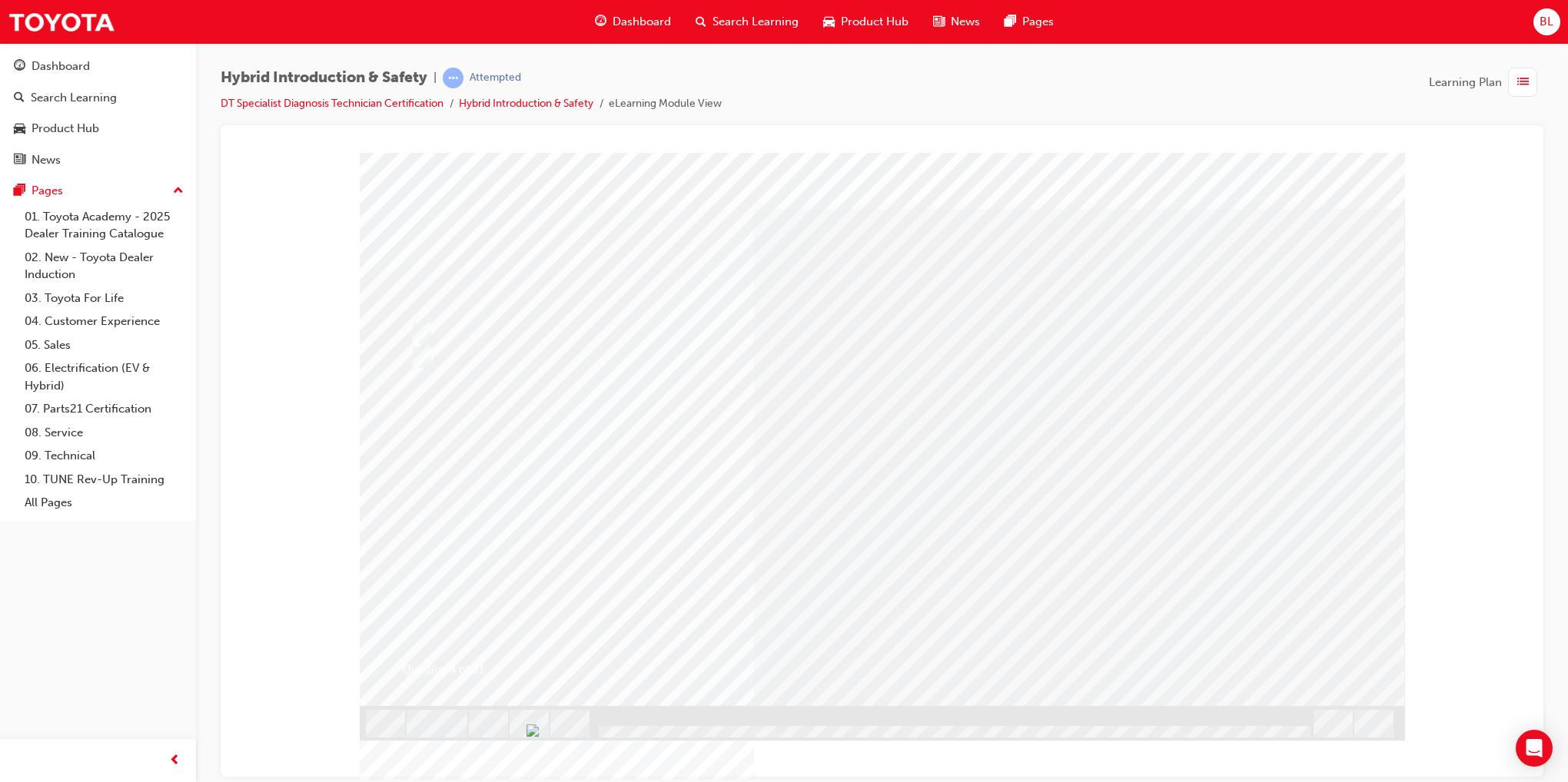 click at bounding box center [415, 2202] 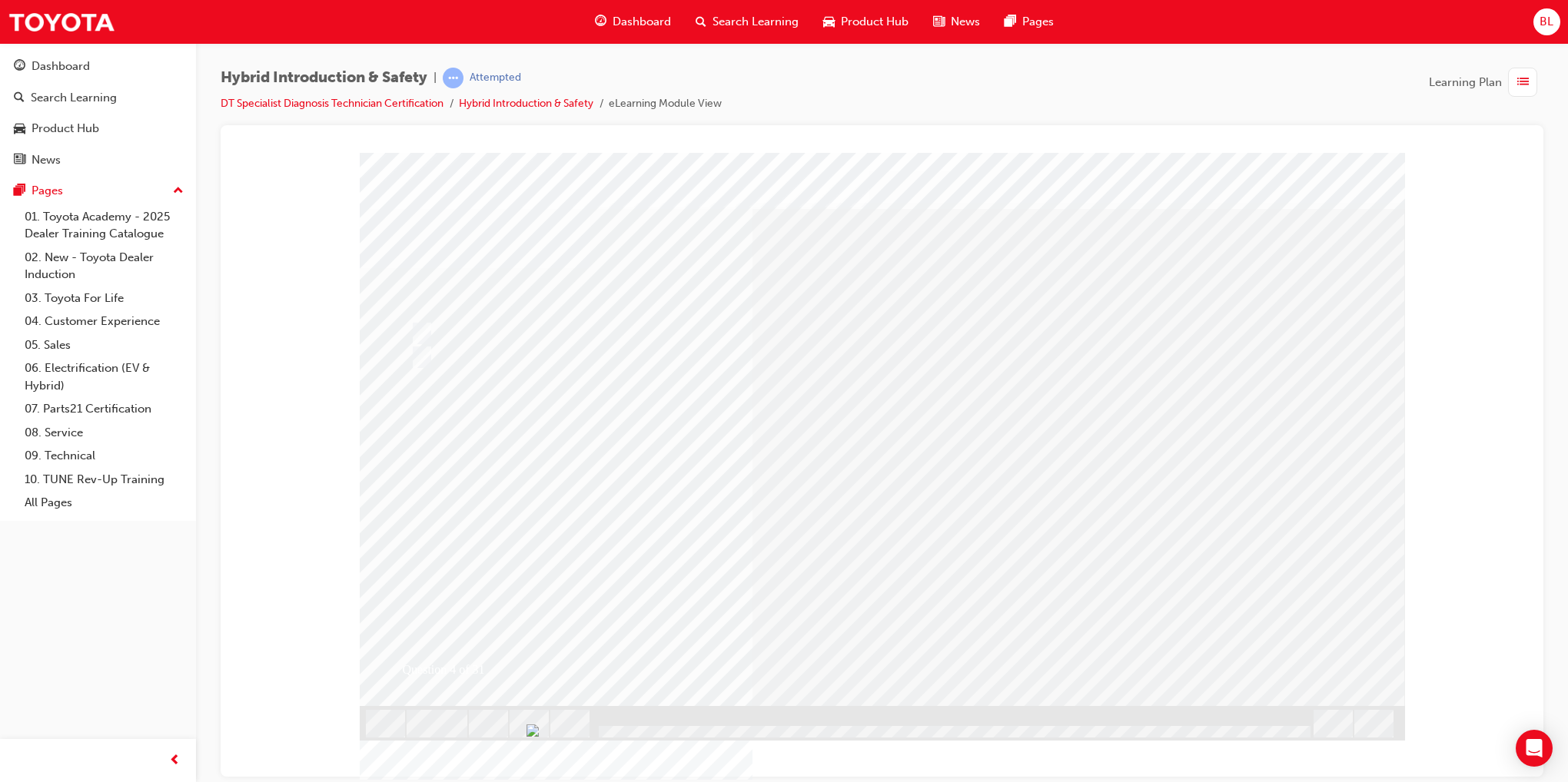 click at bounding box center (615, 2069) 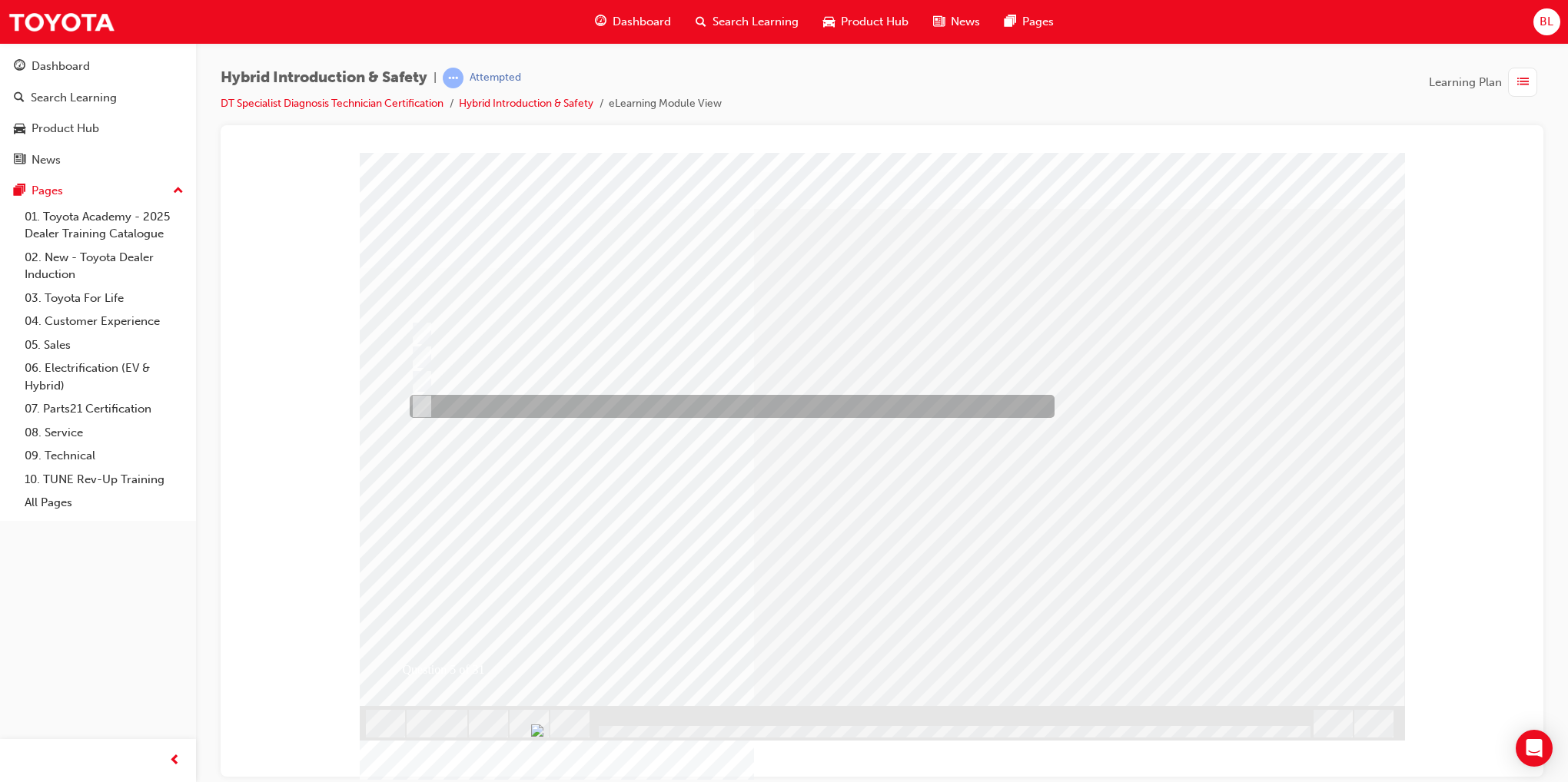 click at bounding box center [417, 406] 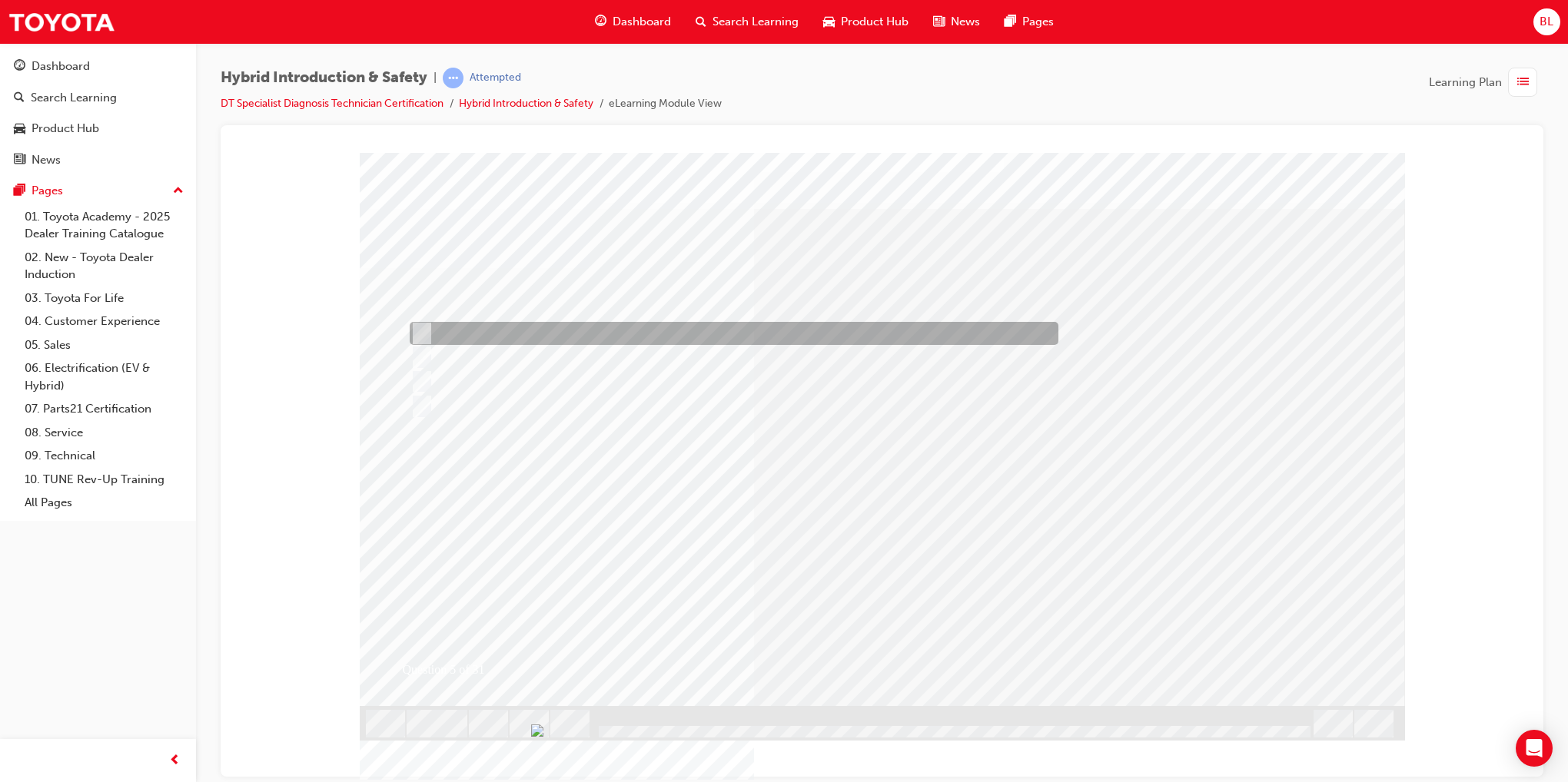 click at bounding box center [417, 333] 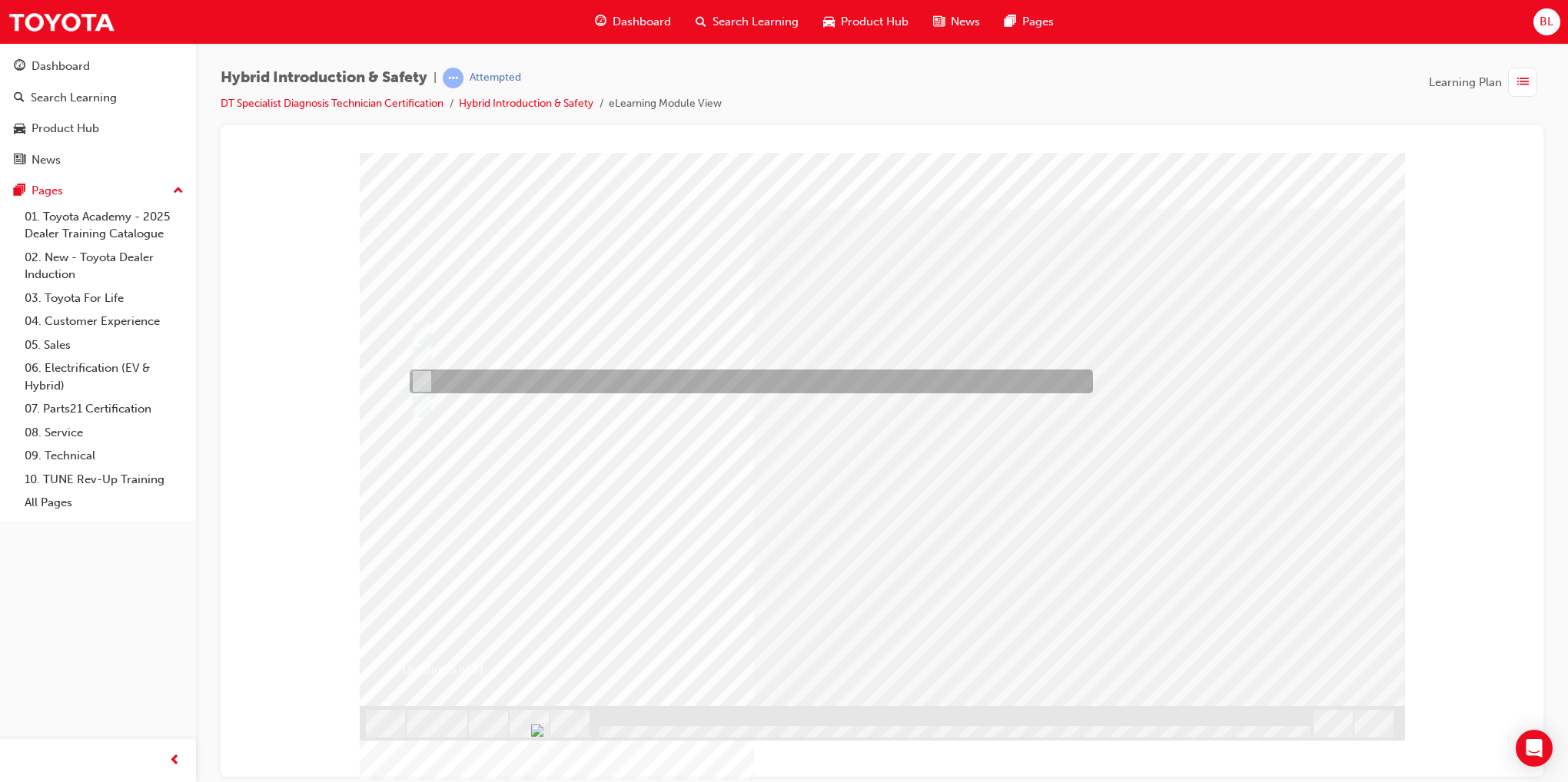 click at bounding box center (417, 382) 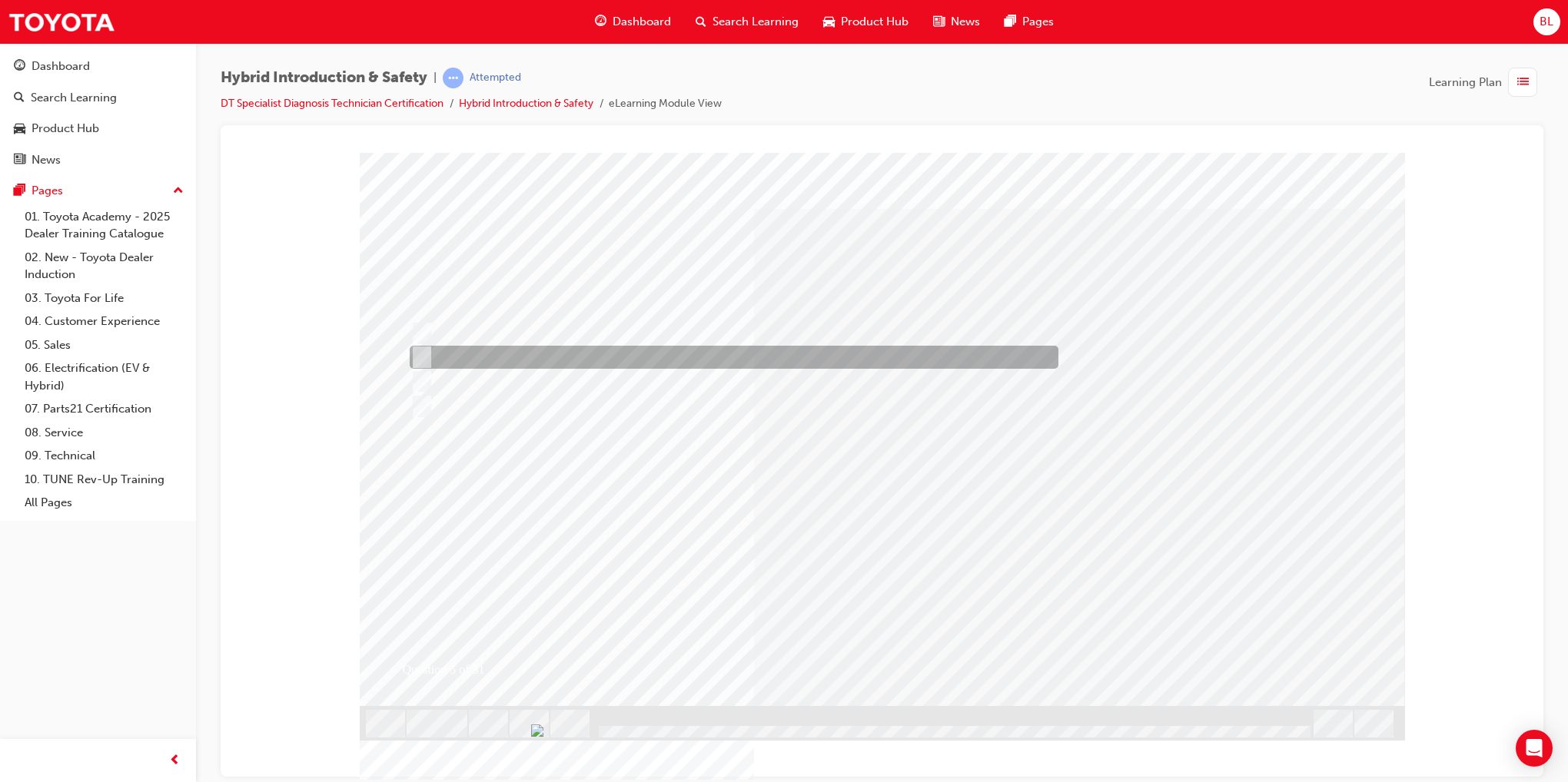 click at bounding box center [417, 357] 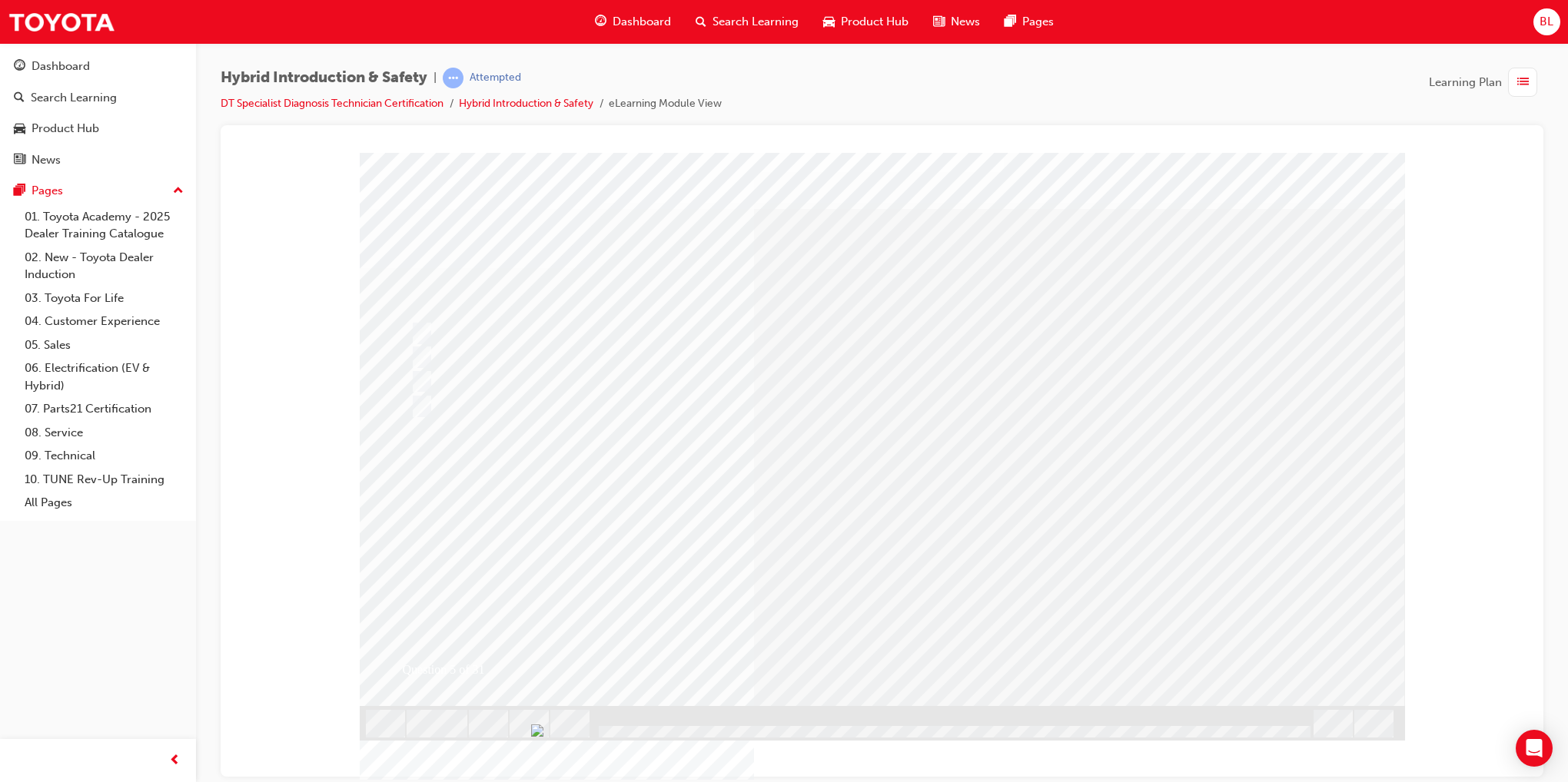 click at bounding box center [415, 2236] 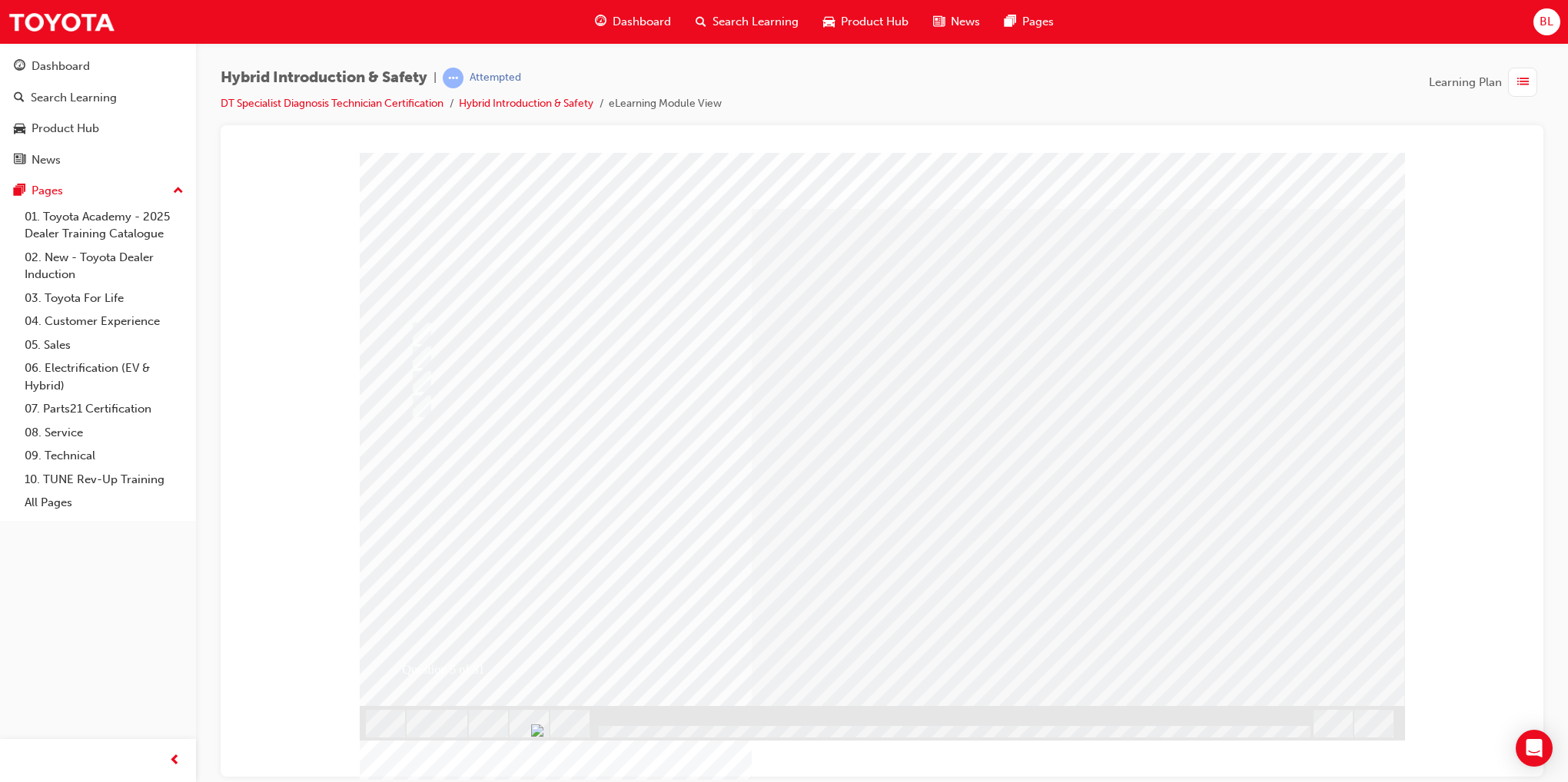 click at bounding box center (615, 2068) 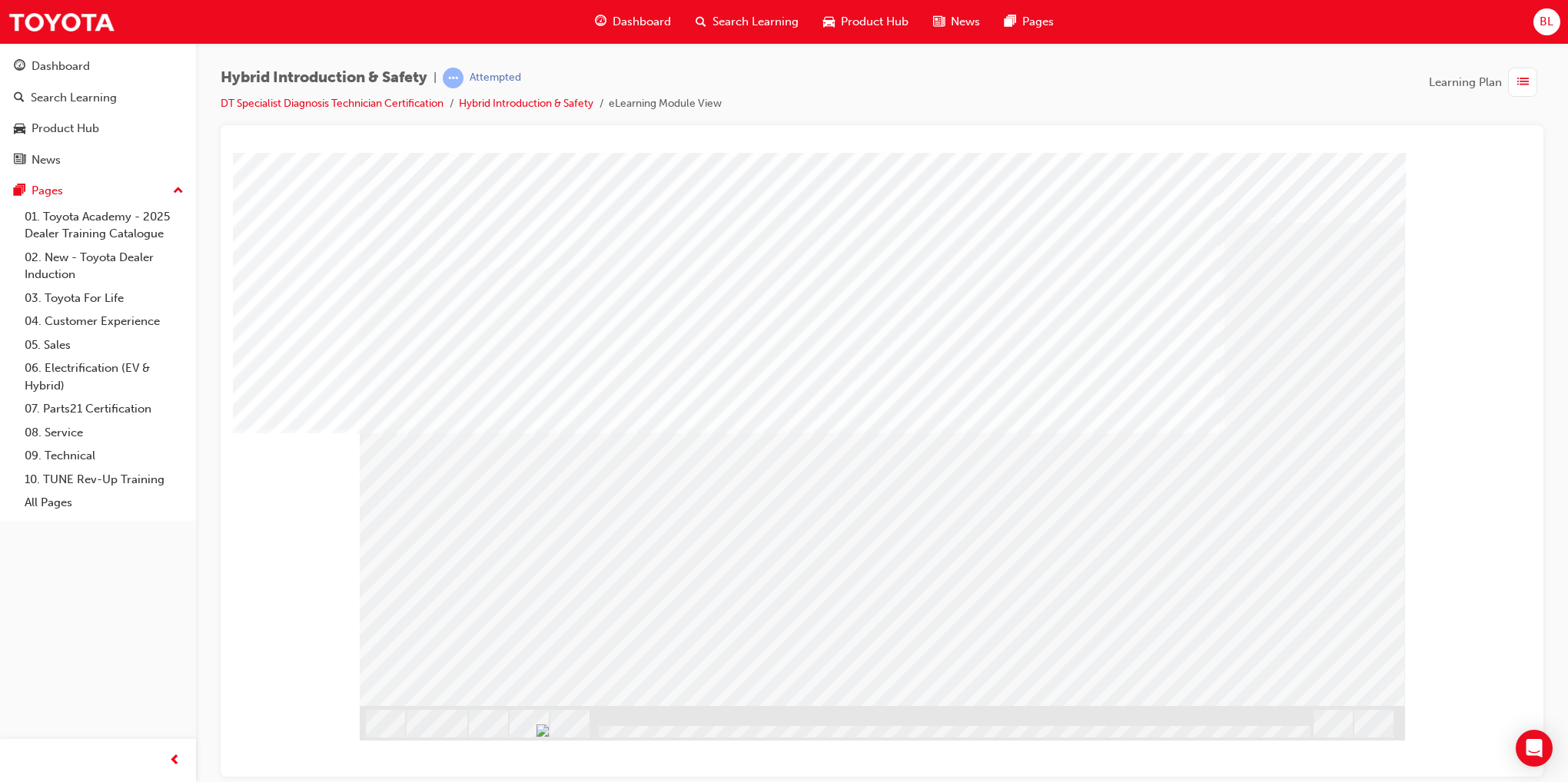 click at bounding box center (408, 1476) 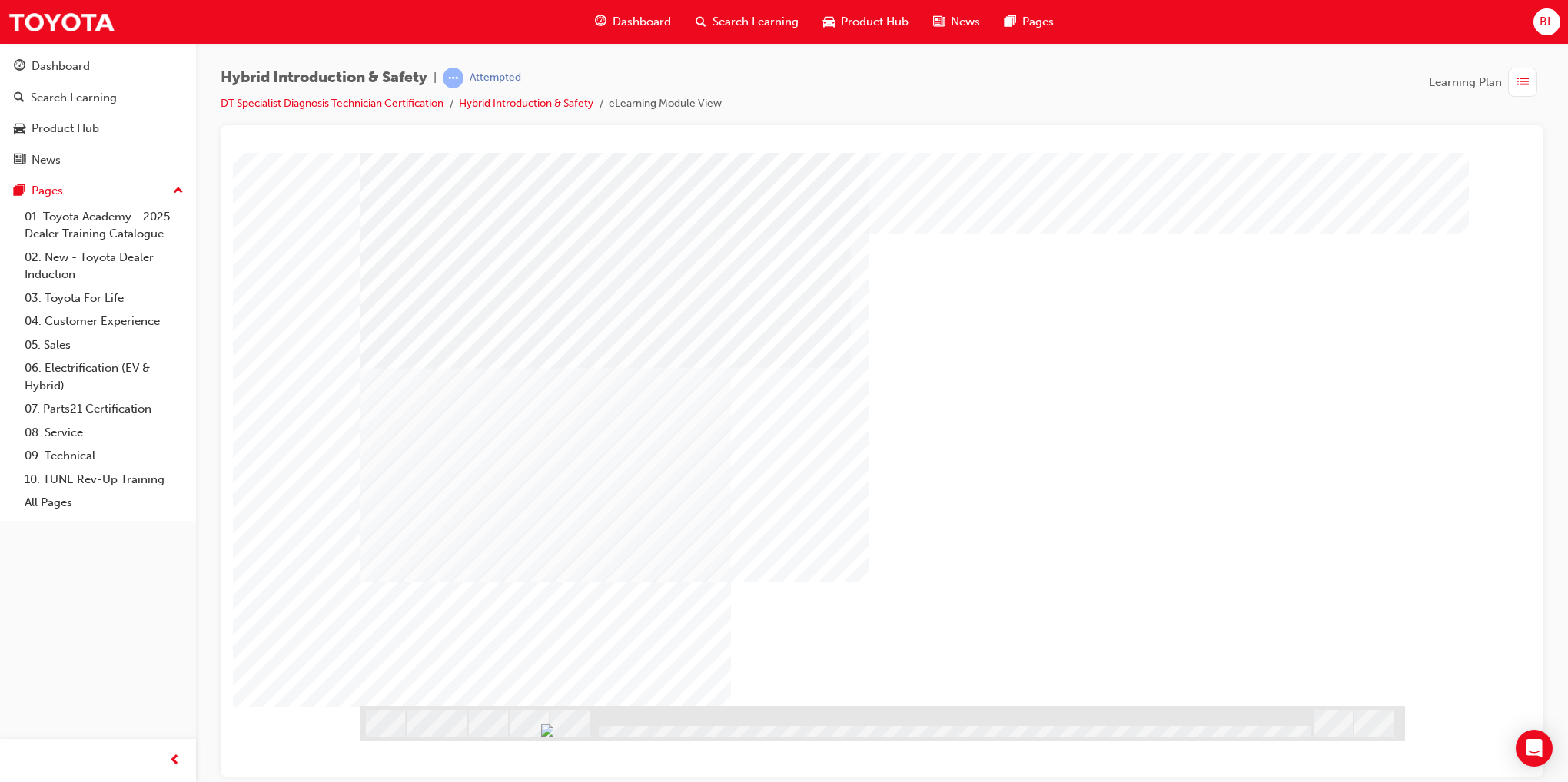 click at bounding box center (408, 847) 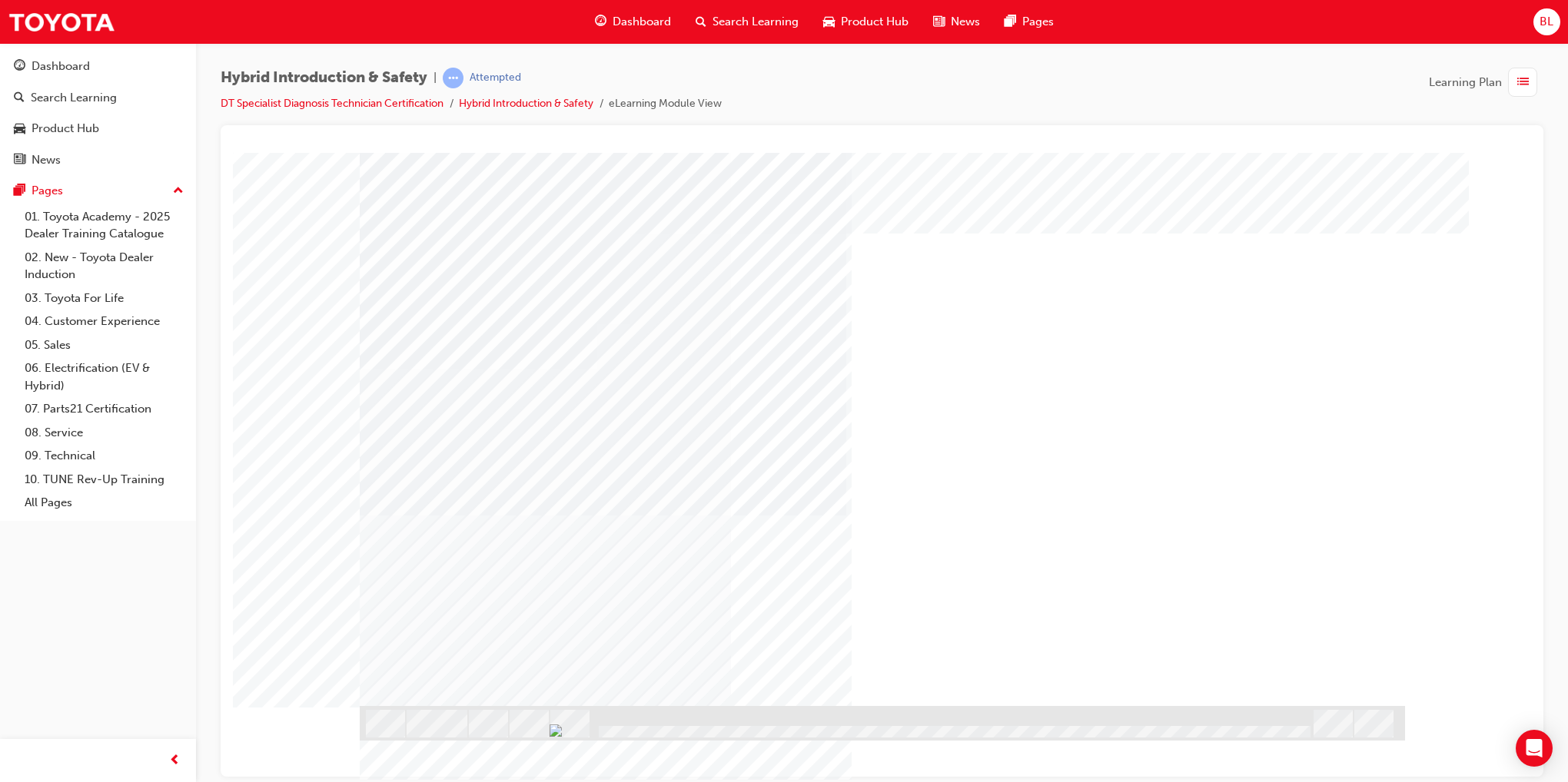 click at bounding box center (495, 3295) 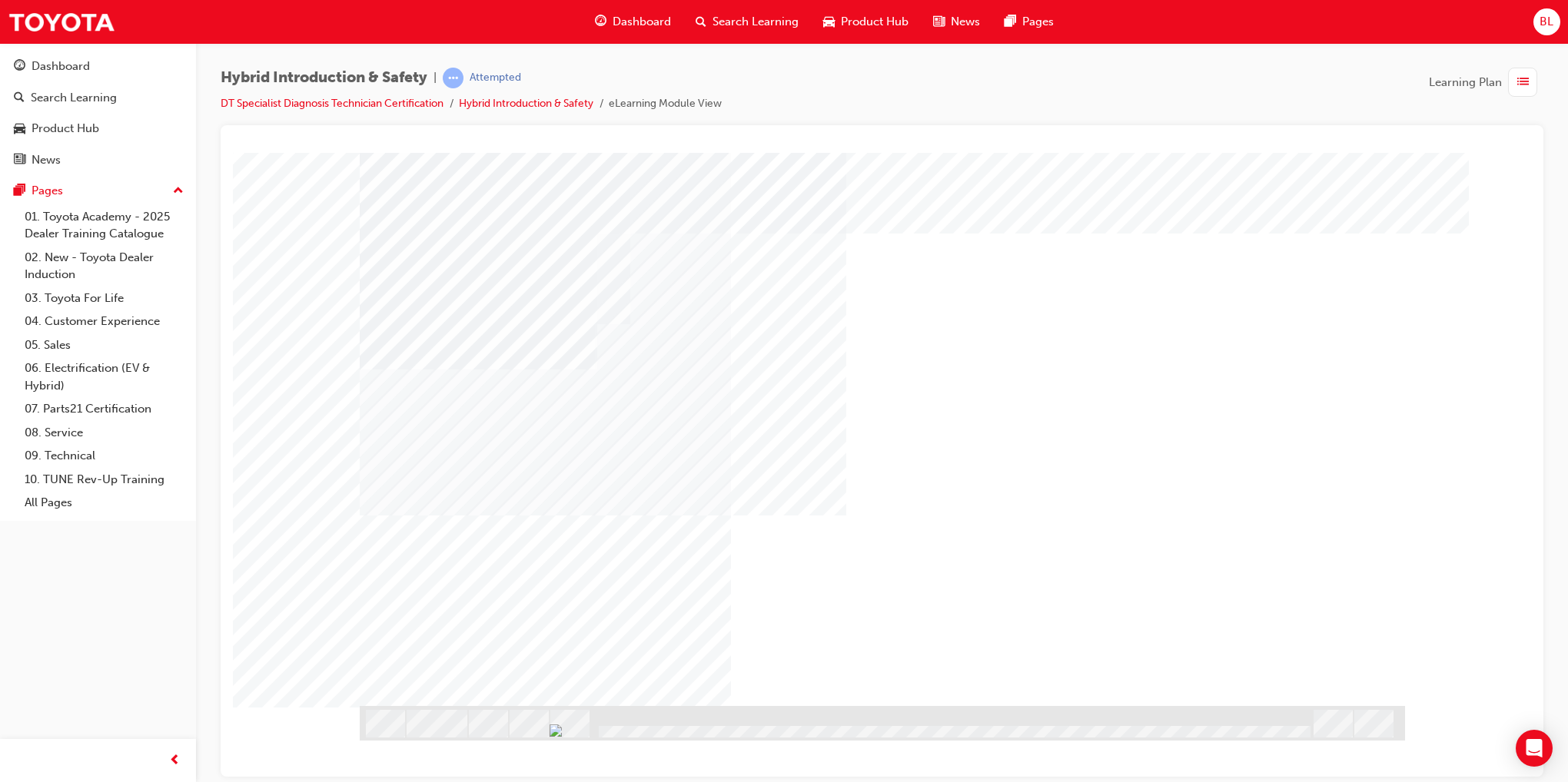 click at bounding box center (468, 2884) 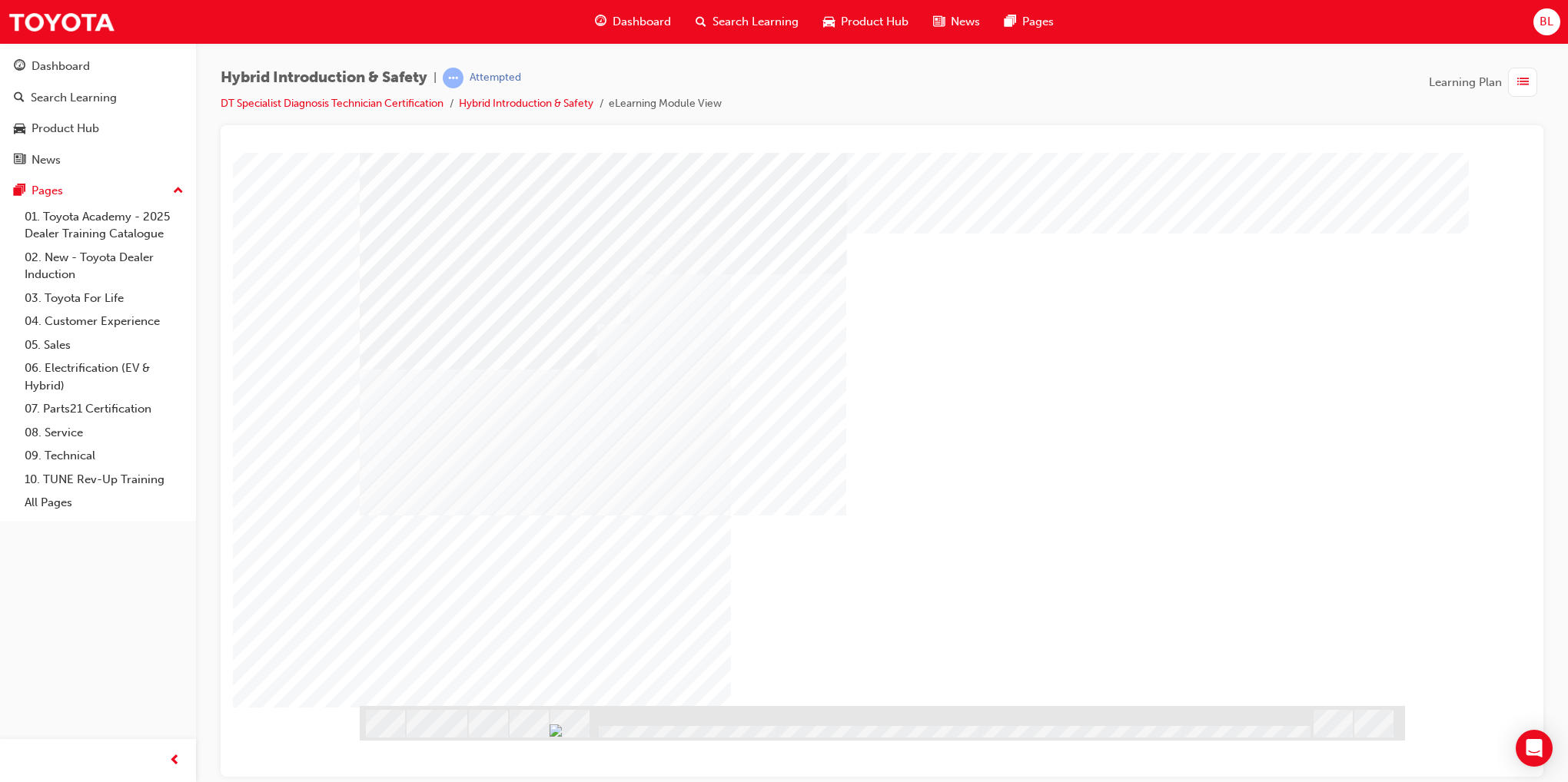click at bounding box center [478, 3101] 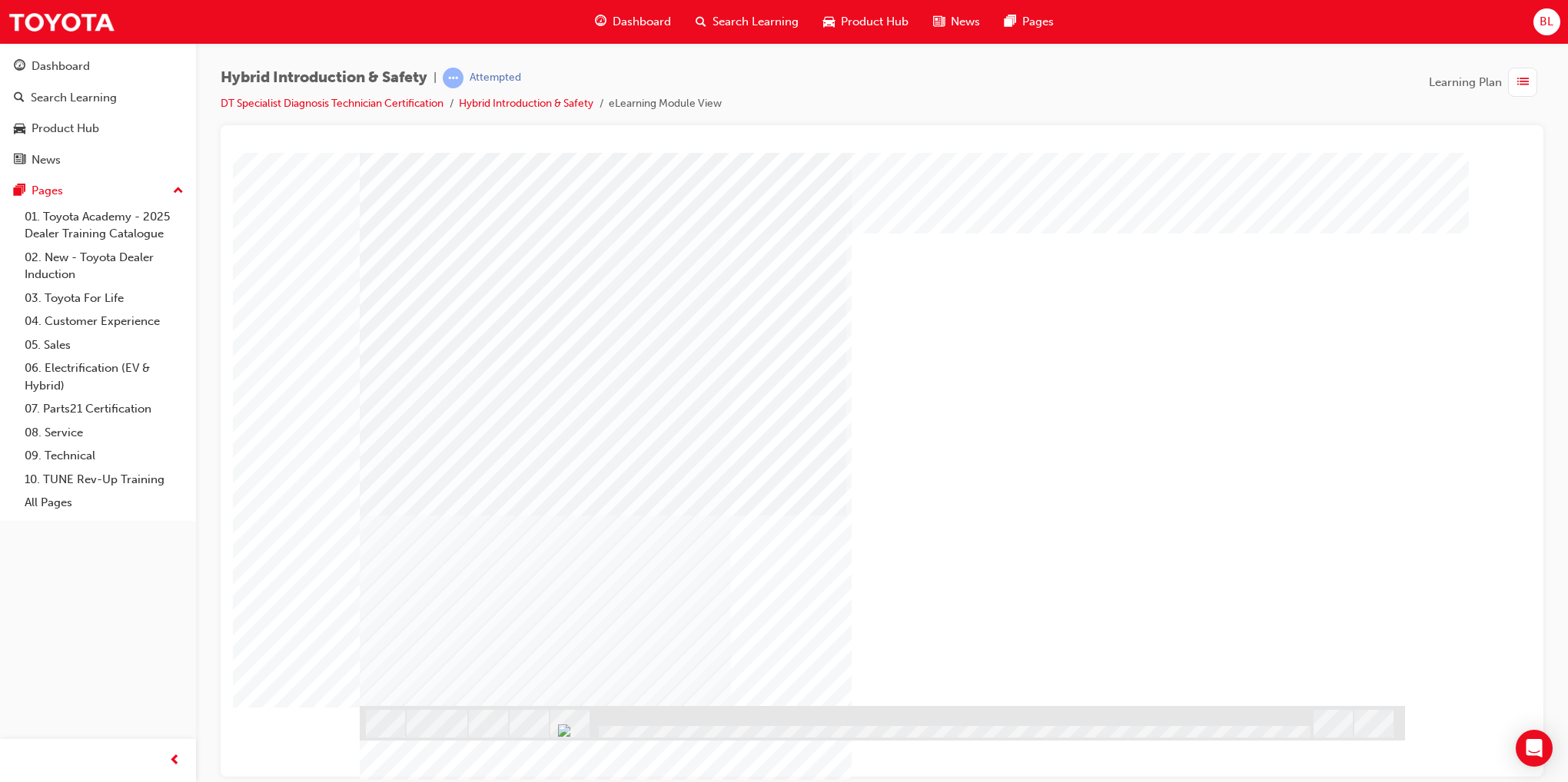 click at bounding box center (441, 1735) 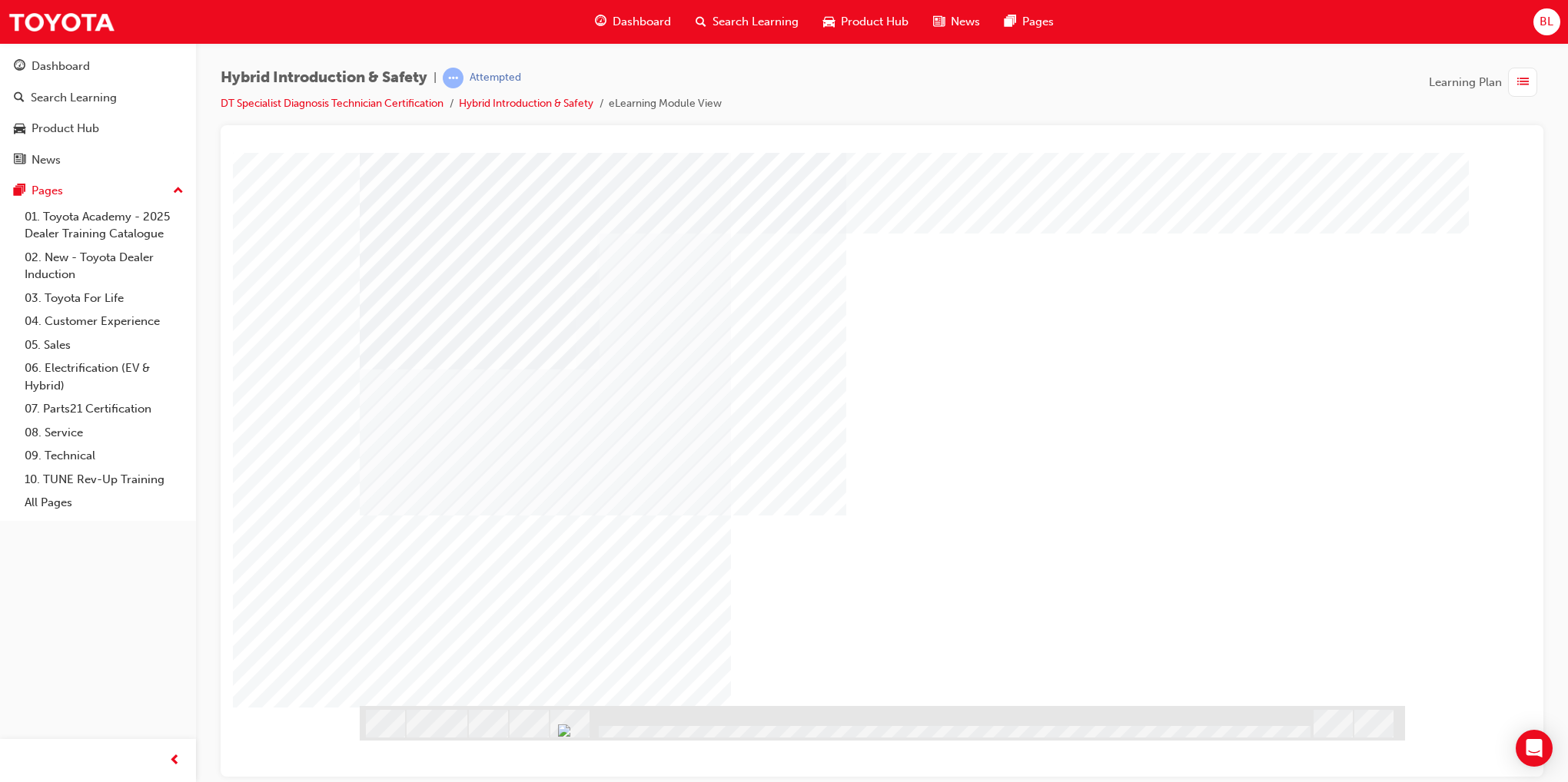 click at bounding box center (468, 1383) 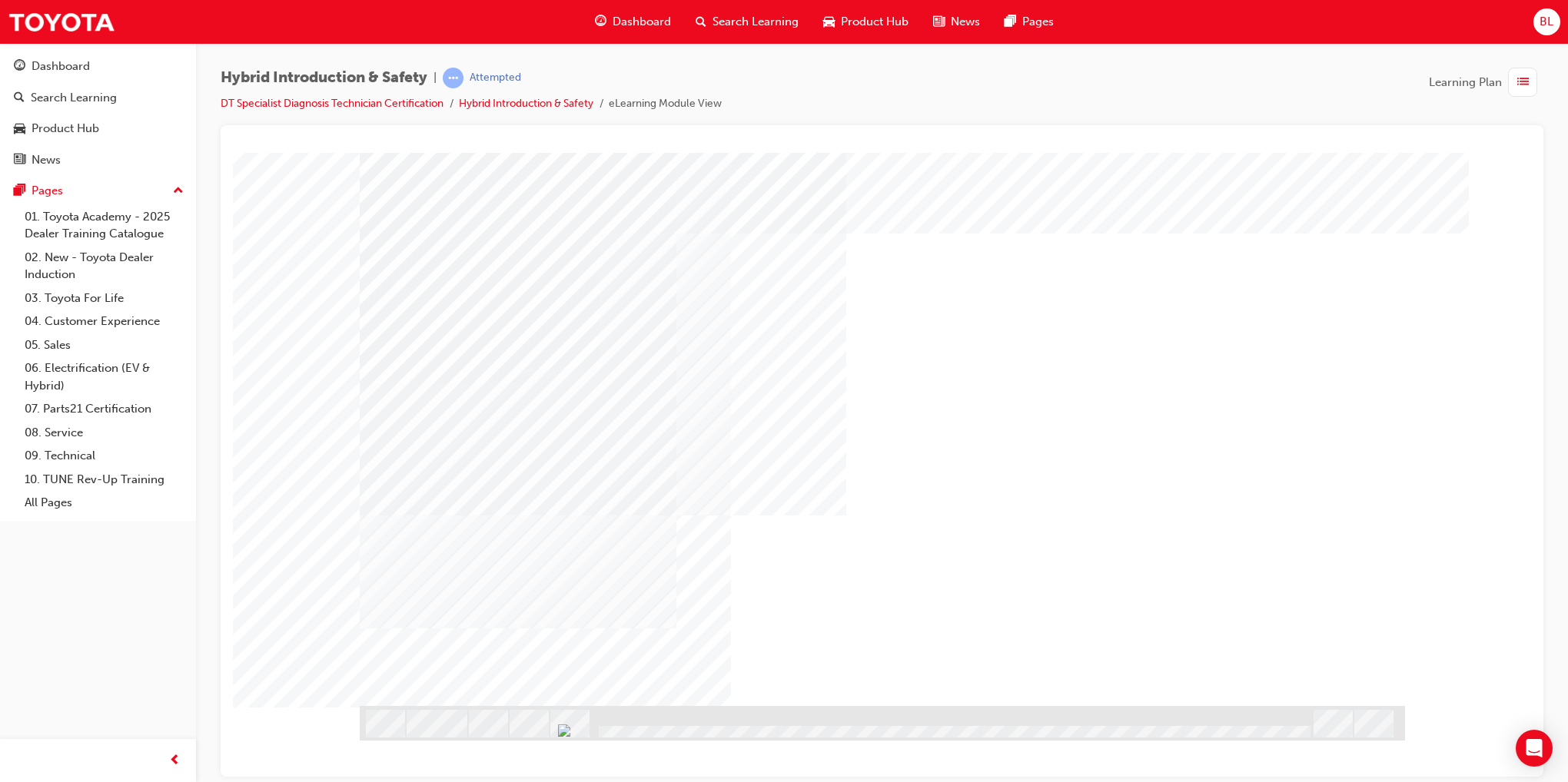 click at bounding box center [478, 1559] 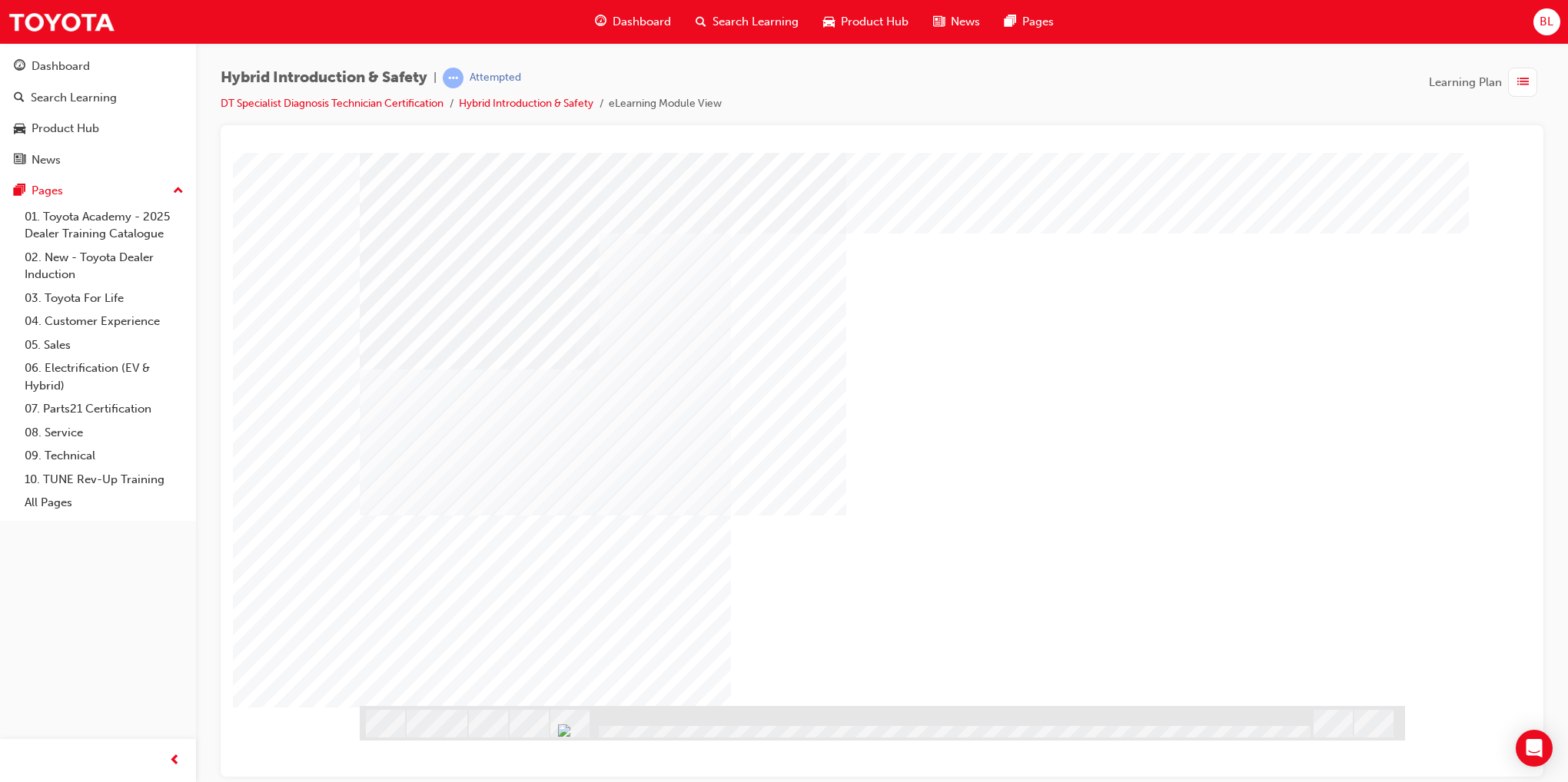 click at bounding box center [480, 1951] 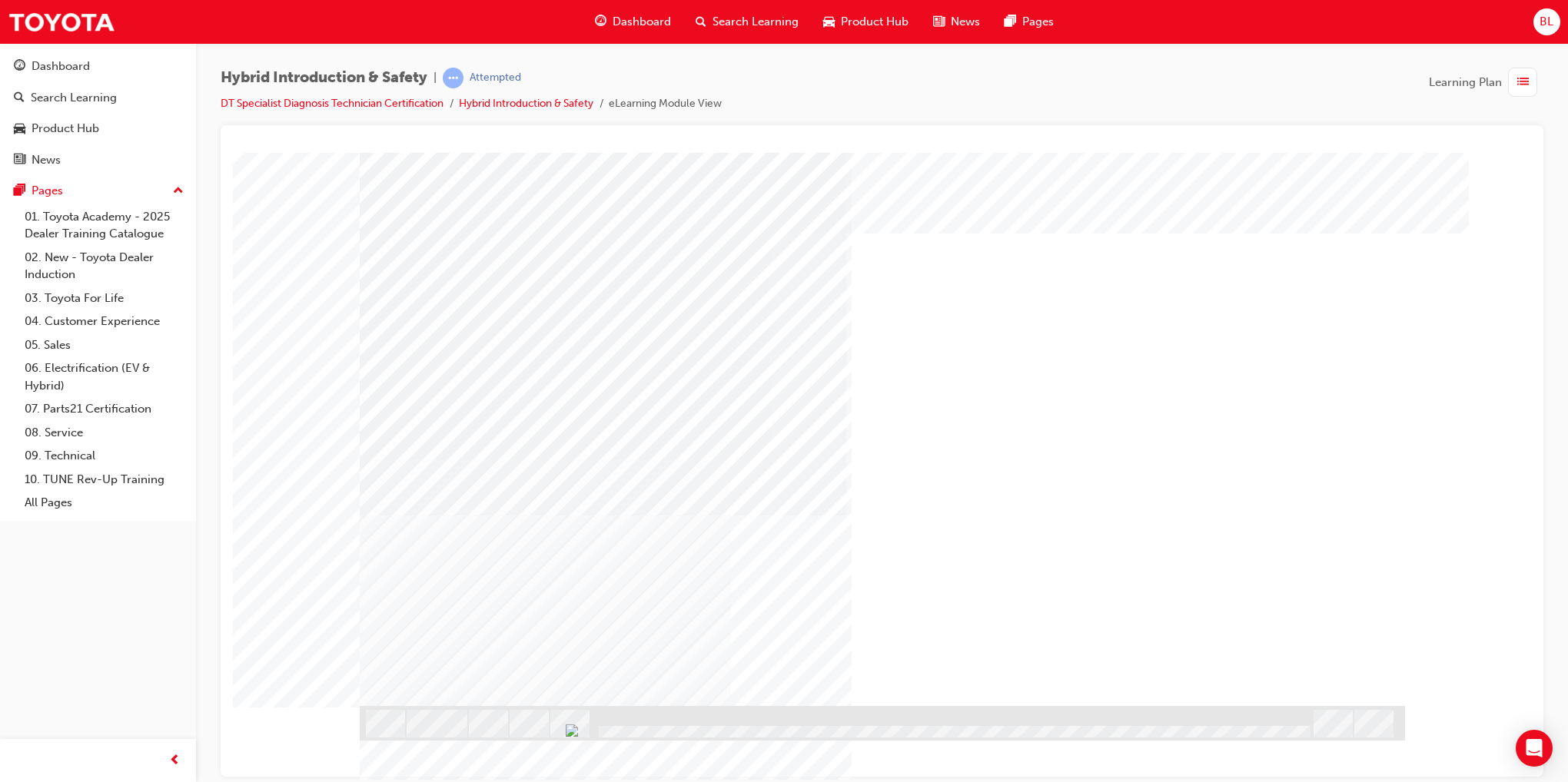 click at bounding box center (496, 3146) 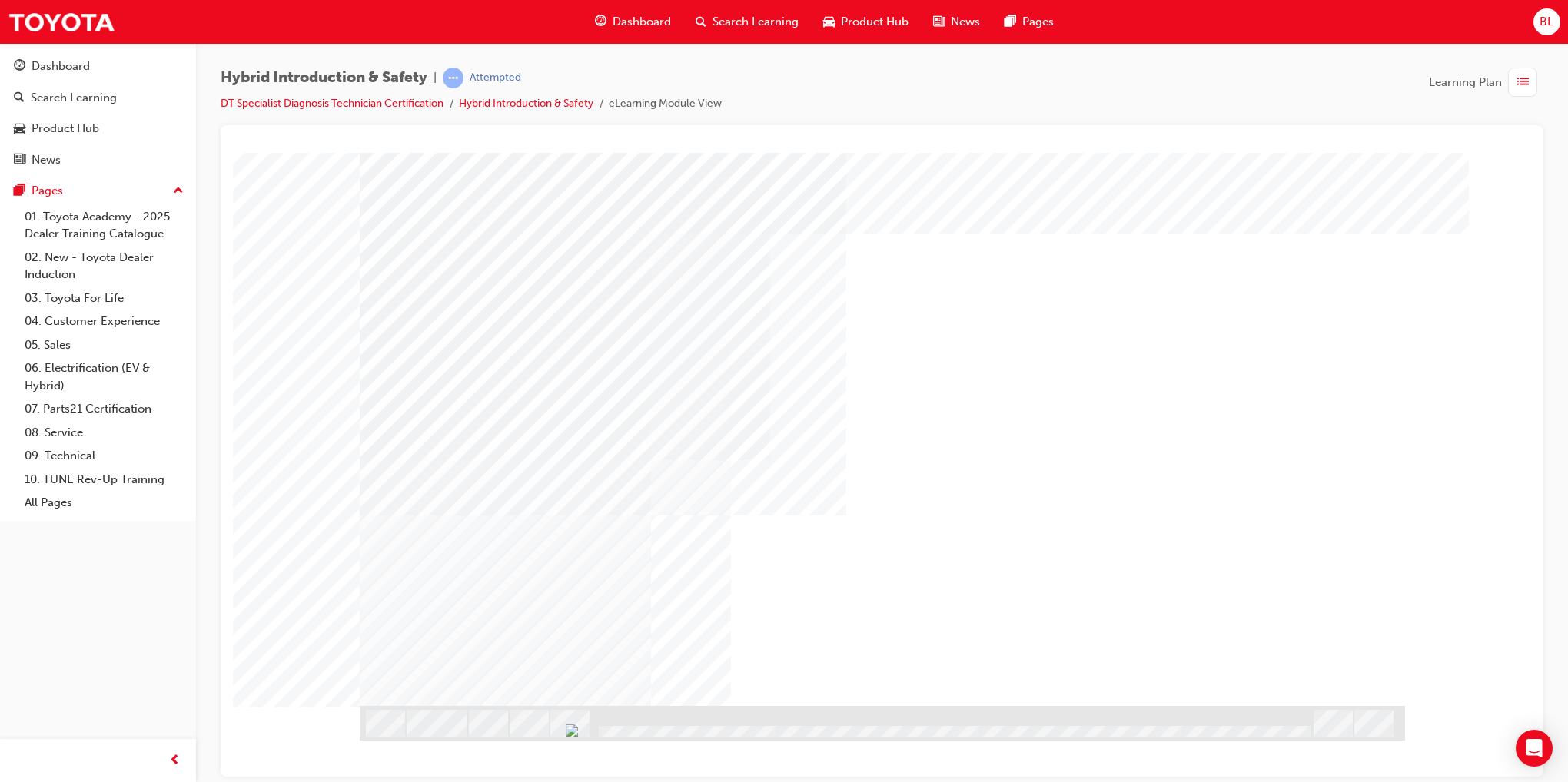 click at bounding box center [468, 2367] 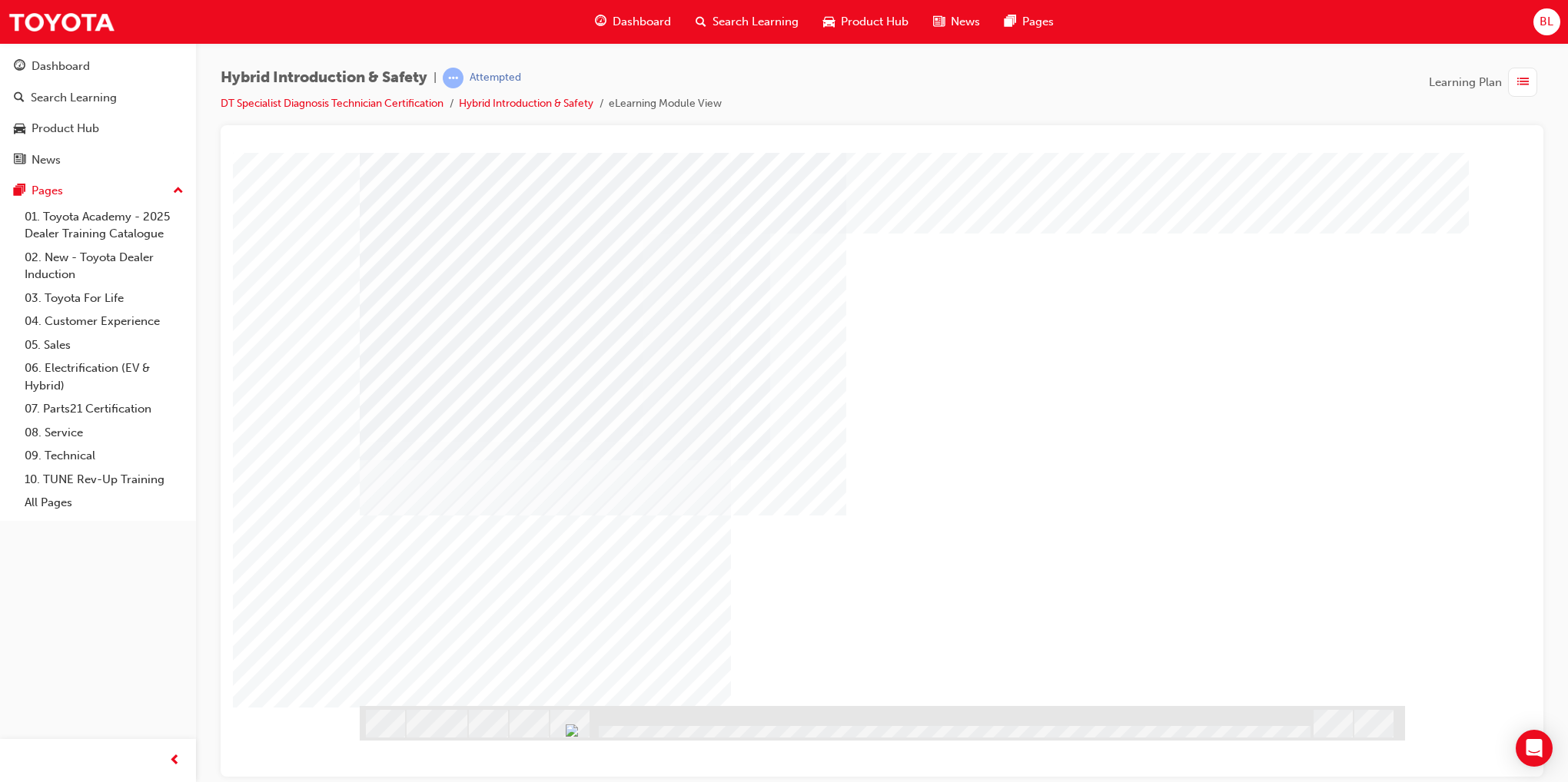 click at bounding box center [565, 959] 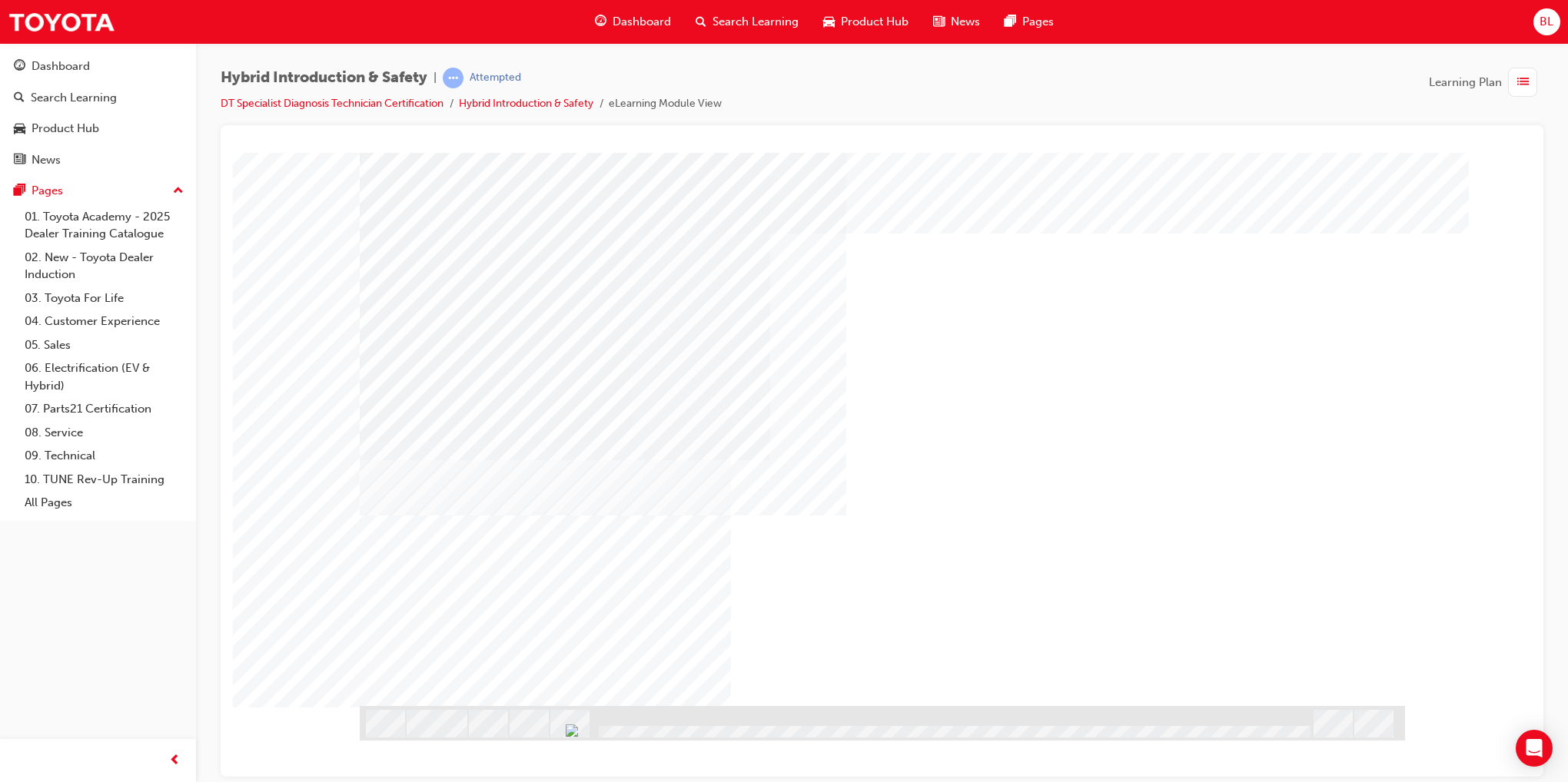 click at bounding box center [408, 1126] 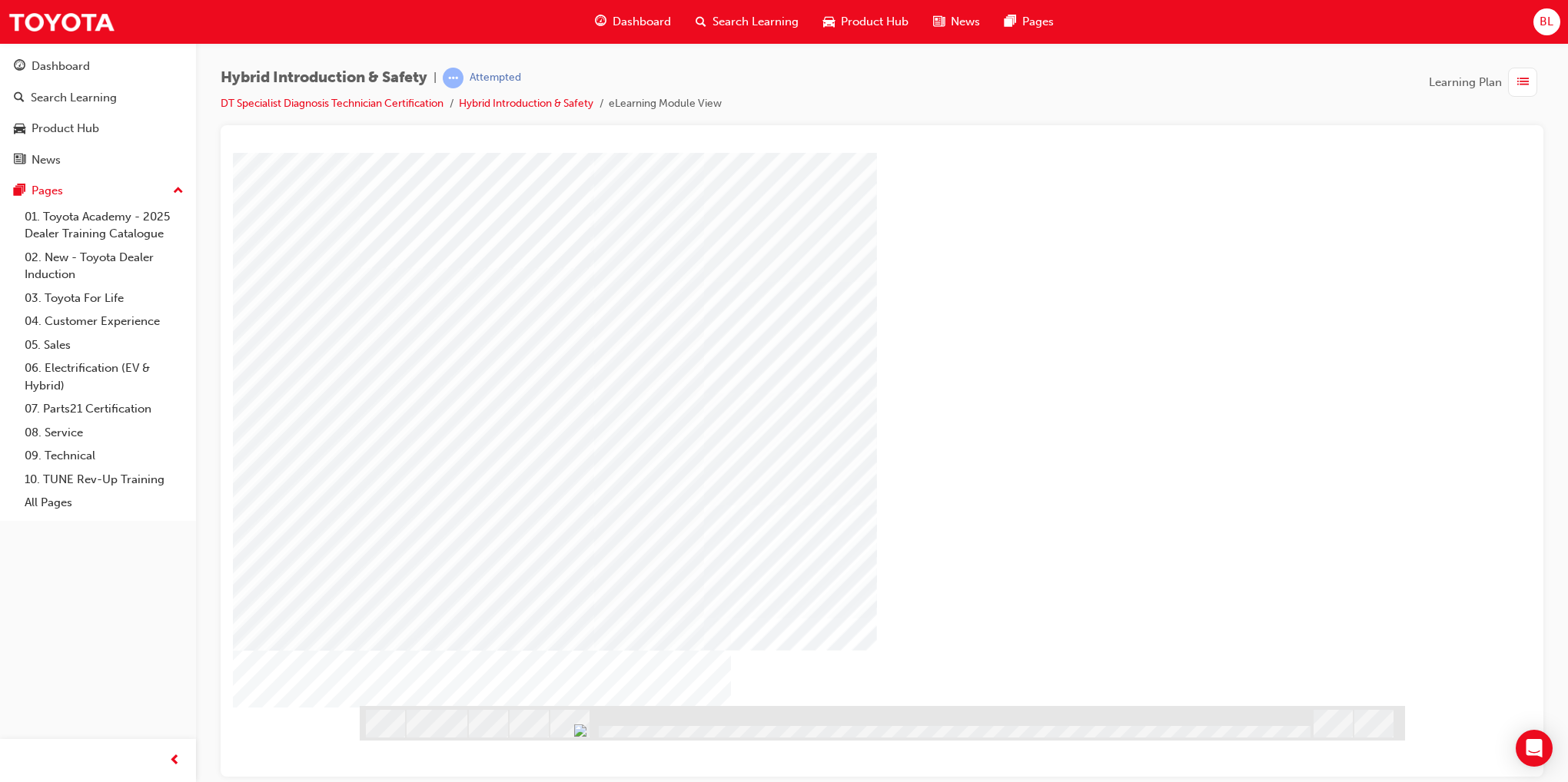 click at bounding box center (408, 1271) 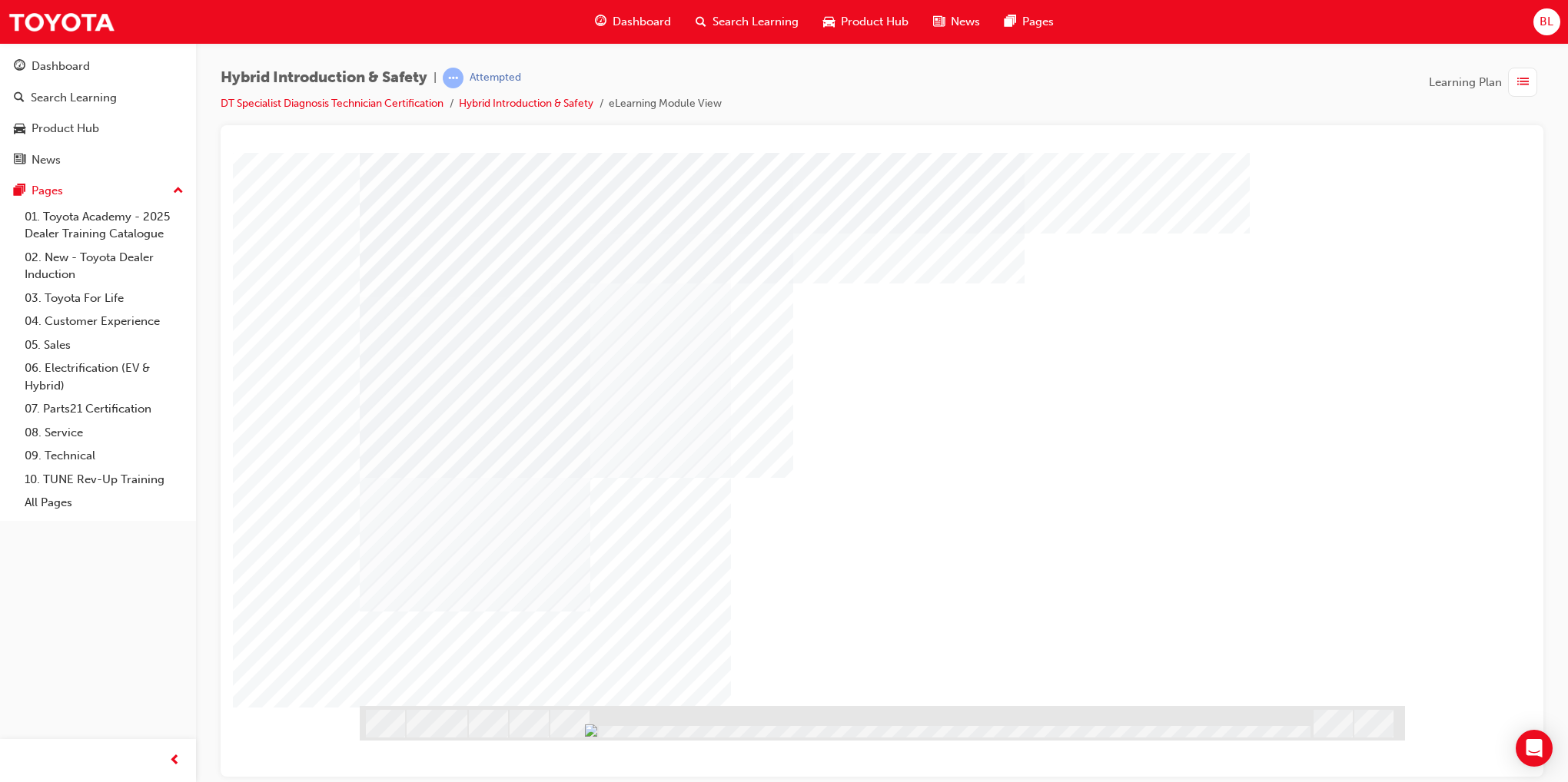 click at bounding box center [576, 1522] 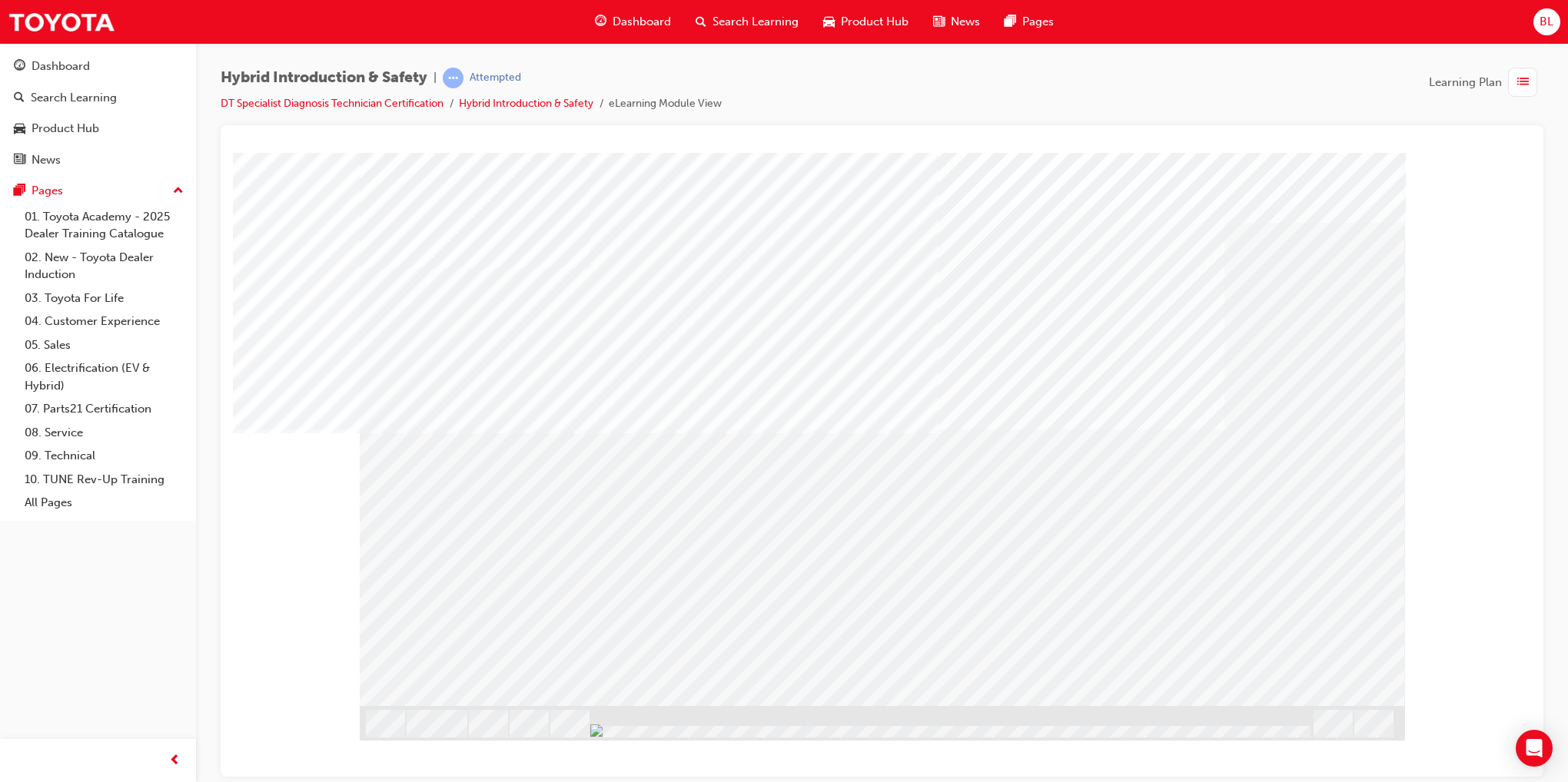 click at bounding box center [408, 1476] 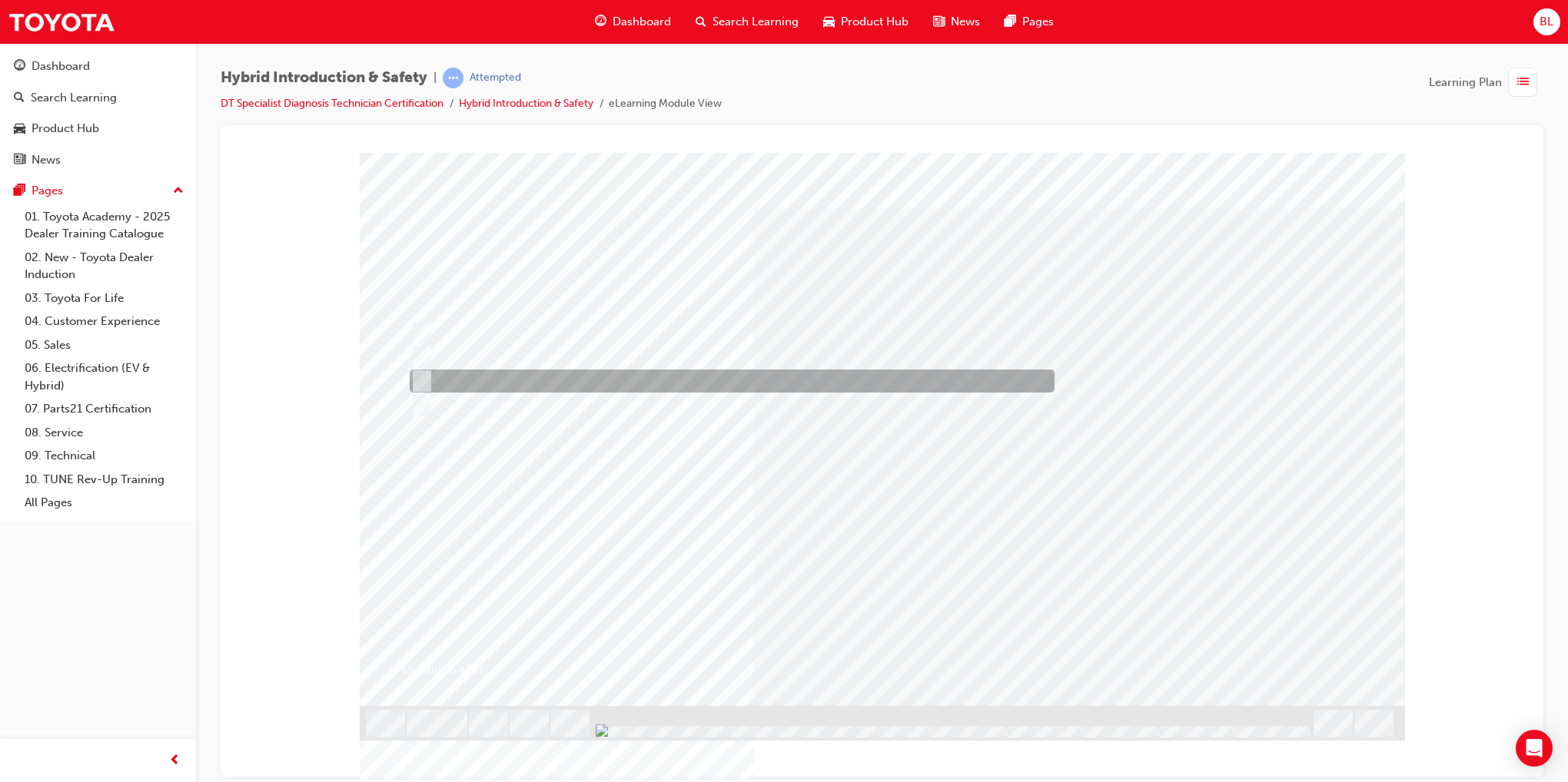 click at bounding box center (728, 381) 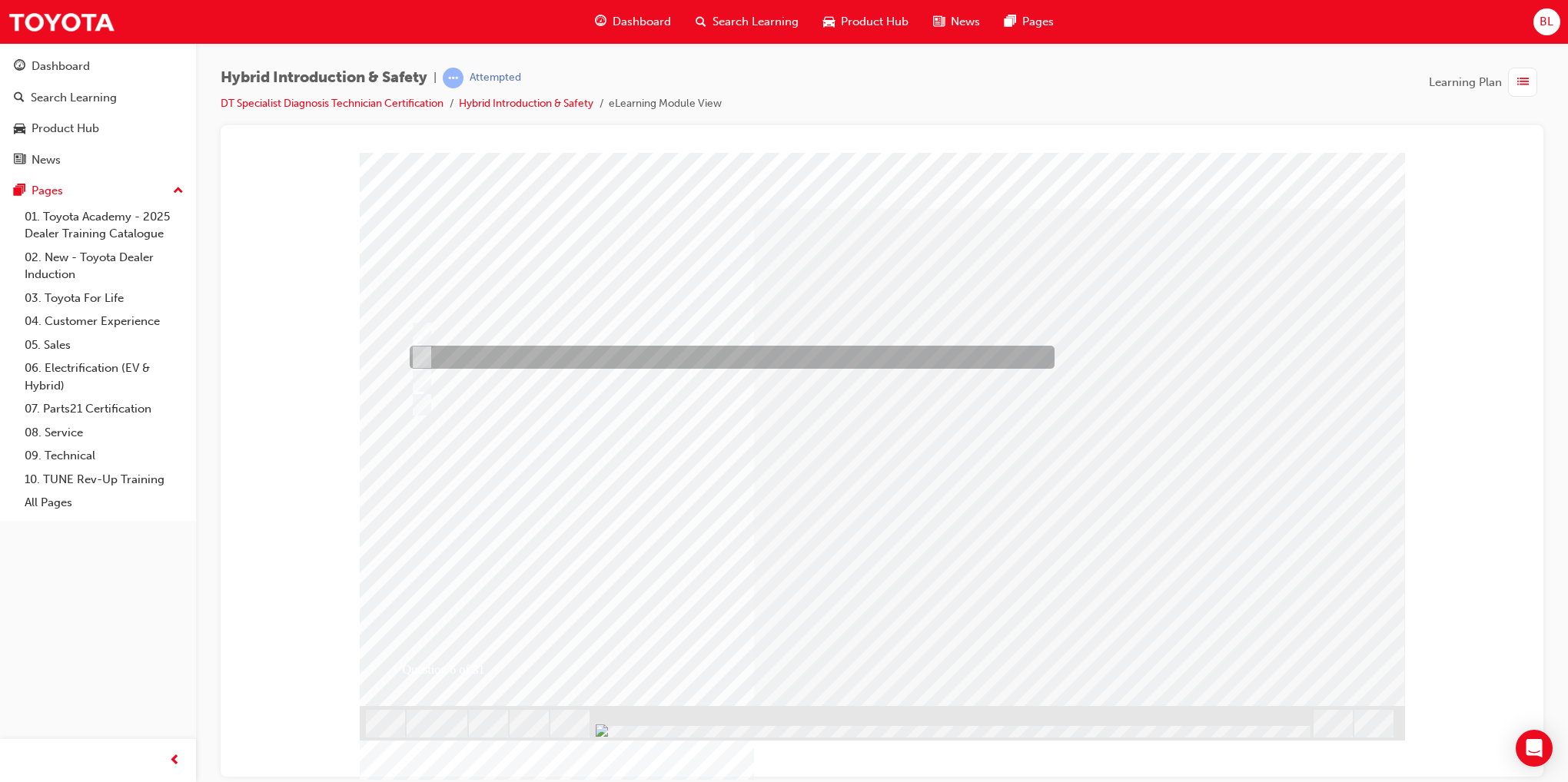 click at bounding box center [728, 357] 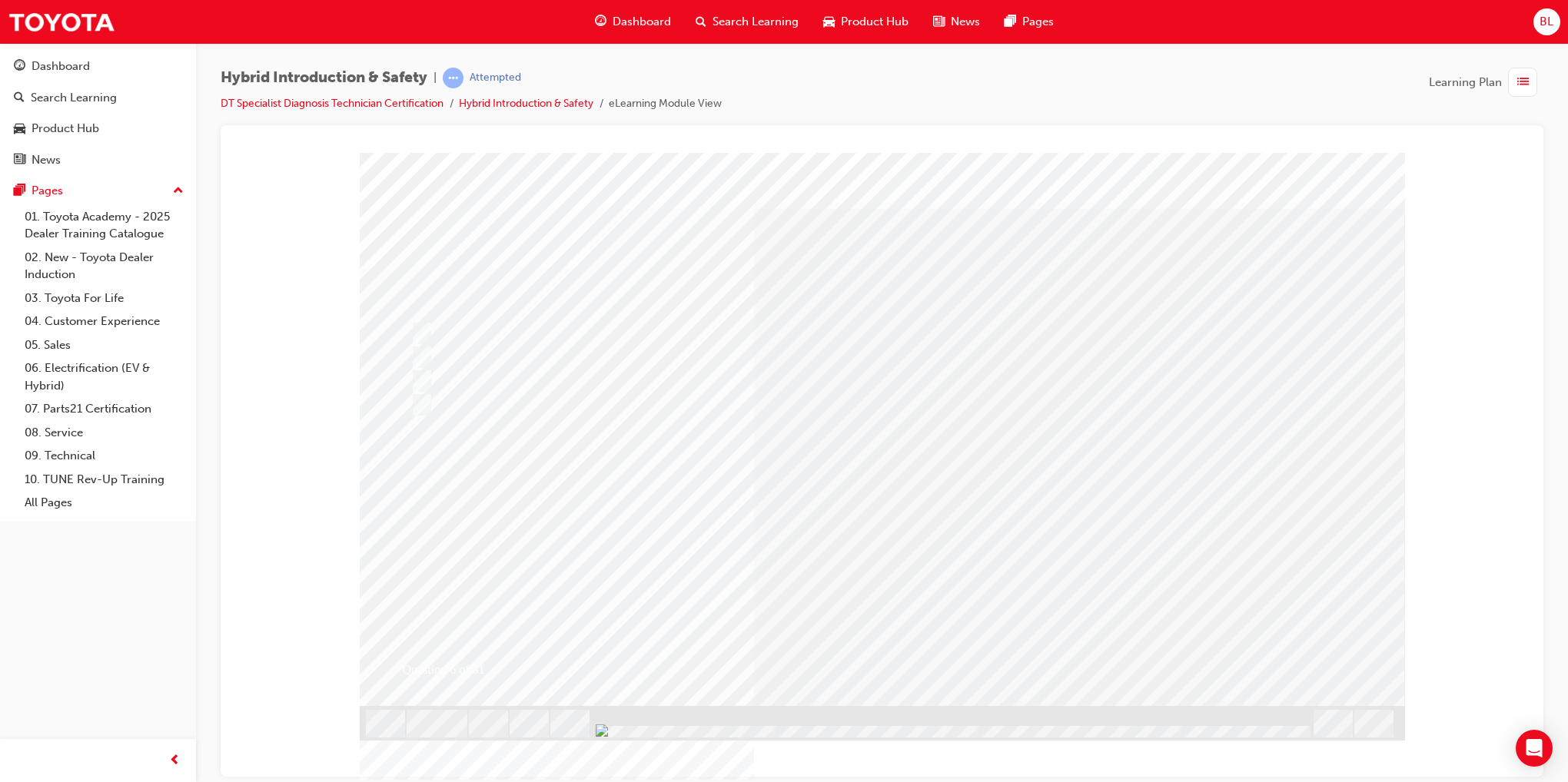 click at bounding box center (415, 2236) 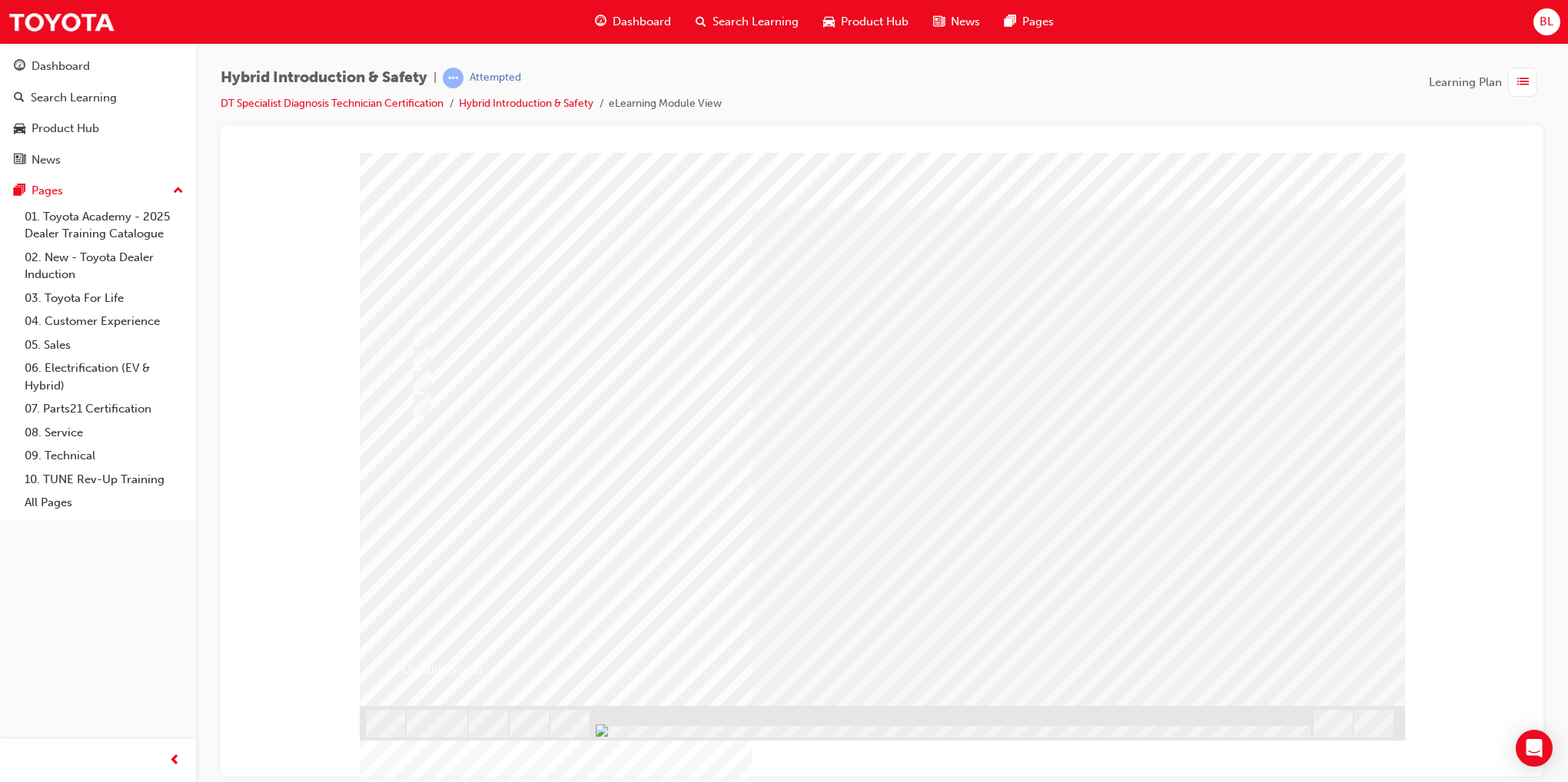 click at bounding box center (615, 2069) 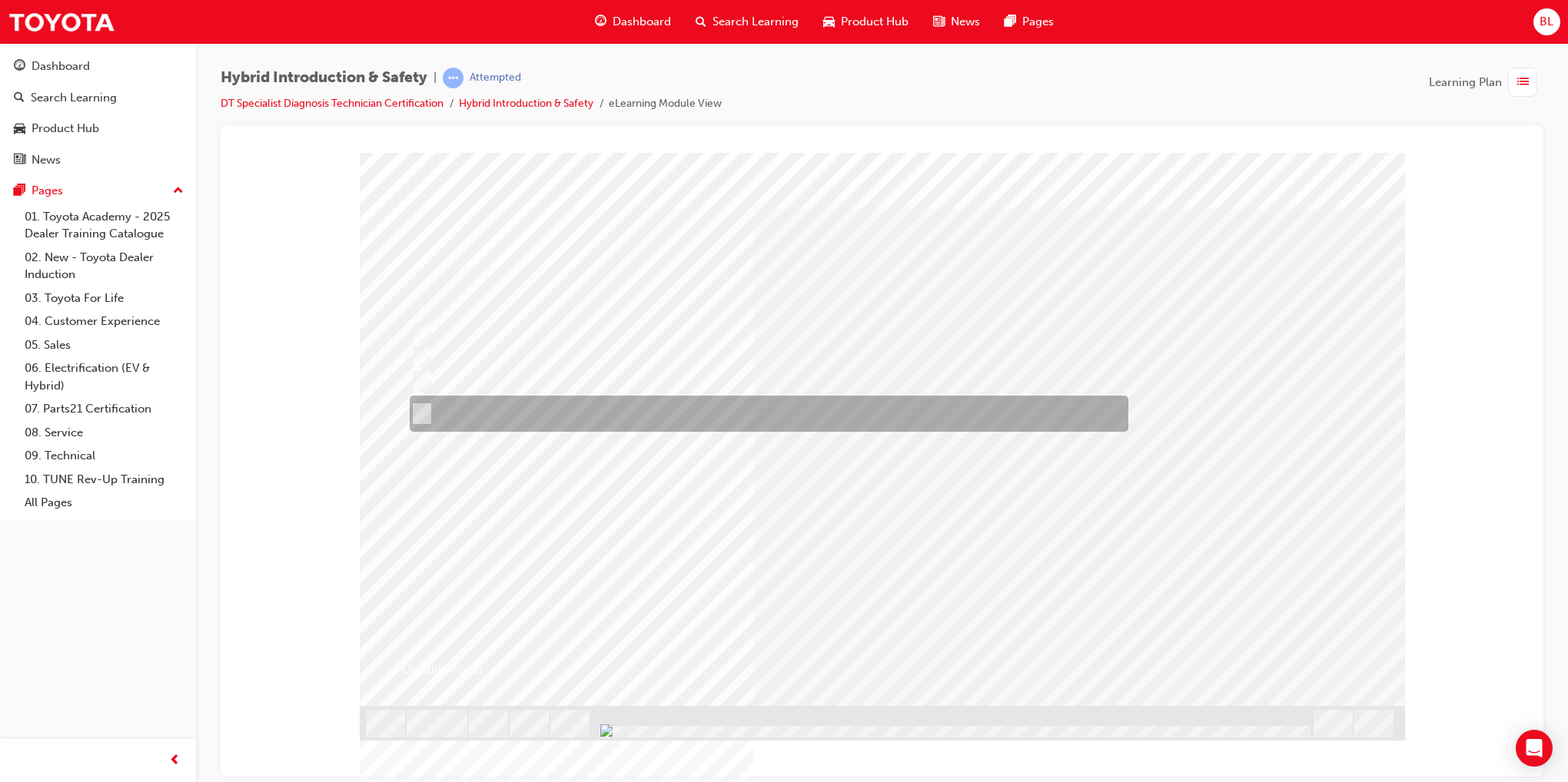 click at bounding box center (765, 413) 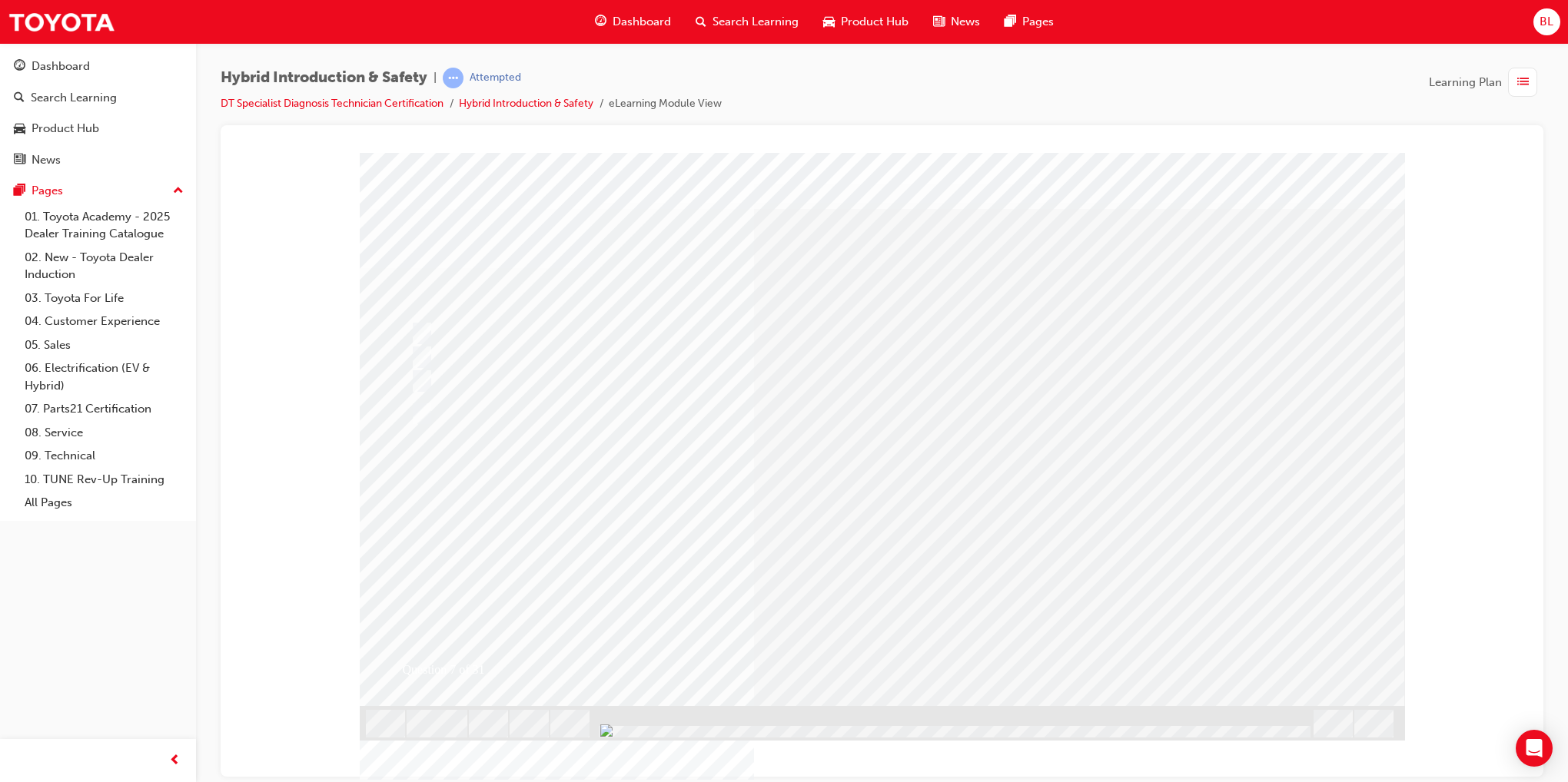 click at bounding box center (415, 2236) 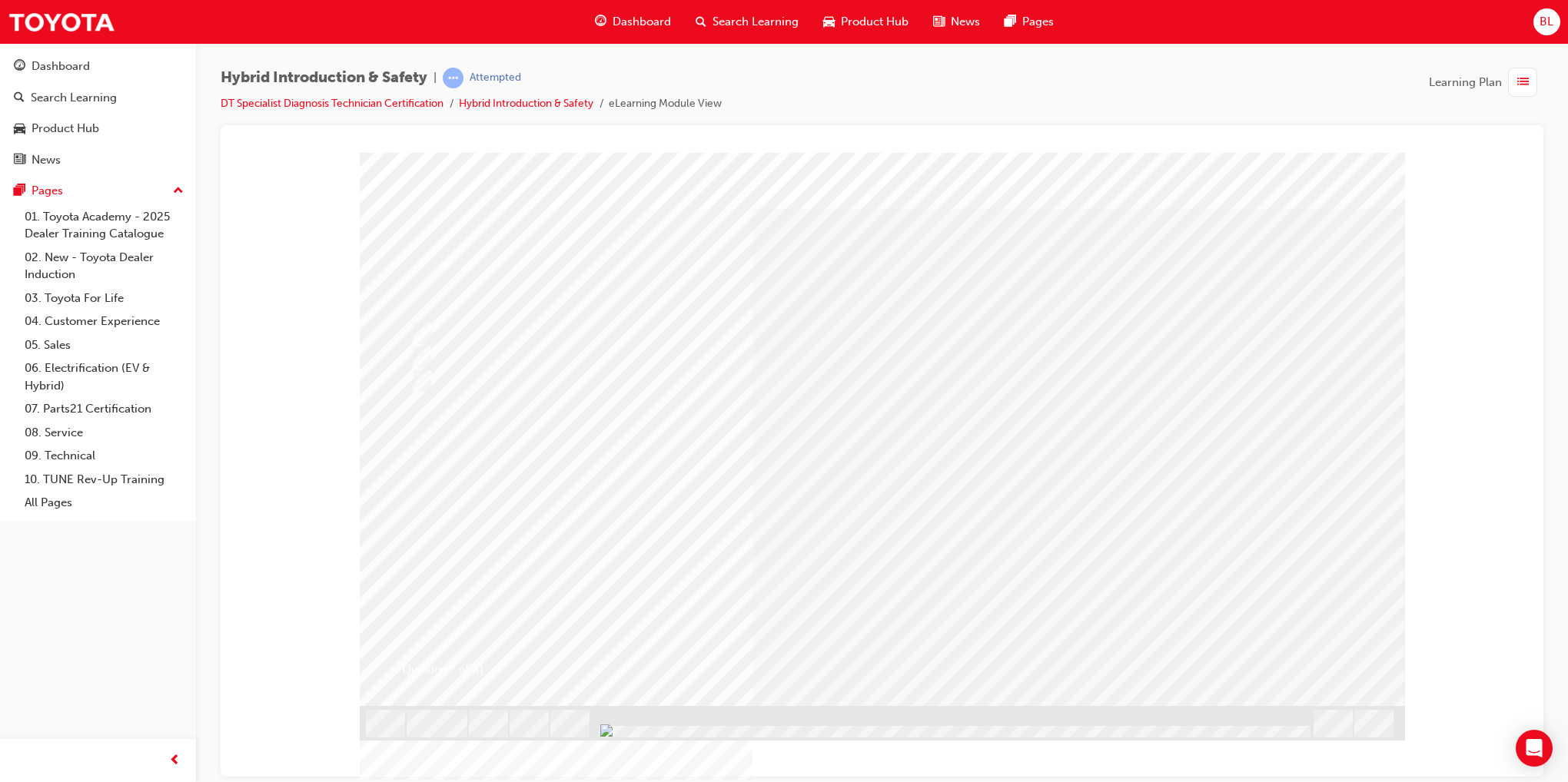 click at bounding box center (615, 2069) 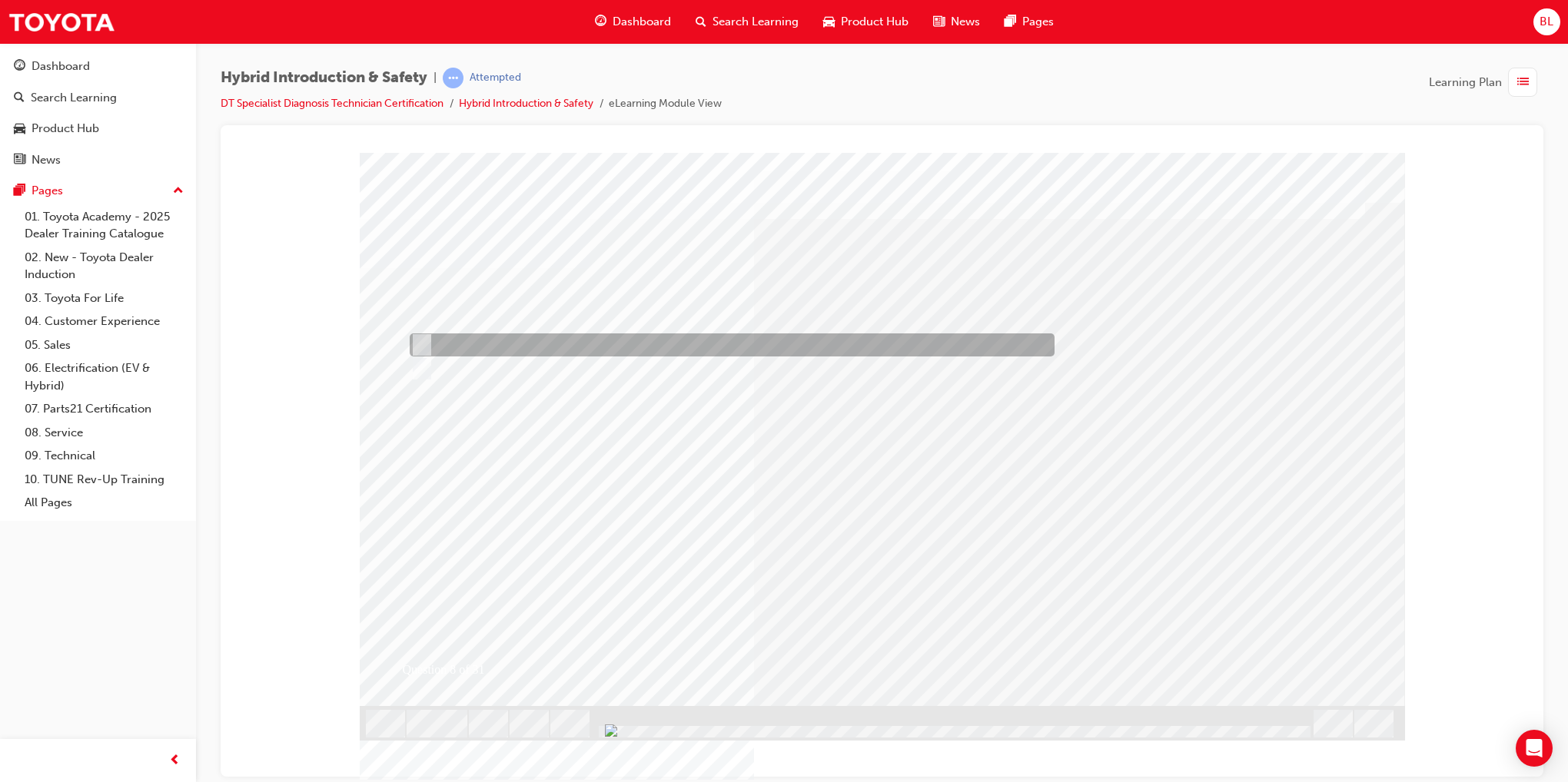 click at bounding box center (728, 345) 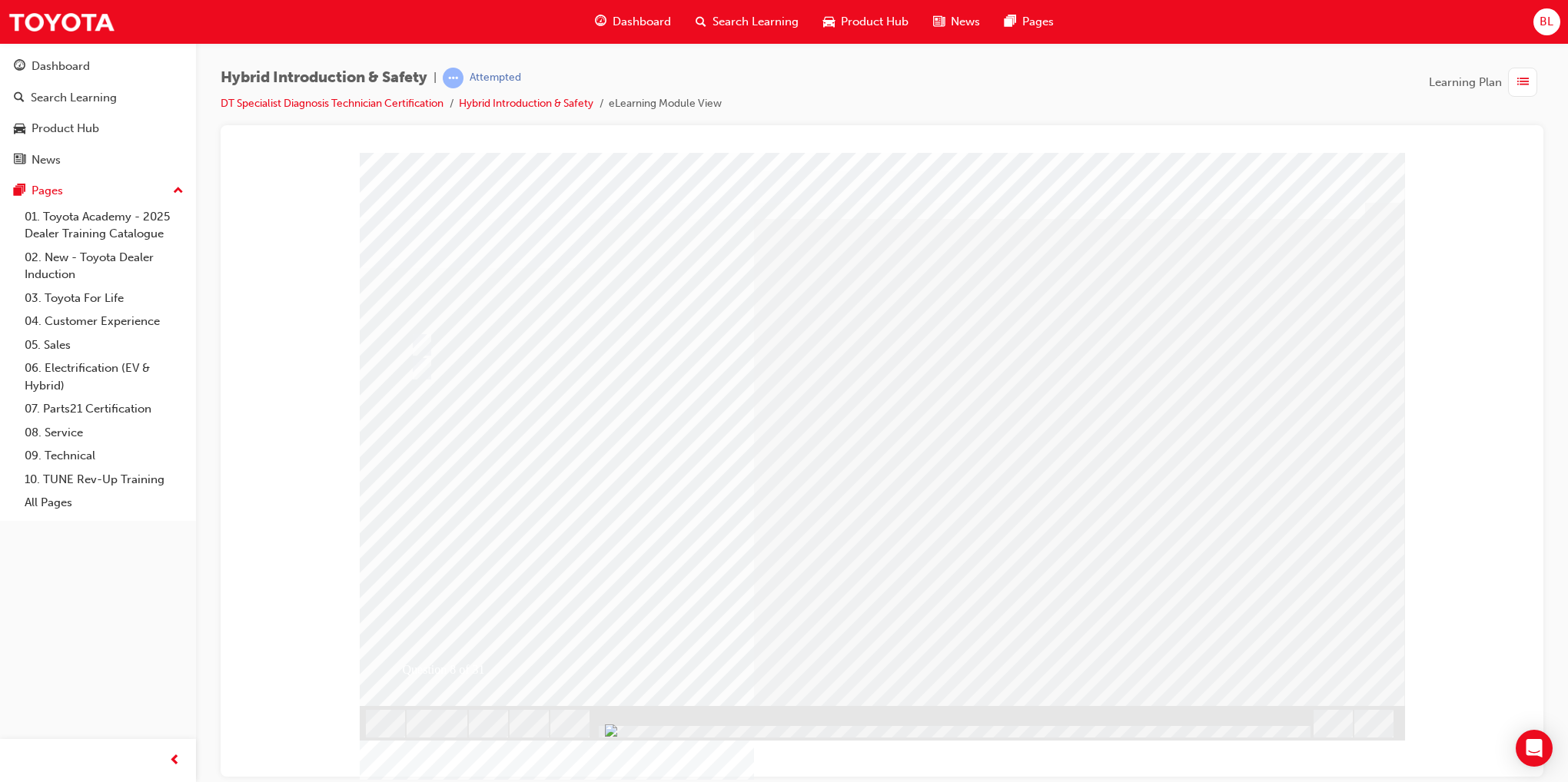 click at bounding box center (415, 2212) 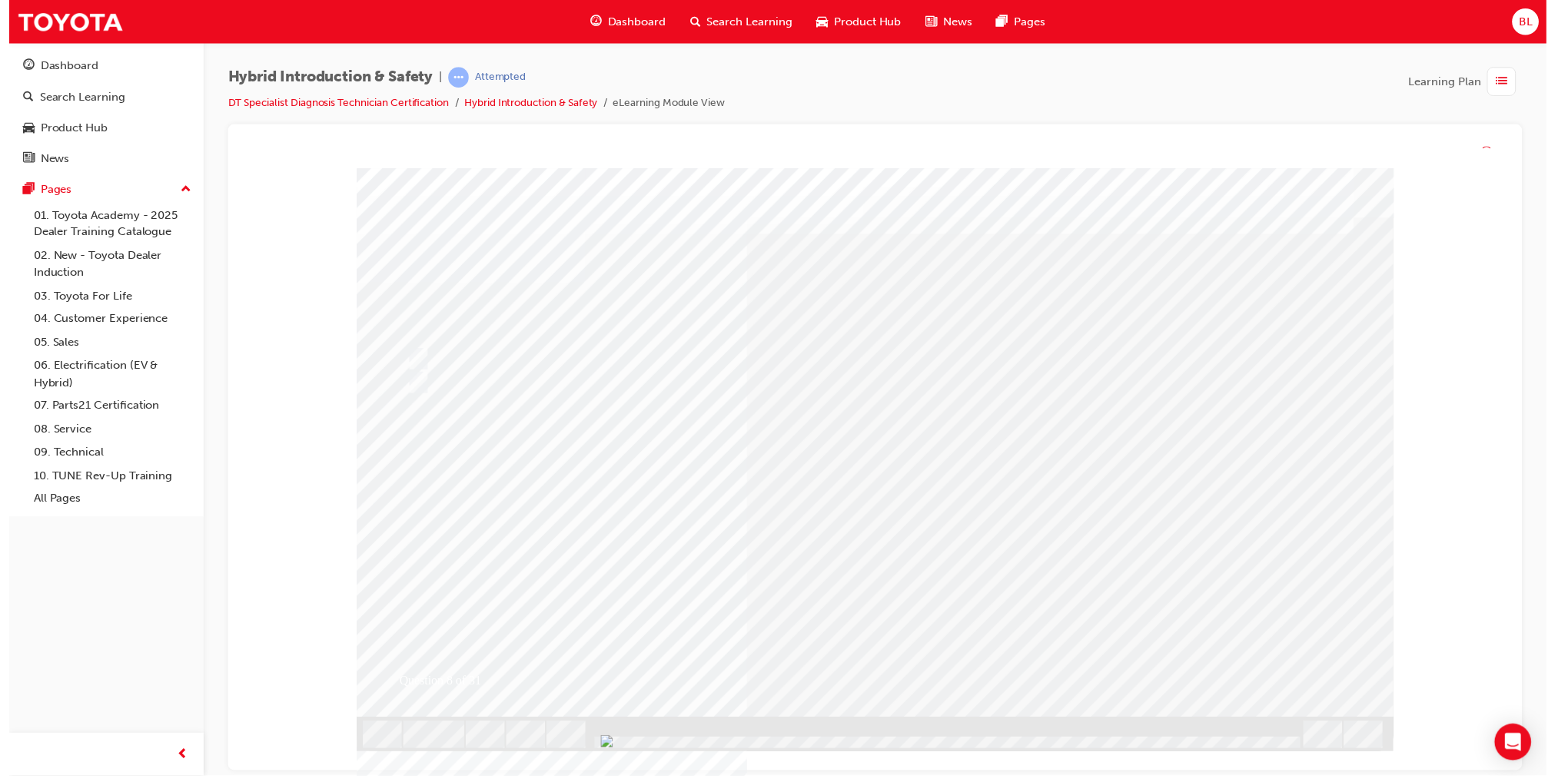 click at bounding box center [612, 2086] 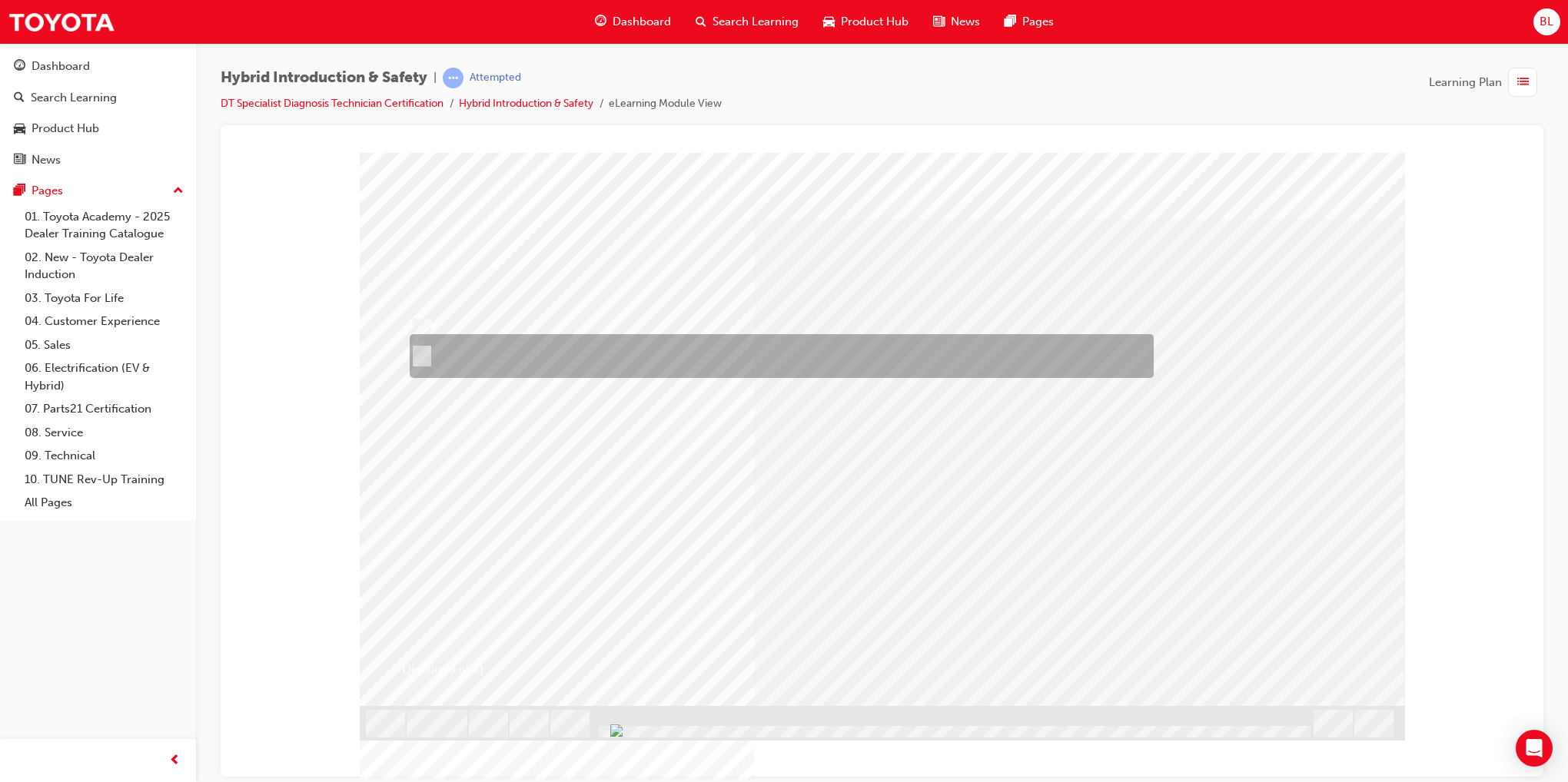 click at bounding box center (778, 356) 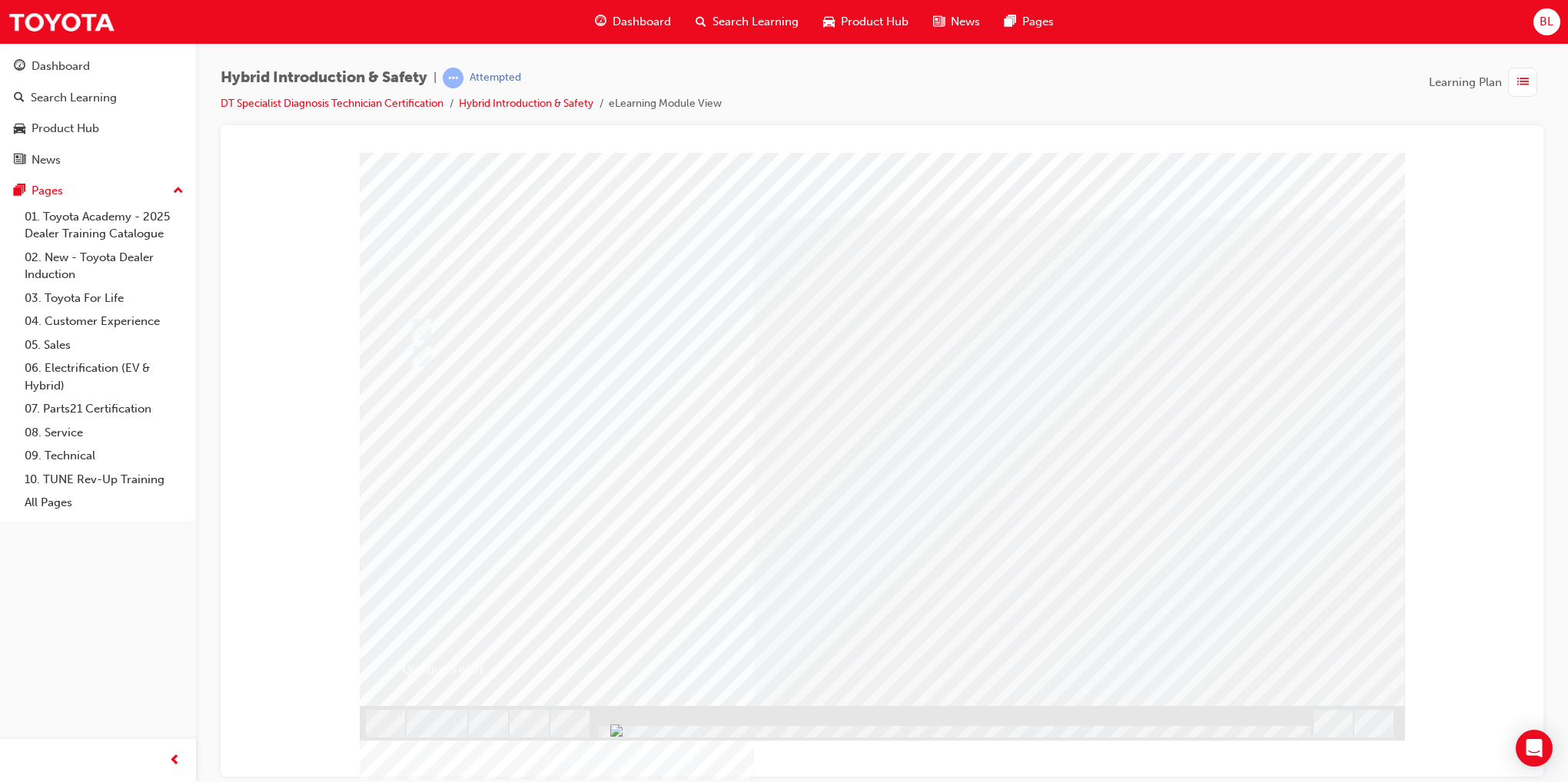click at bounding box center [415, 2212] 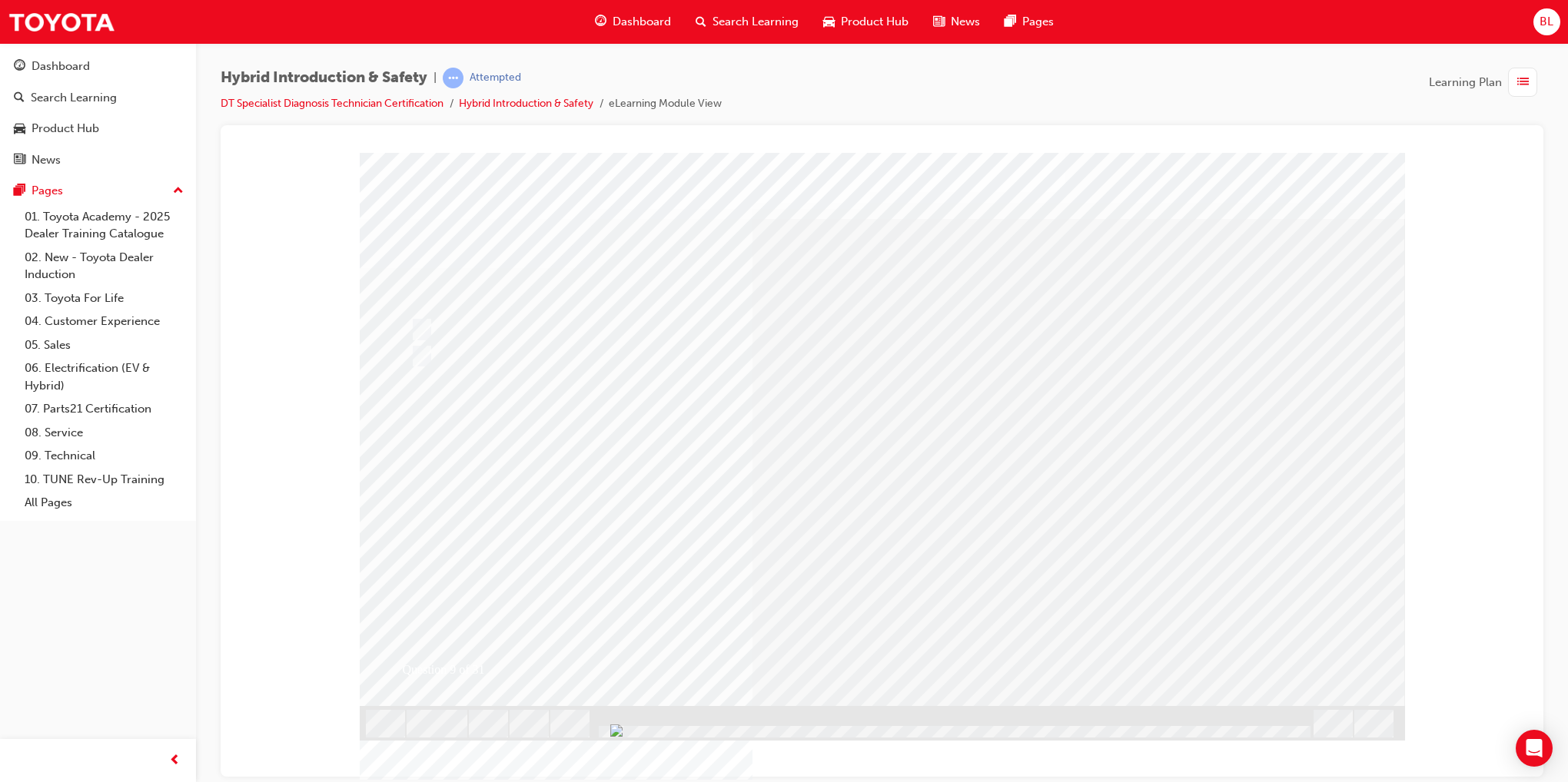 click at bounding box center [615, 2069] 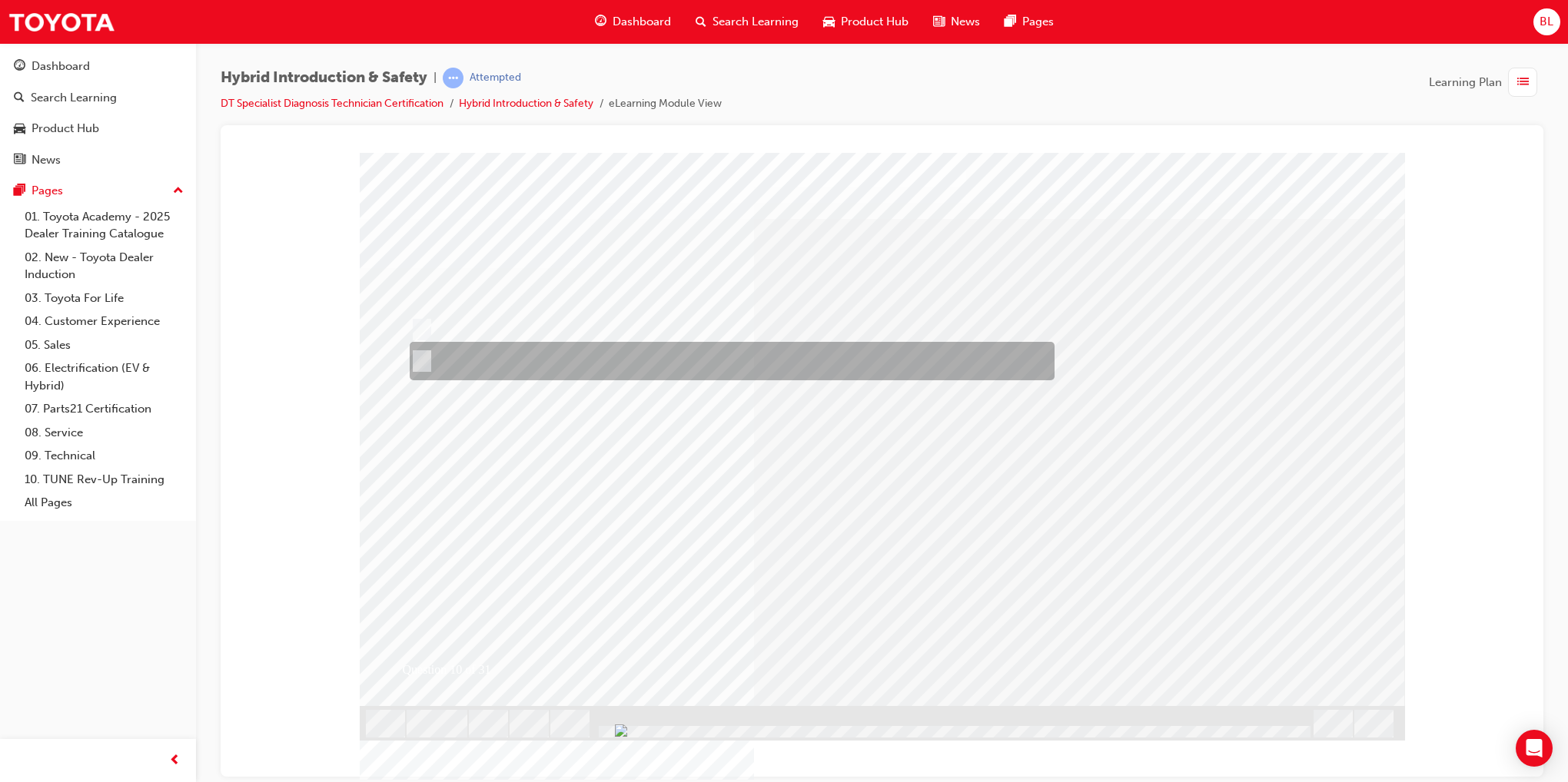 click at bounding box center [728, 361] 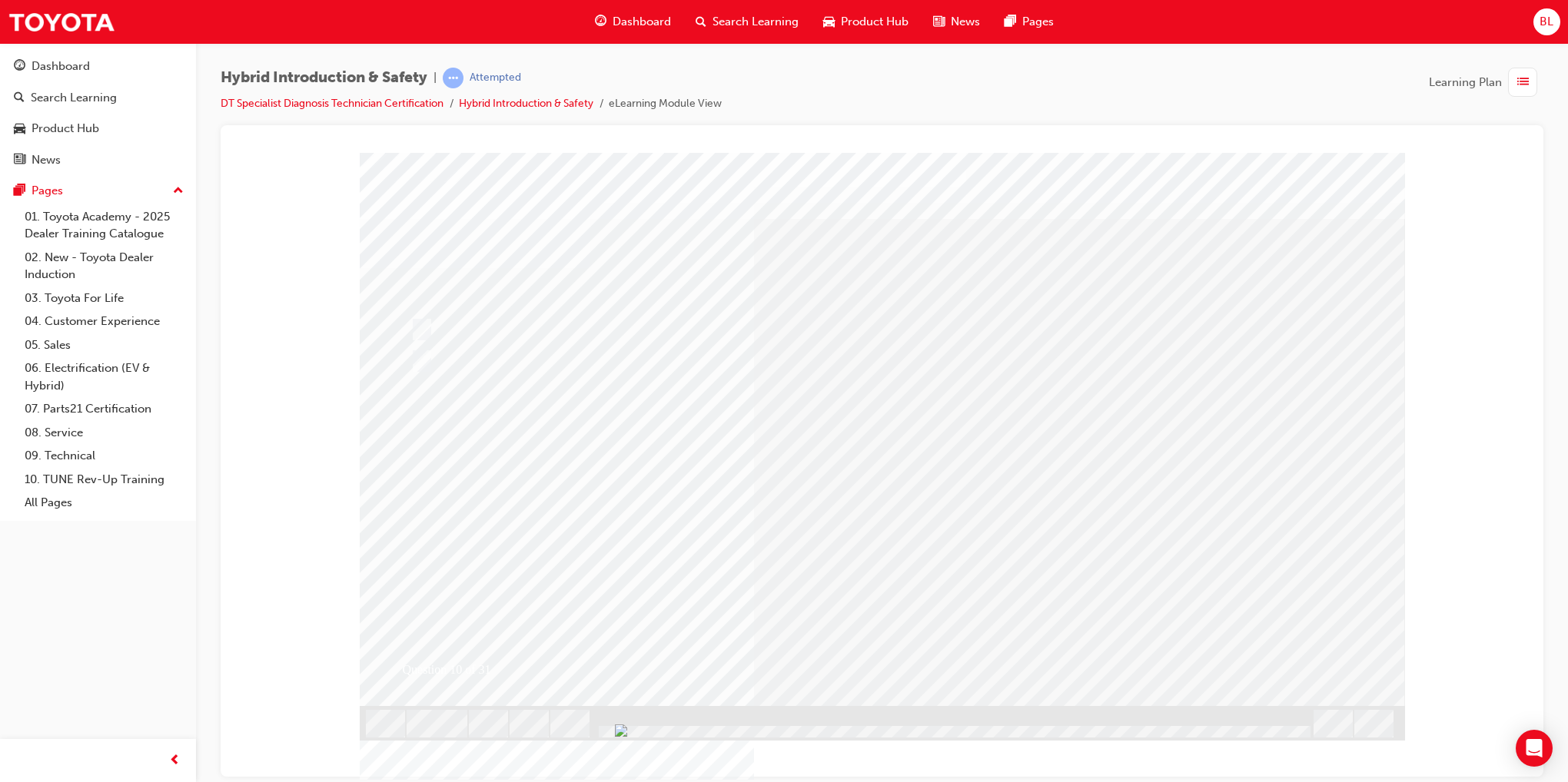 click at bounding box center [415, 2212] 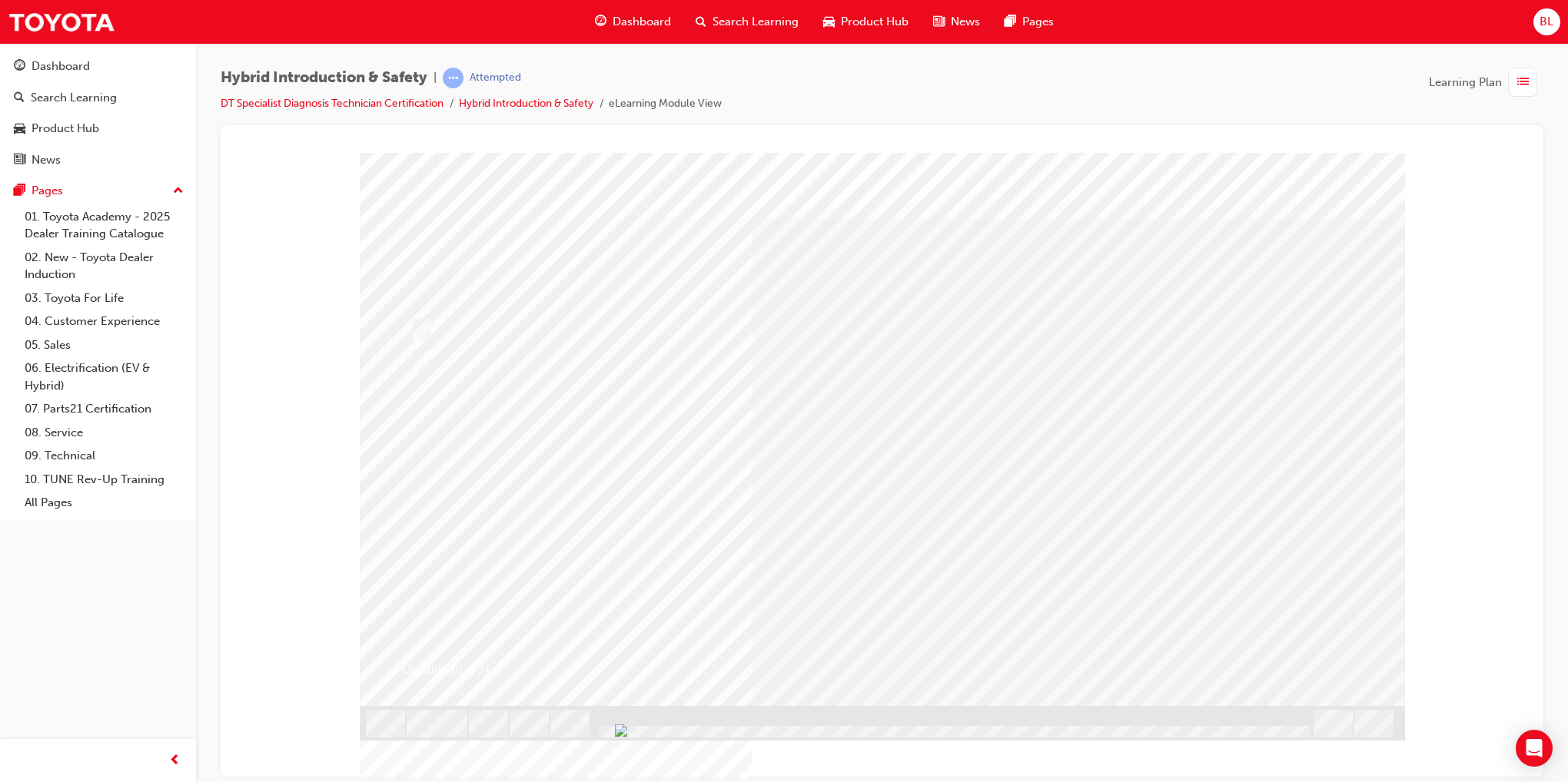 click at bounding box center [615, 2069] 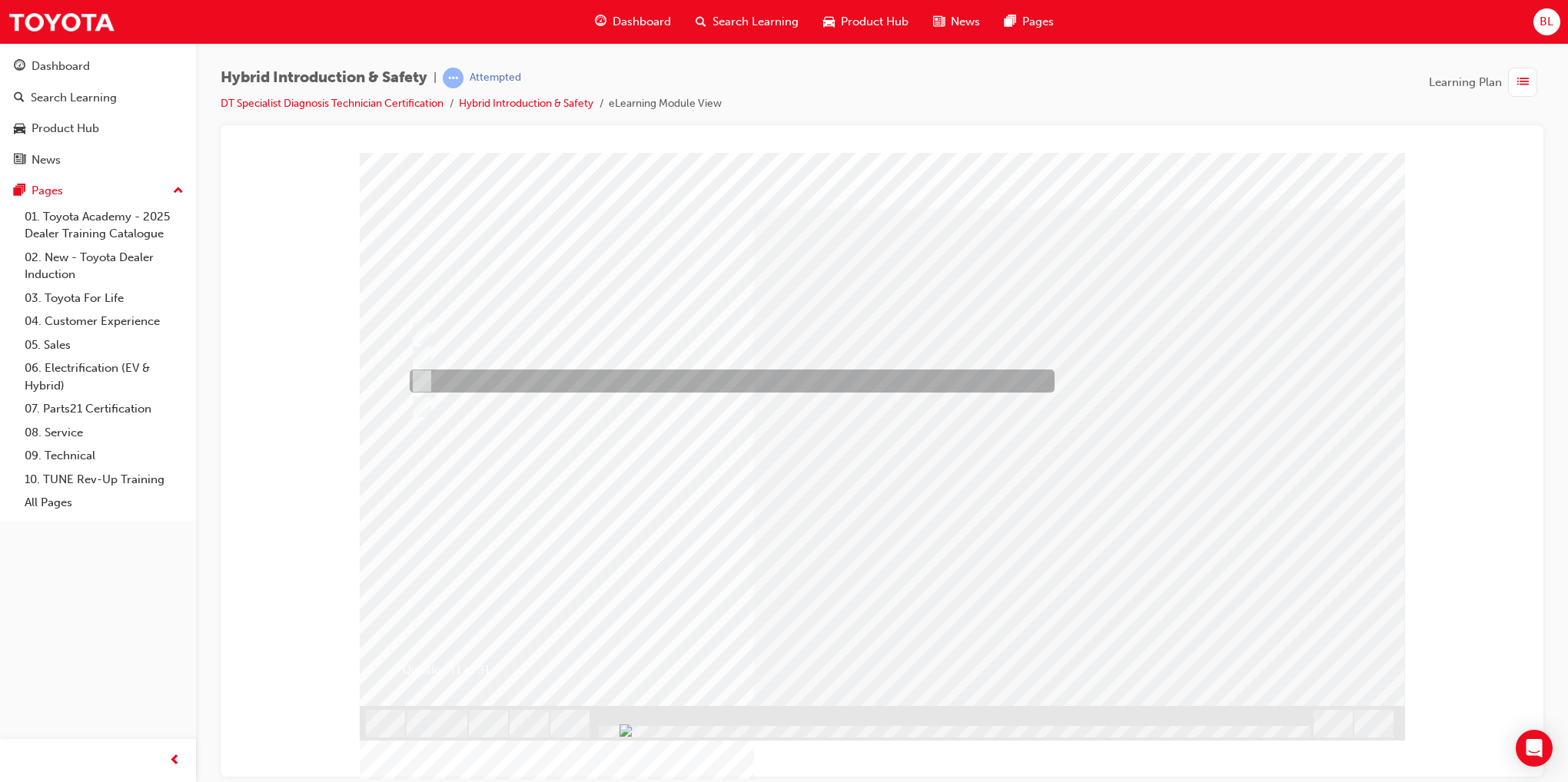 click at bounding box center (728, 381) 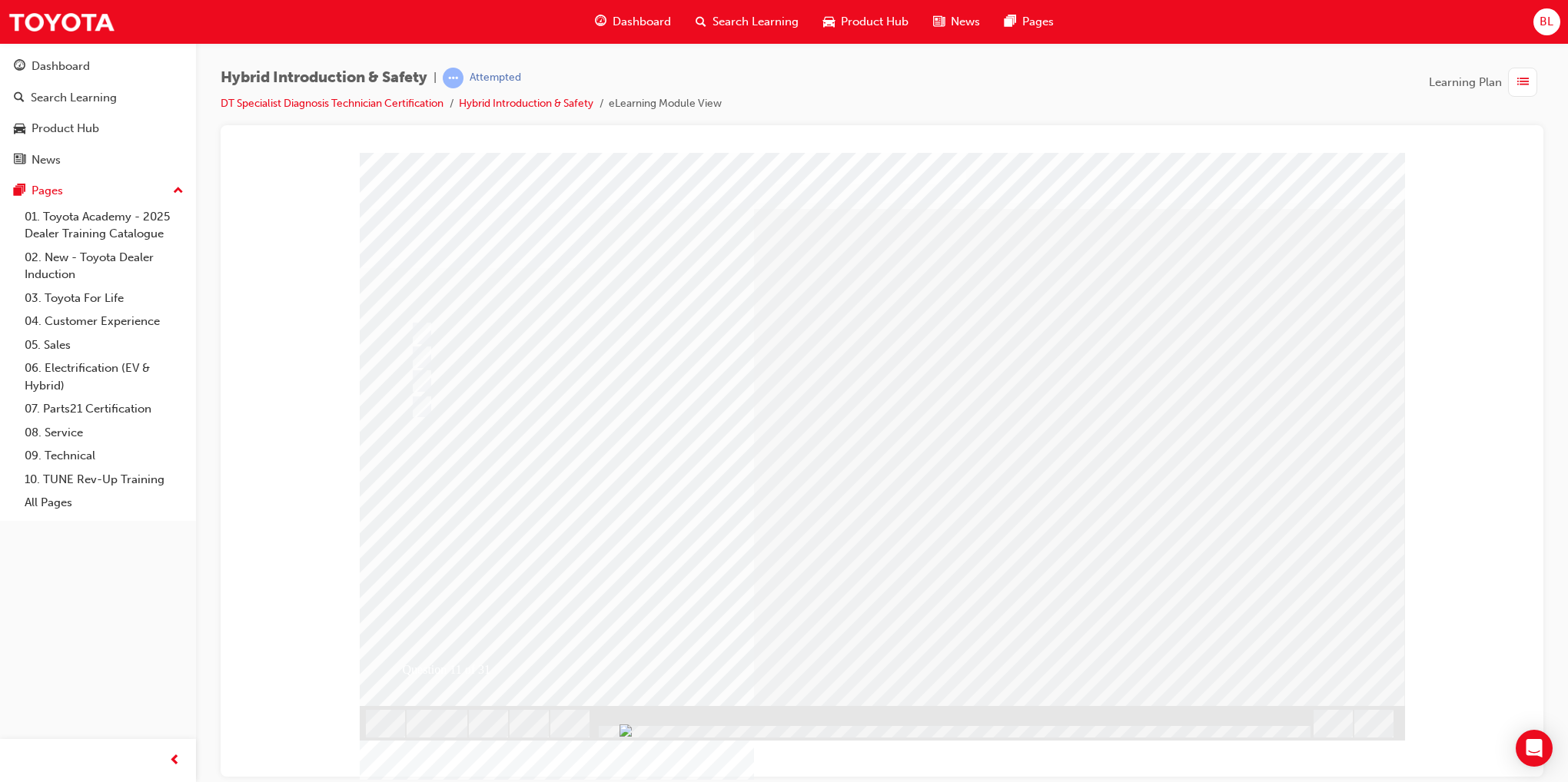 click at bounding box center (415, 2236) 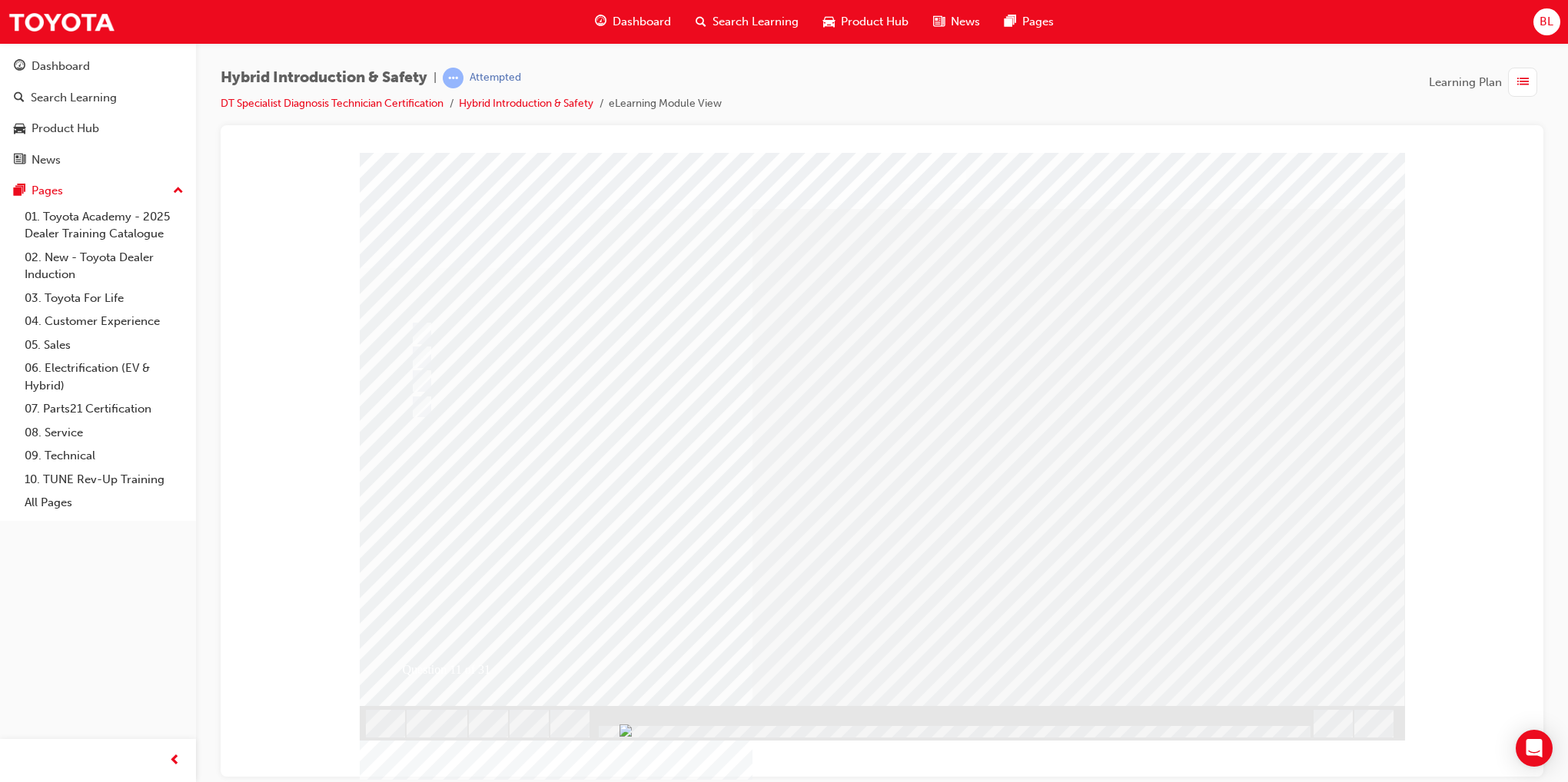 click at bounding box center (615, 2069) 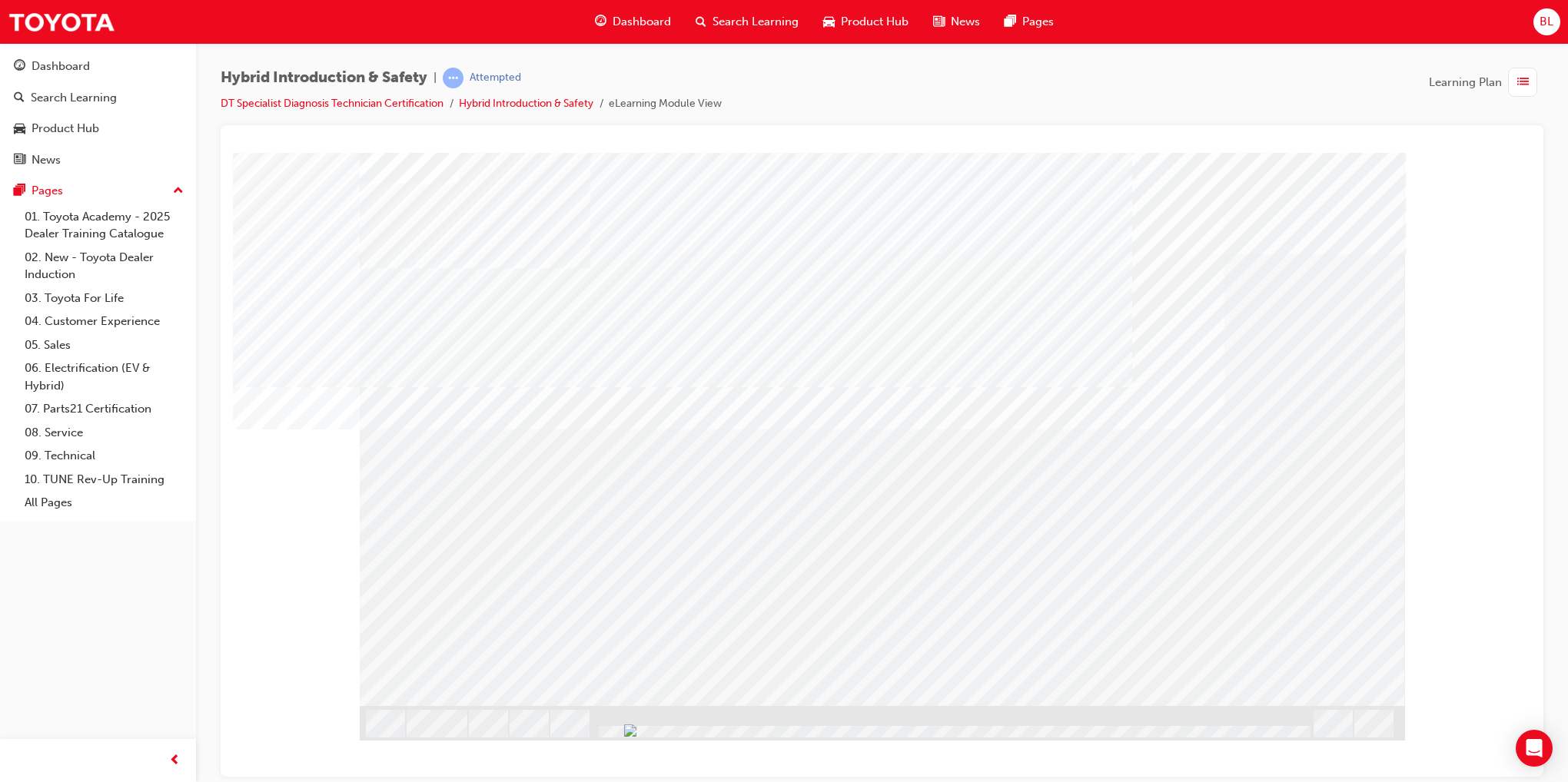 click at bounding box center [882, 1037] 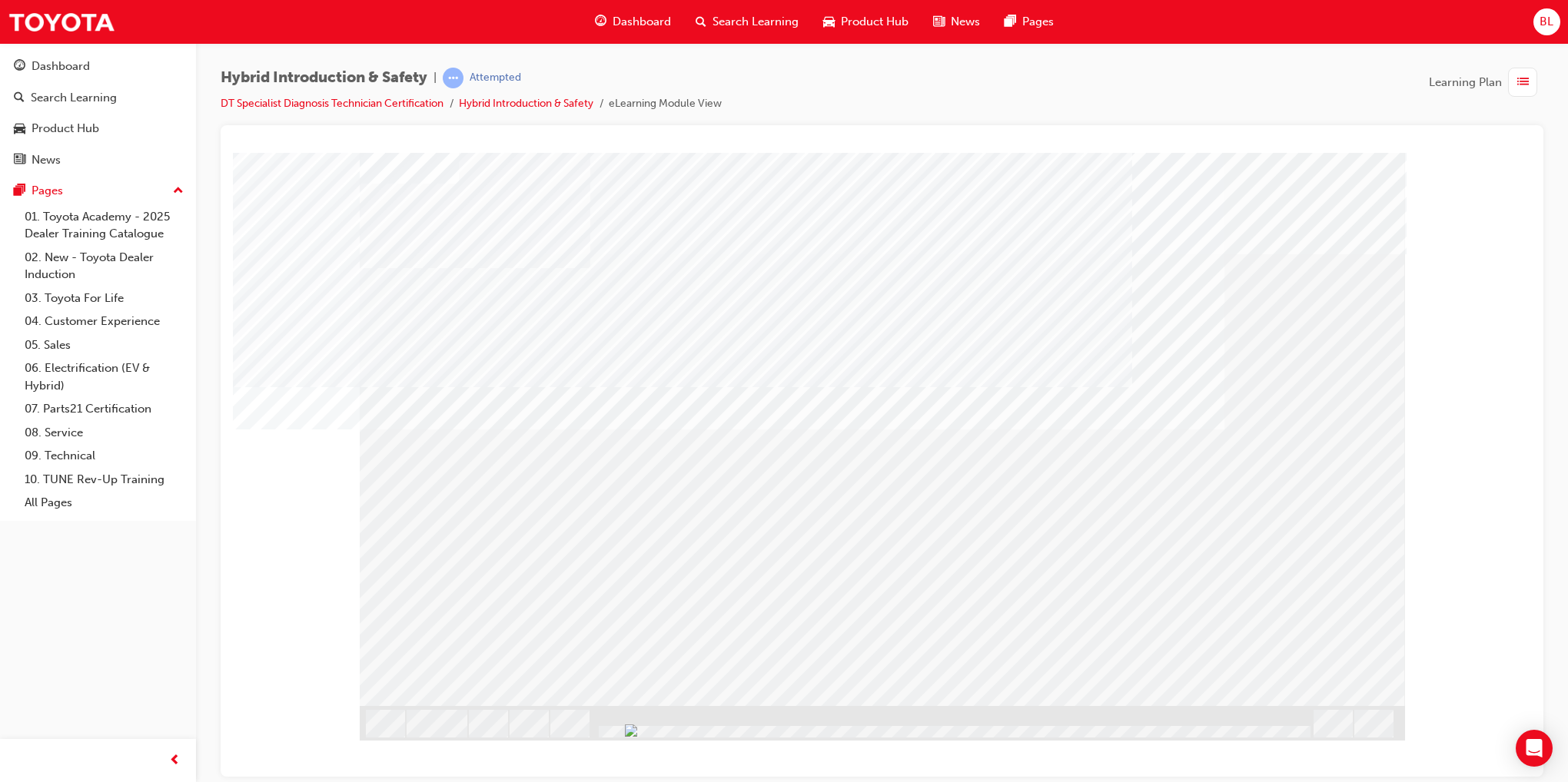 click at bounding box center (408, 1456) 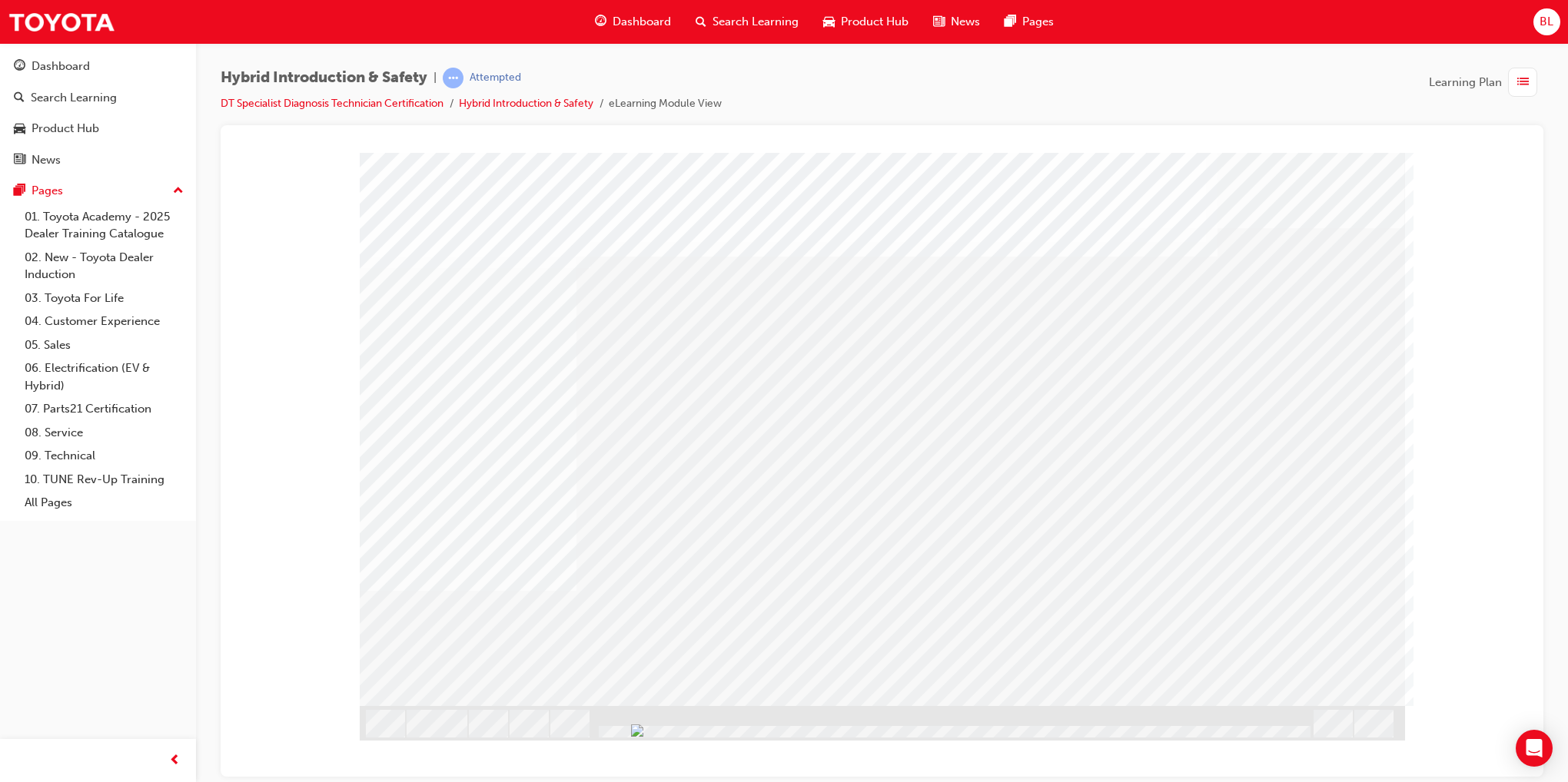 click at bounding box center (404, 2004) 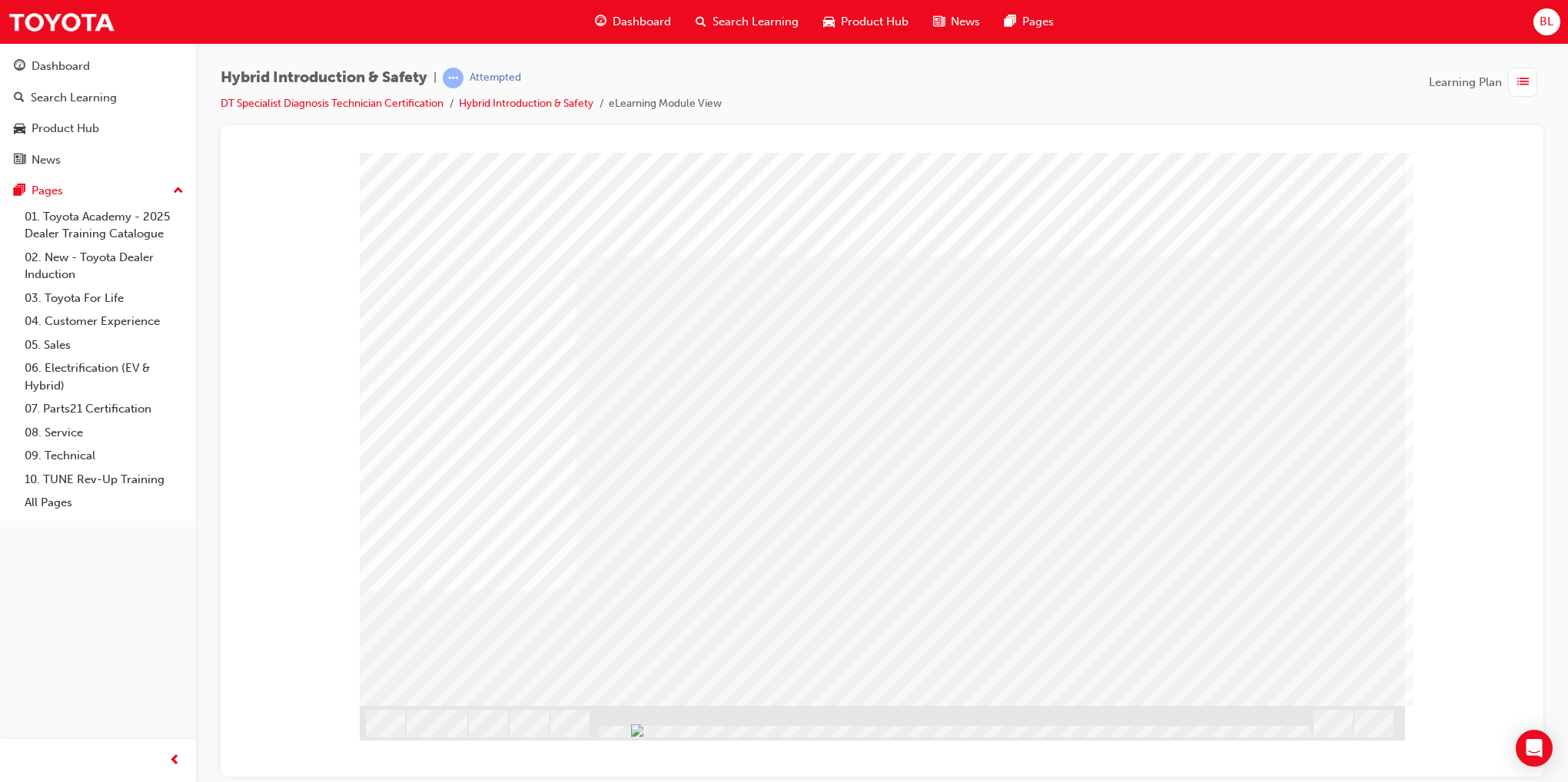 click at bounding box center (404, 2096) 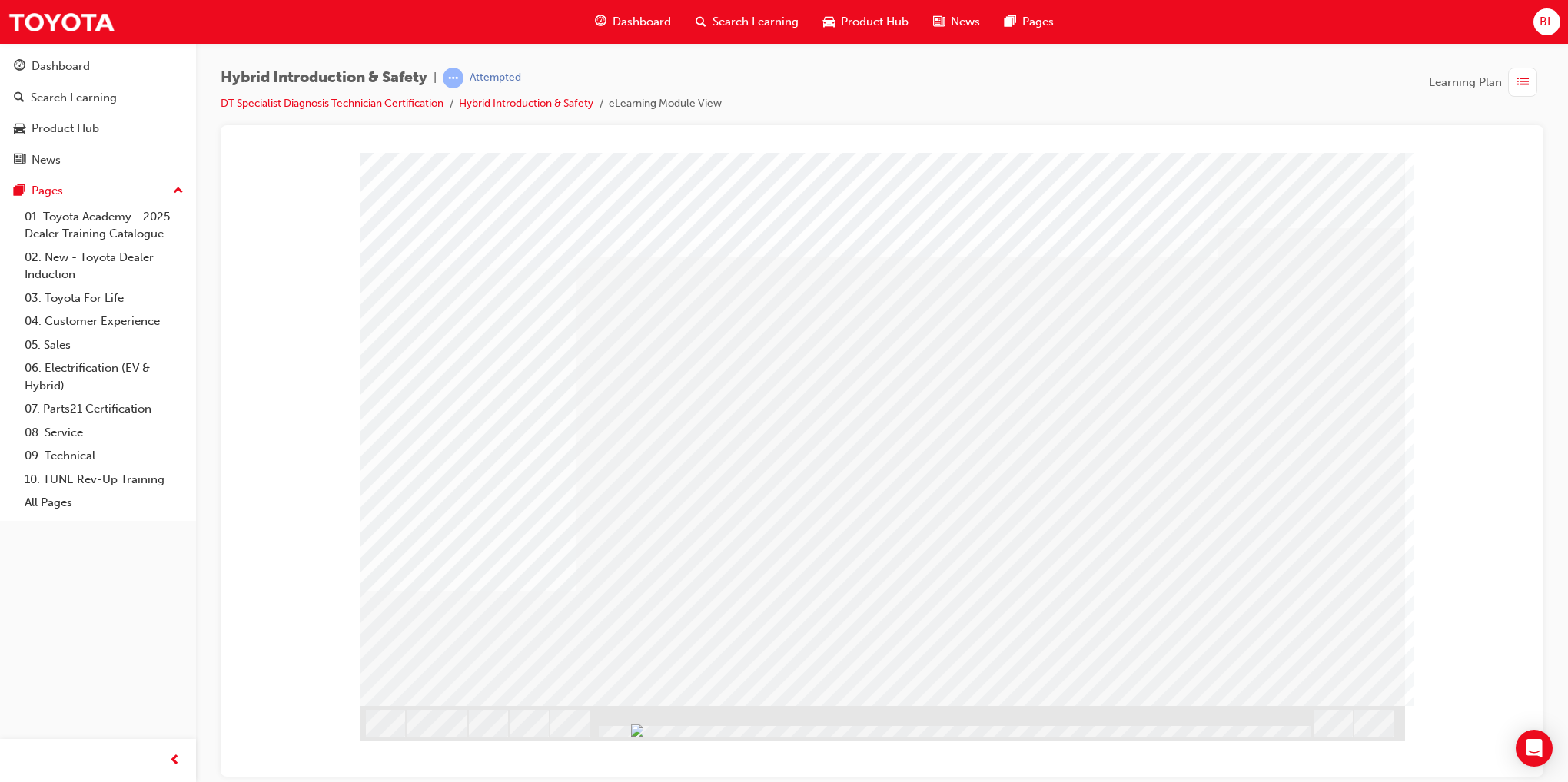 click at bounding box center [404, 2189] 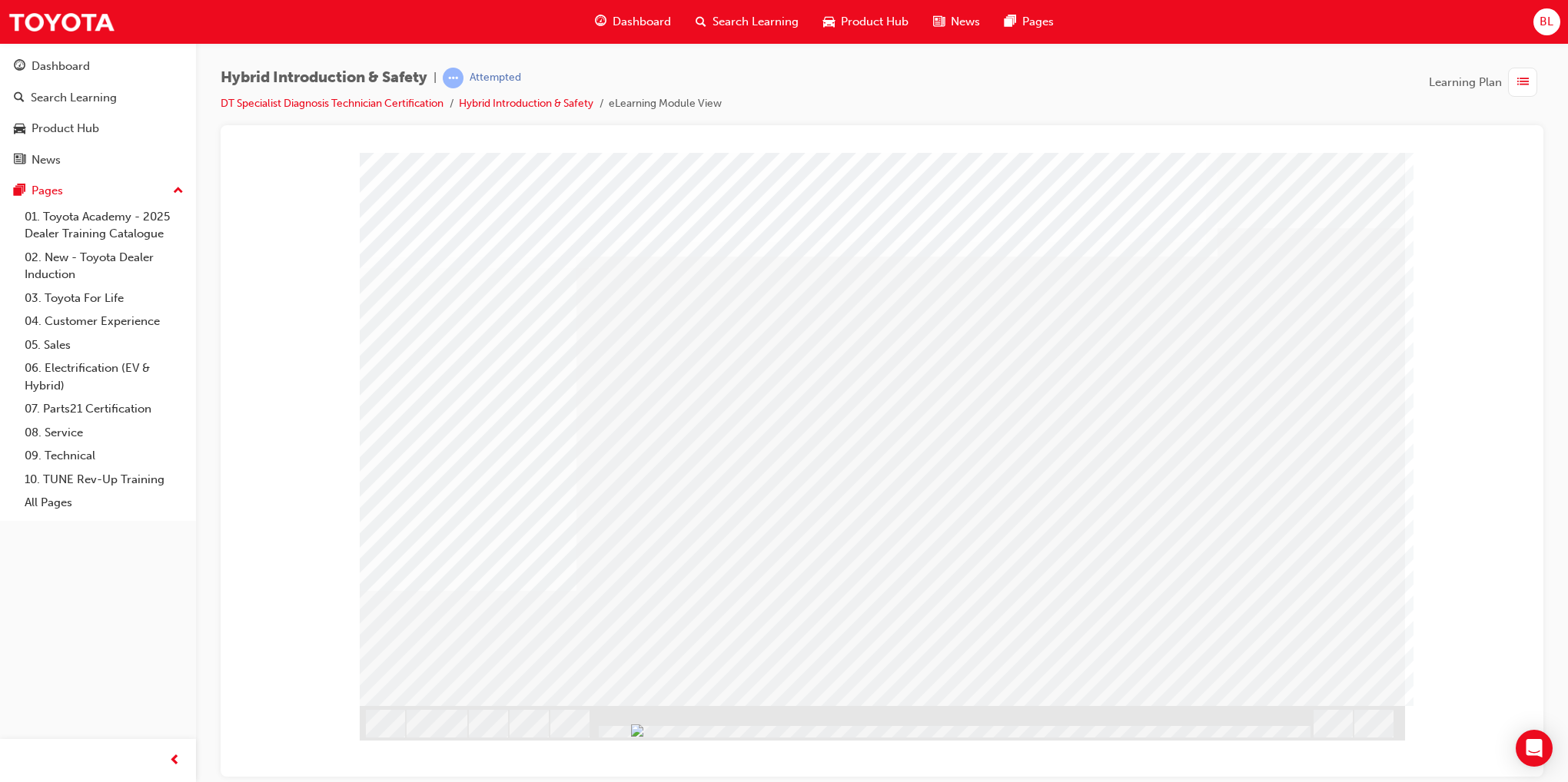 click at bounding box center (404, 2662) 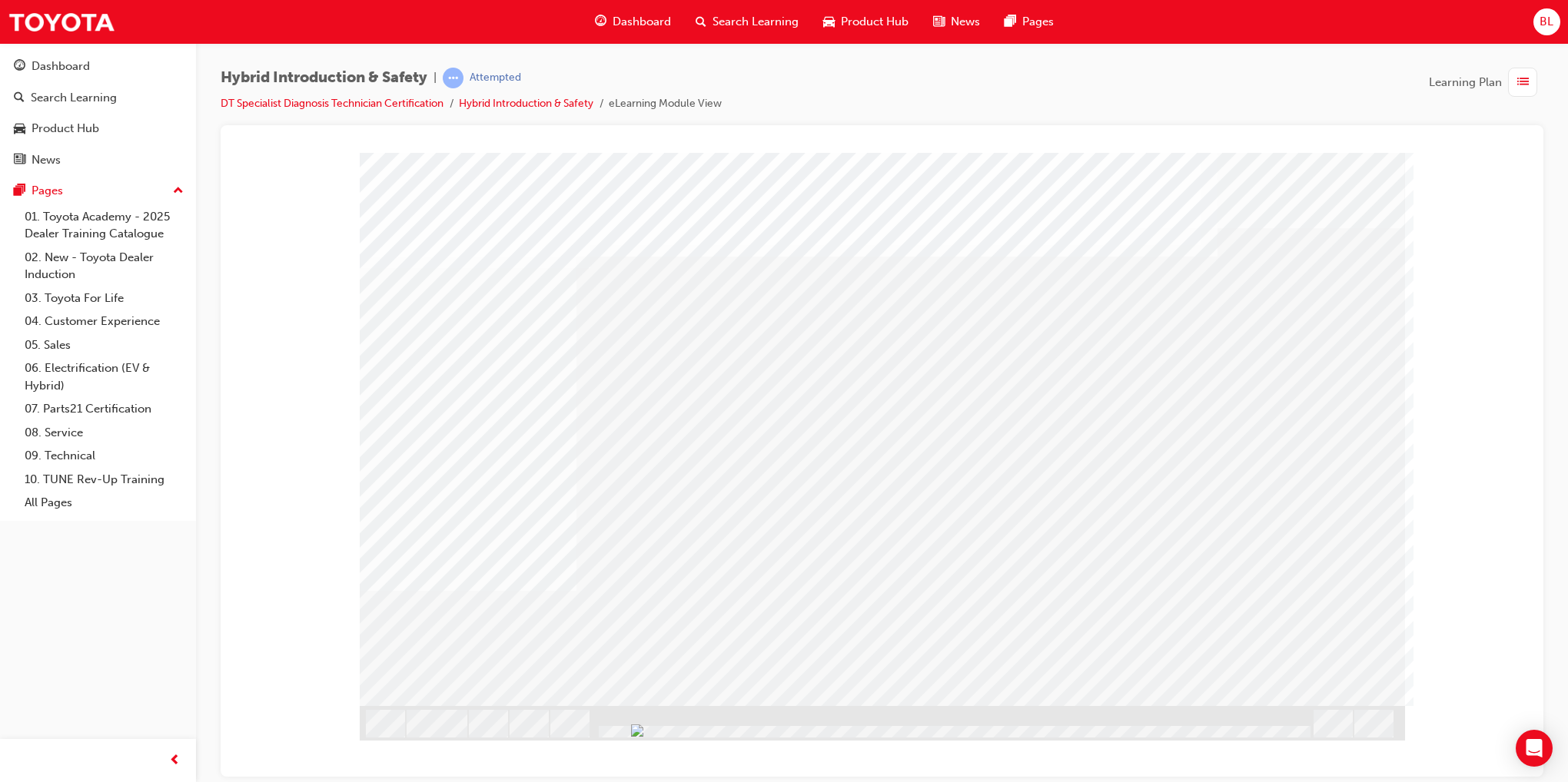 click at bounding box center (404, 3415) 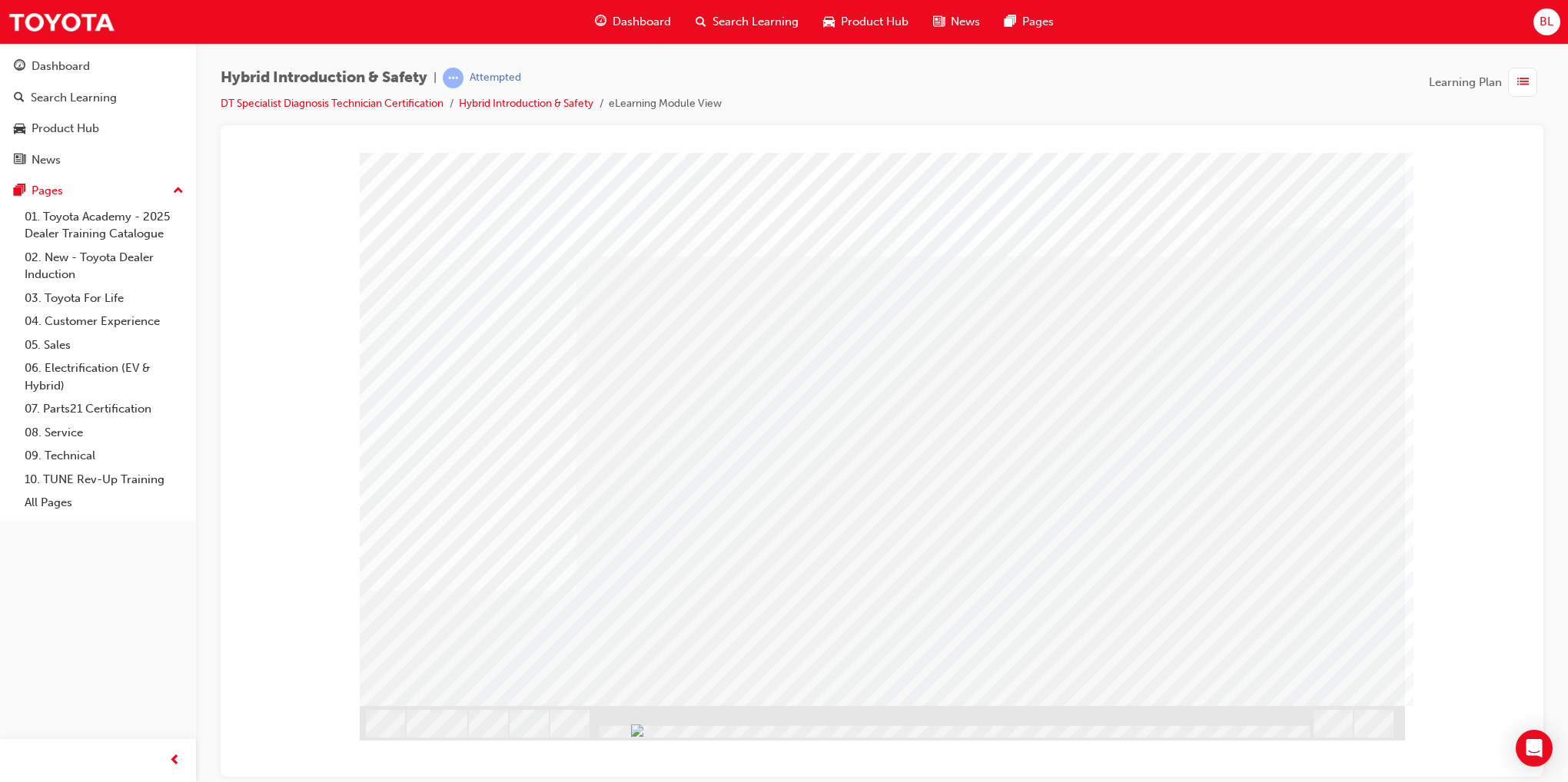click at bounding box center (404, 3504) 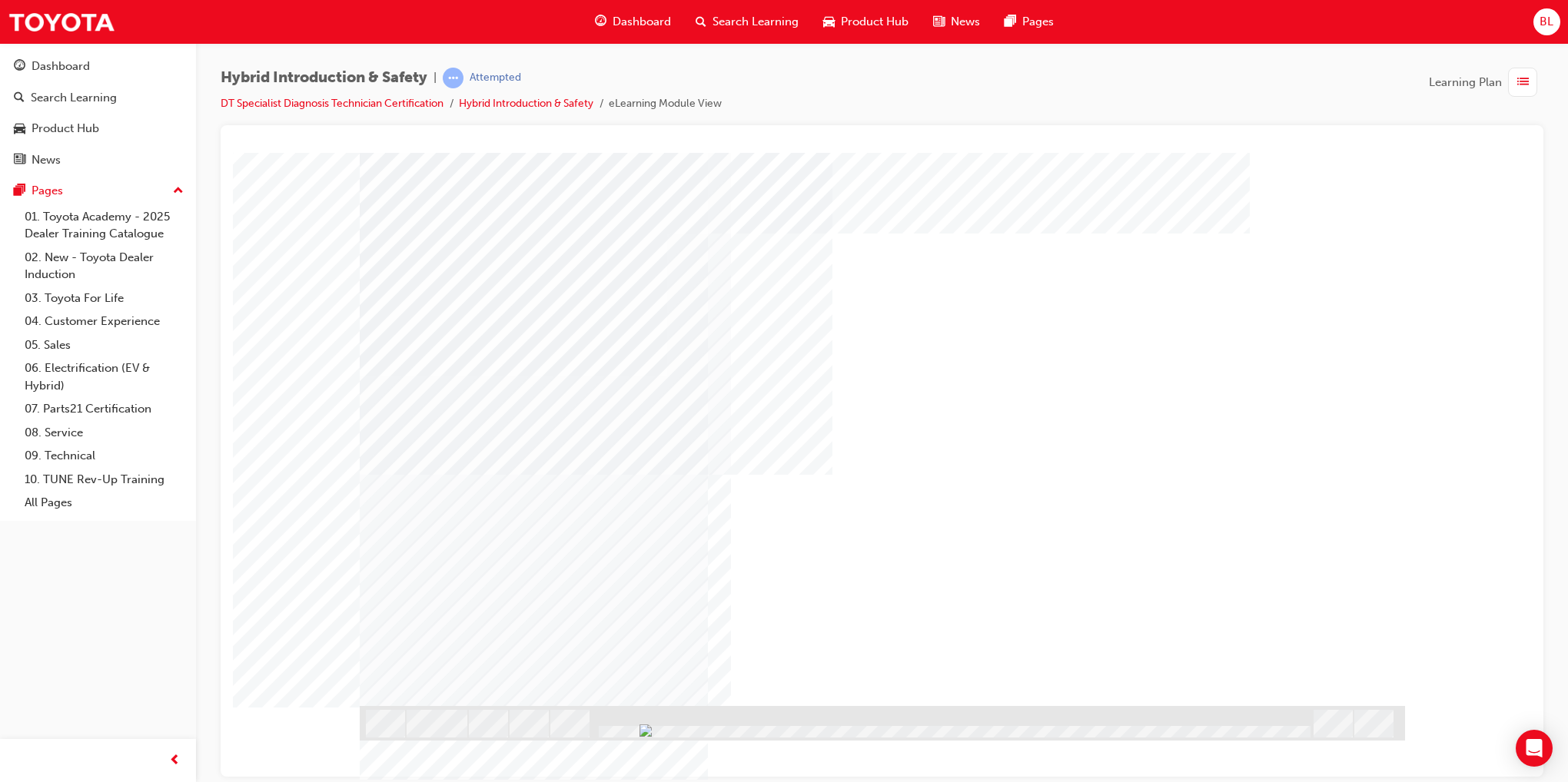 click at bounding box center (408, 1795) 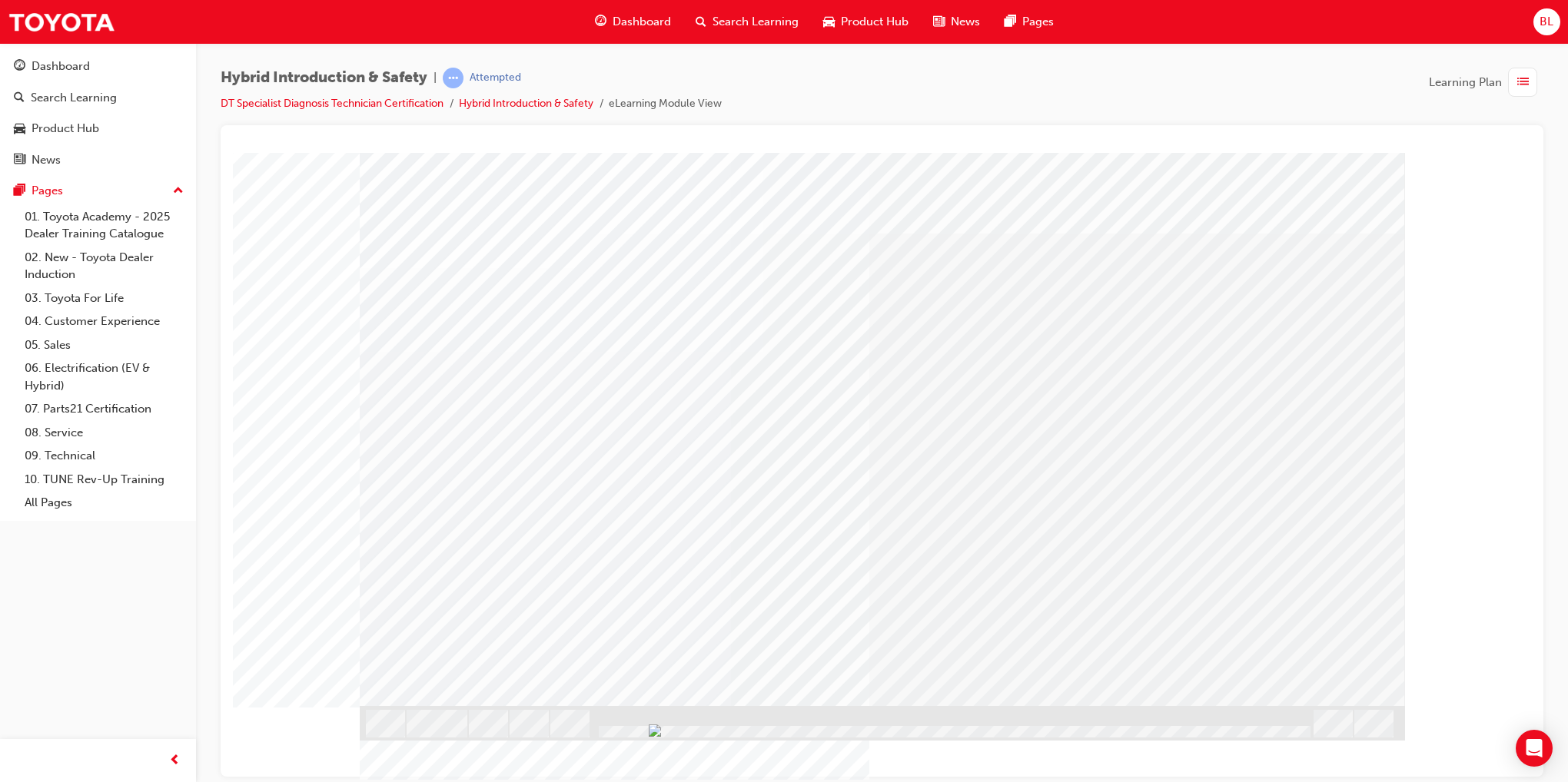 click at bounding box center [408, 1452] 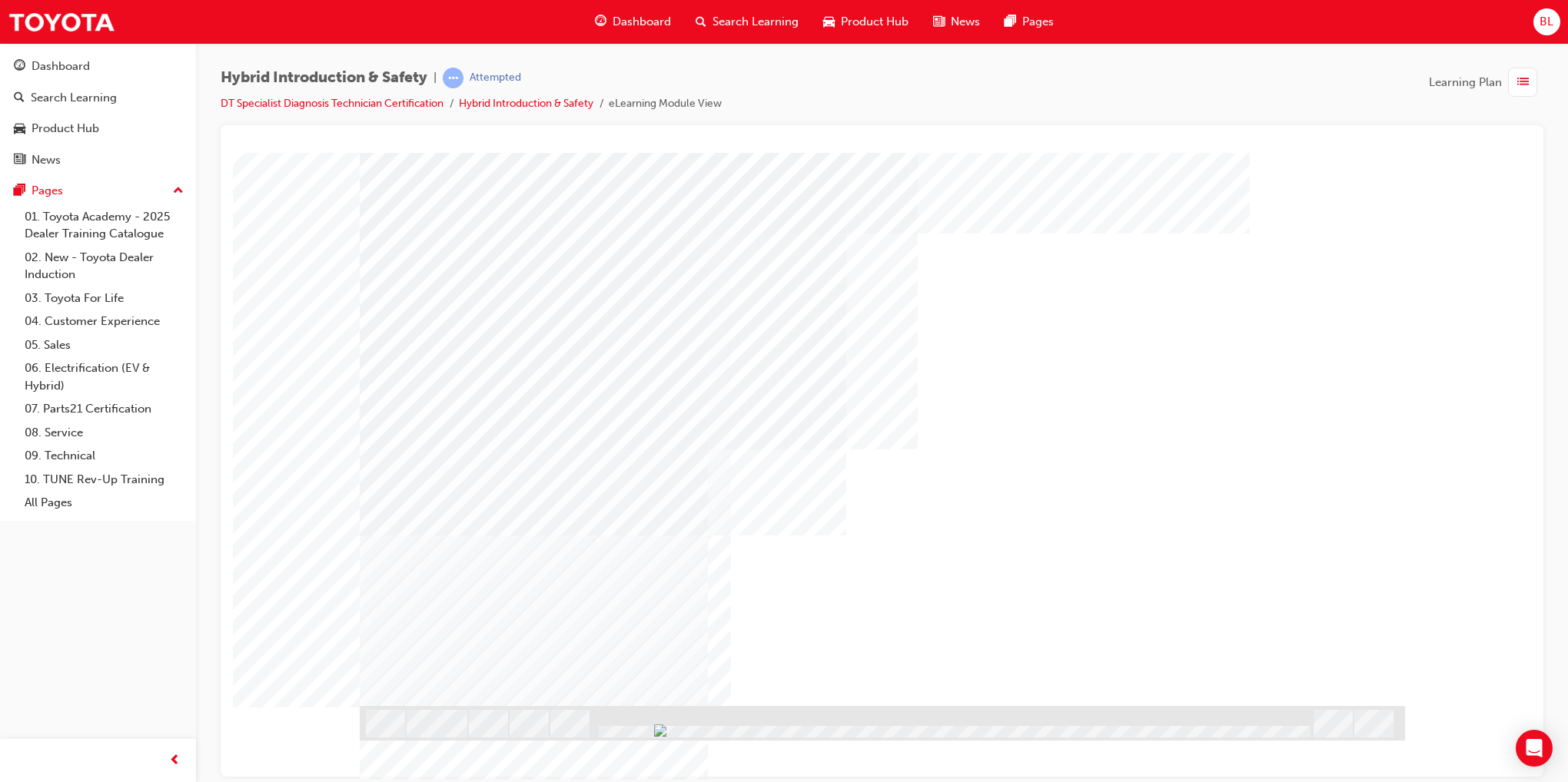 click at bounding box center [408, 747] 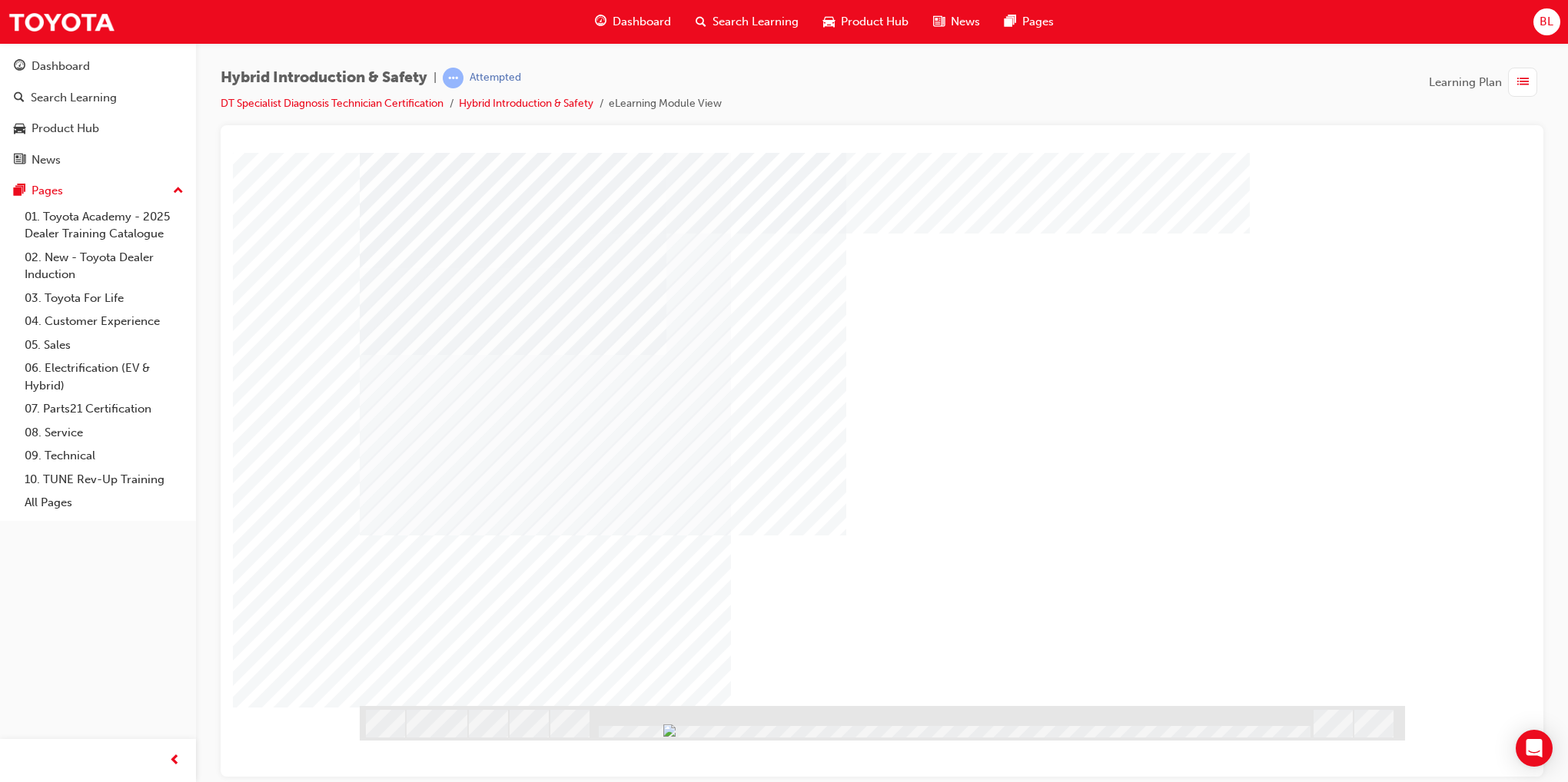 click at bounding box center (408, 747) 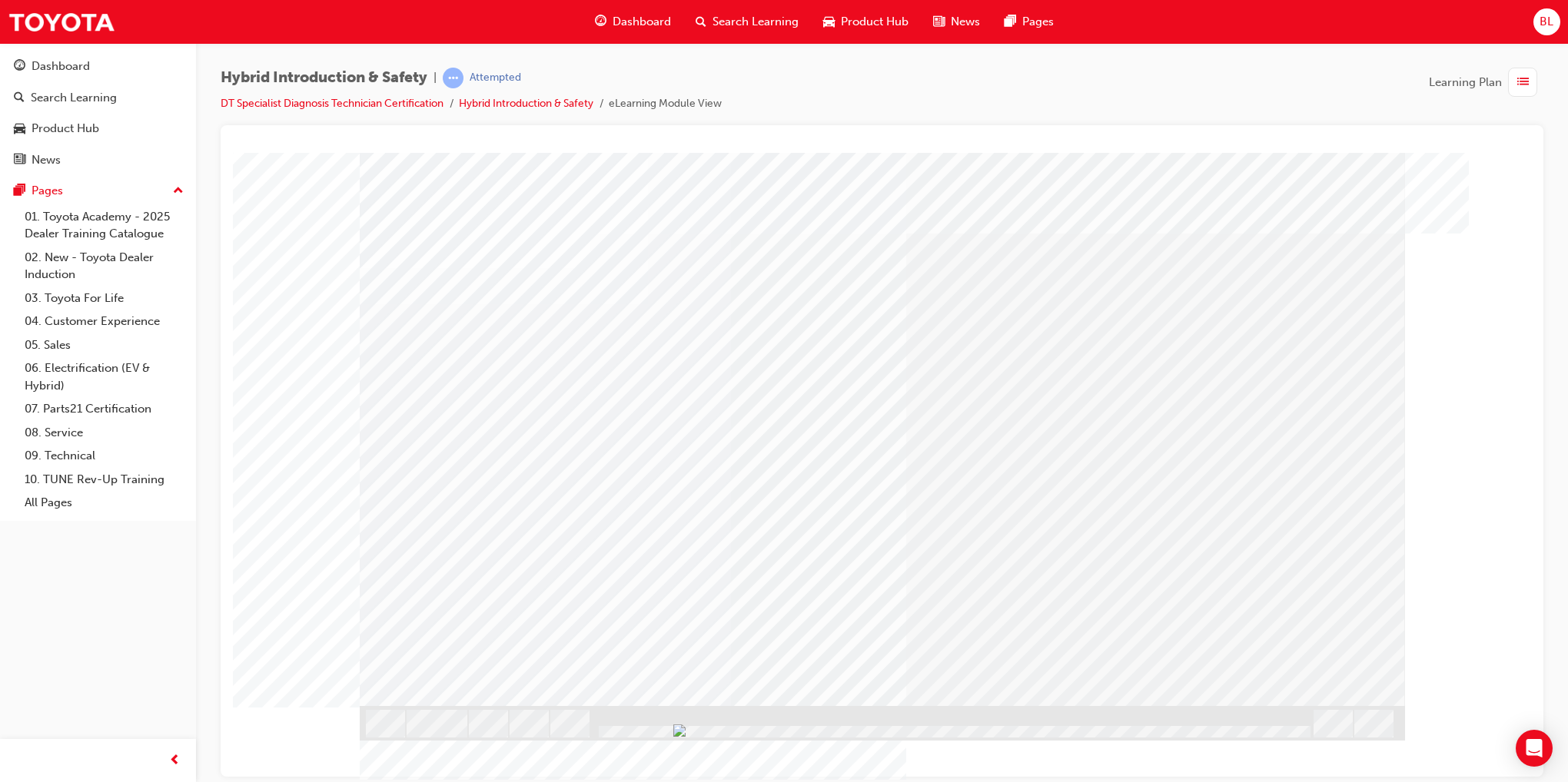 click at bounding box center (408, 1452) 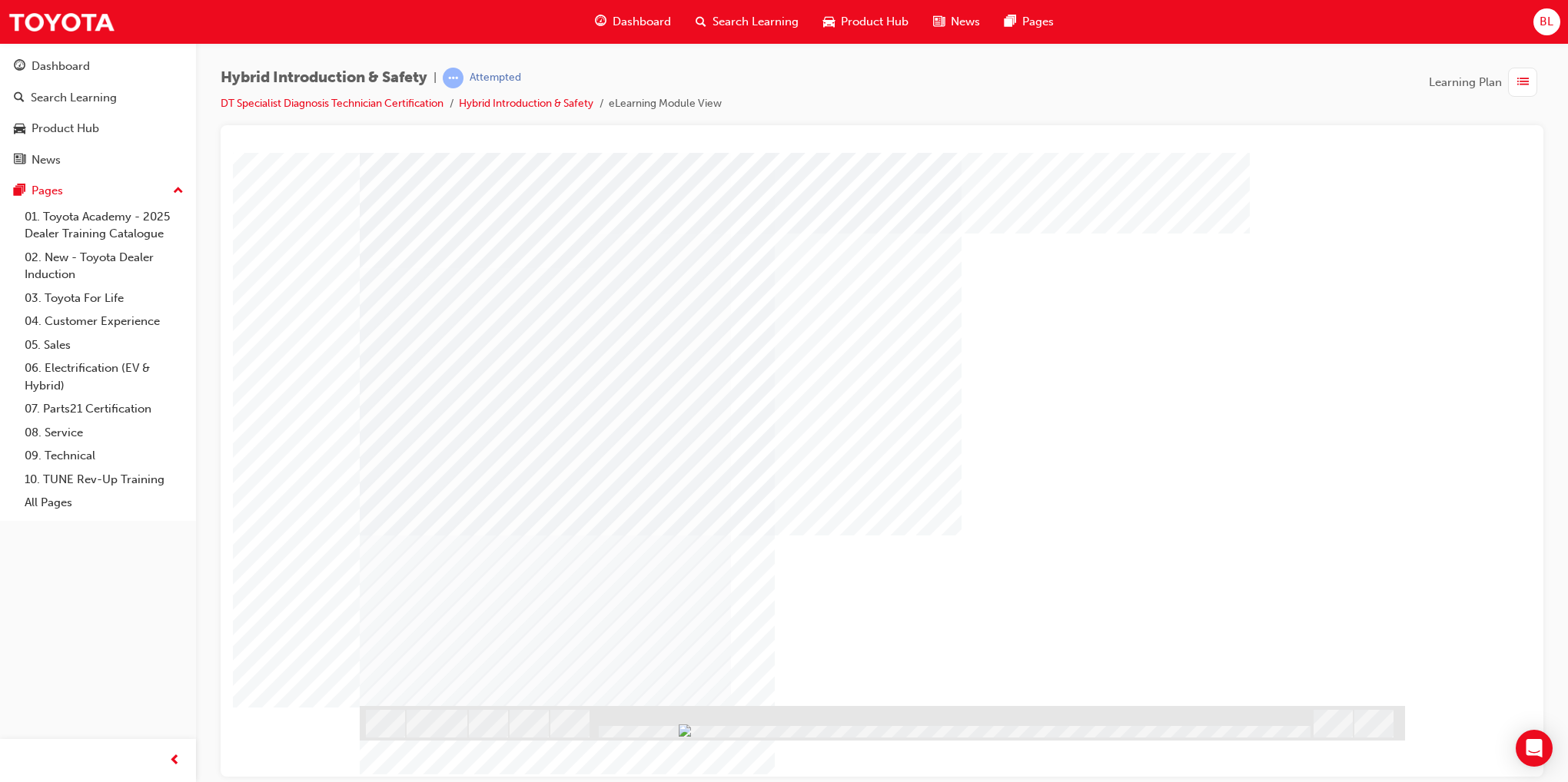 click at bounding box center [408, 1468] 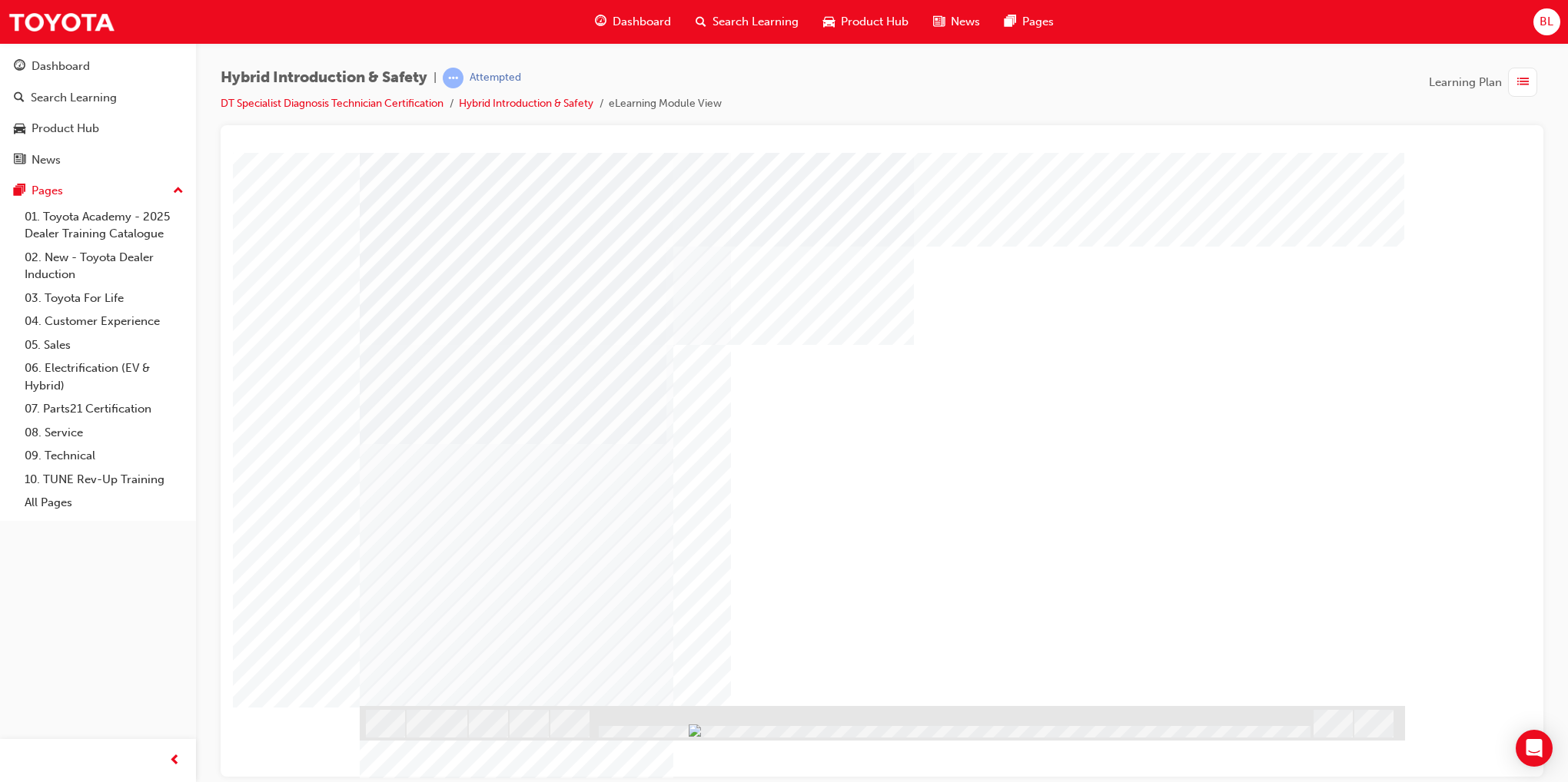 click at bounding box center (408, 1472) 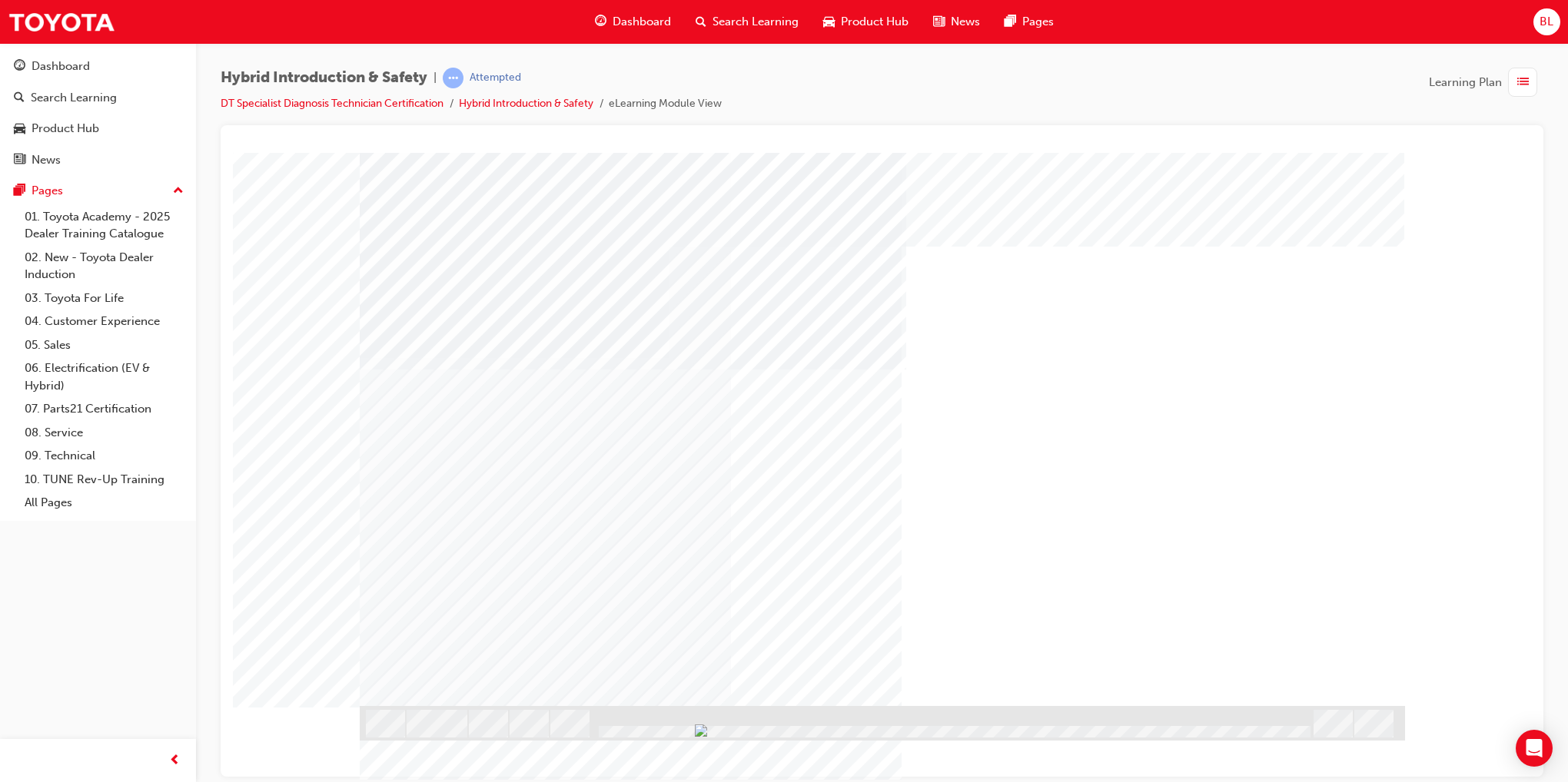 click at bounding box center (408, 1922) 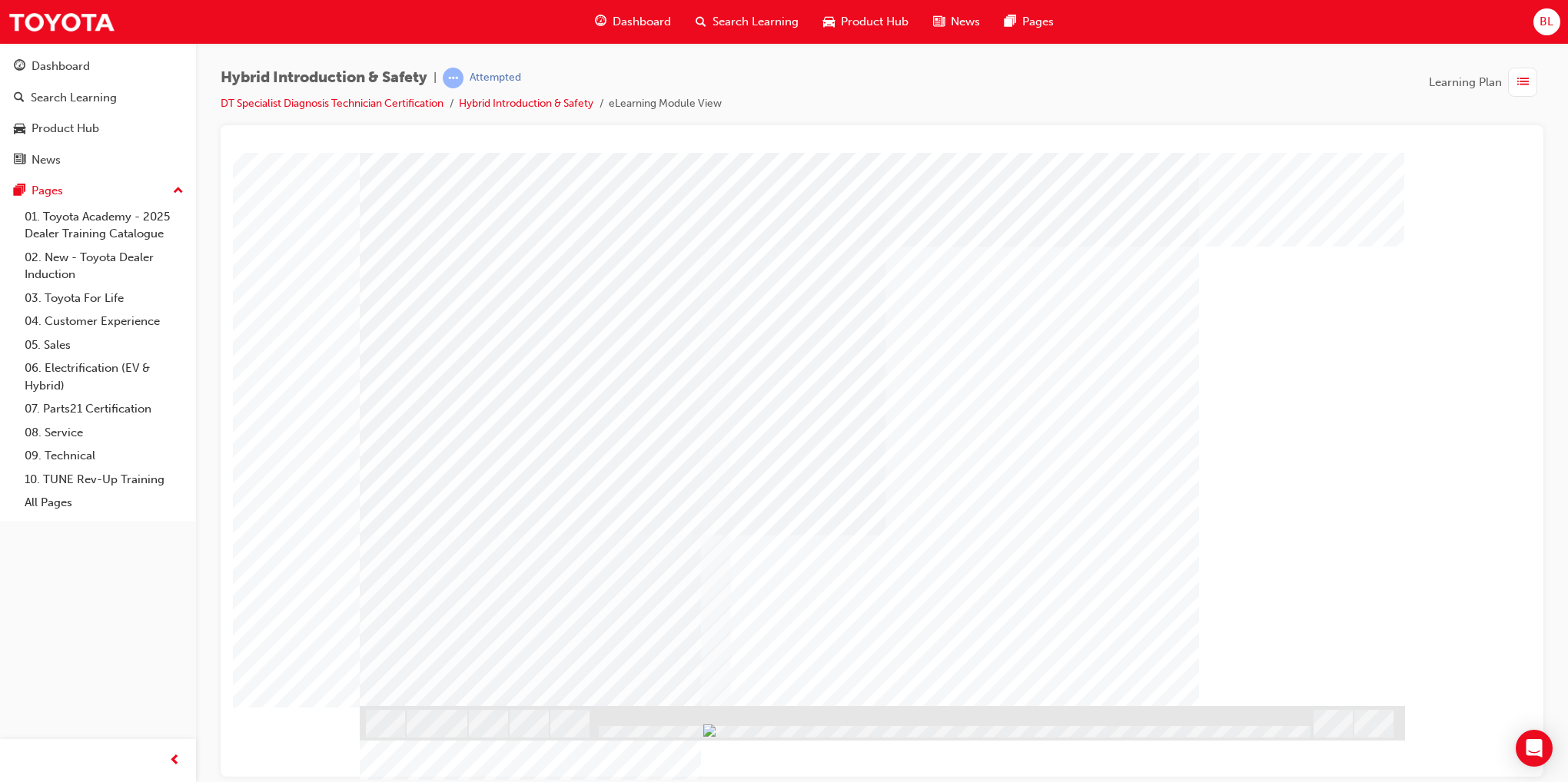 click at bounding box center (379, 2906) 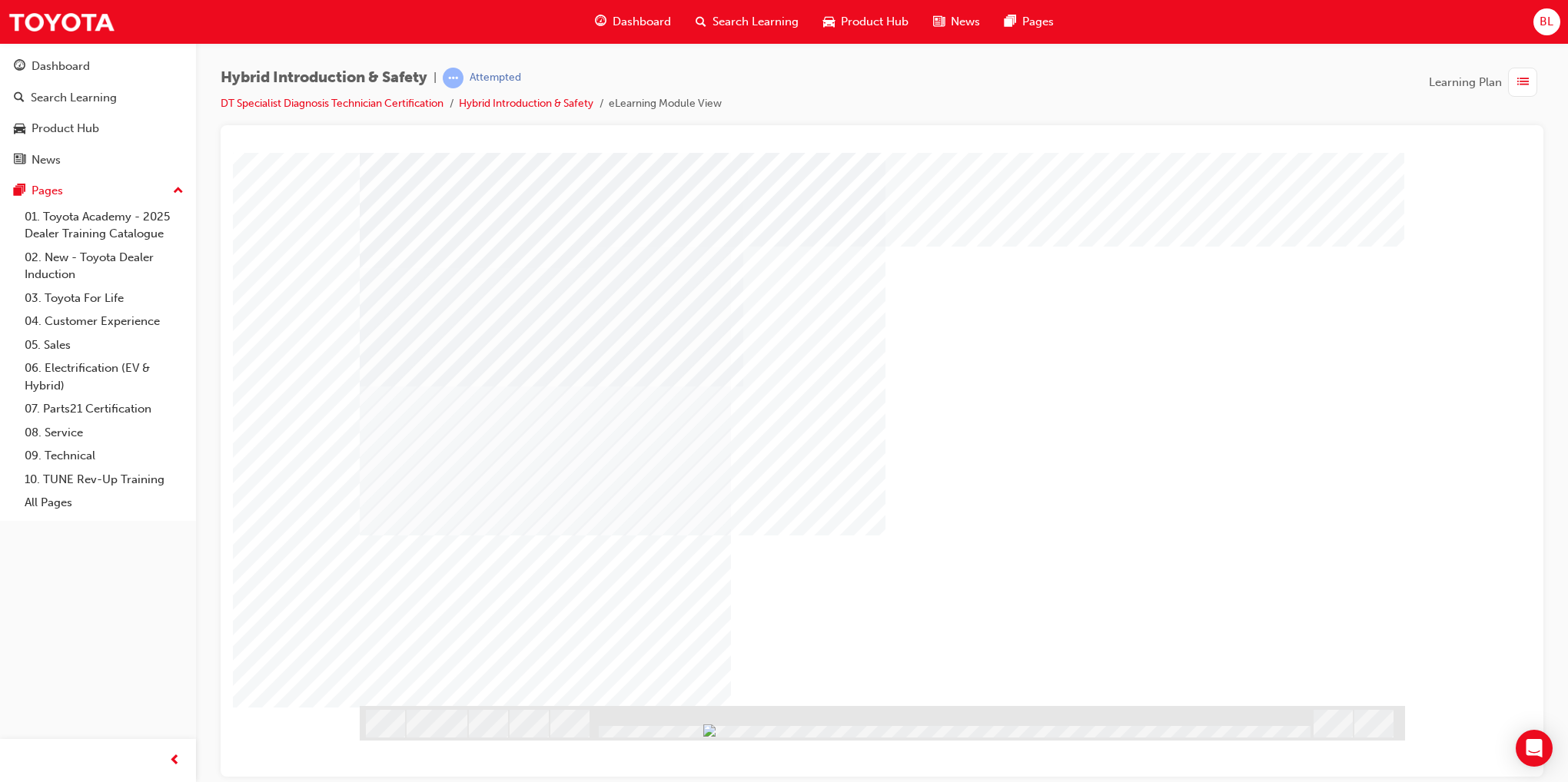 click at bounding box center (379, 3873) 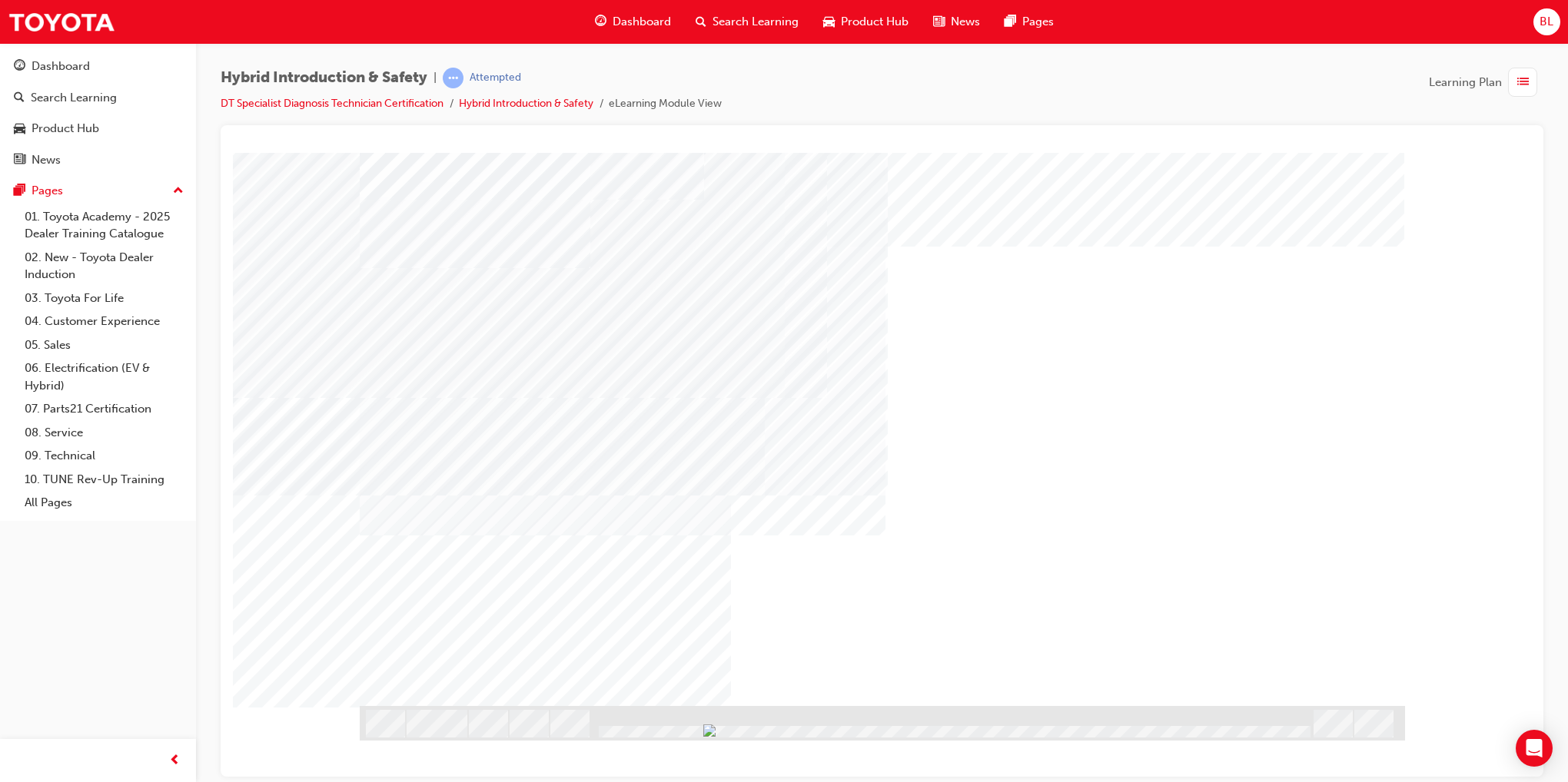 click at bounding box center [379, 3912] 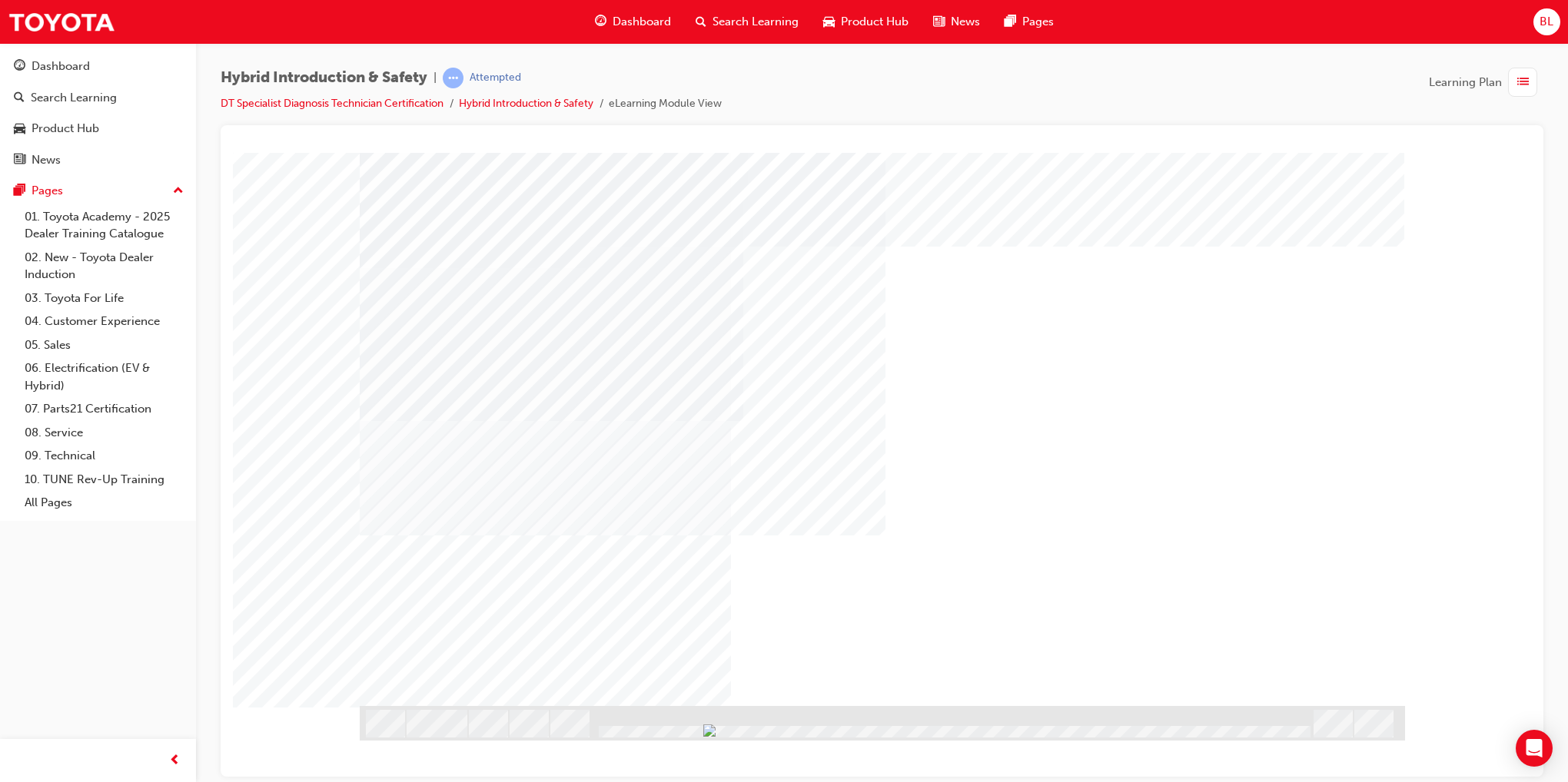 click at bounding box center [408, 3945] 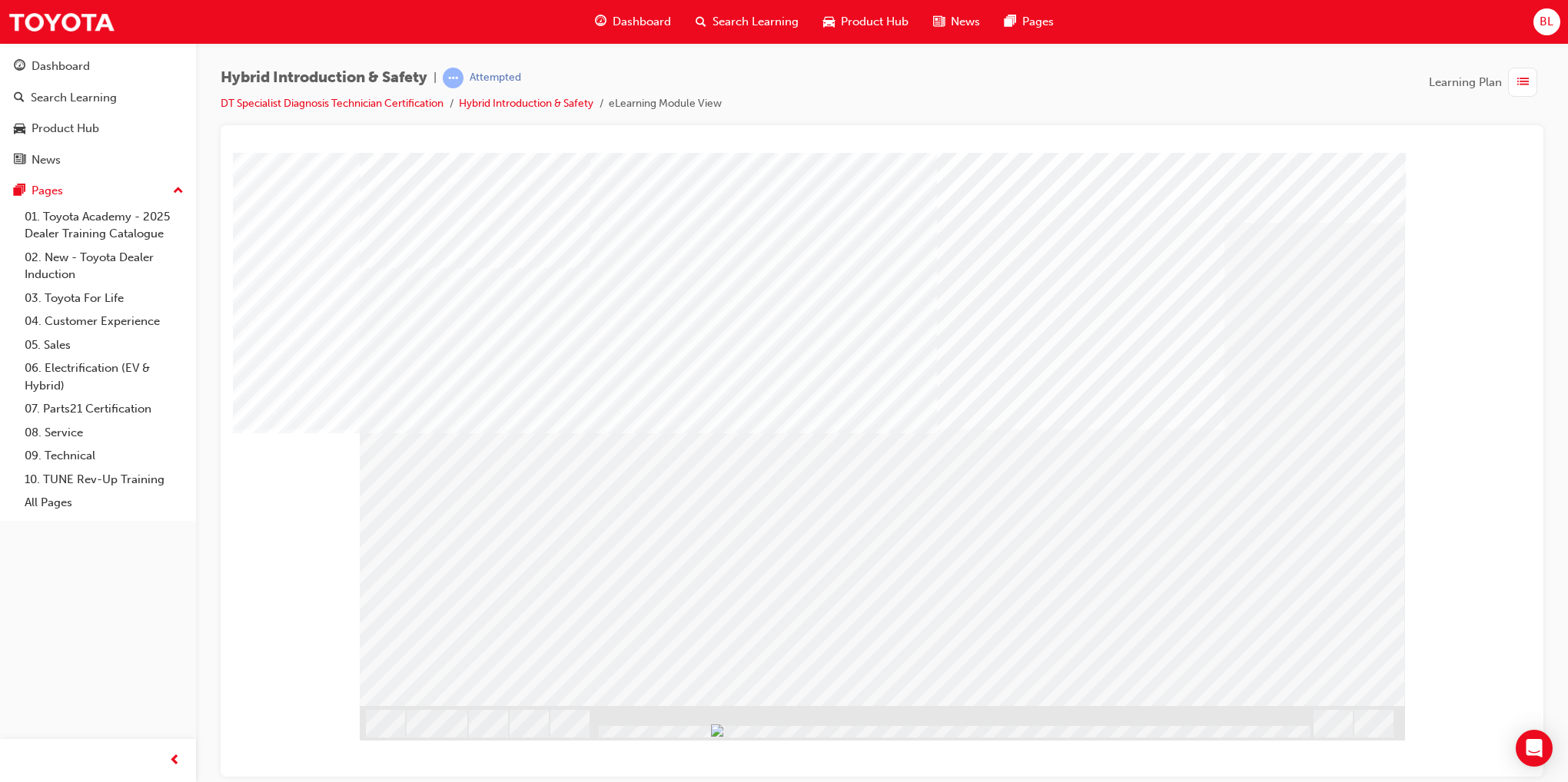 click at bounding box center [408, 1476] 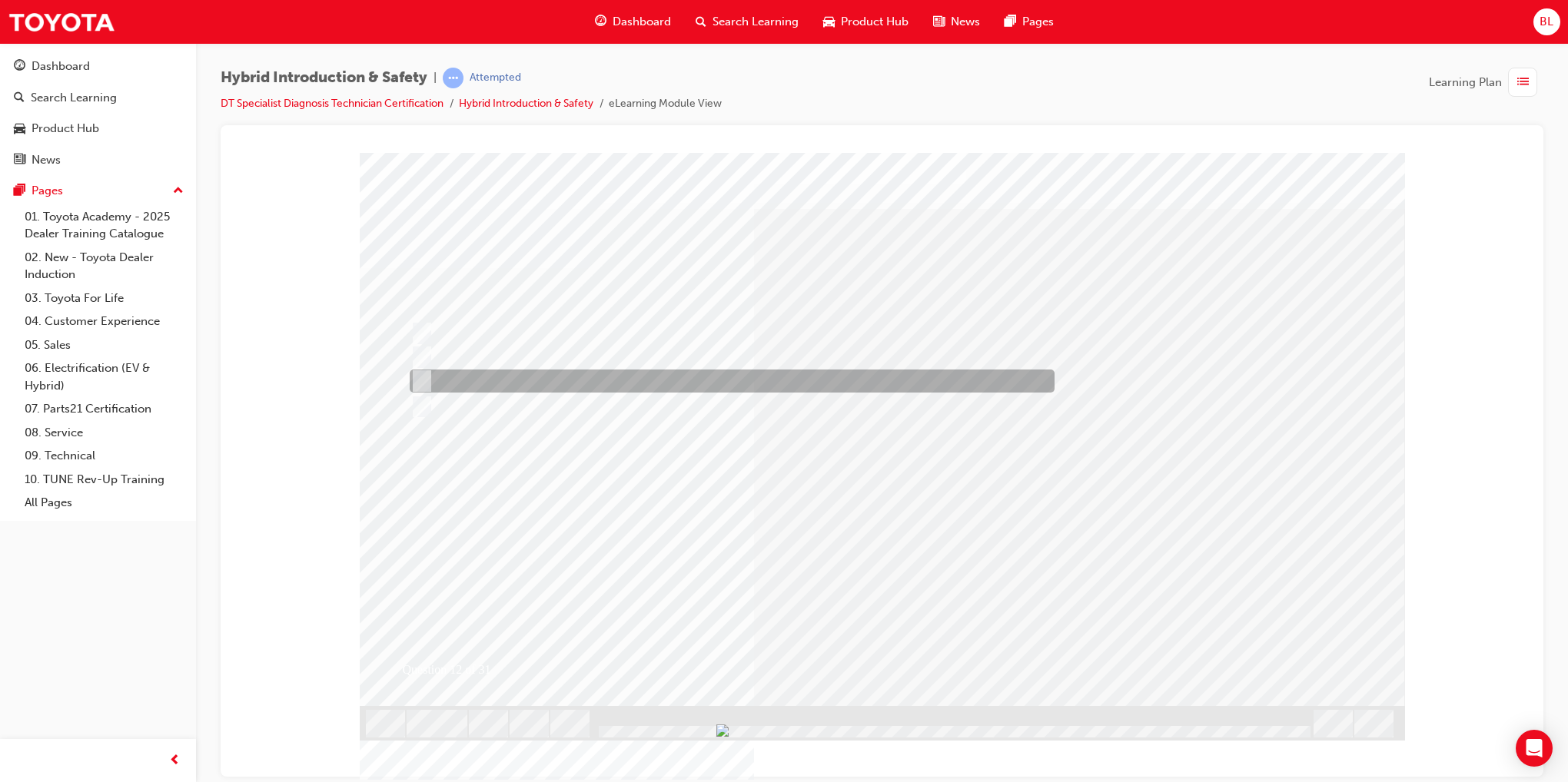 click at bounding box center [728, 381] 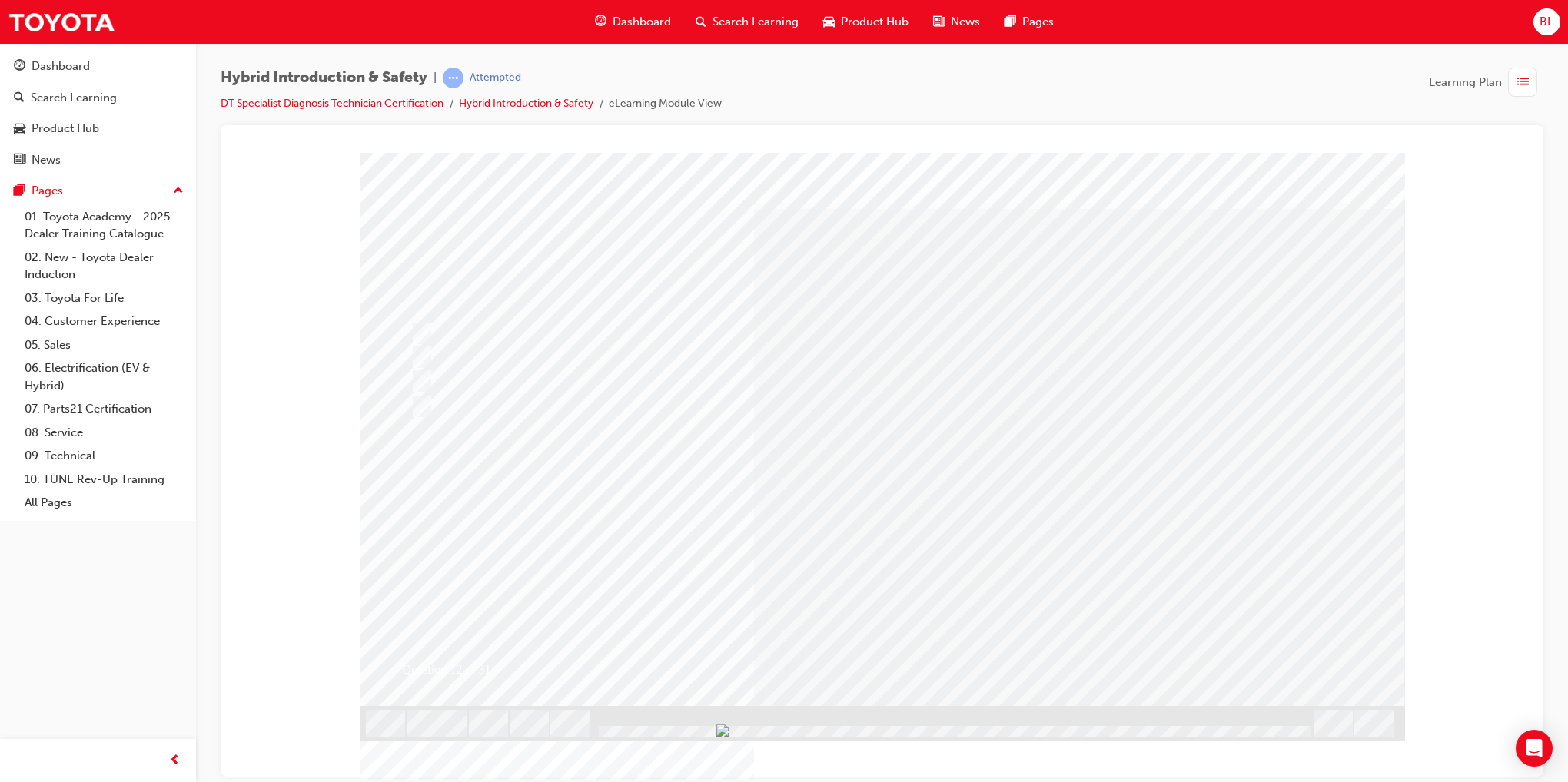 click at bounding box center [415, 2236] 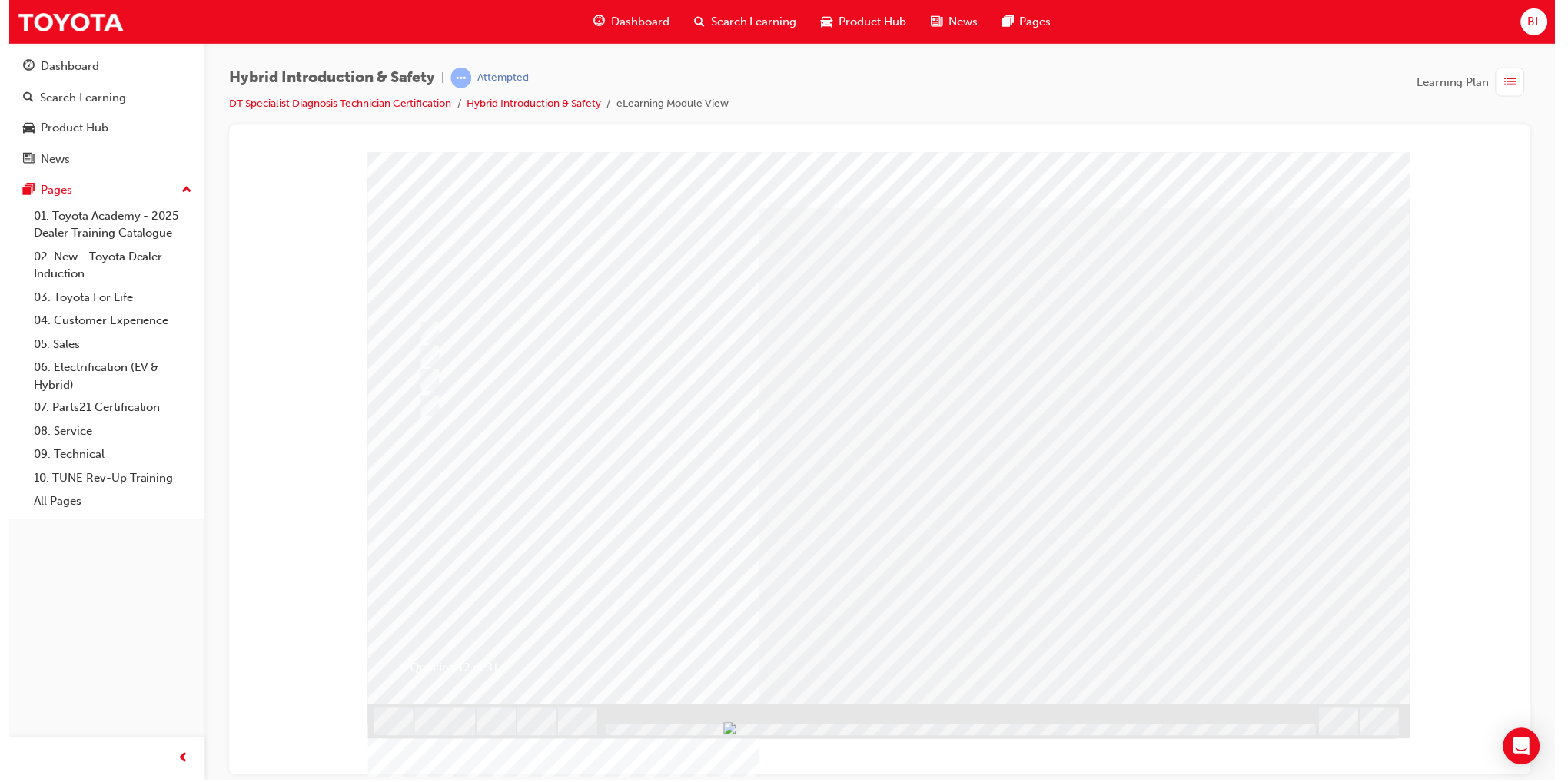 click at bounding box center [623, 2069] 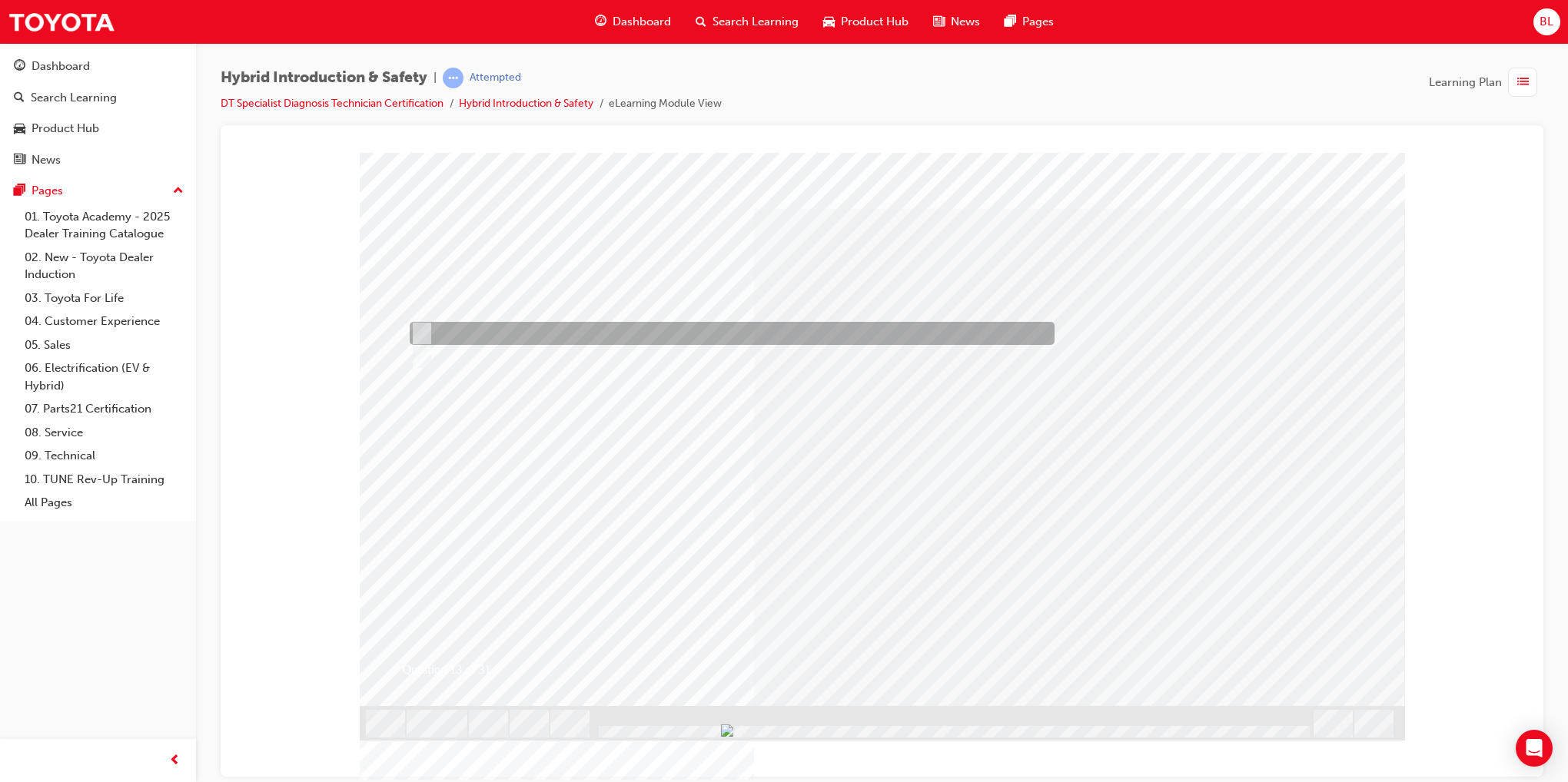click at bounding box center [728, 333] 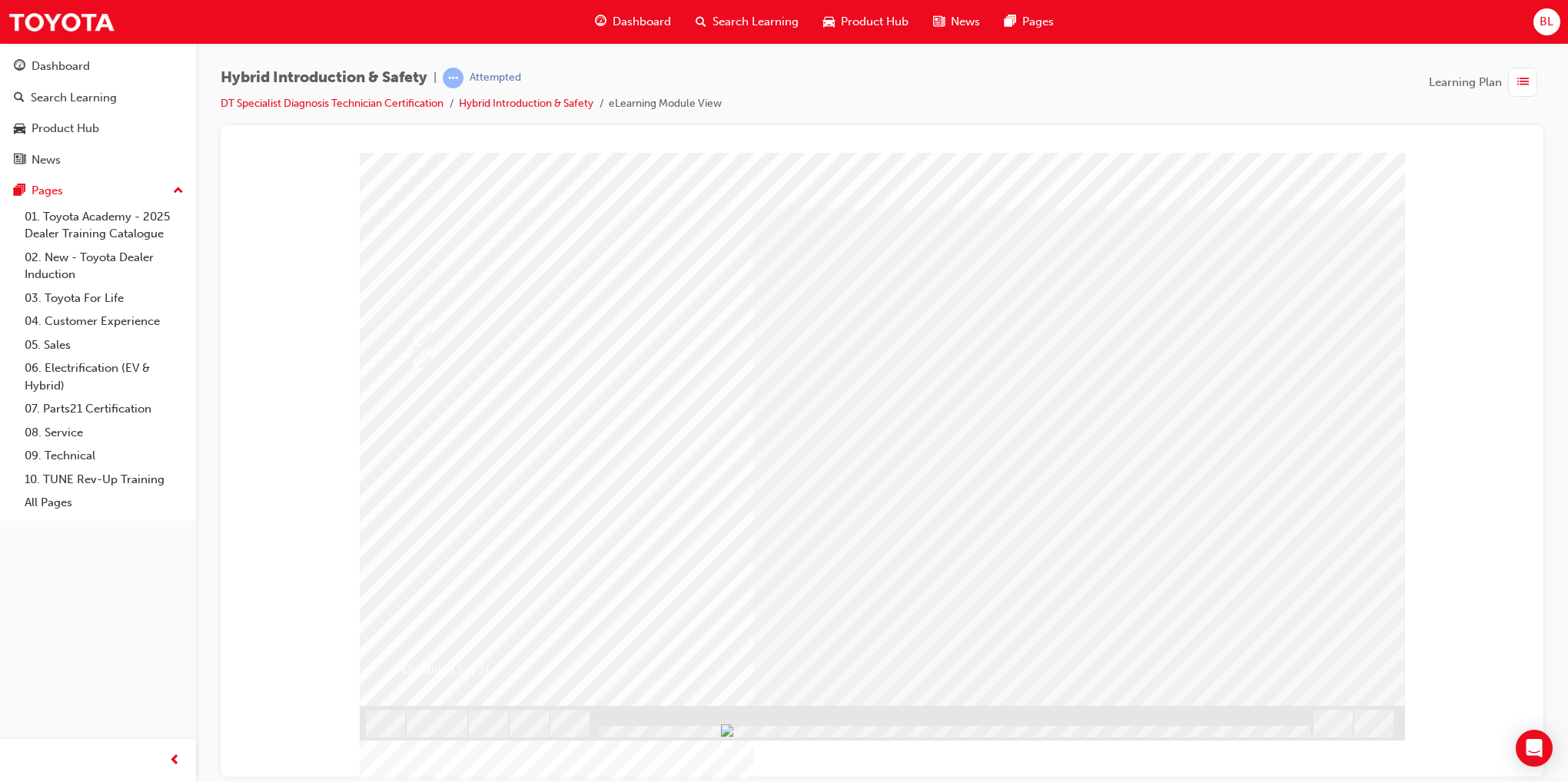 click at bounding box center [415, 2202] 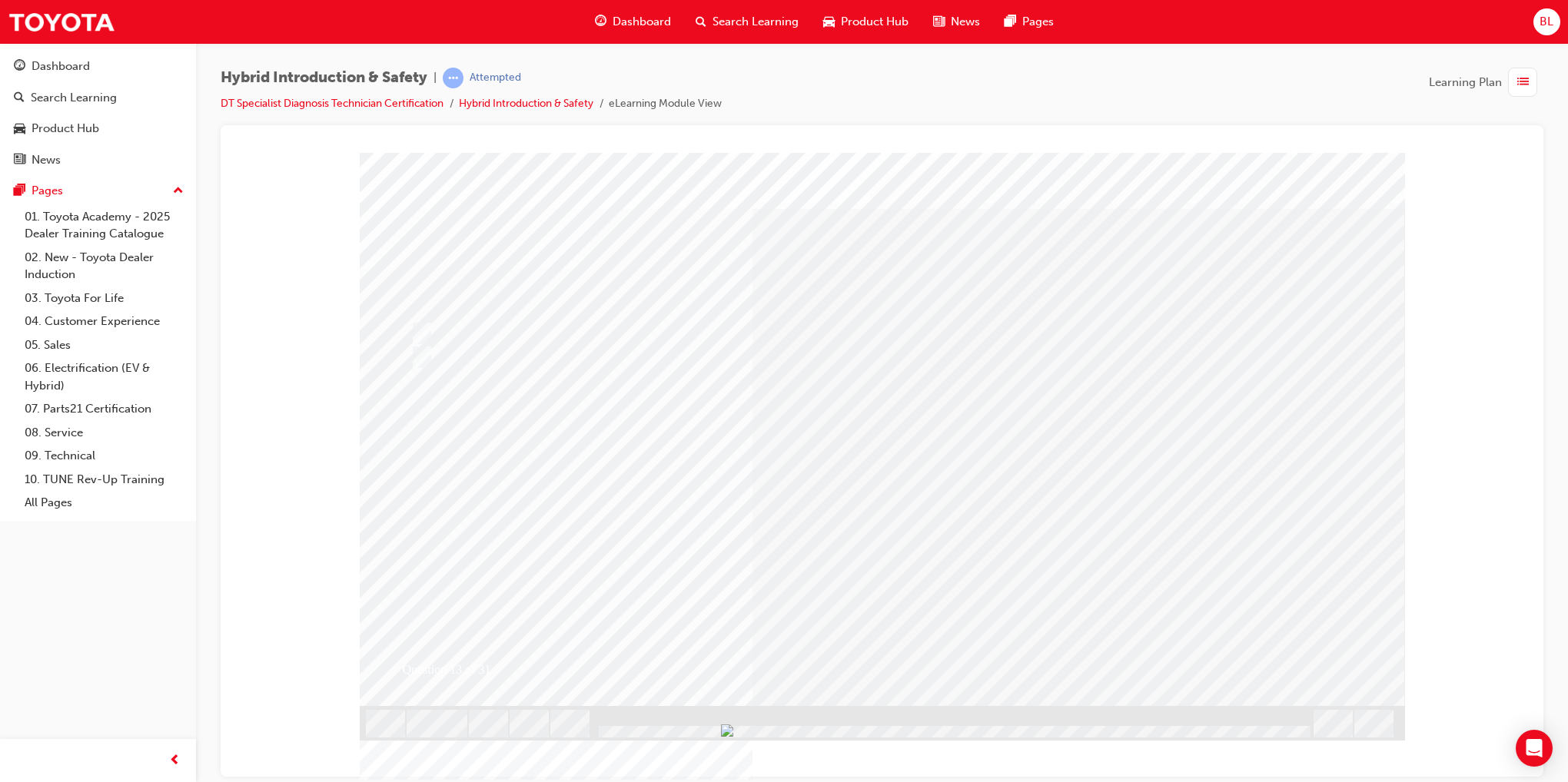 drag, startPoint x: 890, startPoint y: 578, endPoint x: 890, endPoint y: 559, distance: 19 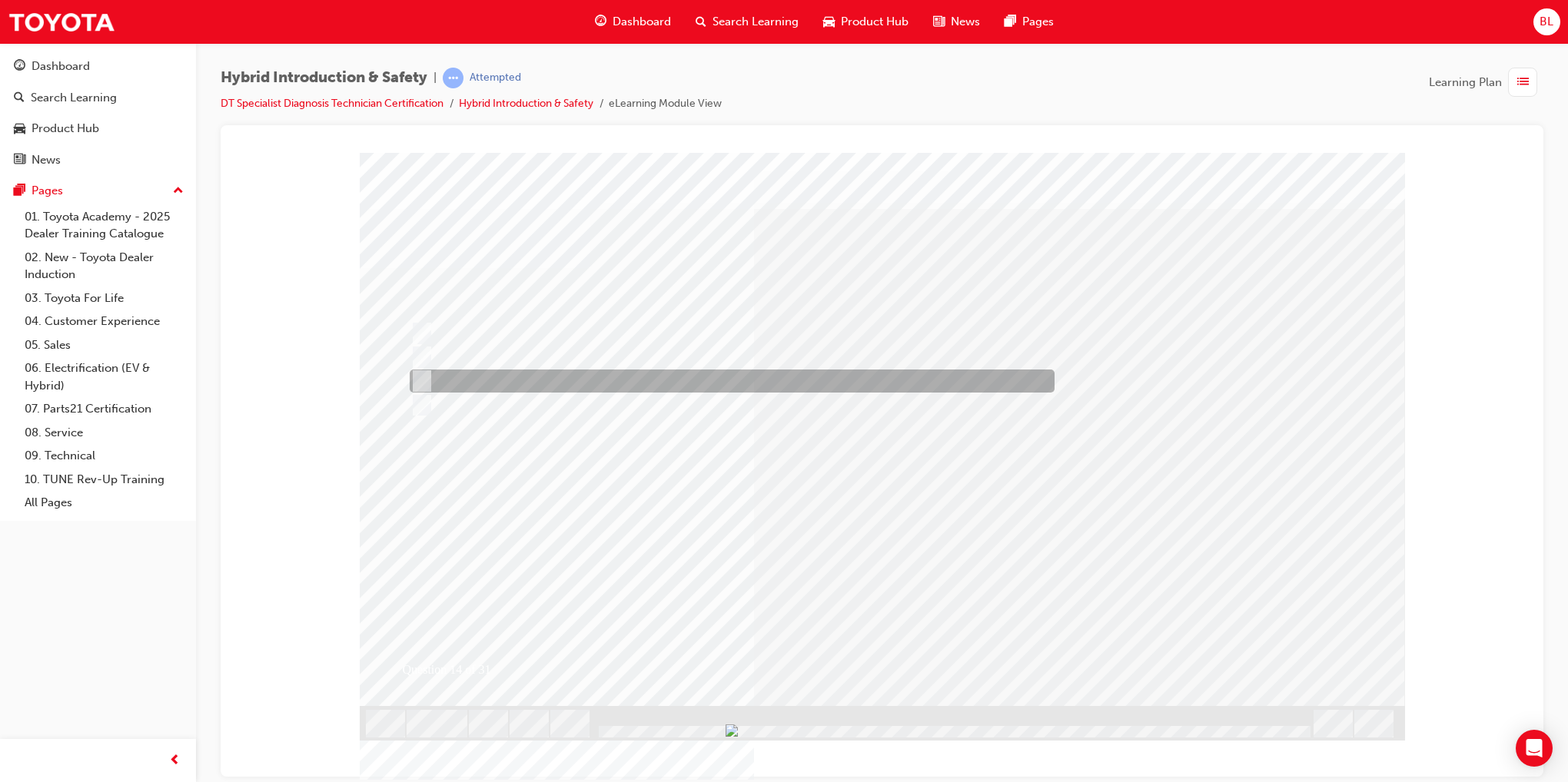 click at bounding box center (728, 381) 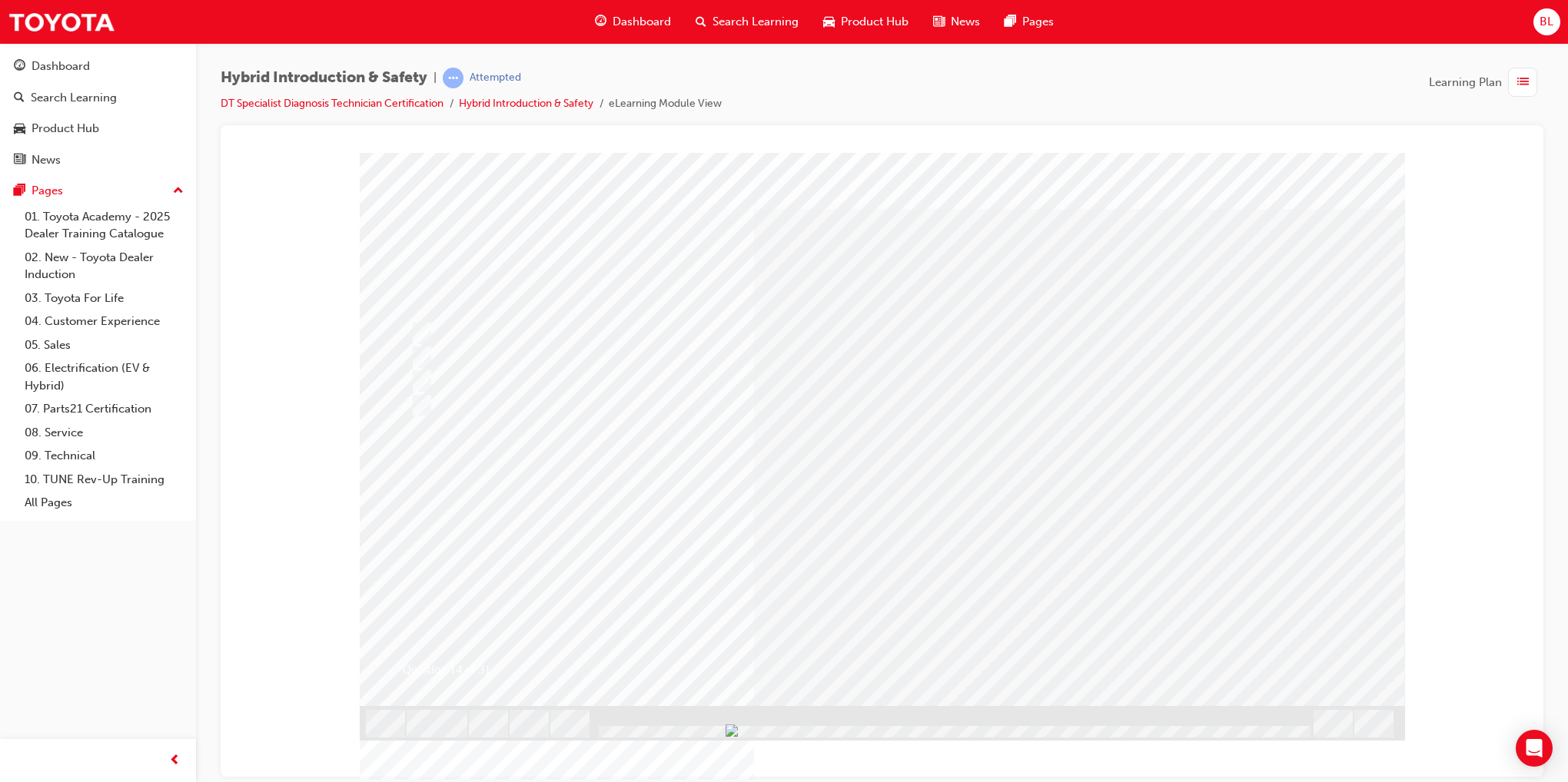 click at bounding box center (415, 2236) 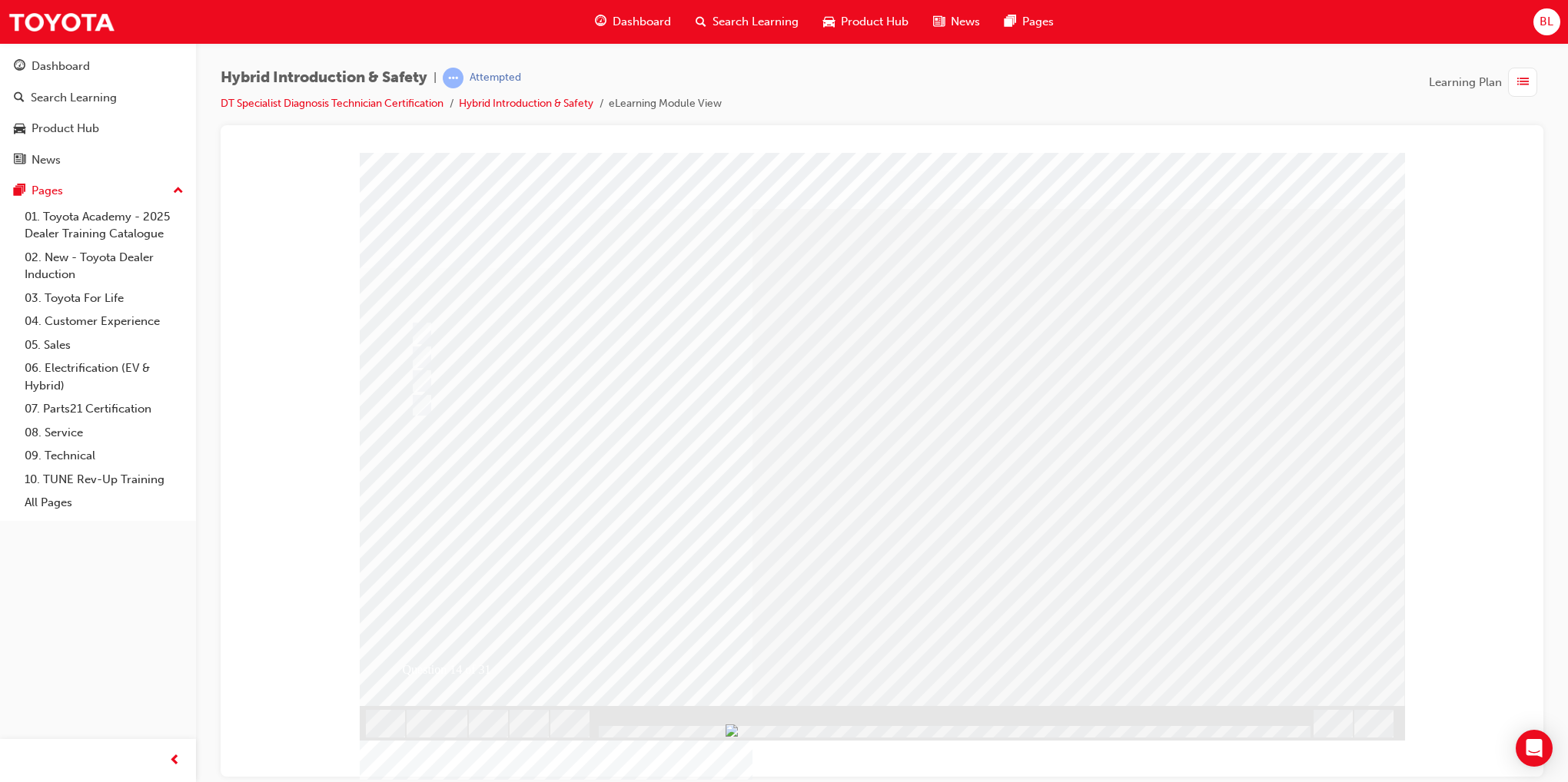 click at bounding box center (615, 2069) 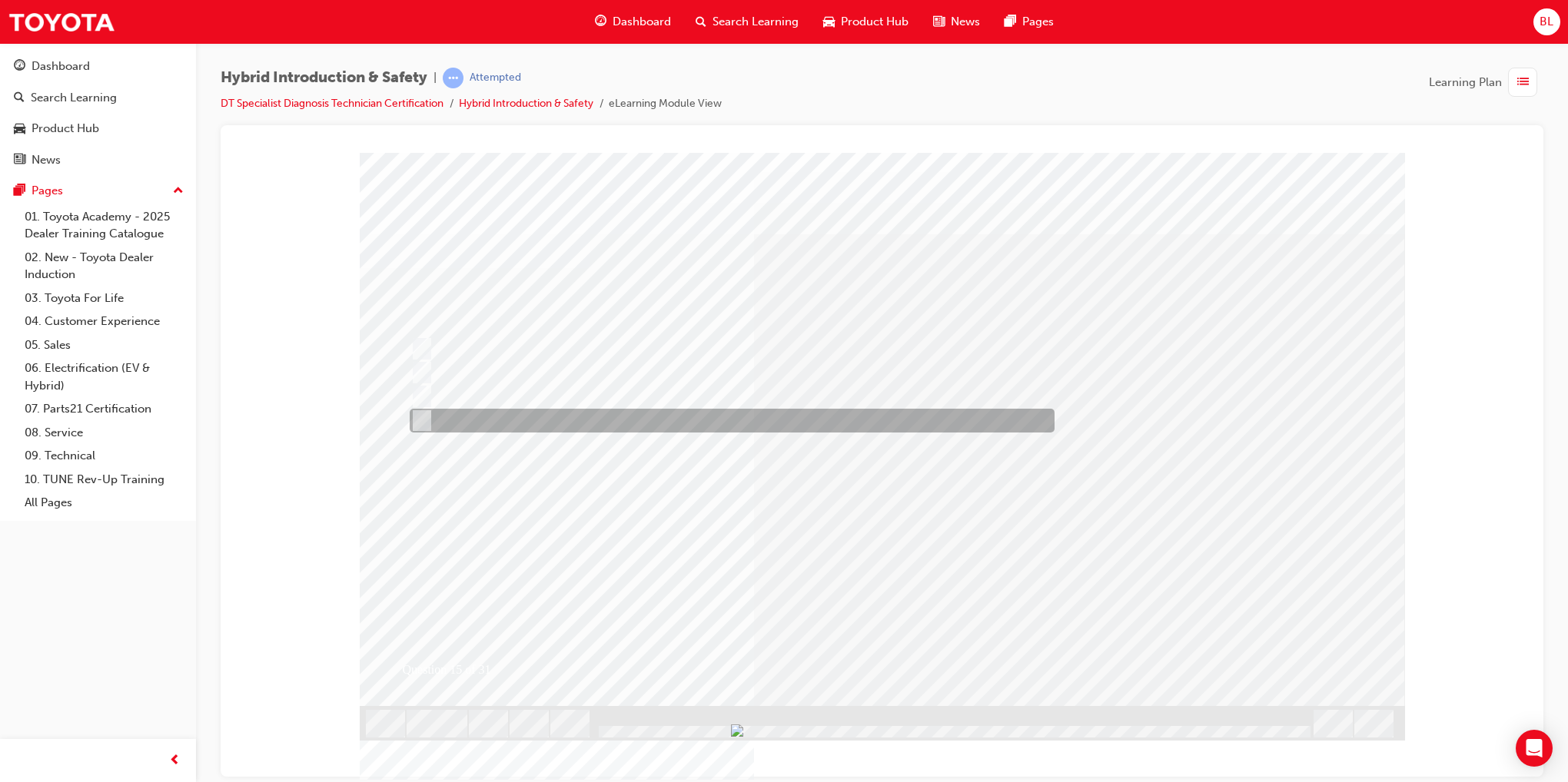 click at bounding box center (728, 420) 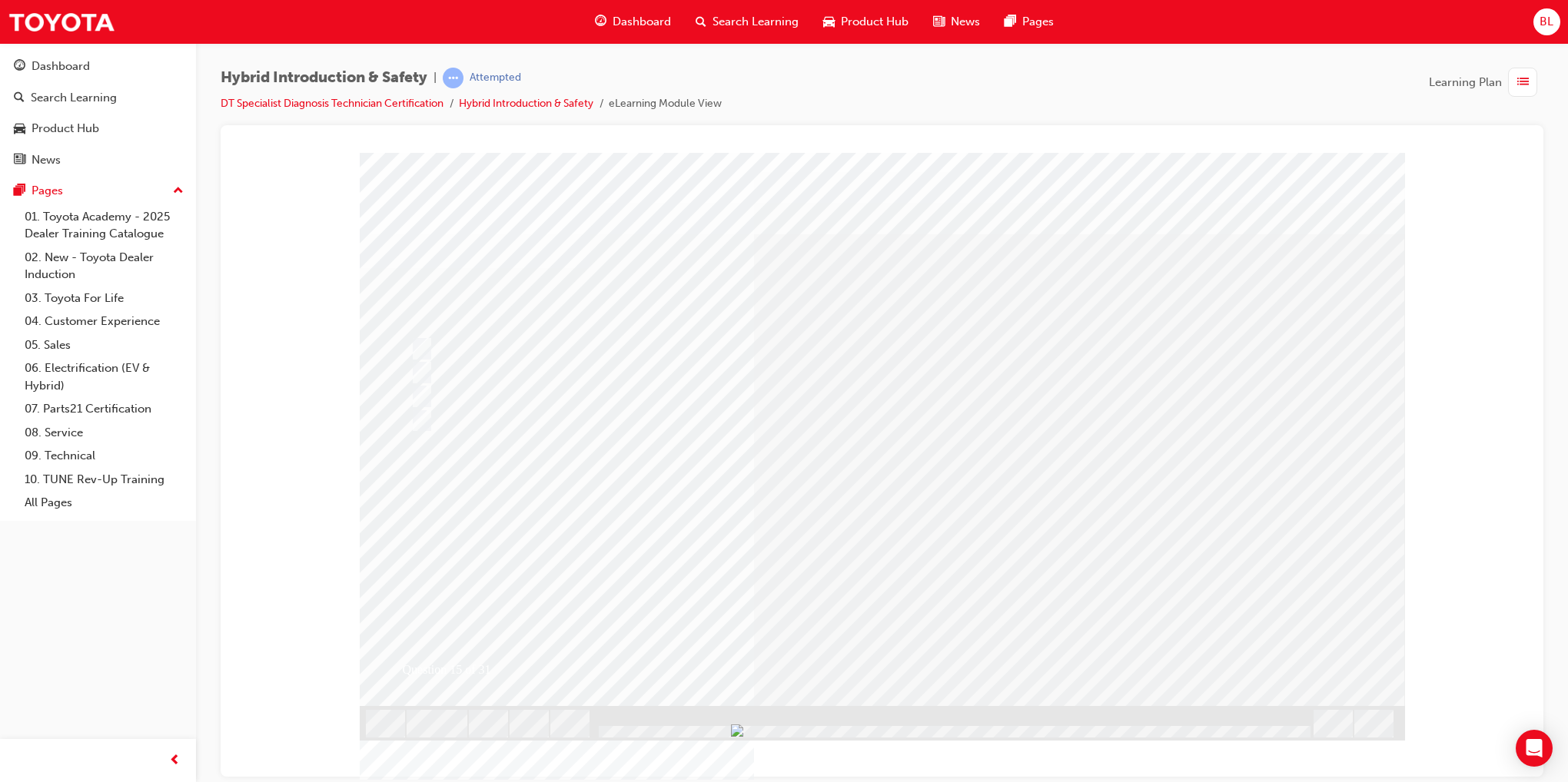 click at bounding box center [415, 2262] 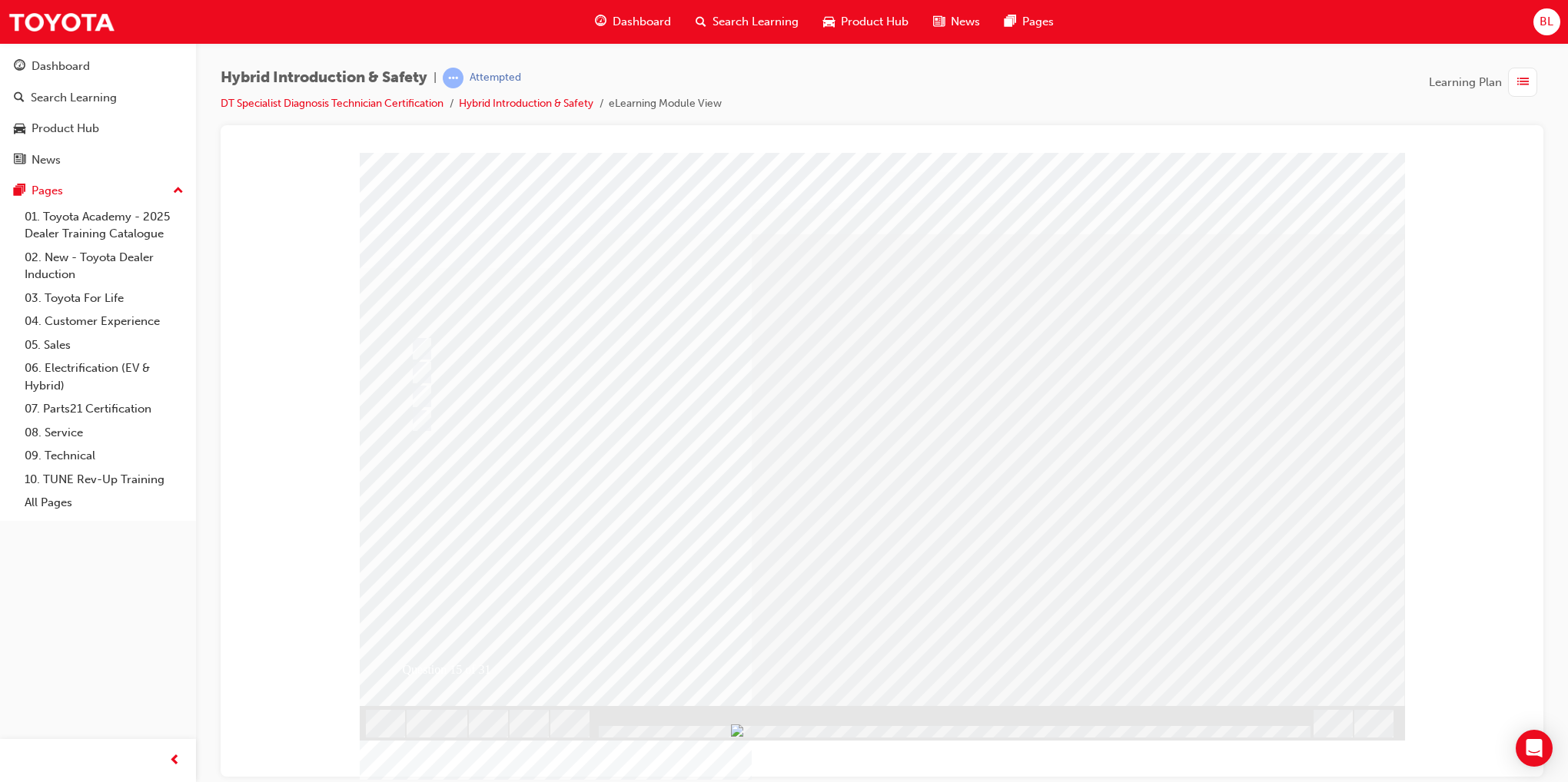 click at bounding box center (615, 2068) 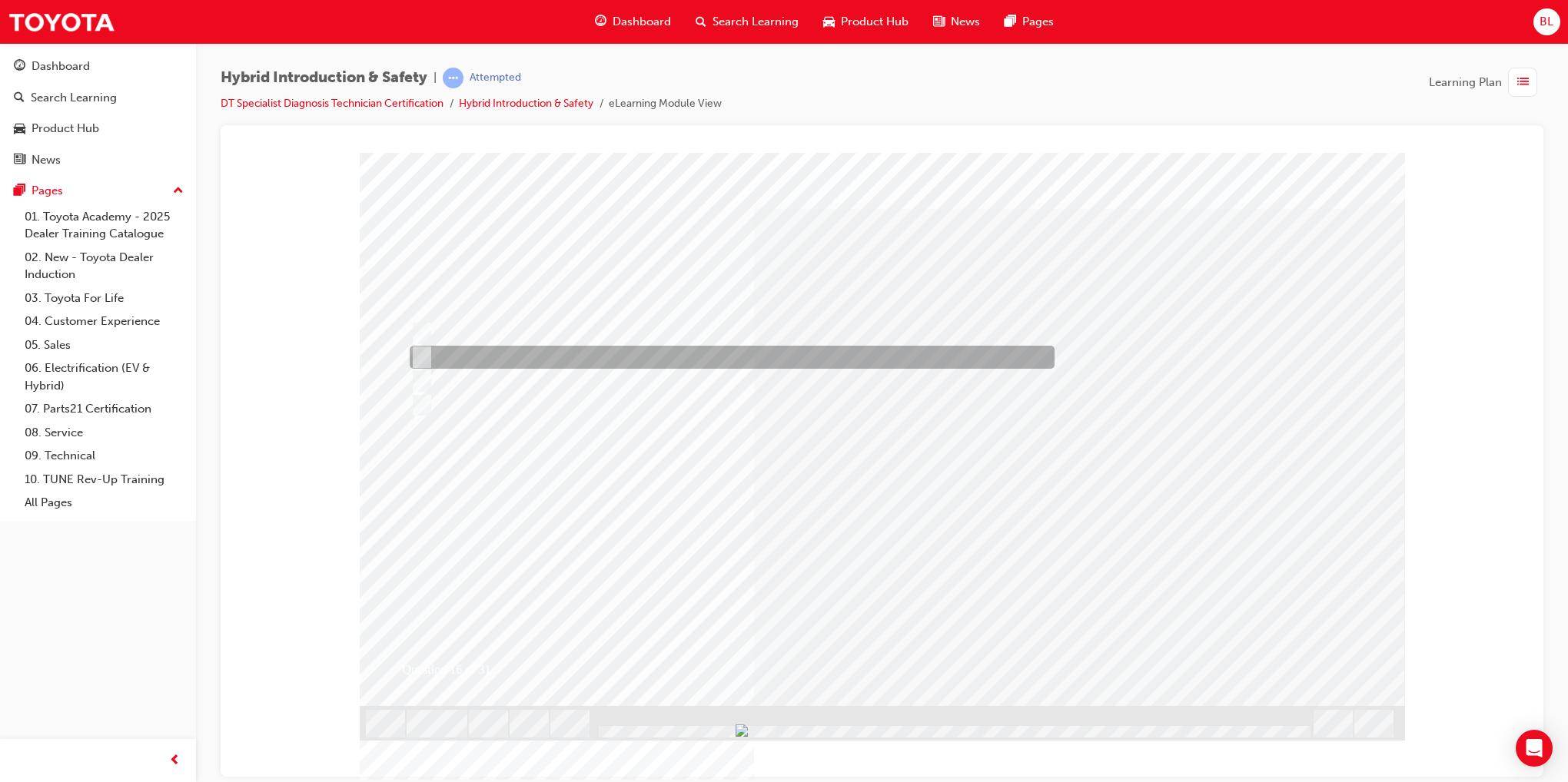 click at bounding box center (728, 357) 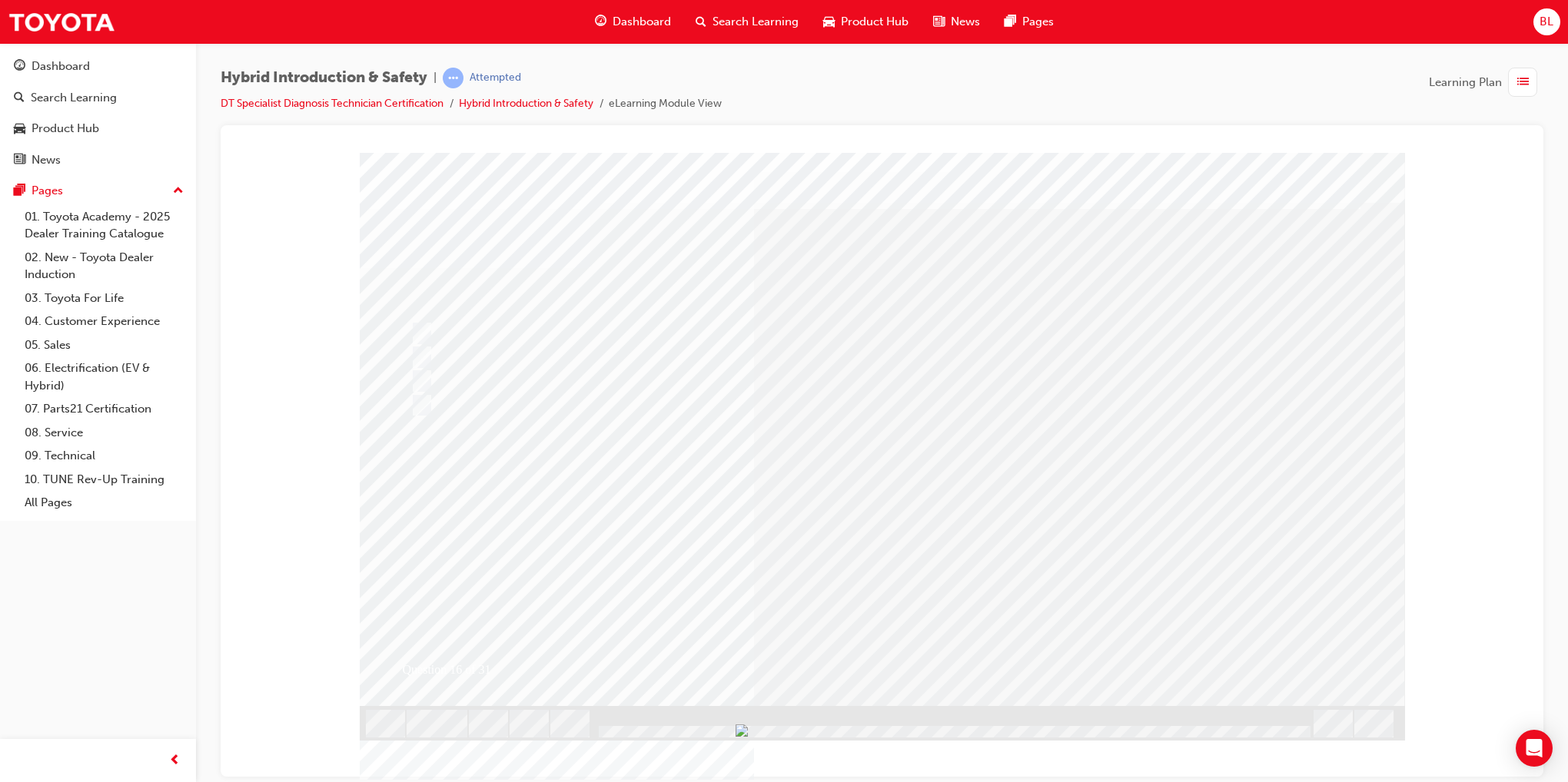 click at bounding box center [415, 2236] 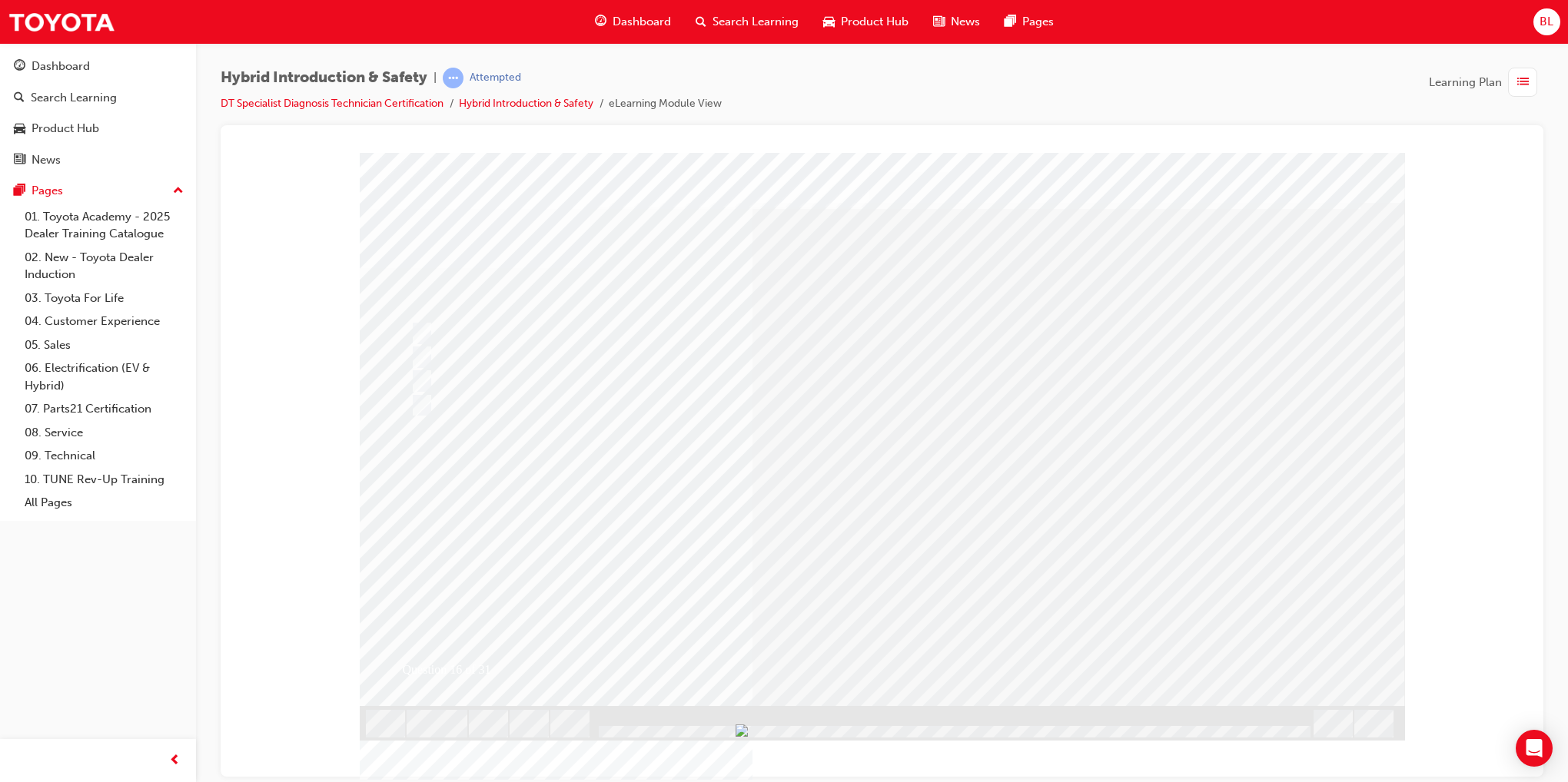 click at bounding box center [615, 2069] 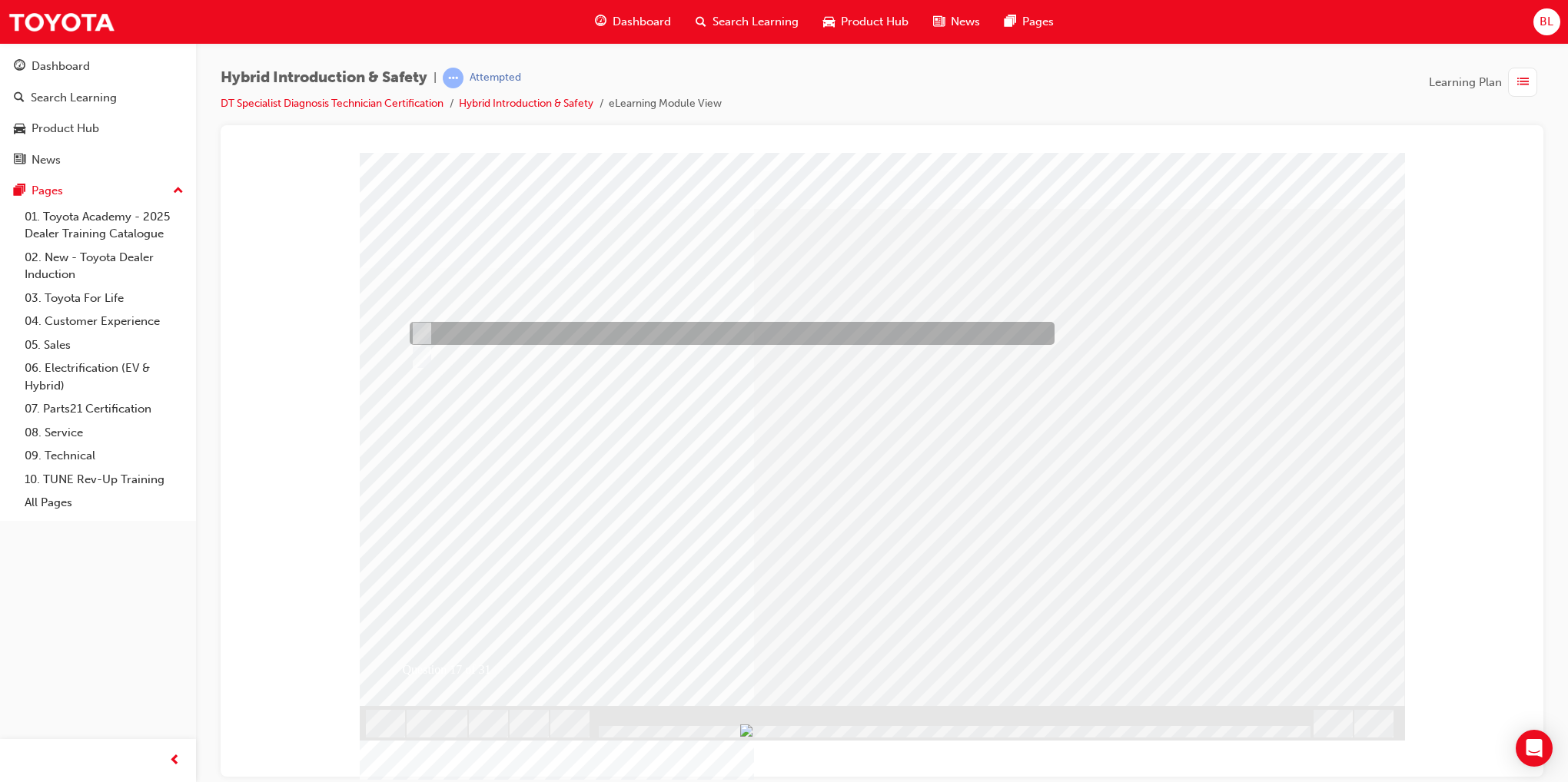 click at bounding box center [728, 333] 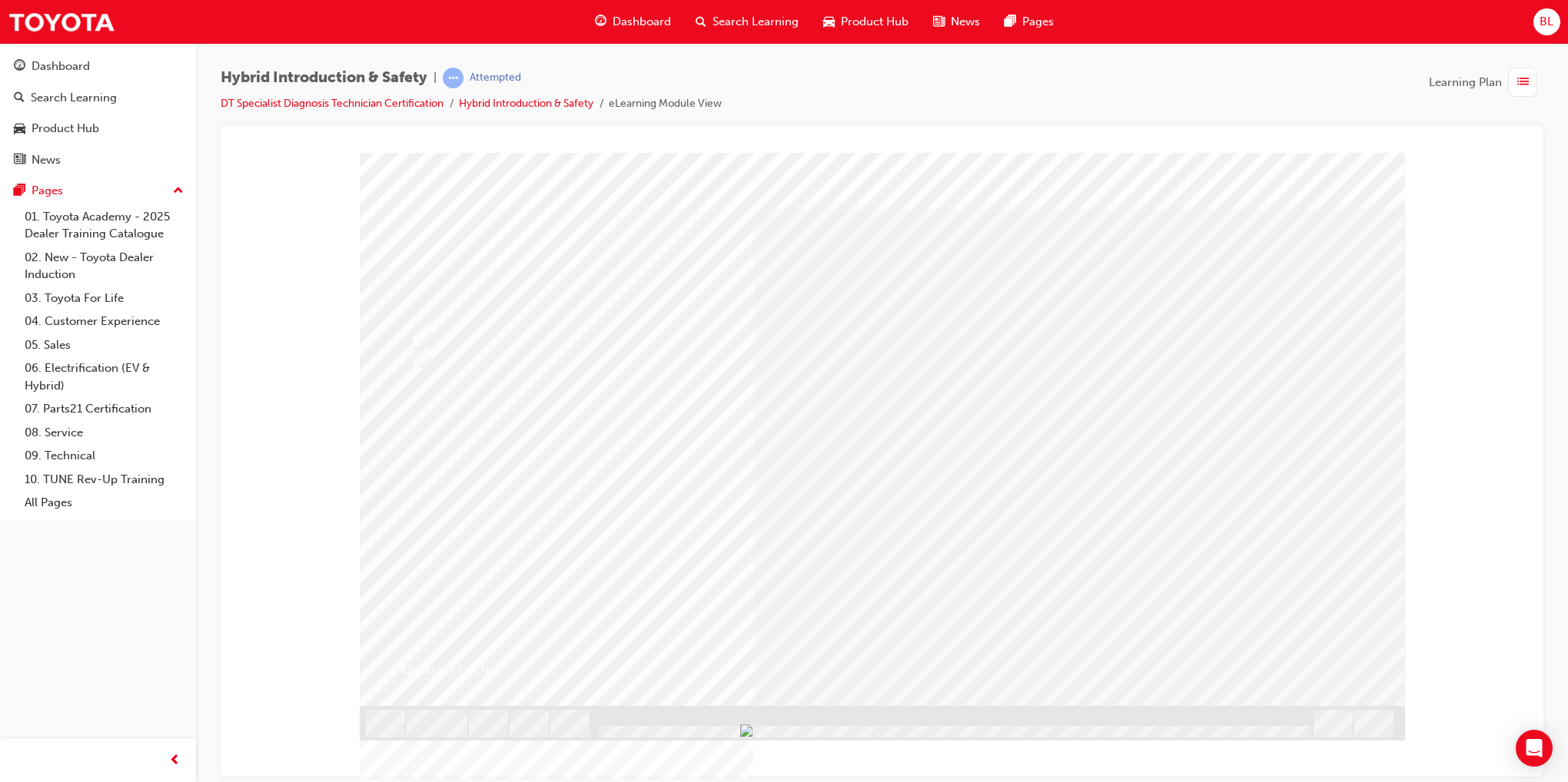 click at bounding box center [415, 2202] 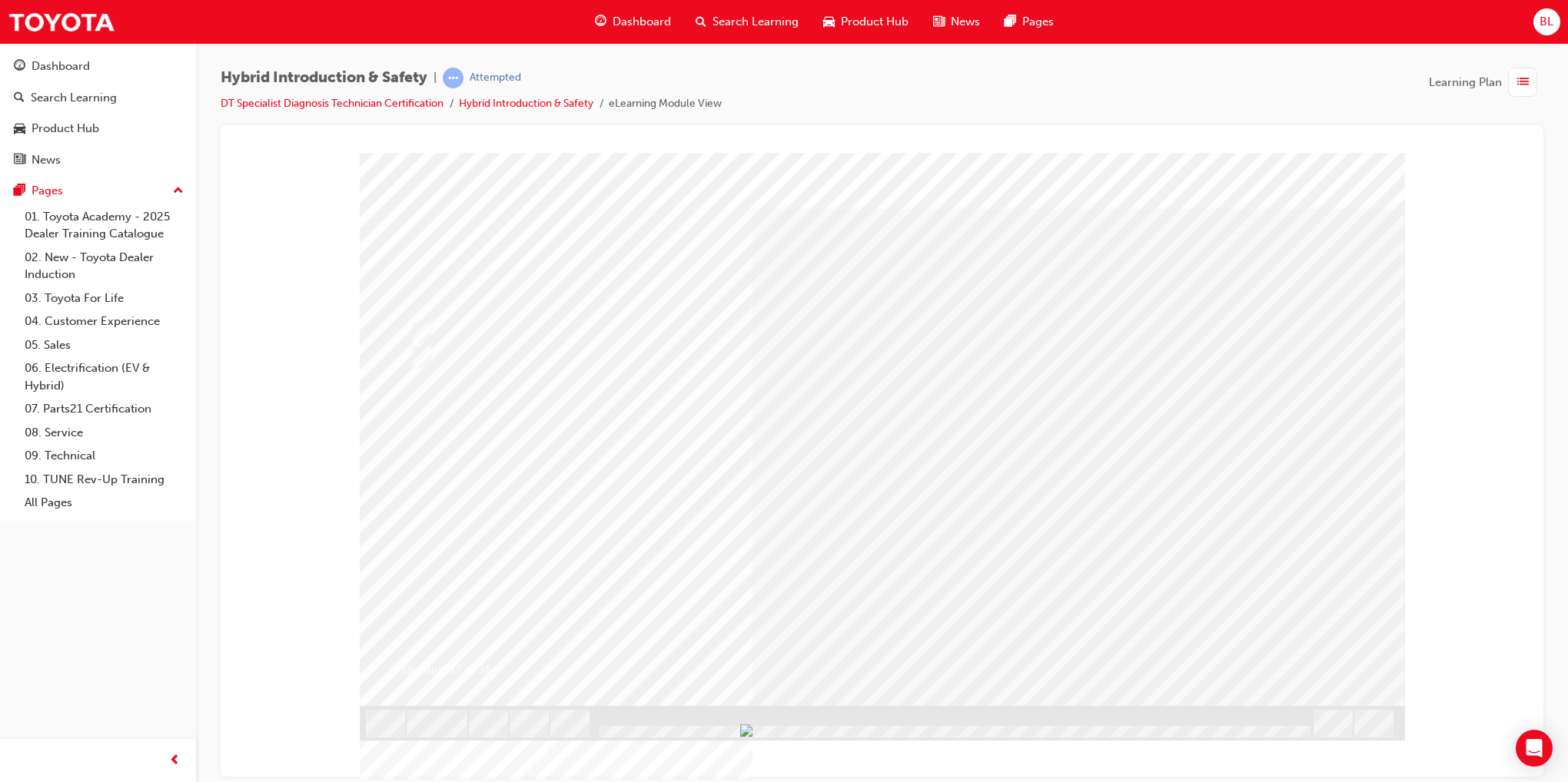 click at bounding box center (615, 2069) 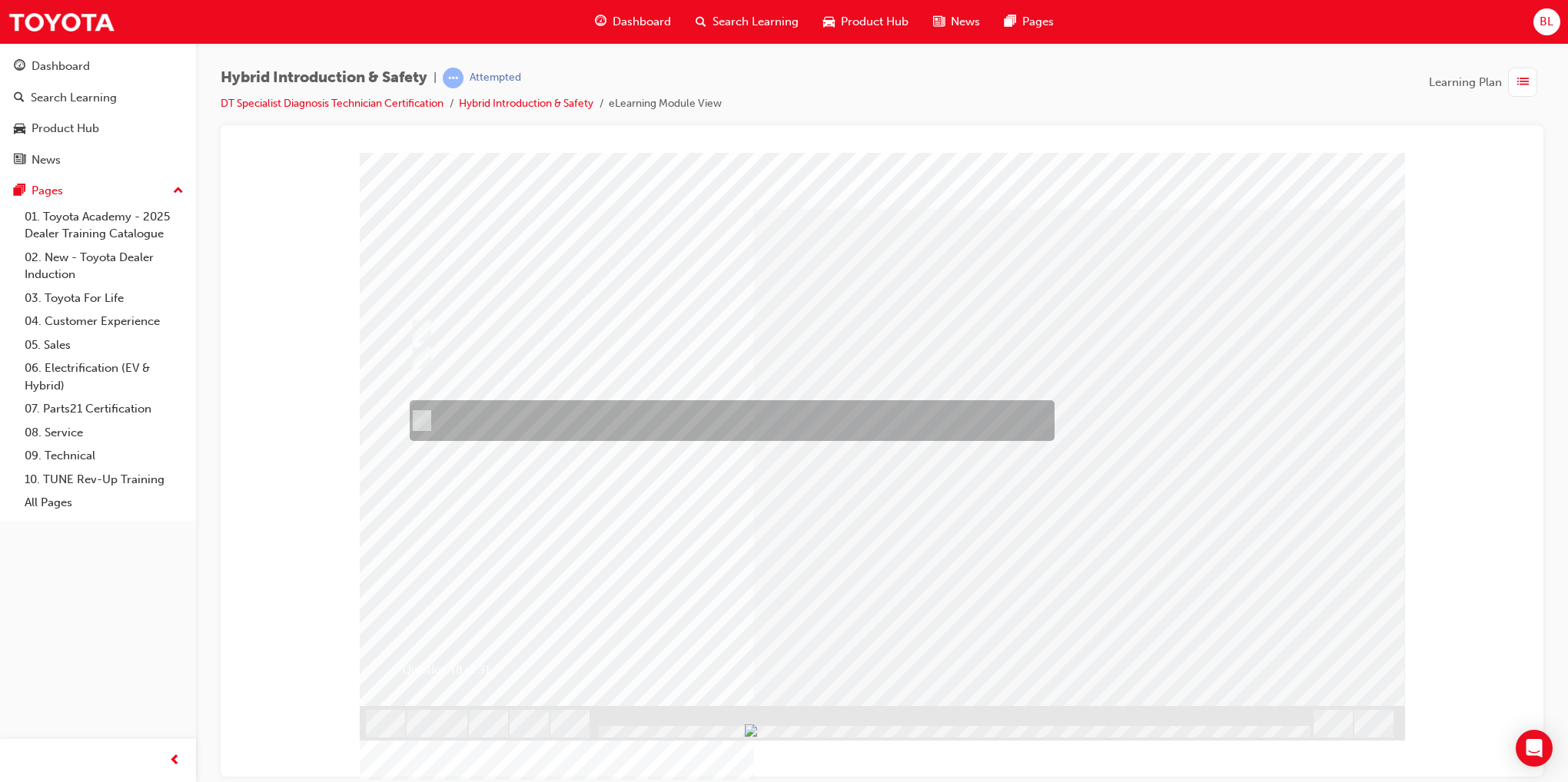click at bounding box center [728, 420] 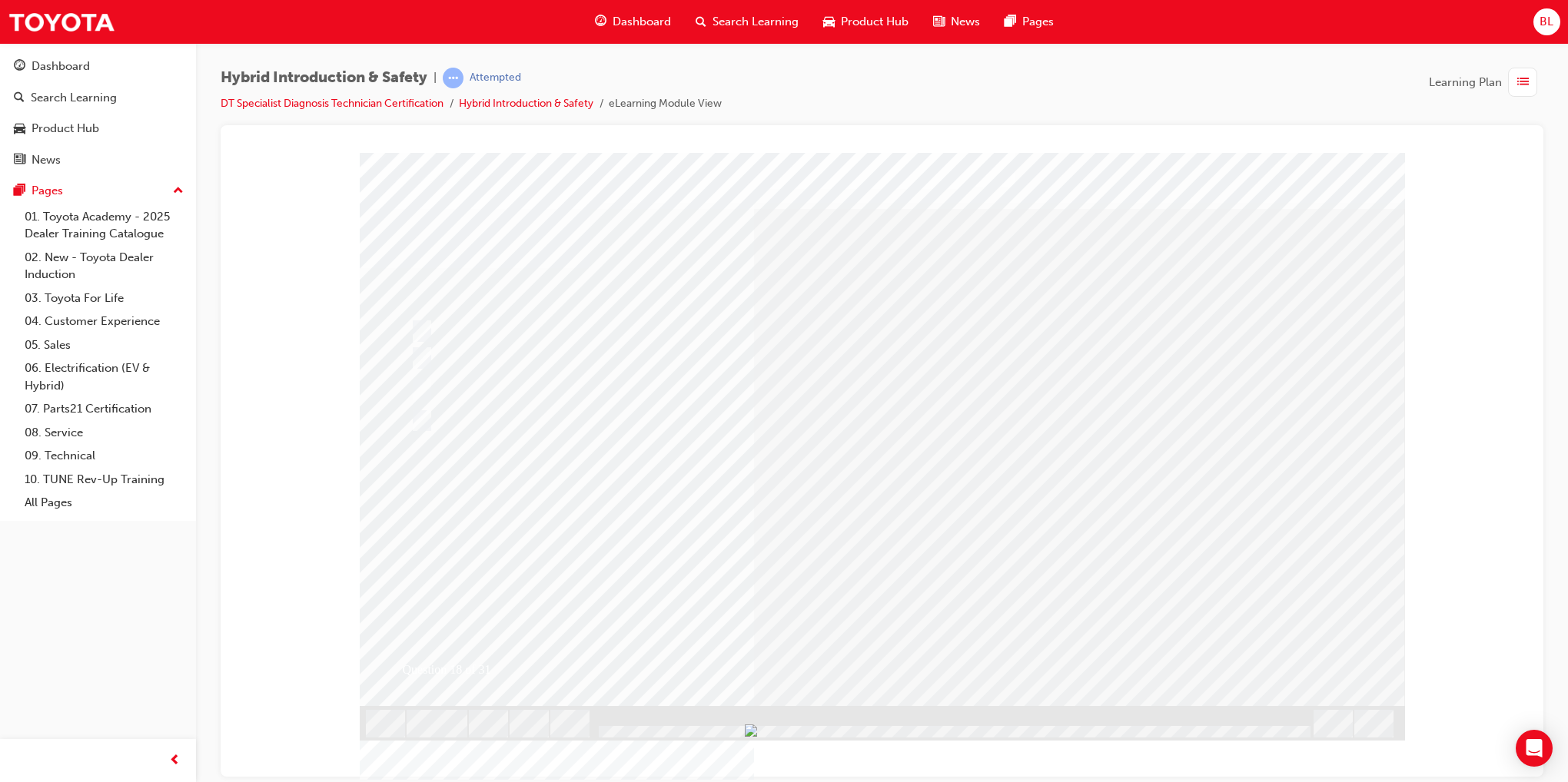 click at bounding box center [415, 2236] 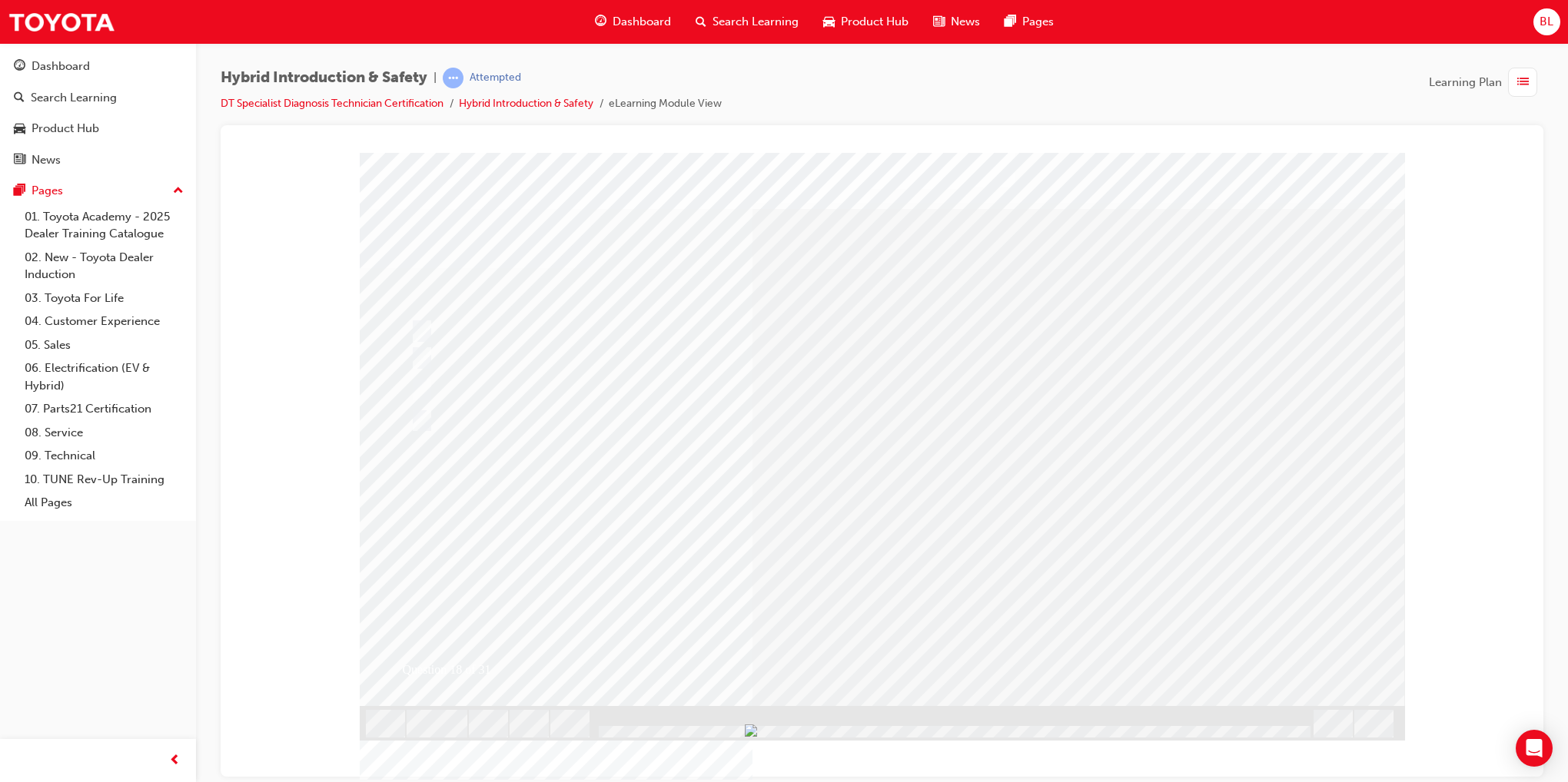 click at bounding box center (615, 2069) 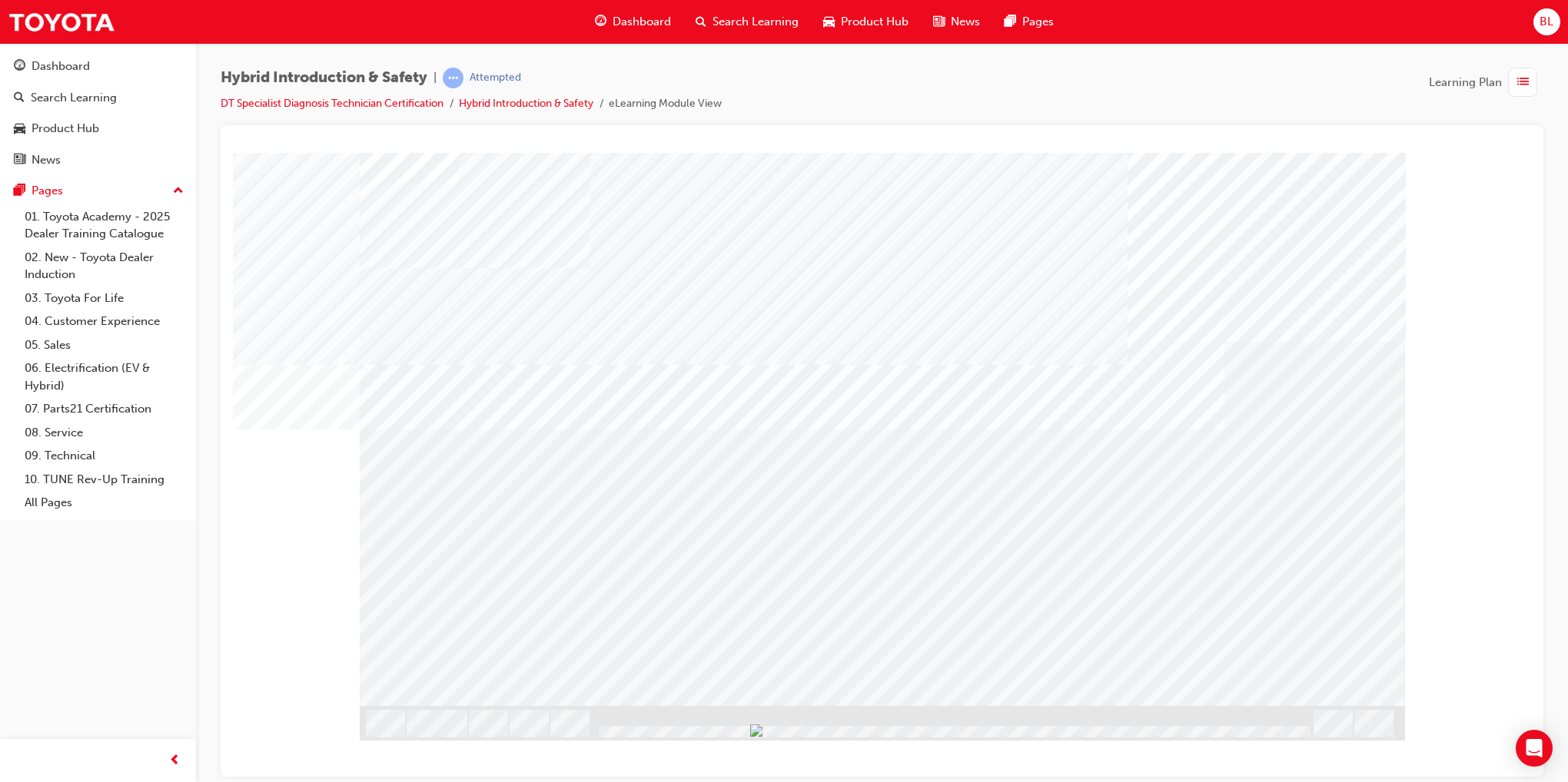 click at bounding box center [408, 1544] 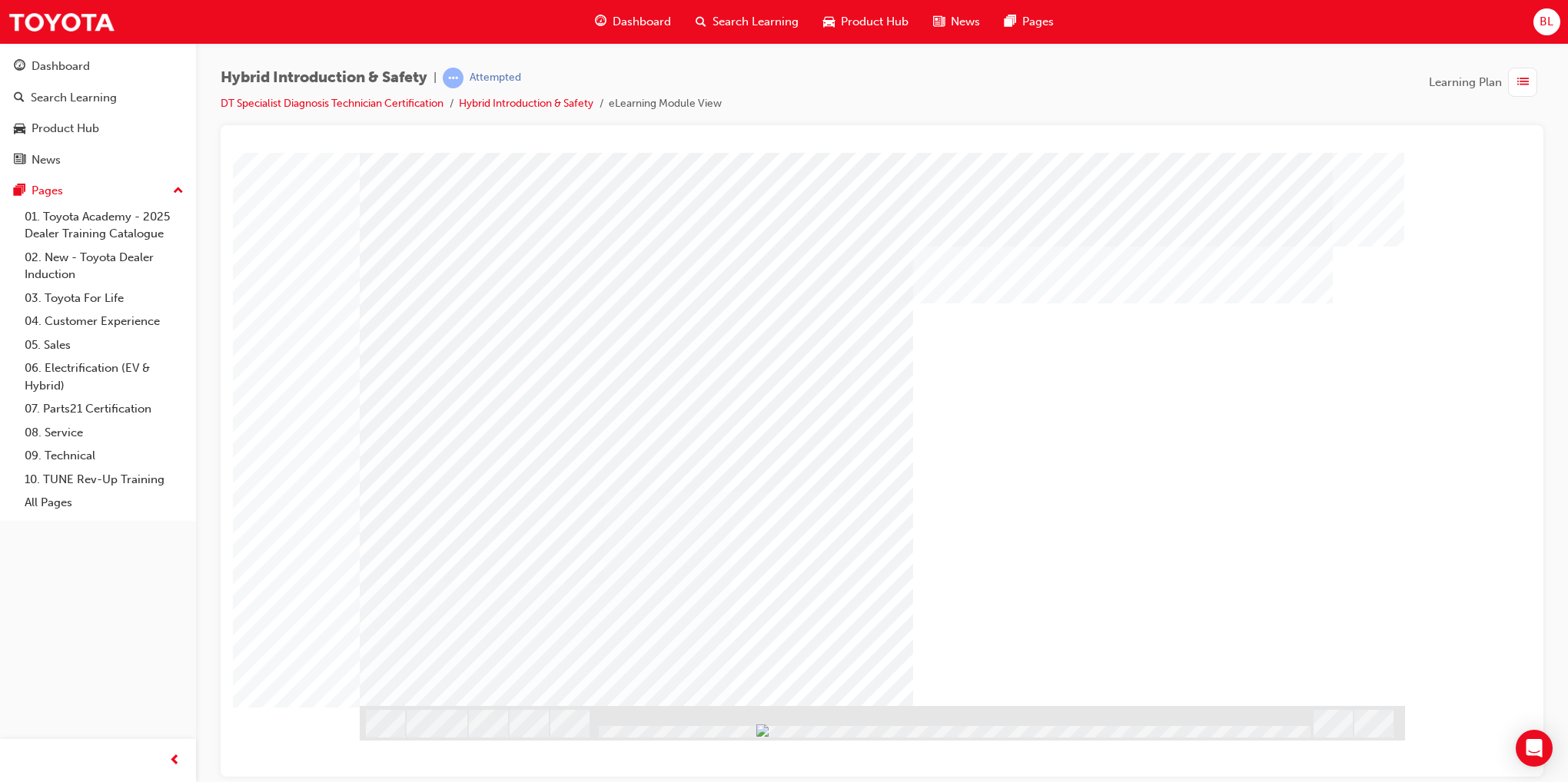 click at bounding box center (442, 2637) 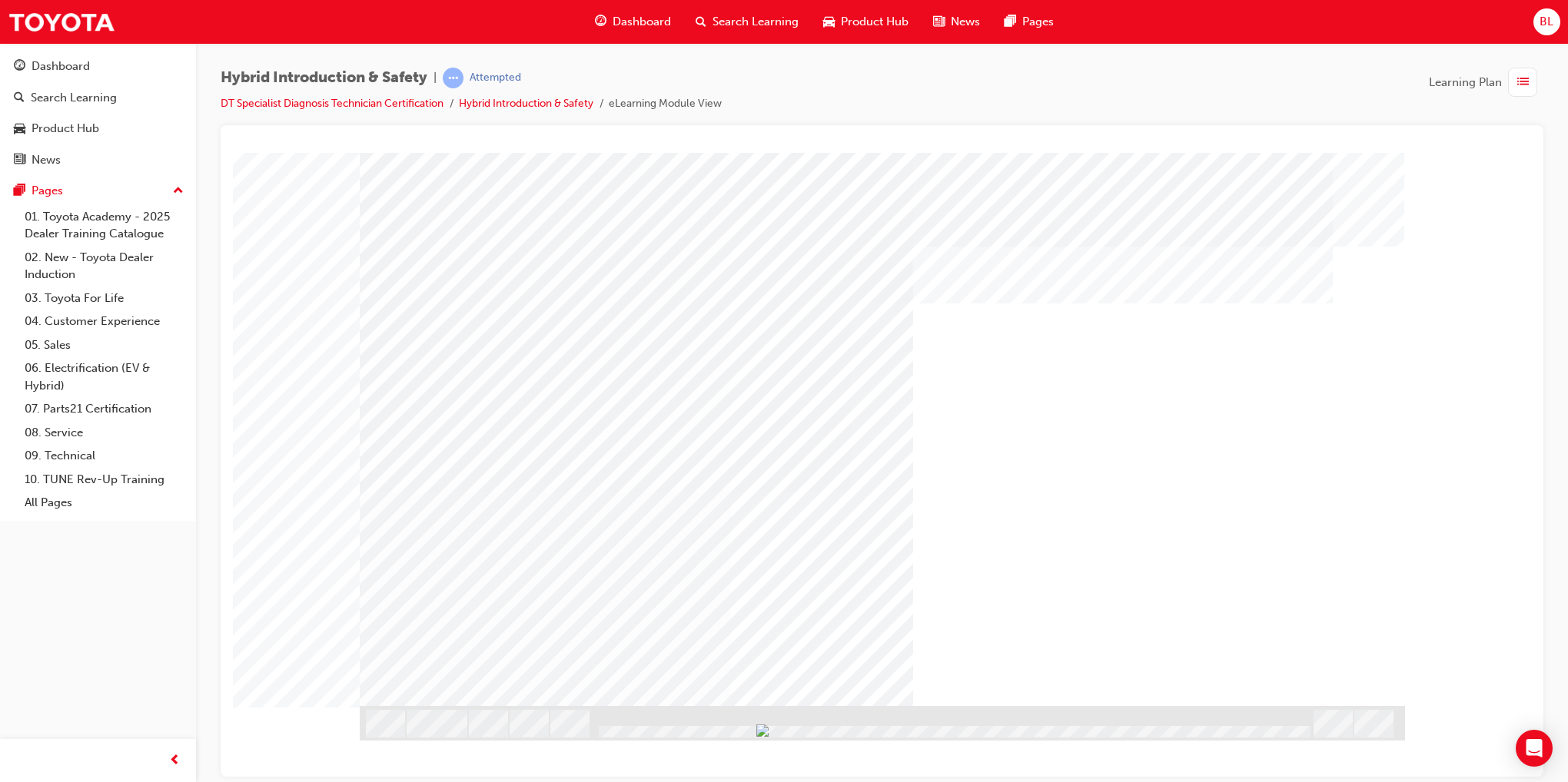 click at bounding box center (515, 2504) 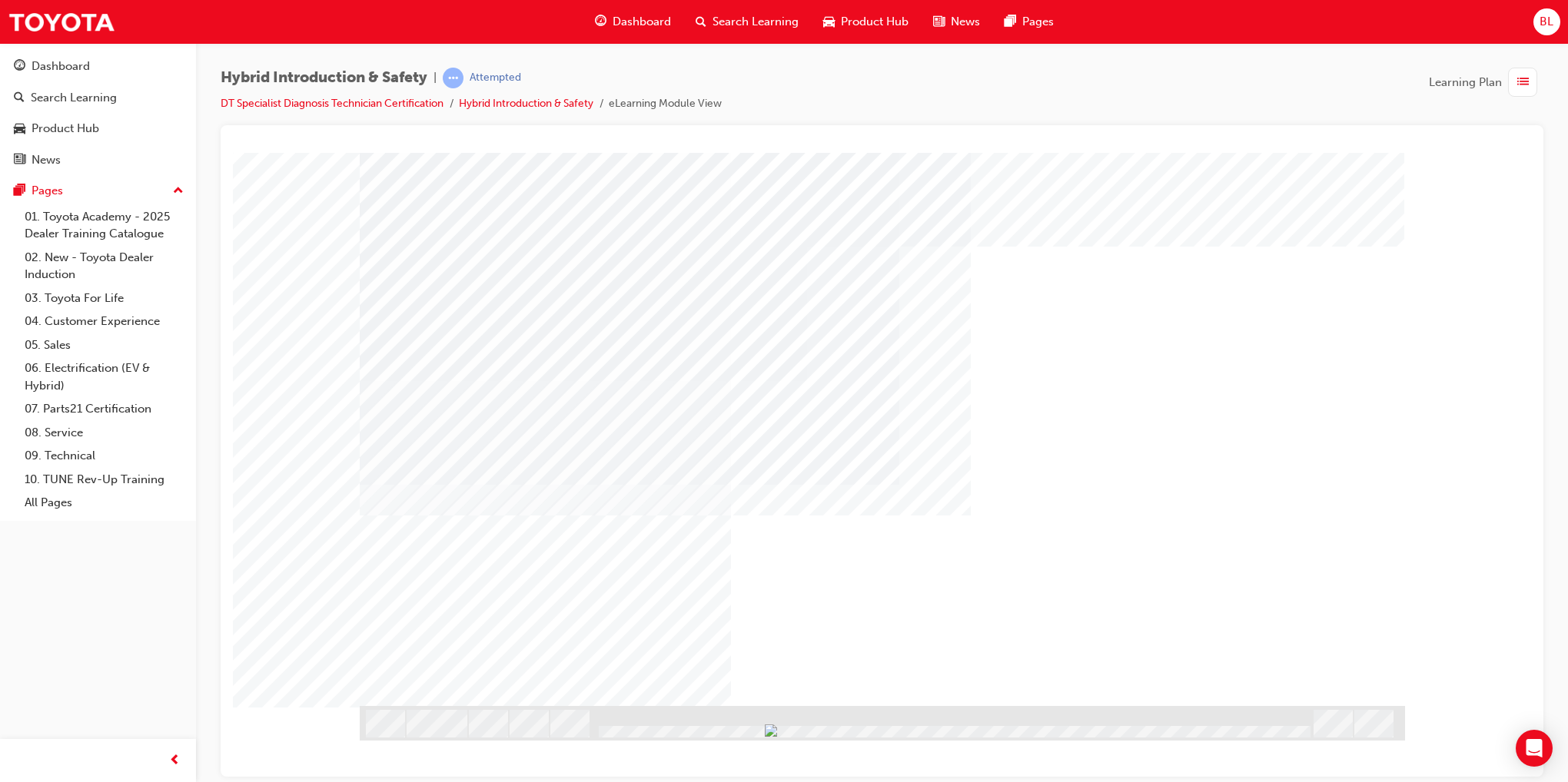 click at bounding box center (665, 1897) 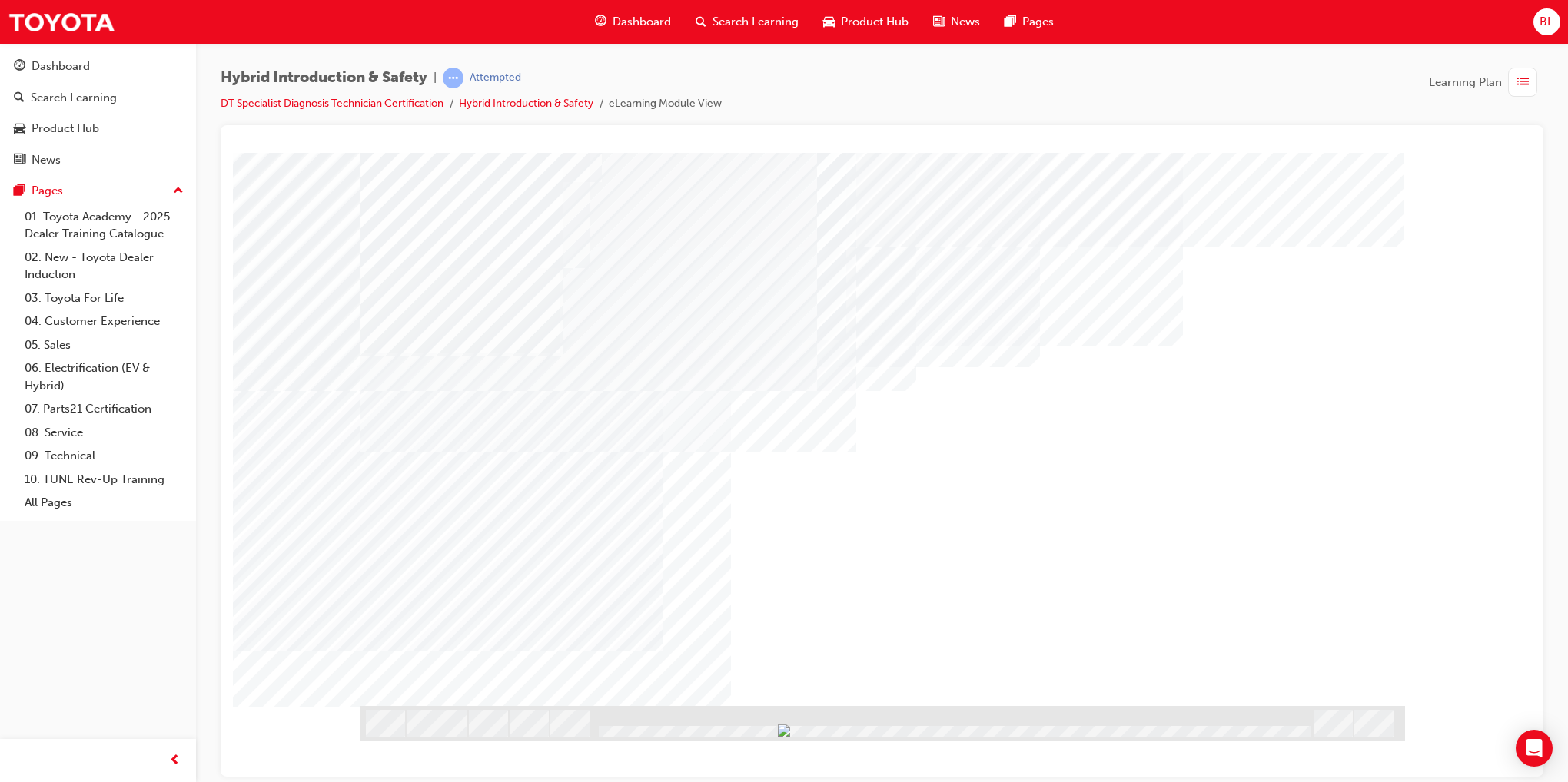 click at bounding box center (408, 1927) 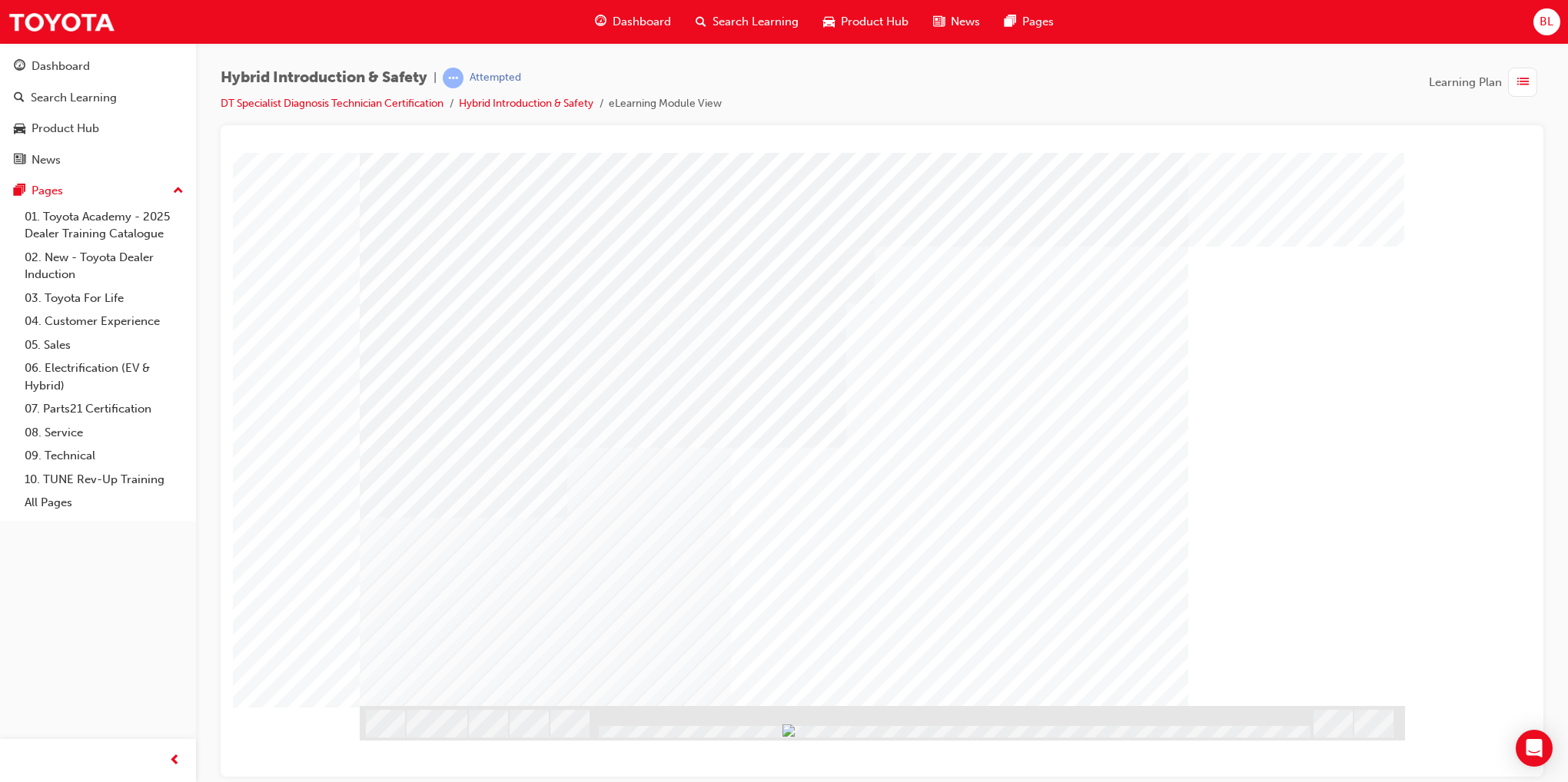 click at bounding box center [453, 5230] 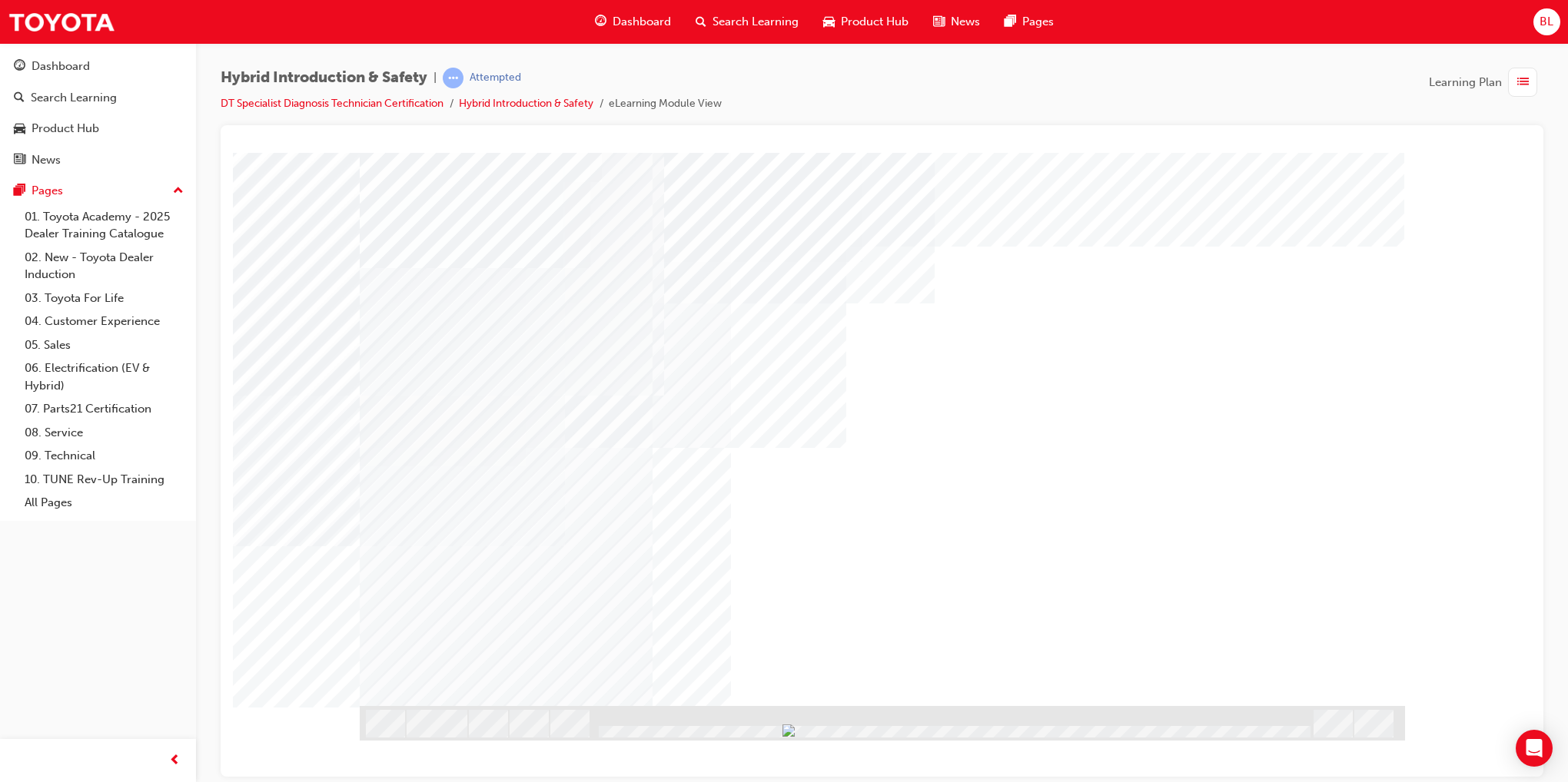 click at bounding box center [453, 5197] 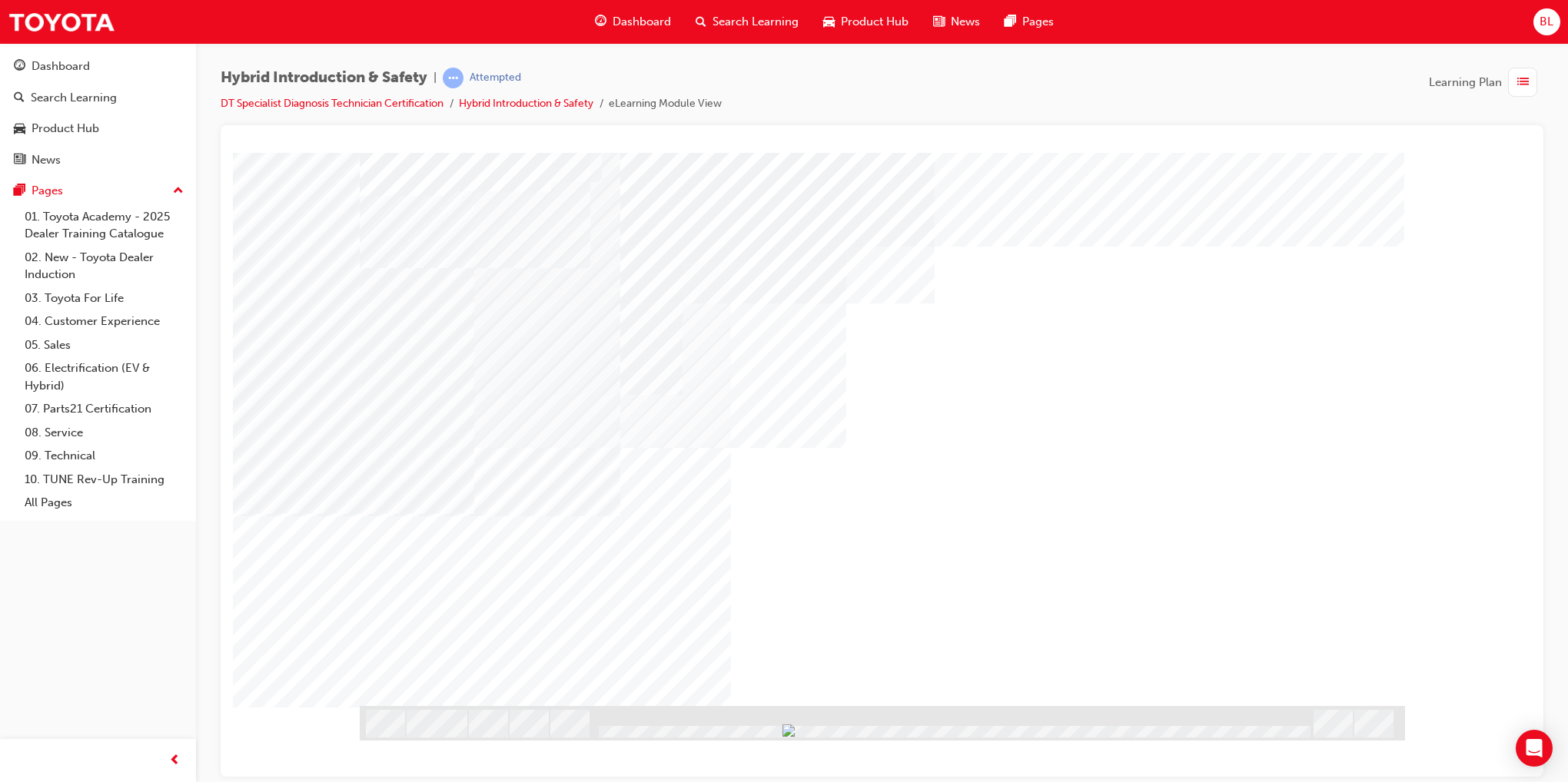 click at bounding box center [453, 5165] 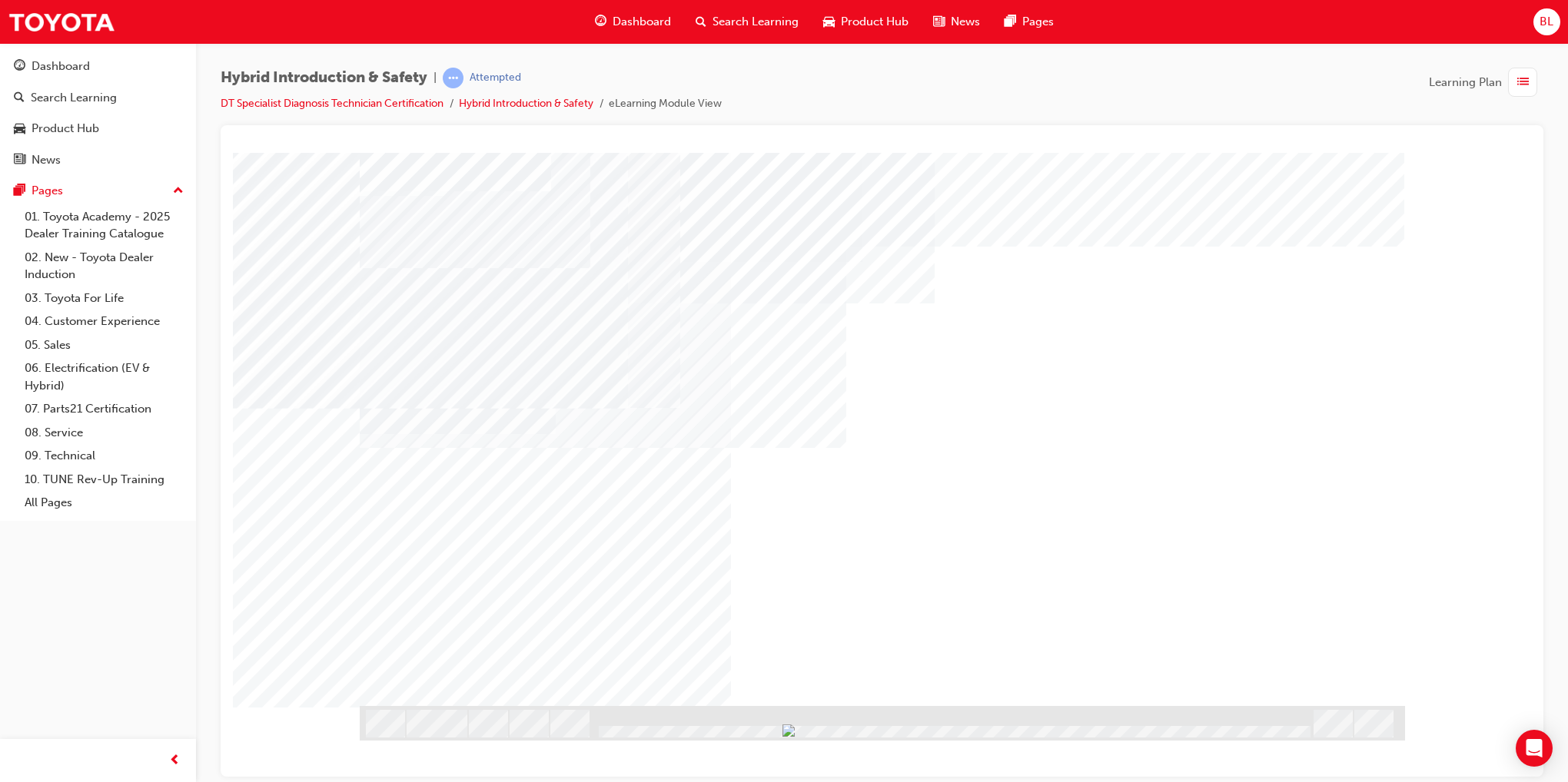 click at bounding box center (453, 5230) 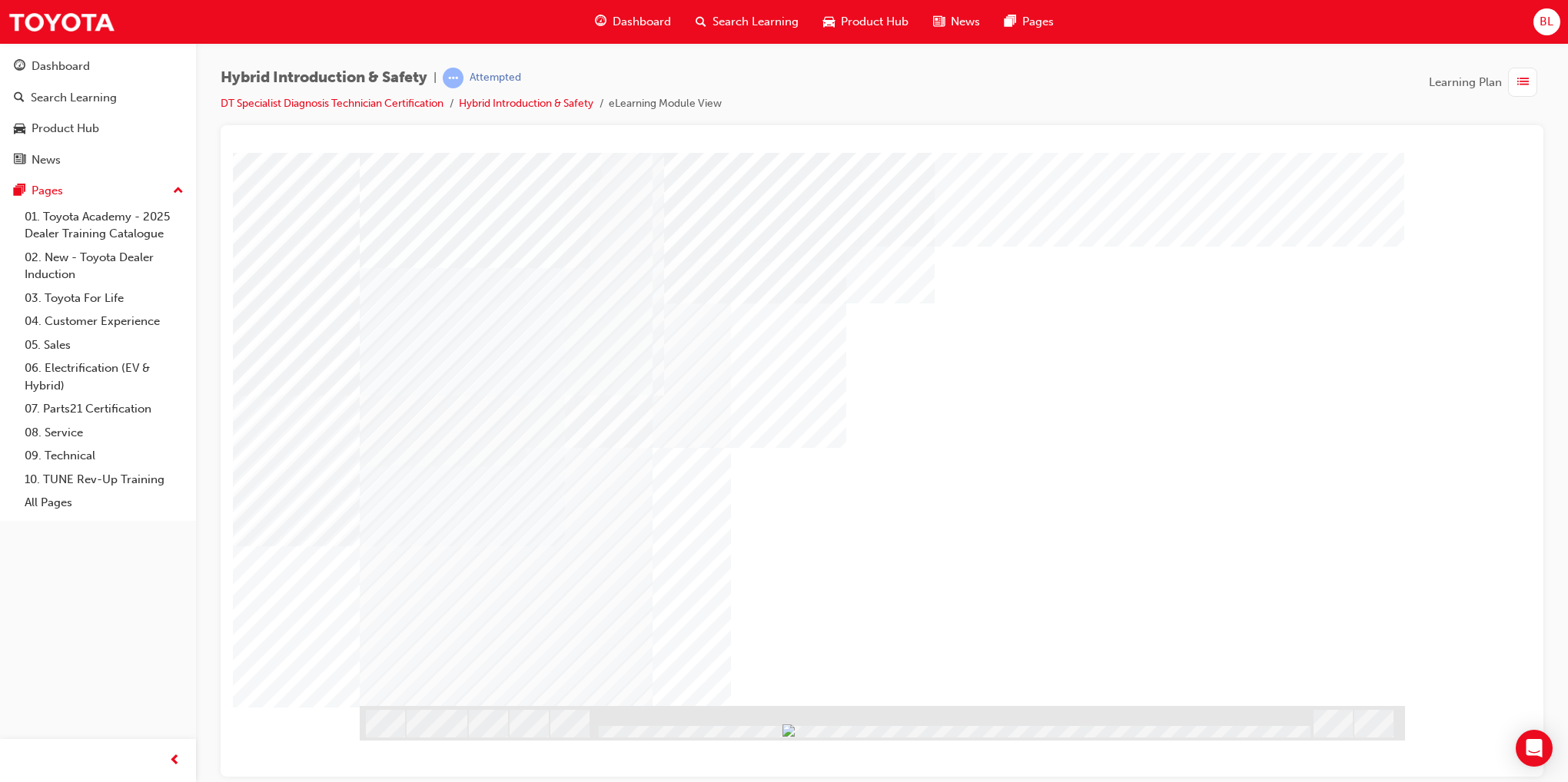 click at bounding box center (453, 5197) 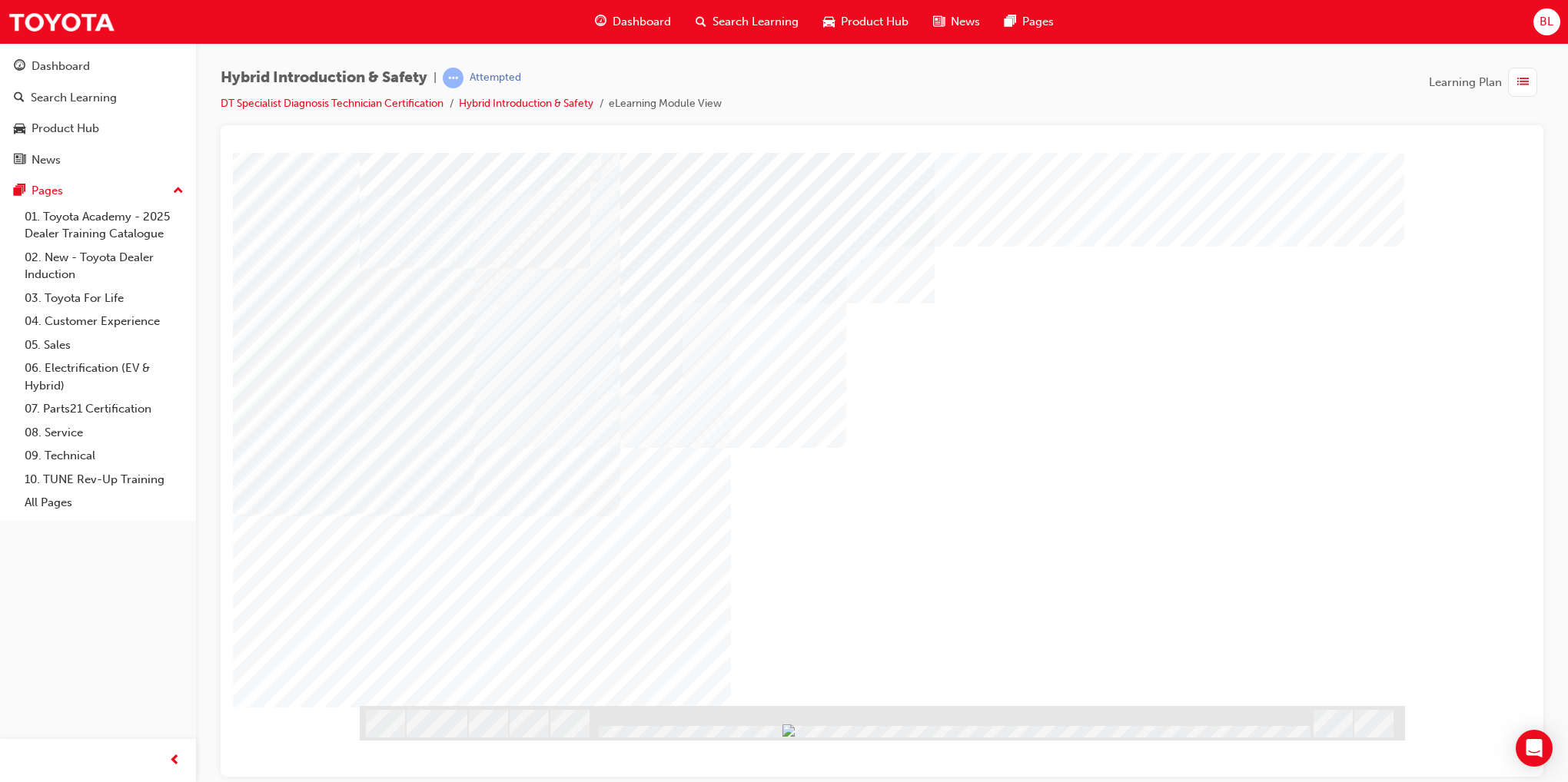 click at bounding box center (408, 5135) 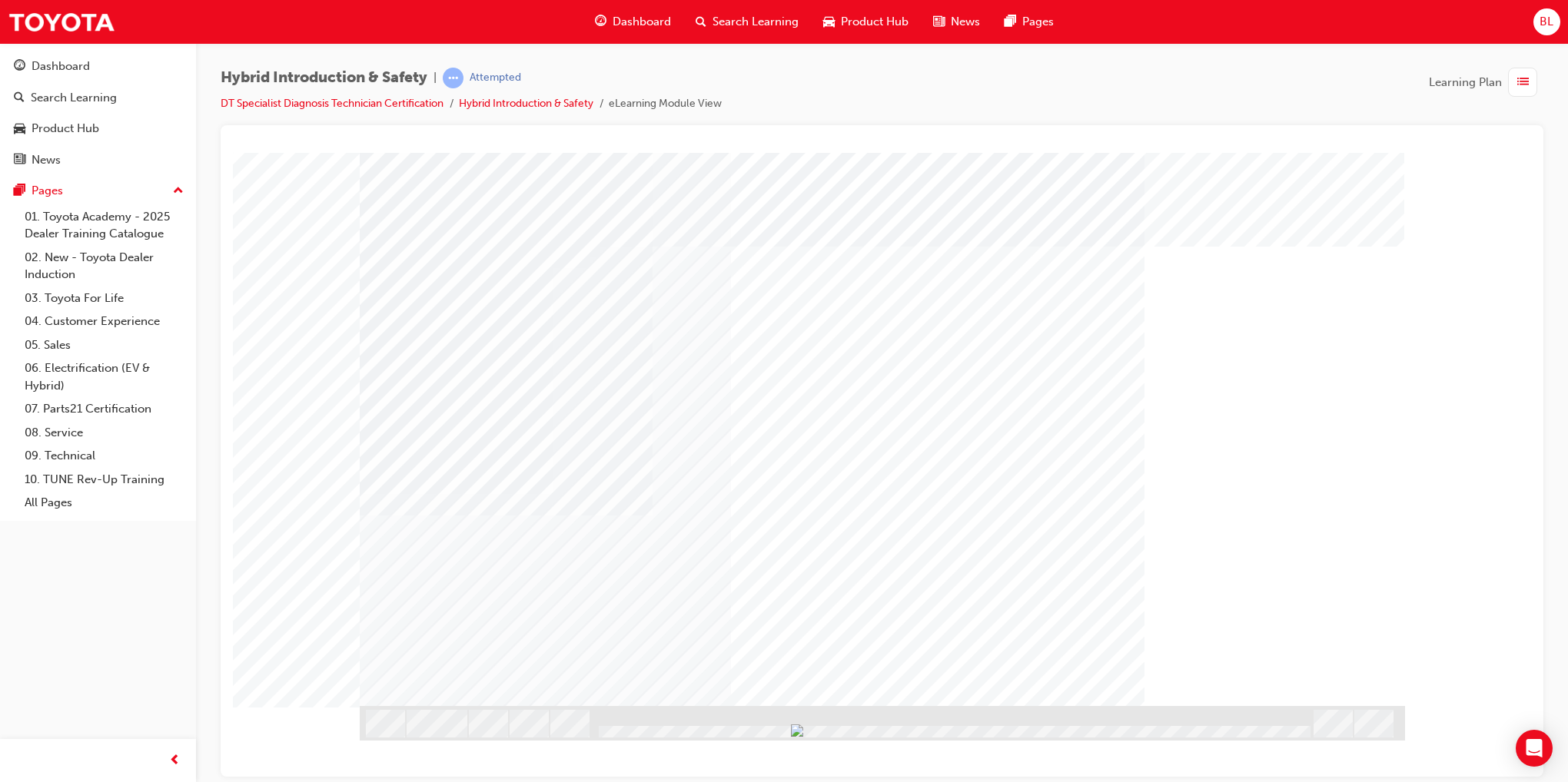 click at bounding box center [453, 2592] 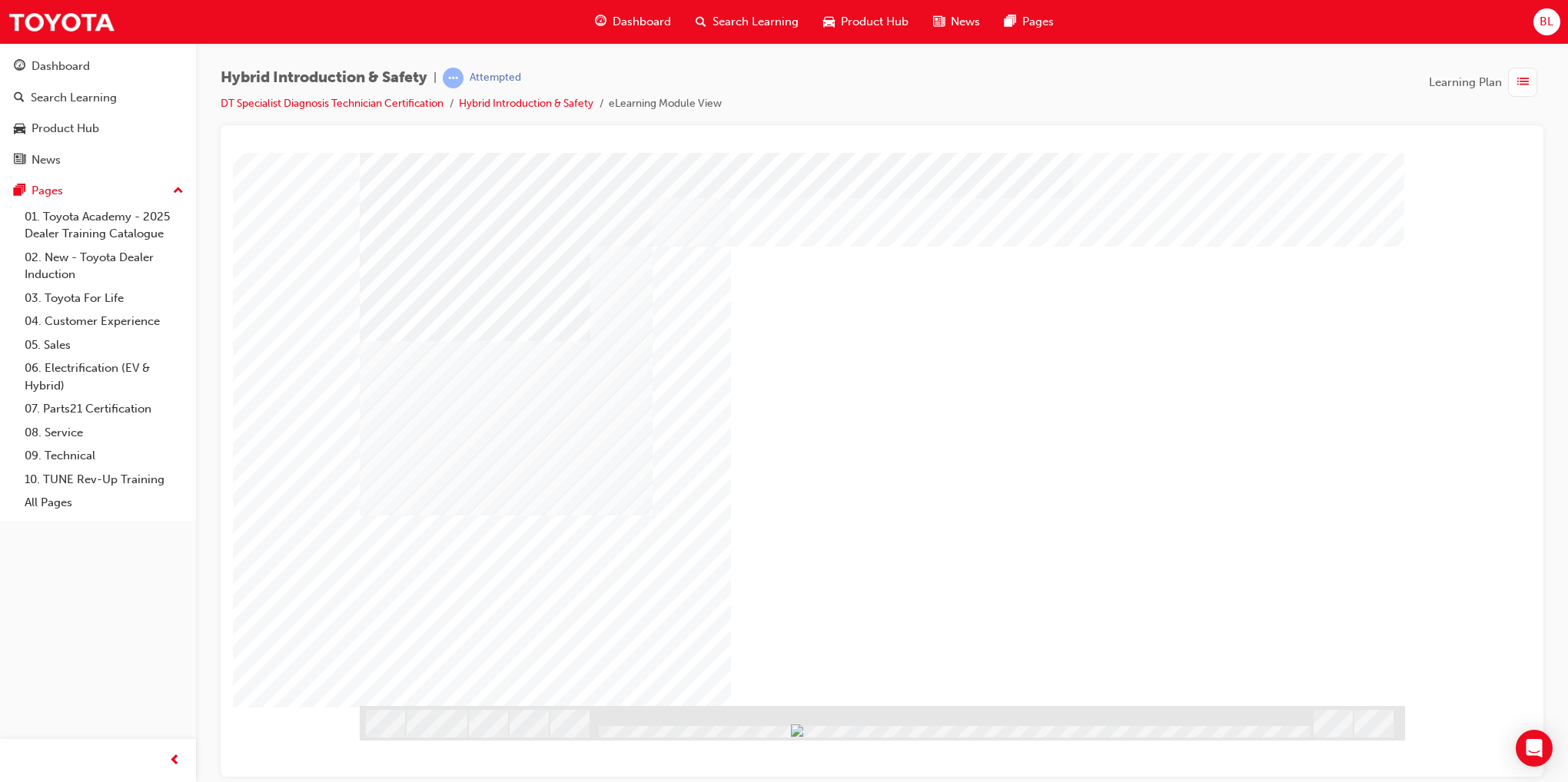 click at bounding box center (453, 2592) 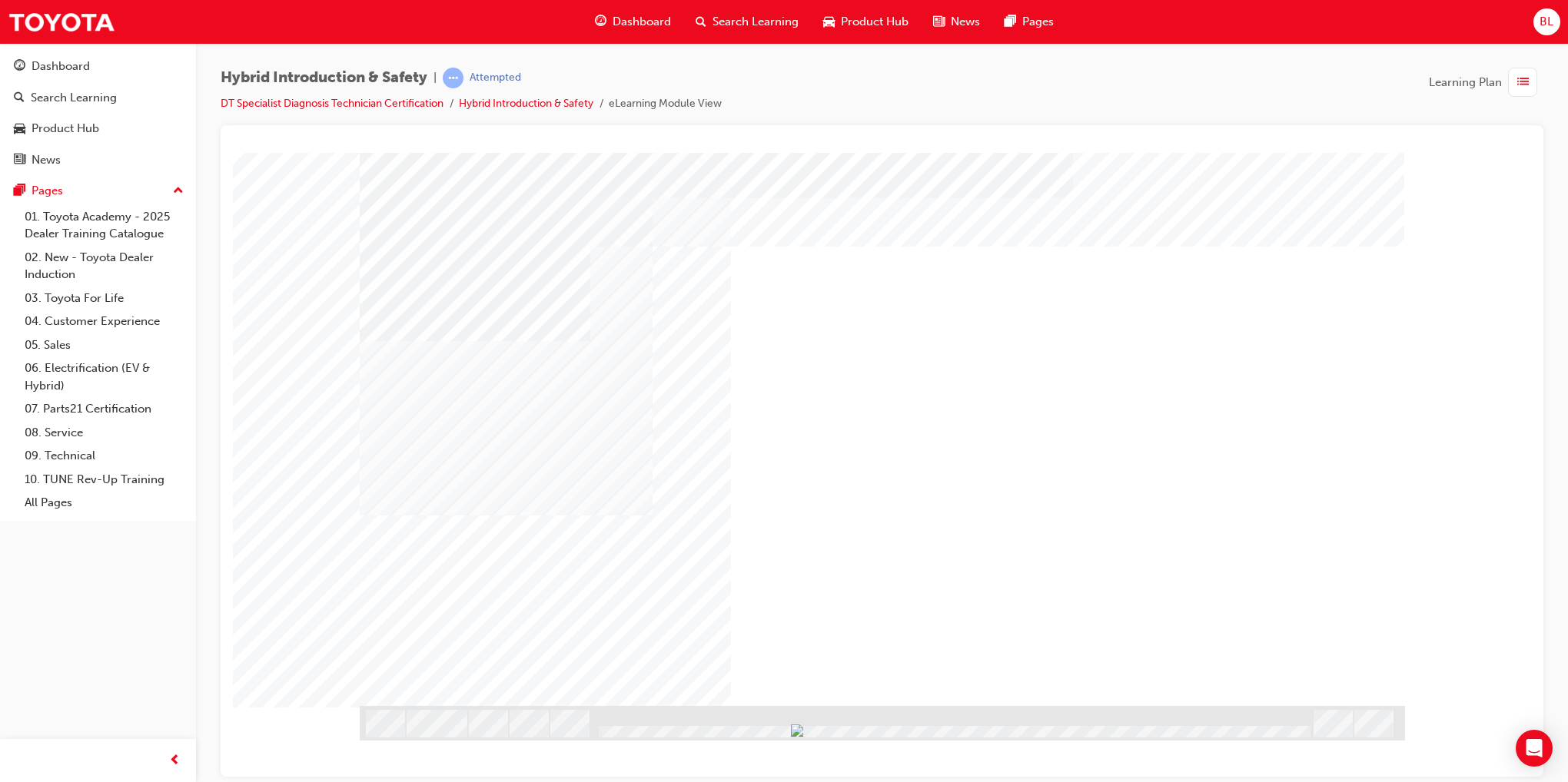 click at bounding box center (453, 3213) 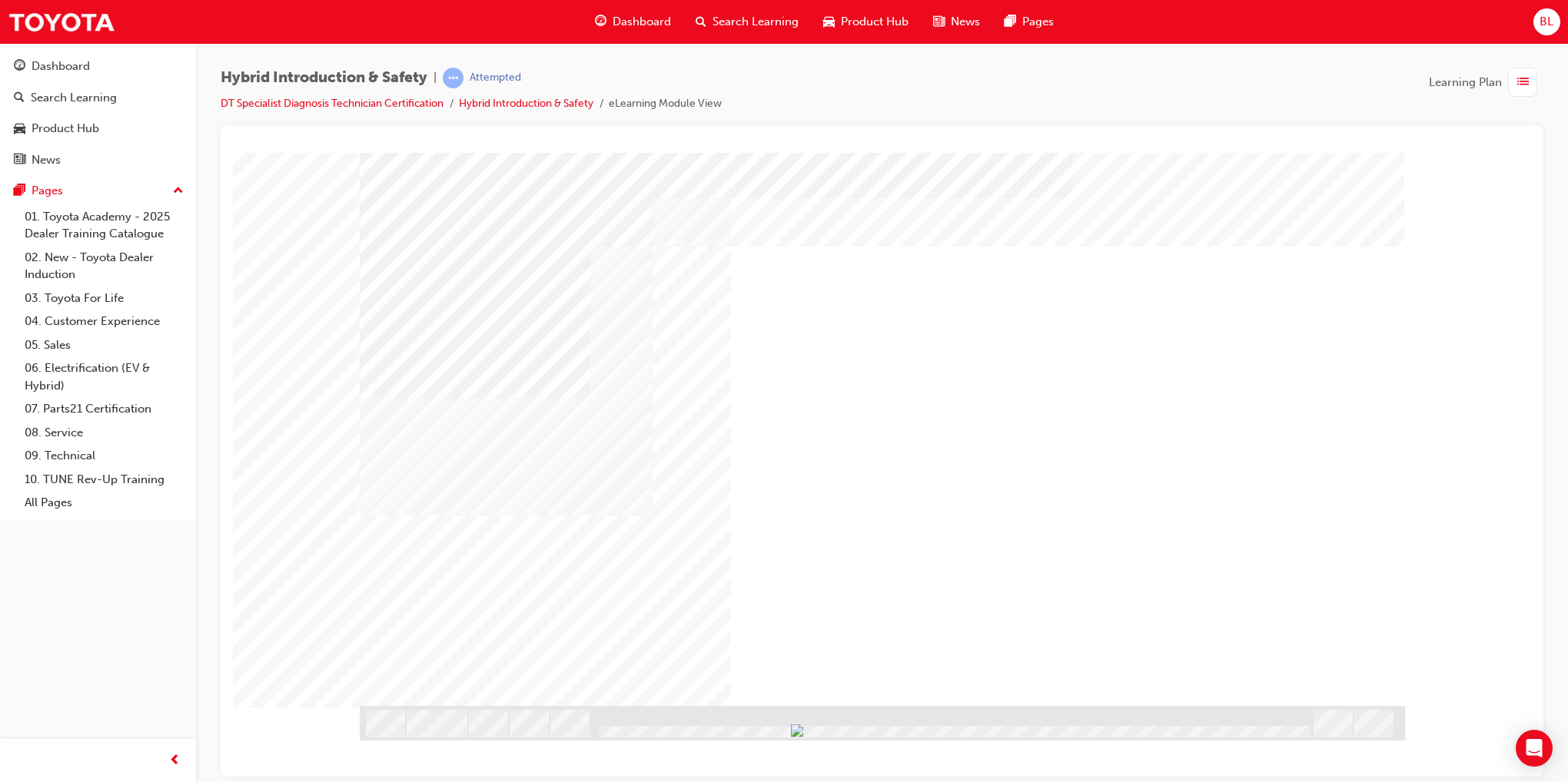 click at bounding box center (408, 3300) 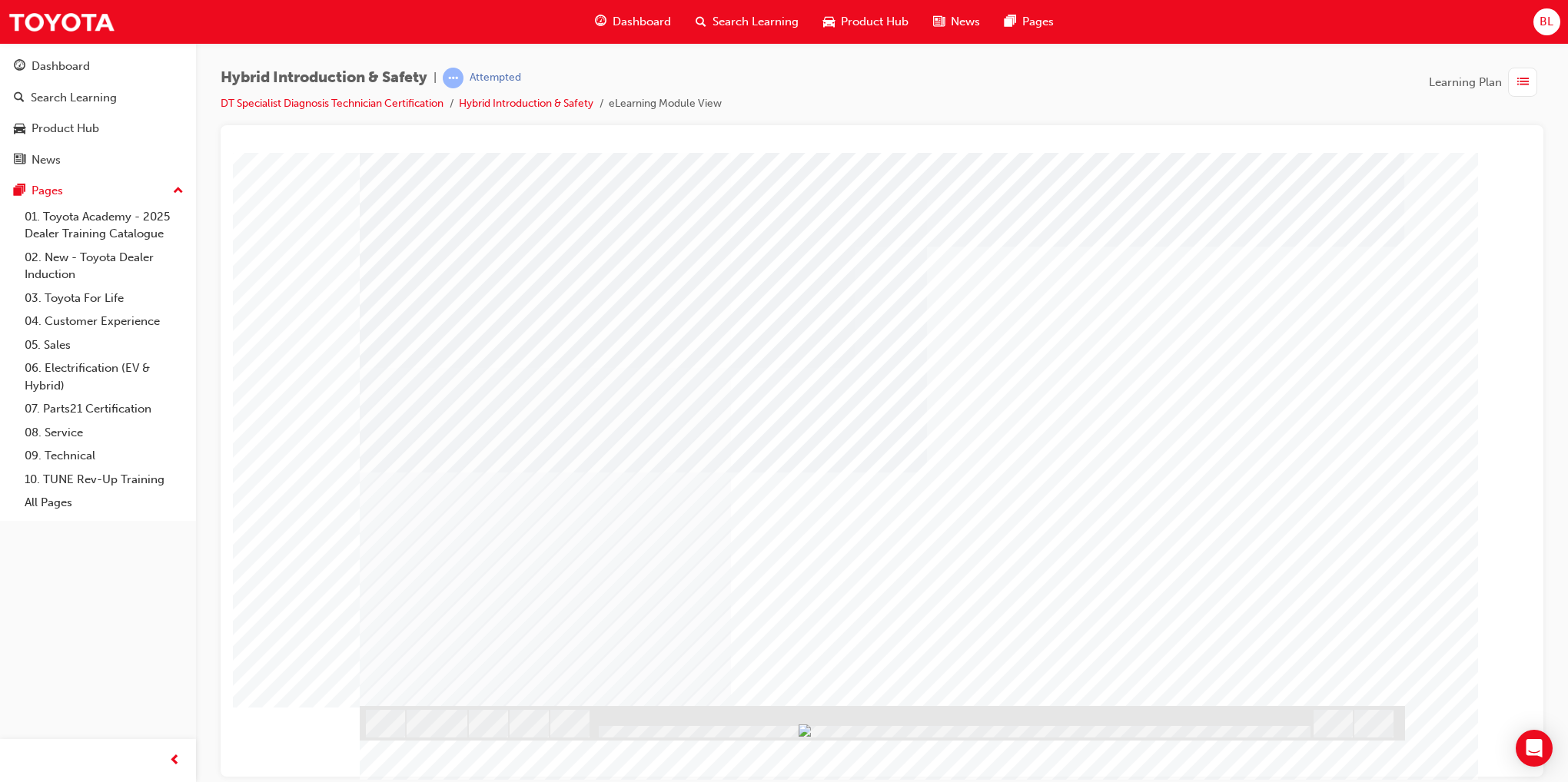 click at bounding box center [643, 1636] 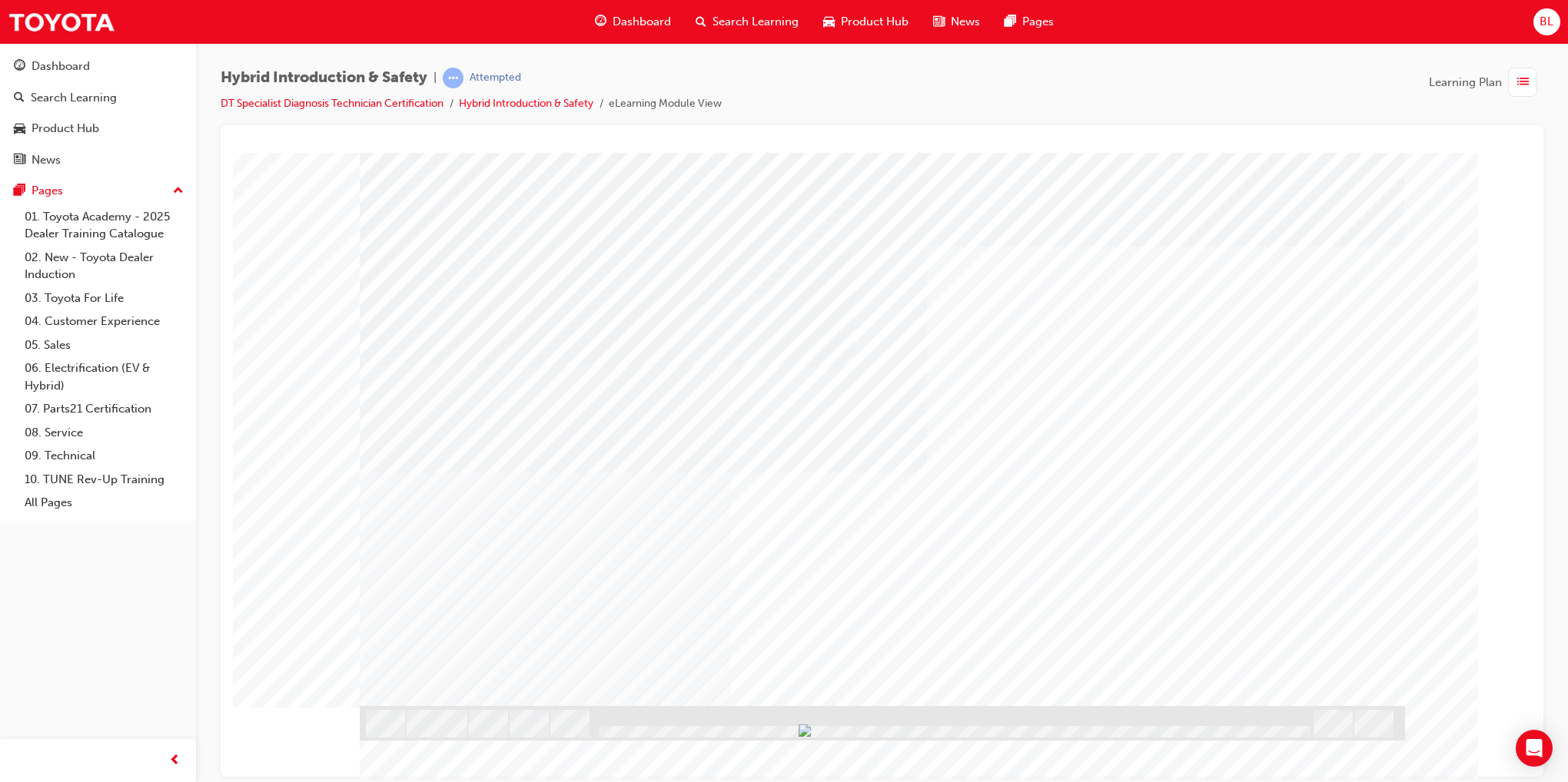 click at bounding box center (608, 2218) 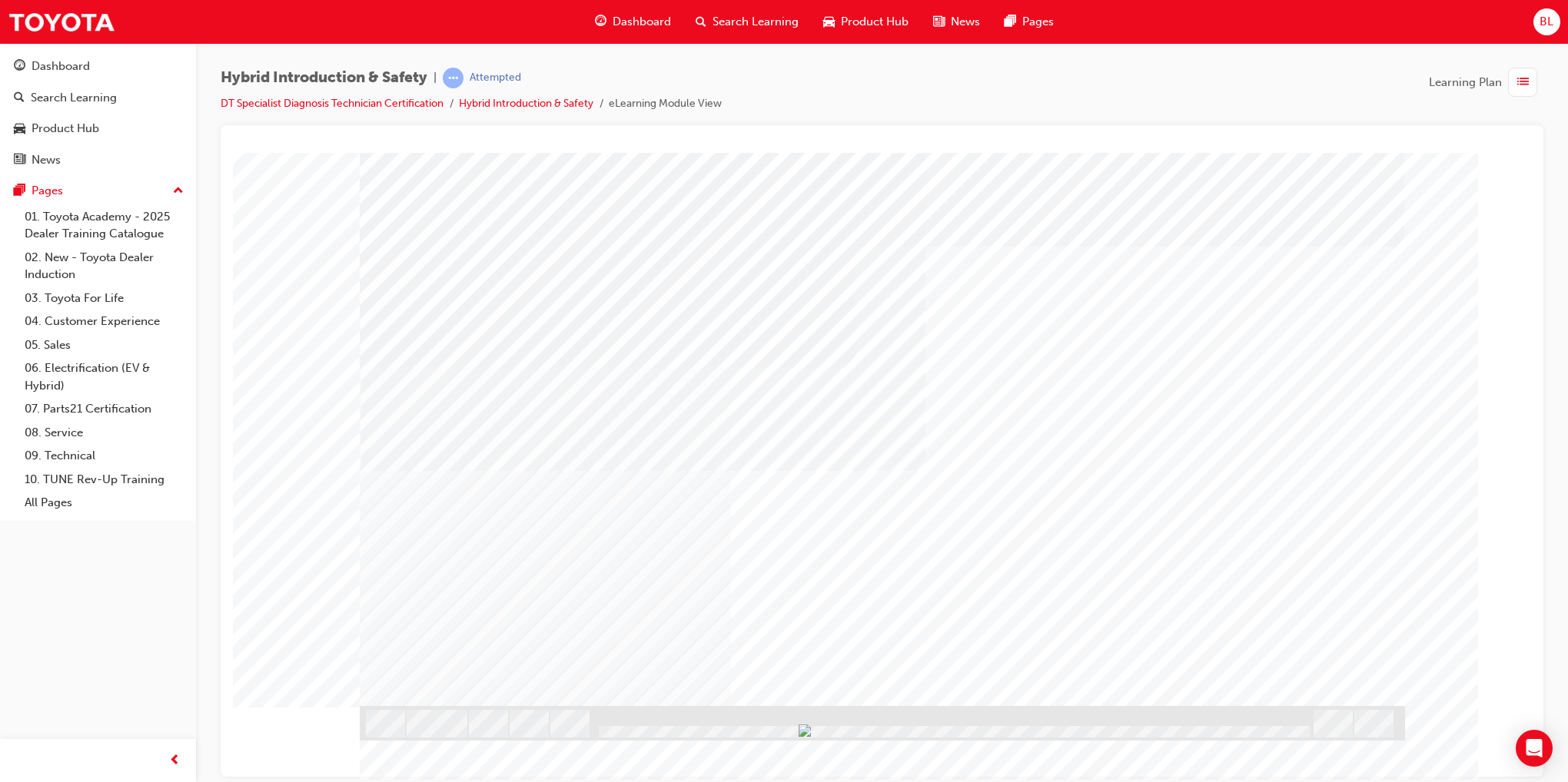 drag, startPoint x: 1216, startPoint y: 514, endPoint x: 1254, endPoint y: 594, distance: 88.56636 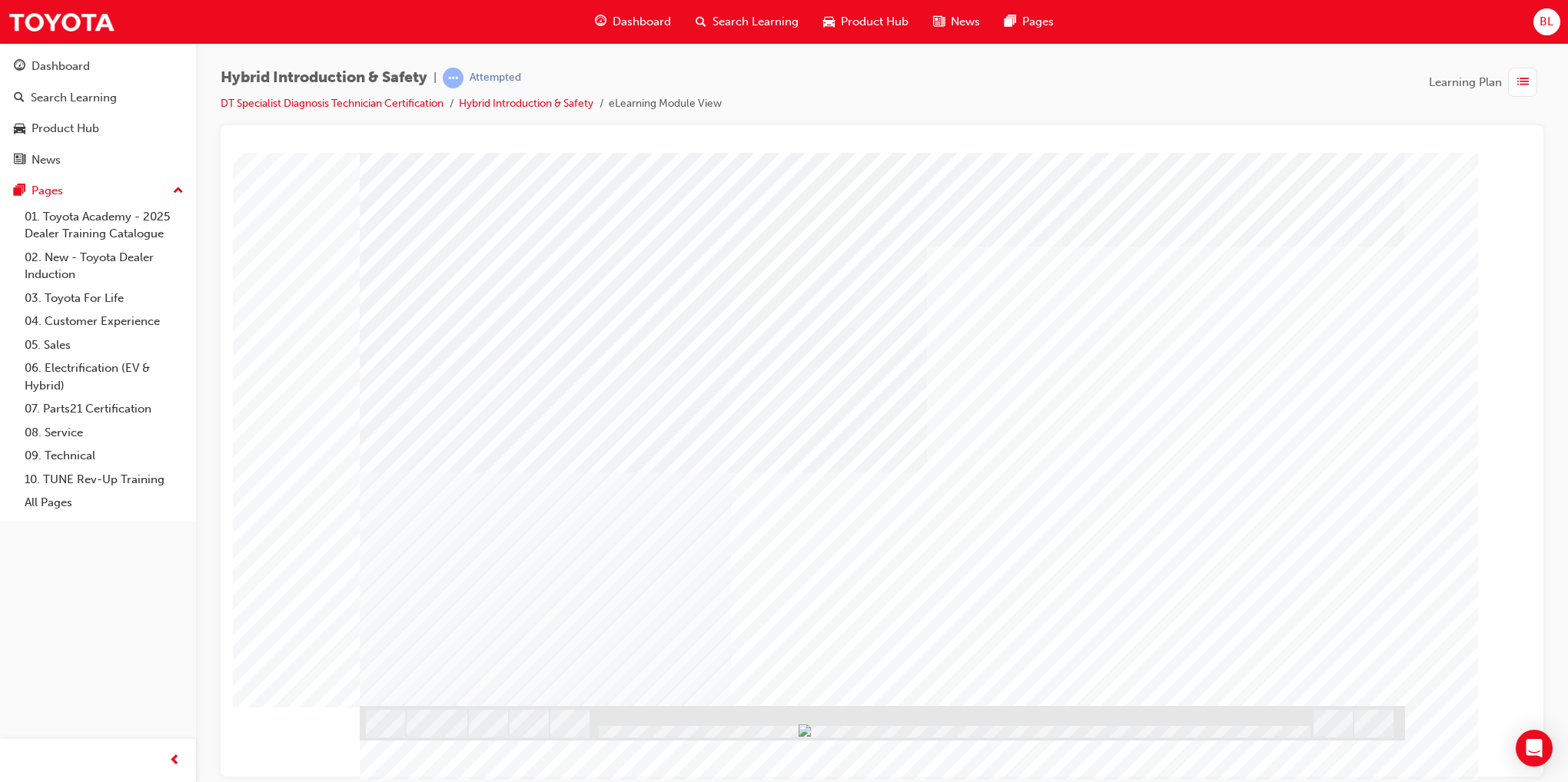 click at bounding box center (408, 1837) 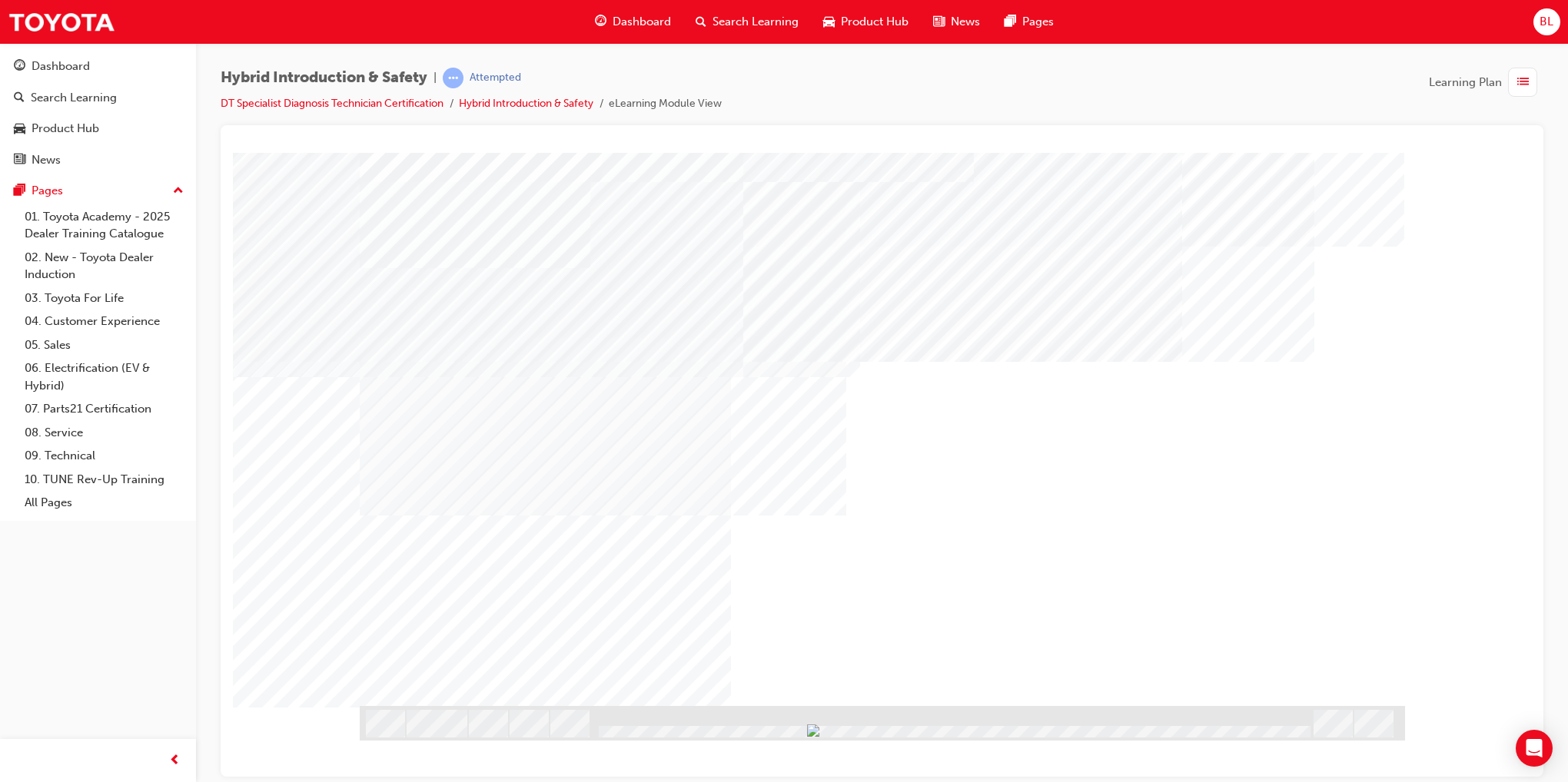 click at bounding box center (408, 847) 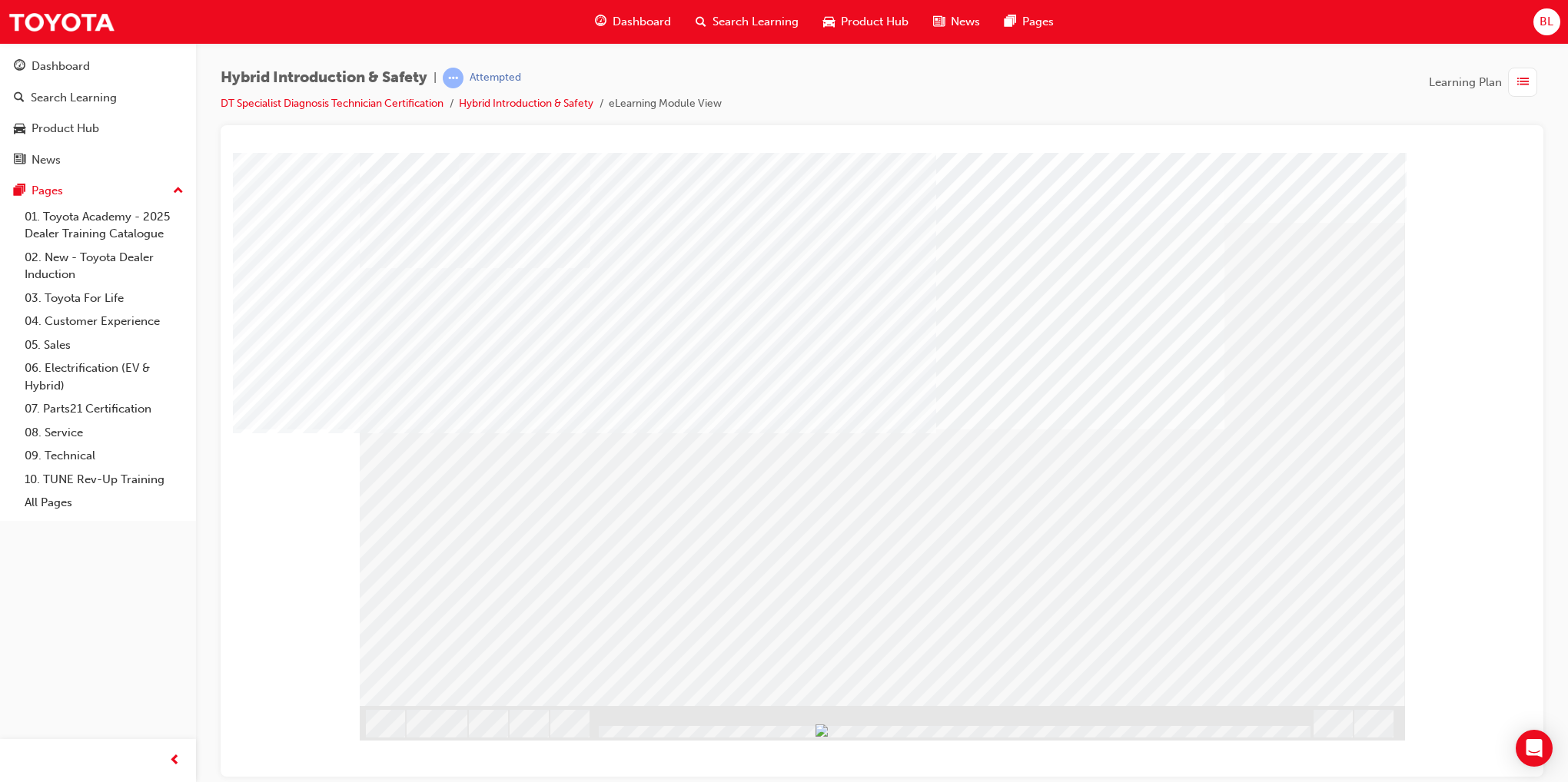 click at bounding box center [408, 1476] 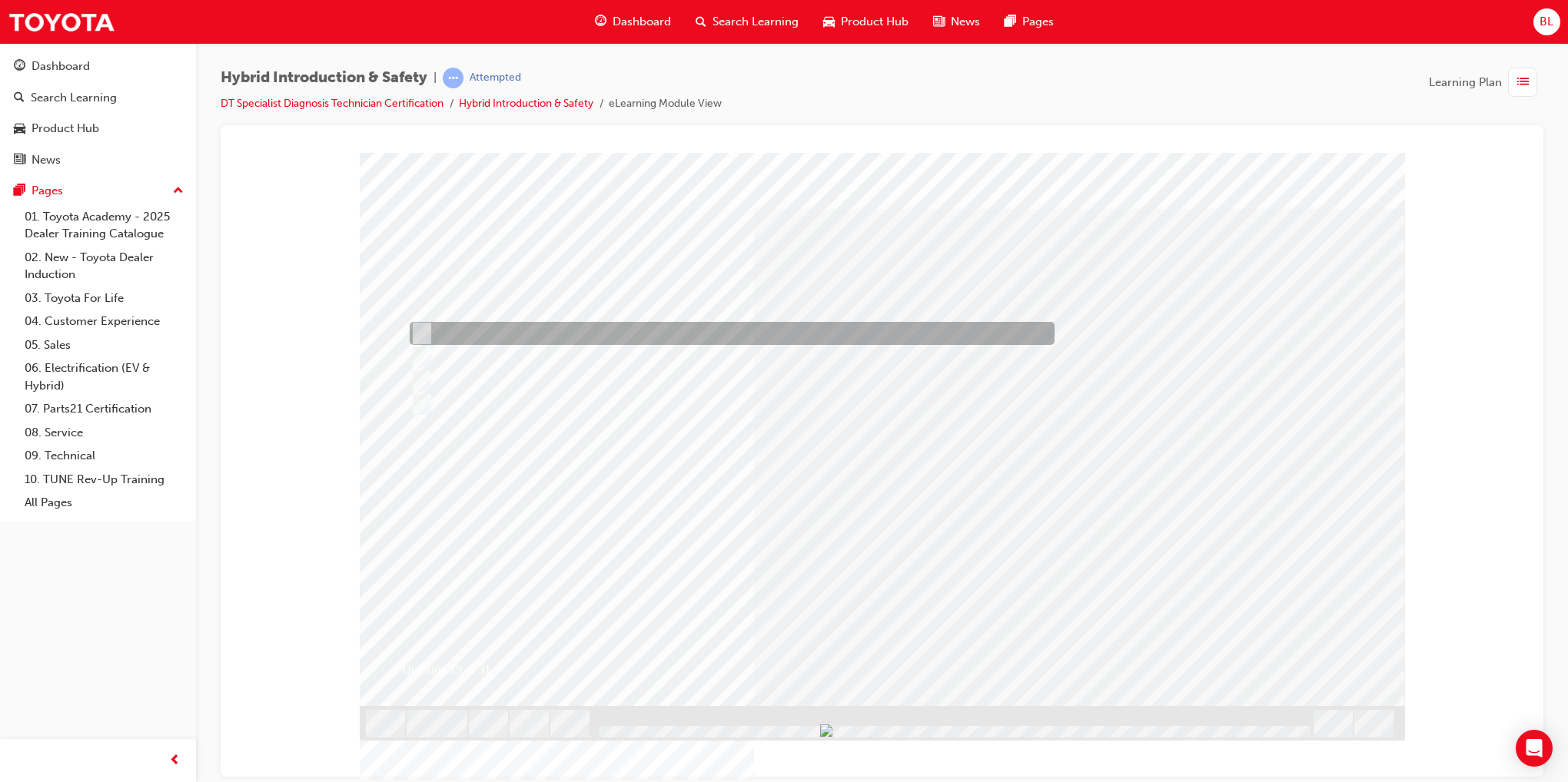 click at bounding box center [728, 333] 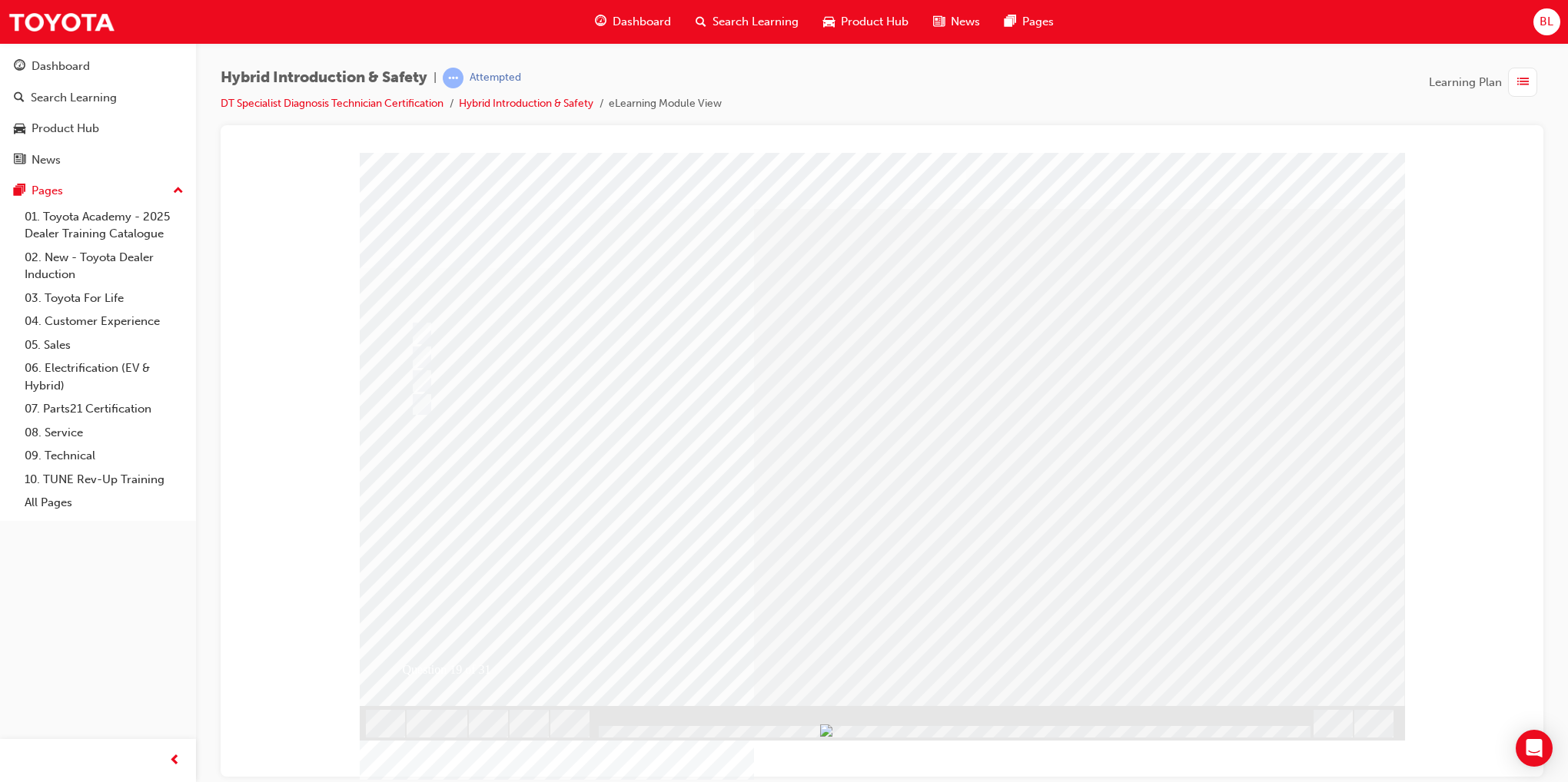 click at bounding box center [415, 2236] 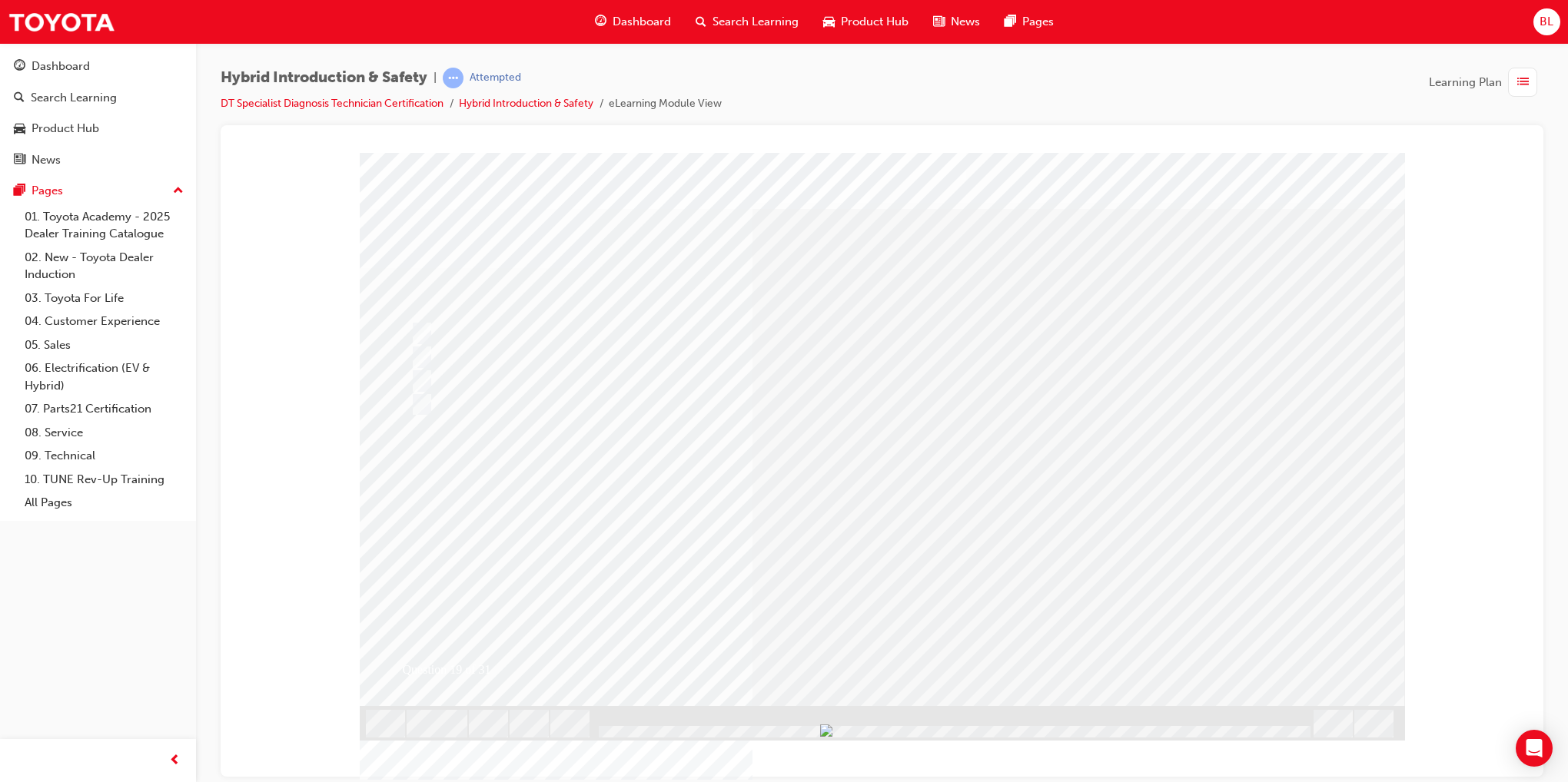 click at bounding box center [615, 2069] 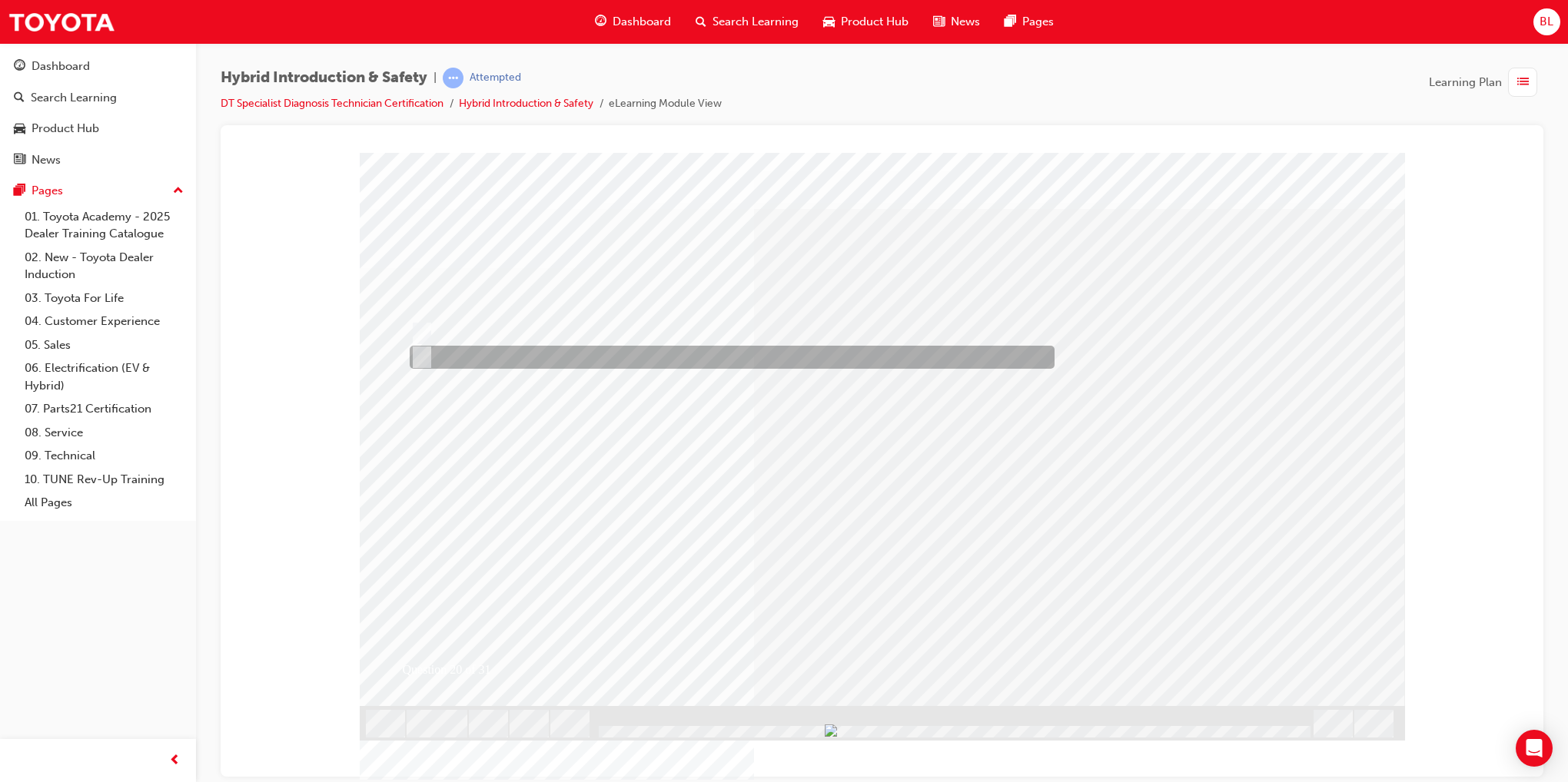 click at bounding box center [728, 357] 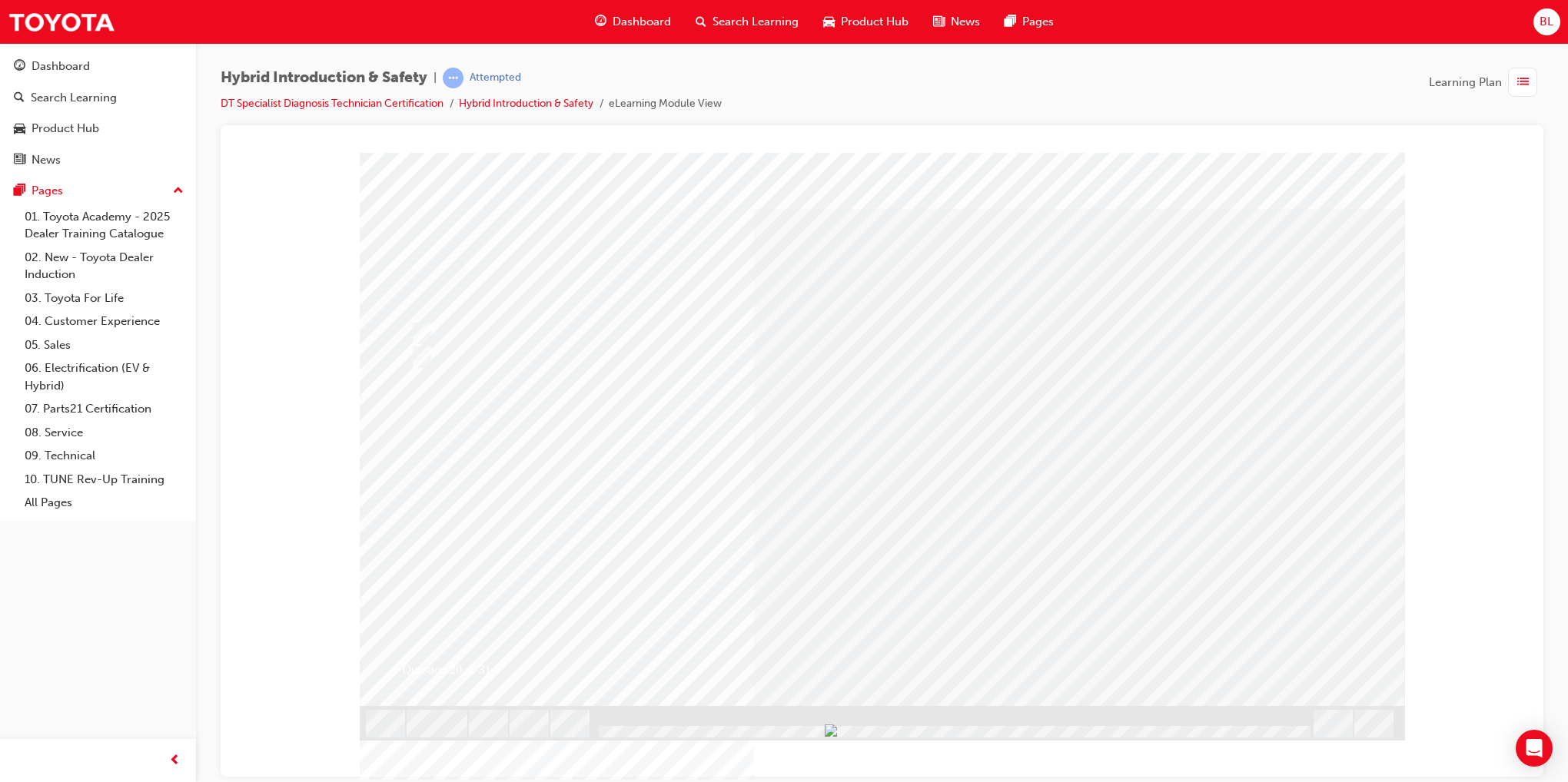 click at bounding box center [415, 2202] 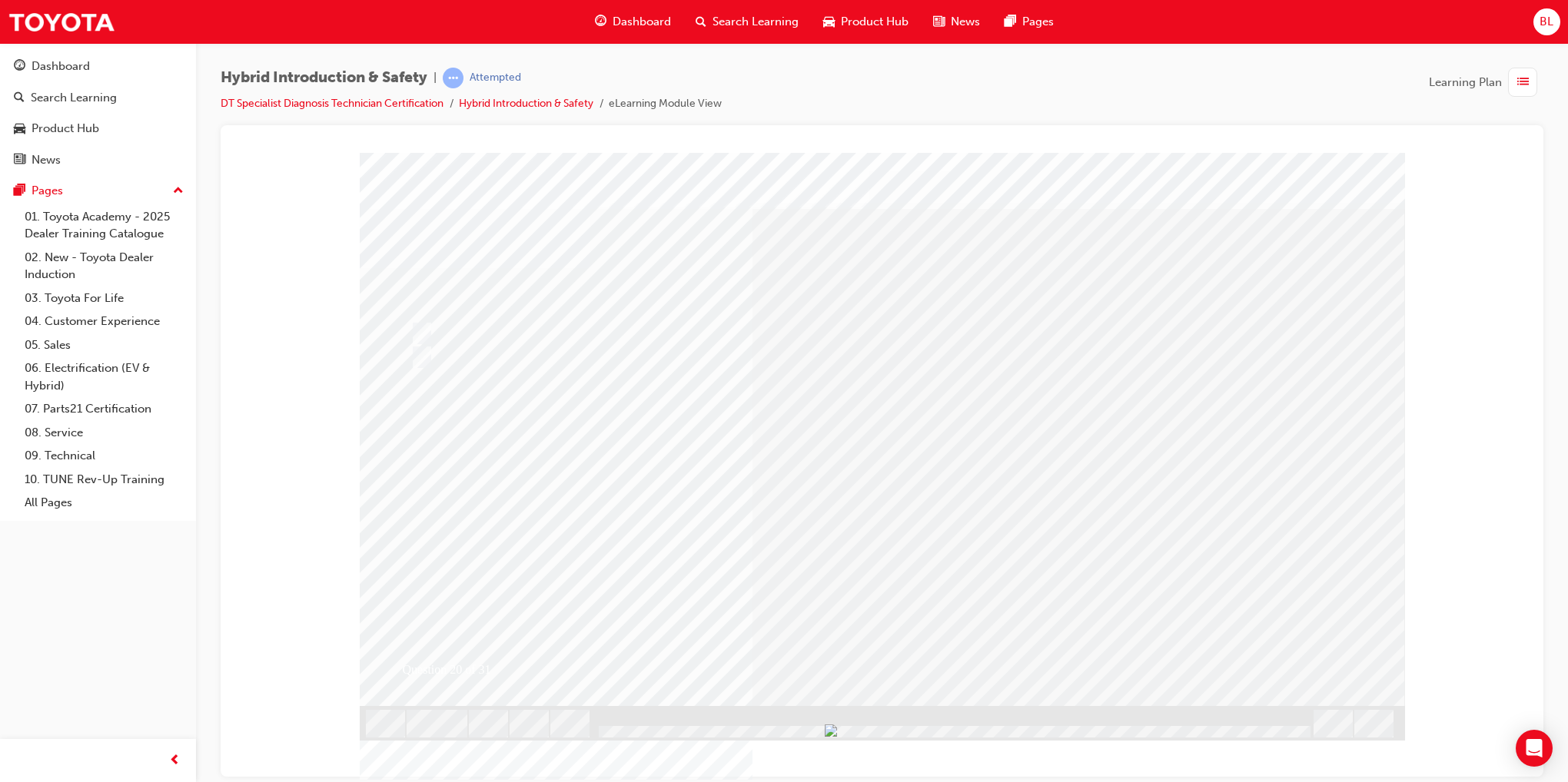 click at bounding box center (615, 2069) 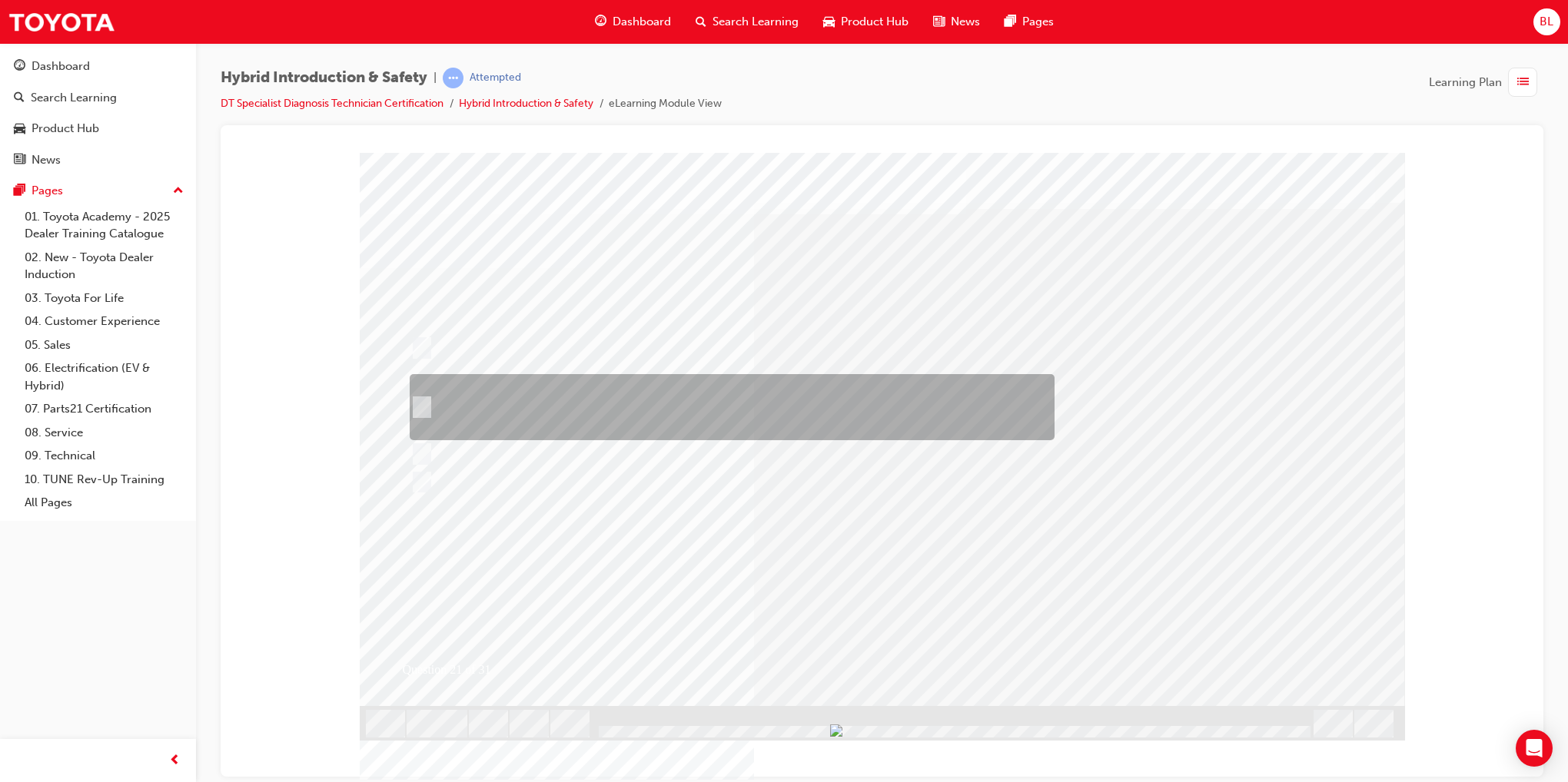 click at bounding box center (728, 407) 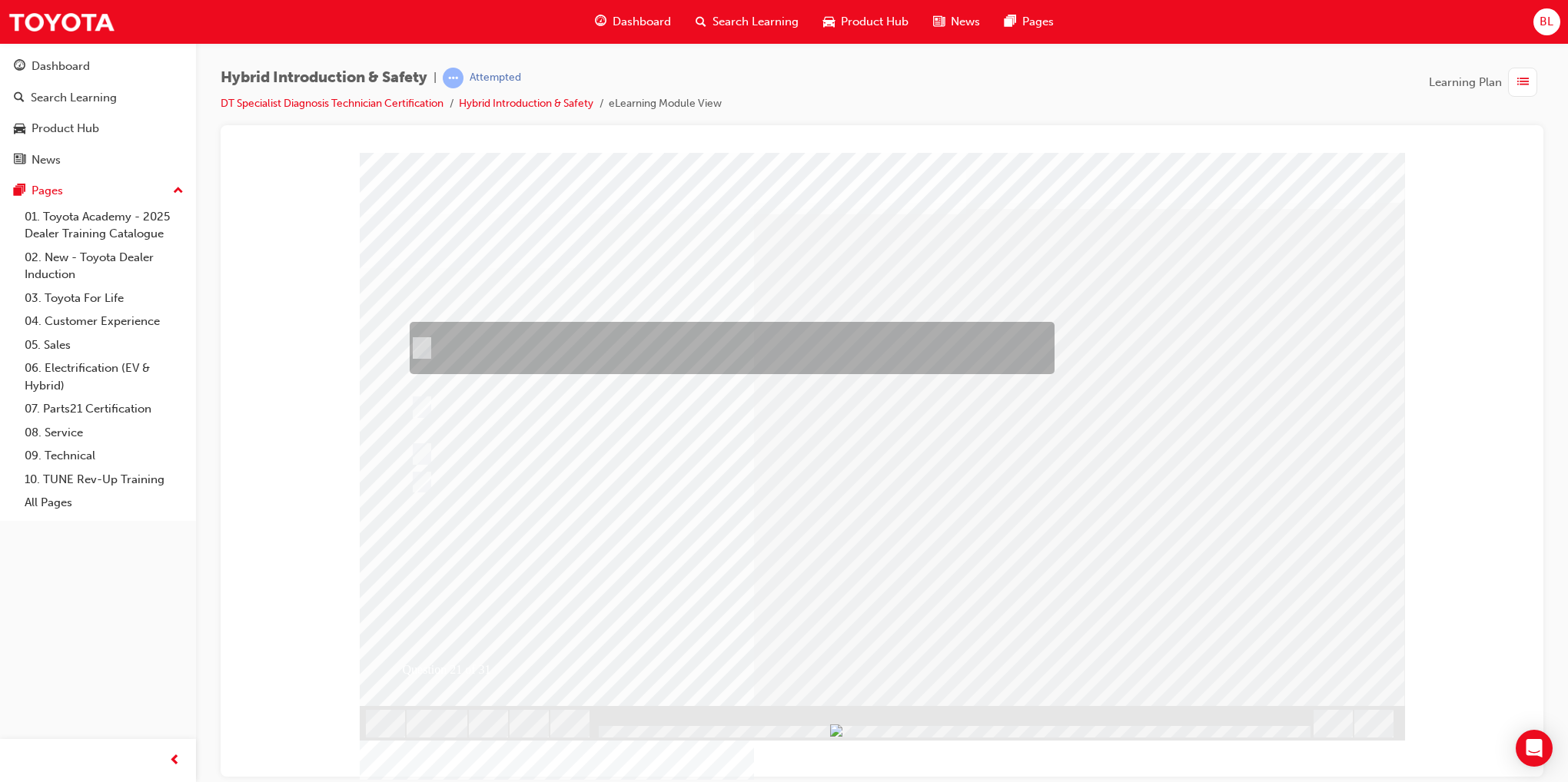 click at bounding box center (728, 348) 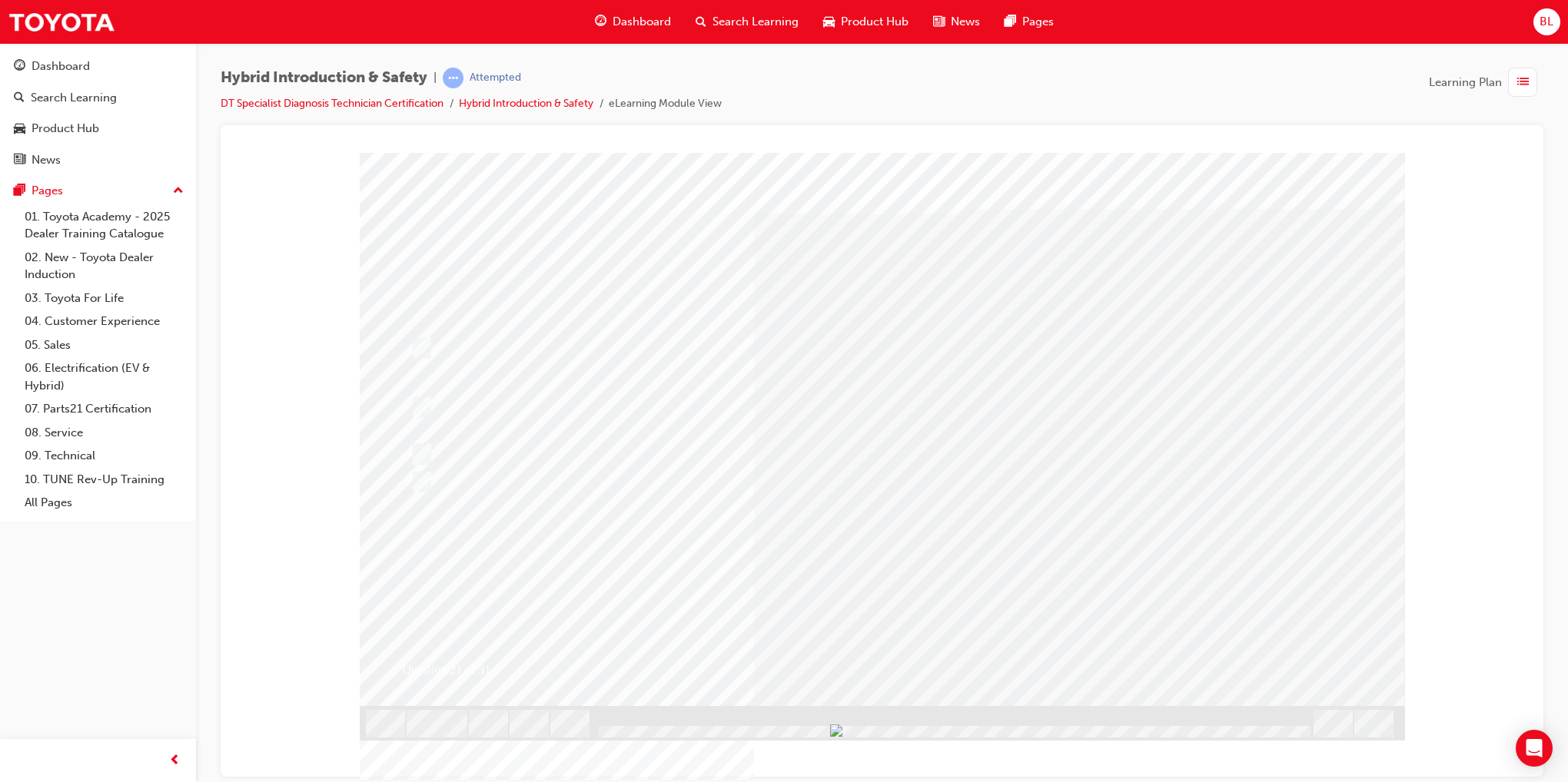 click at bounding box center (415, 2236) 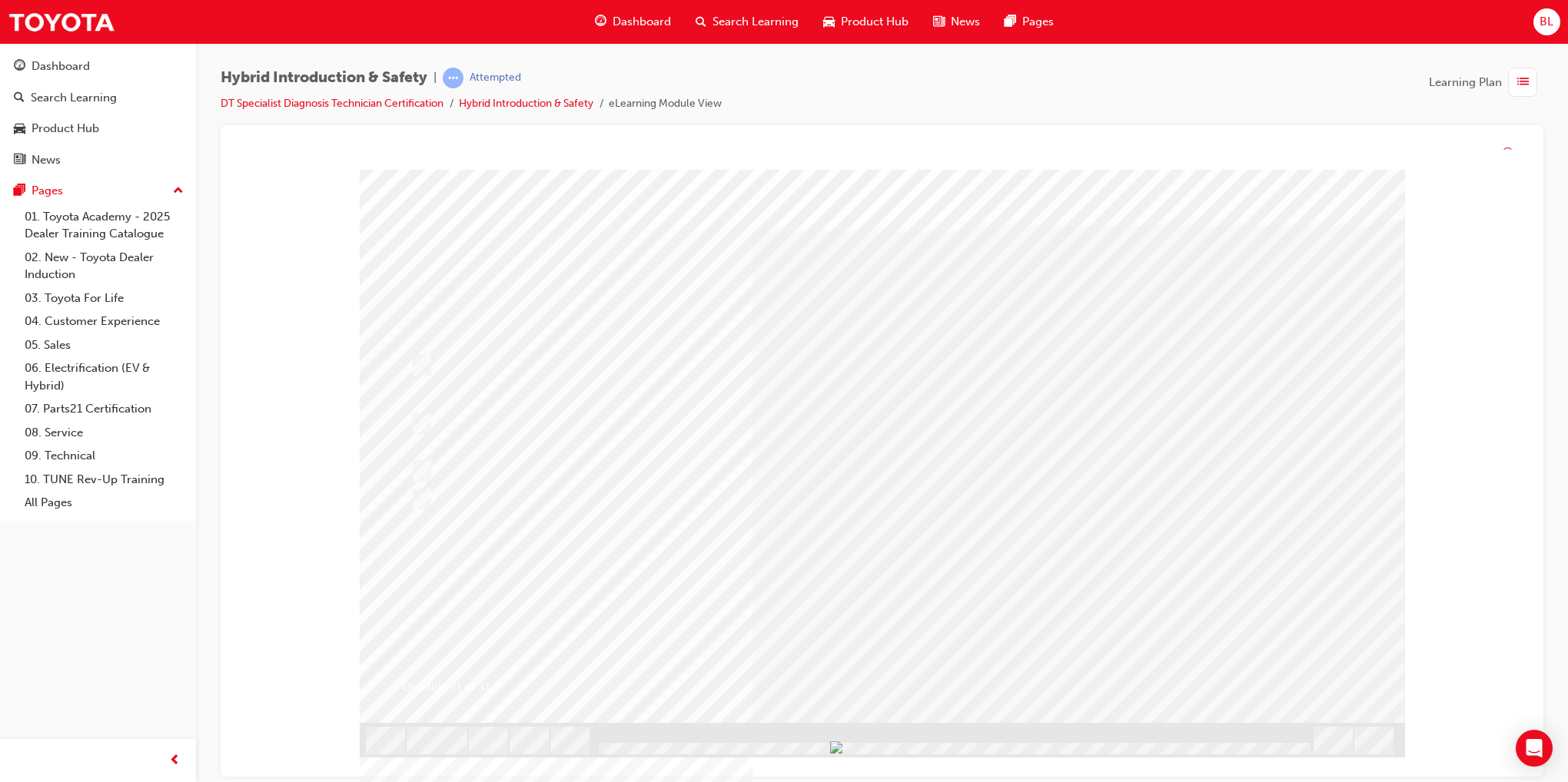 click at bounding box center [615, 2087] 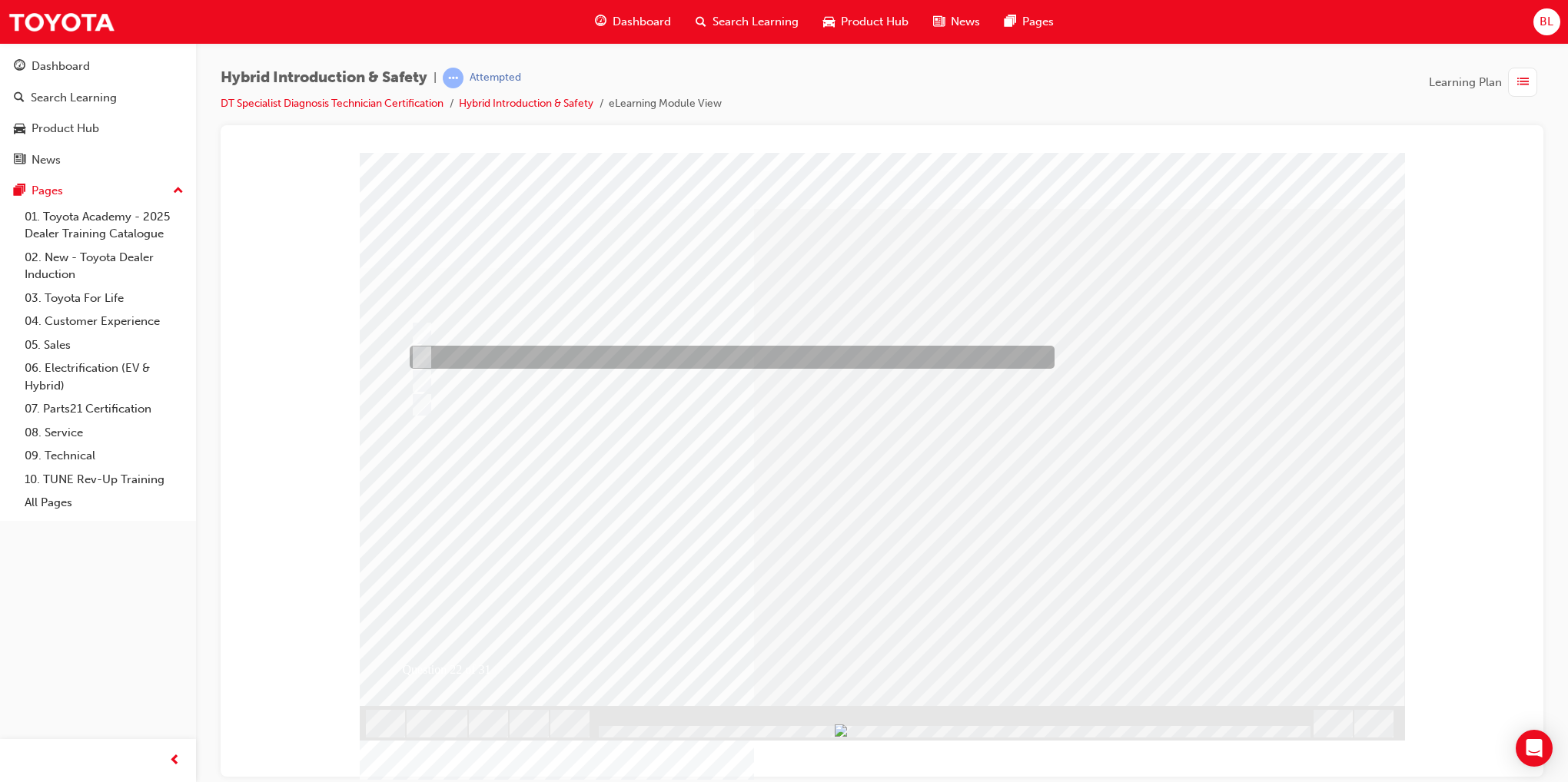 click at bounding box center (728, 357) 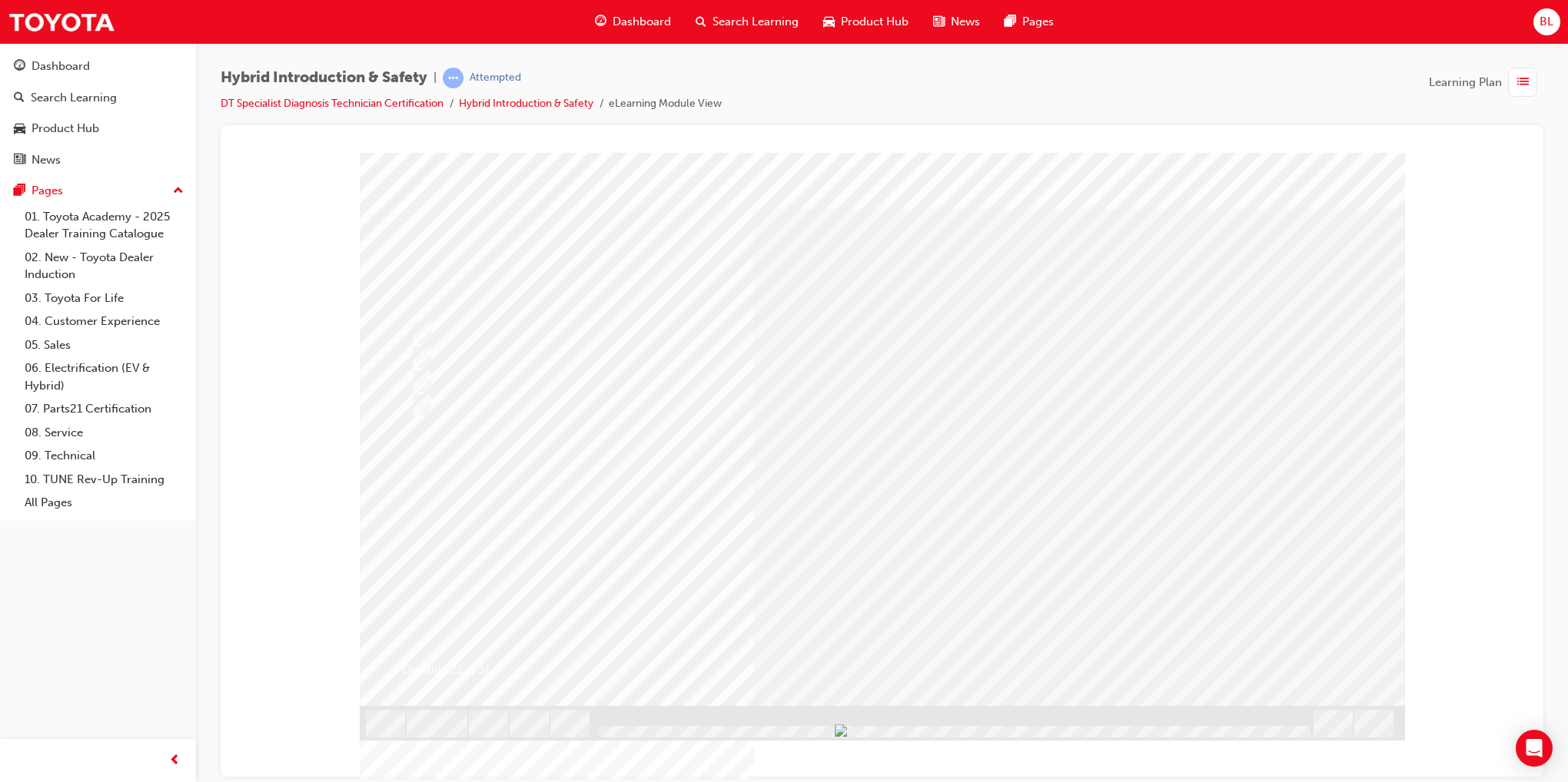 click at bounding box center (415, 2236) 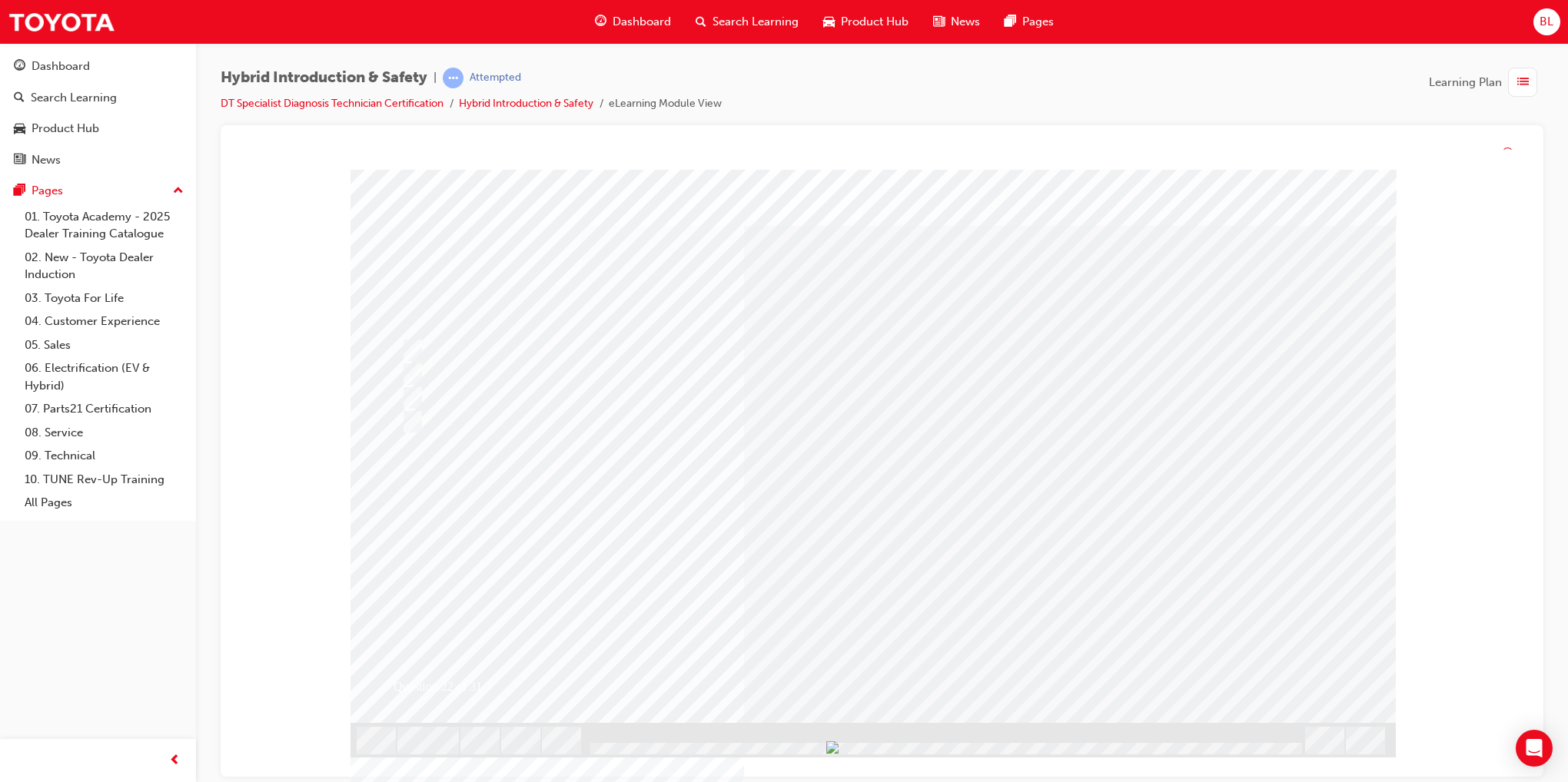 click at bounding box center [606, 2087] 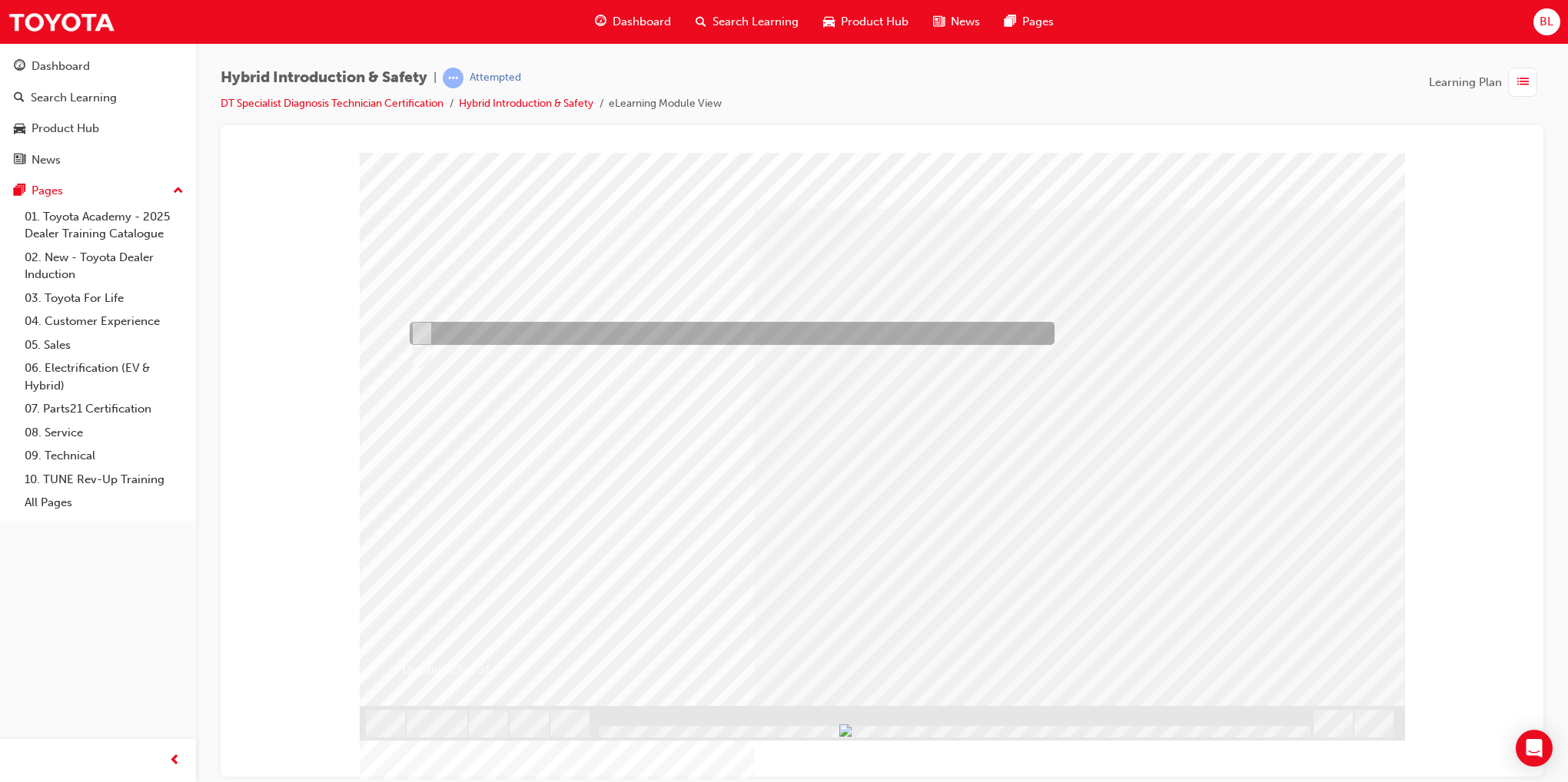 click at bounding box center [728, 333] 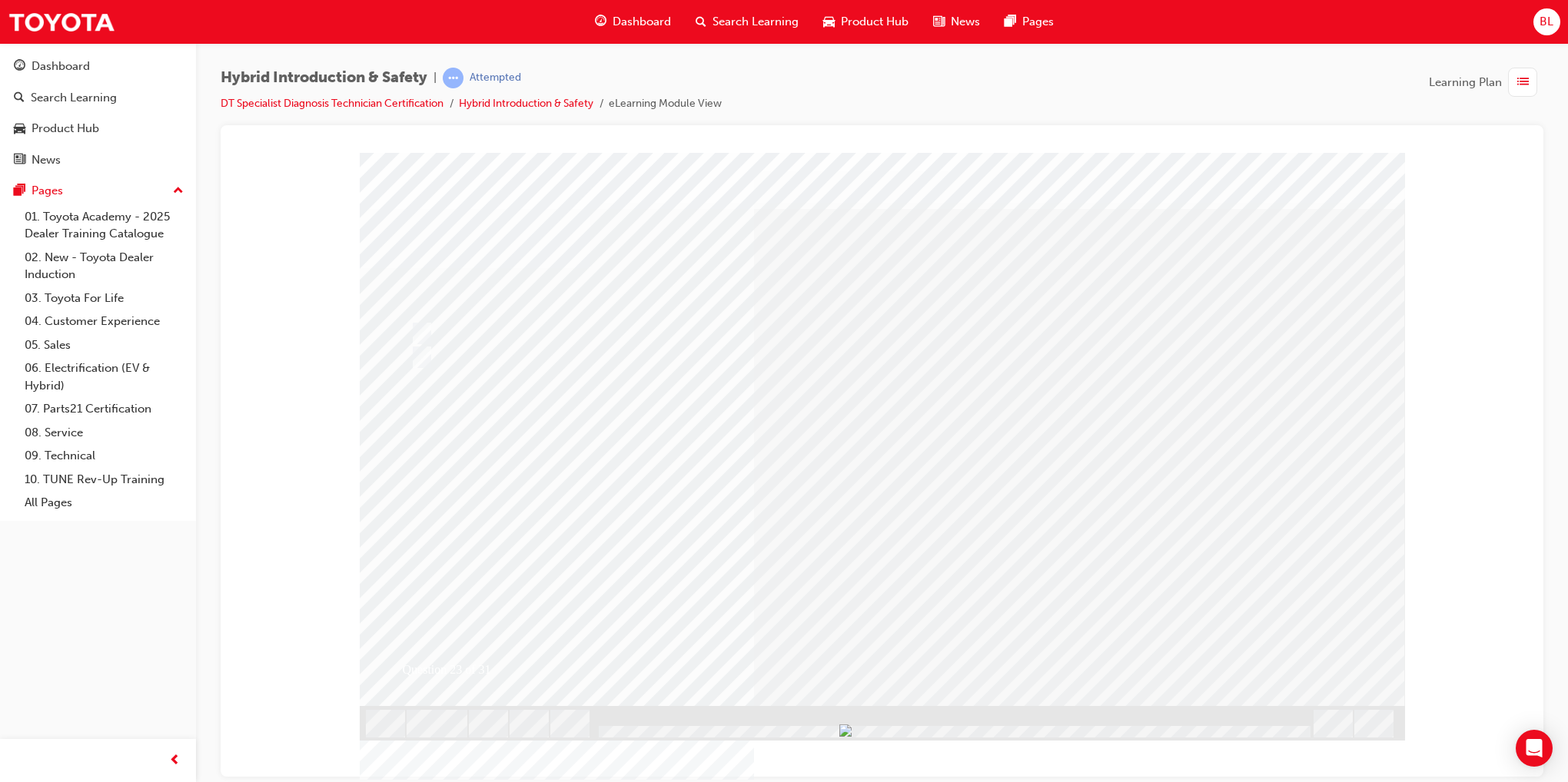 click at bounding box center (415, 2202) 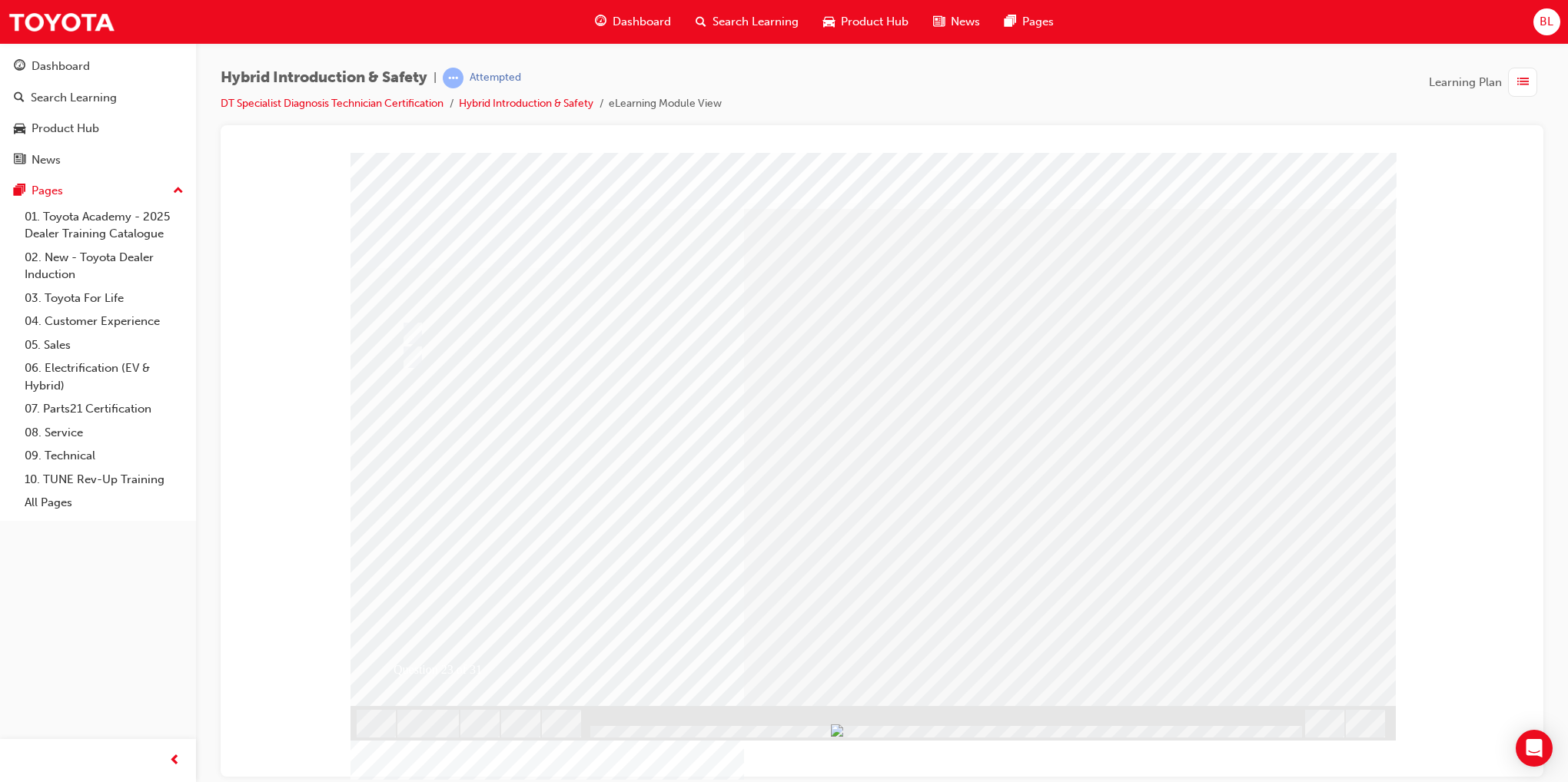 click at bounding box center (606, 2069) 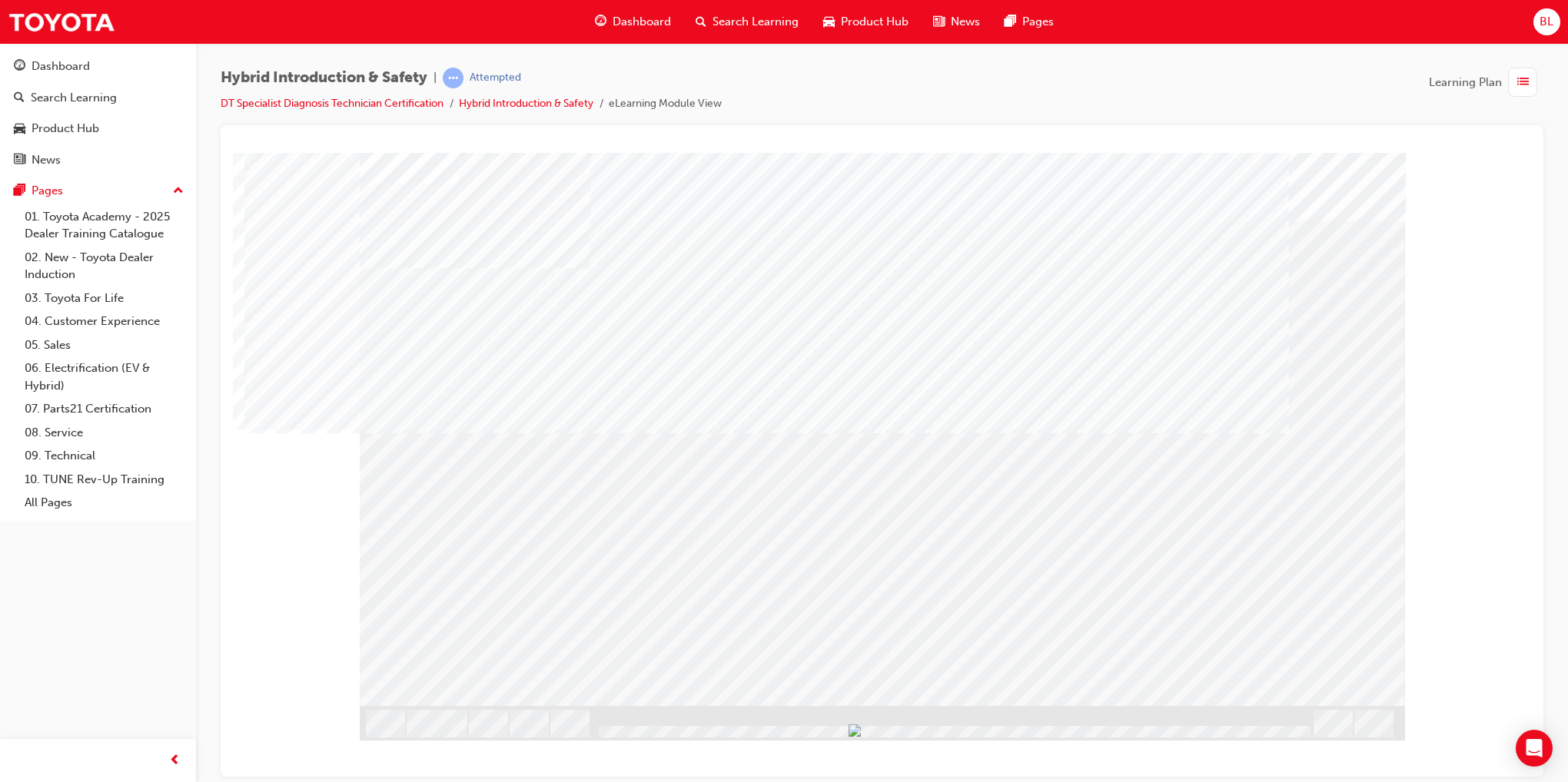 click at bounding box center (408, 1488) 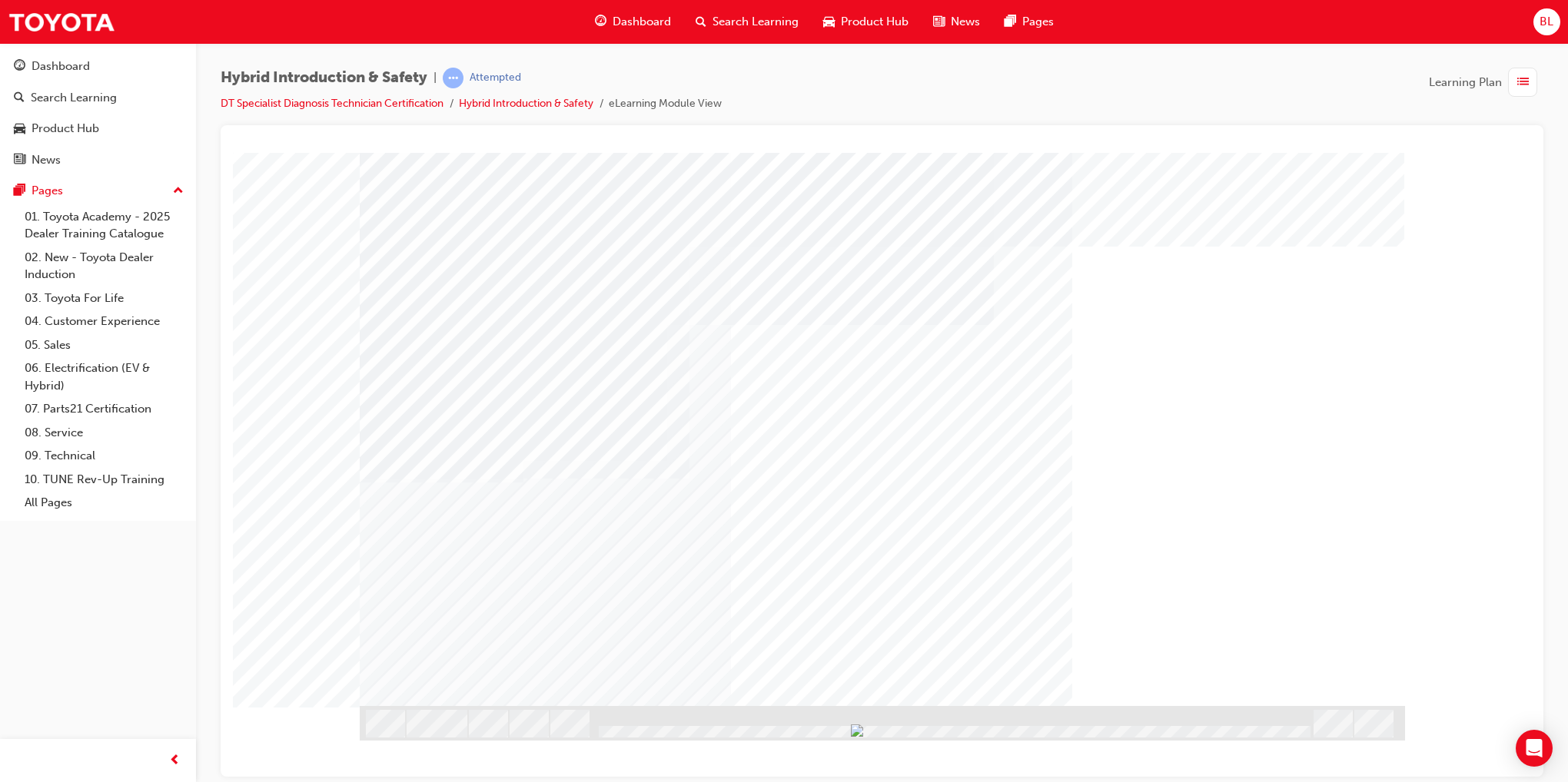 click at bounding box center (716, 1085) 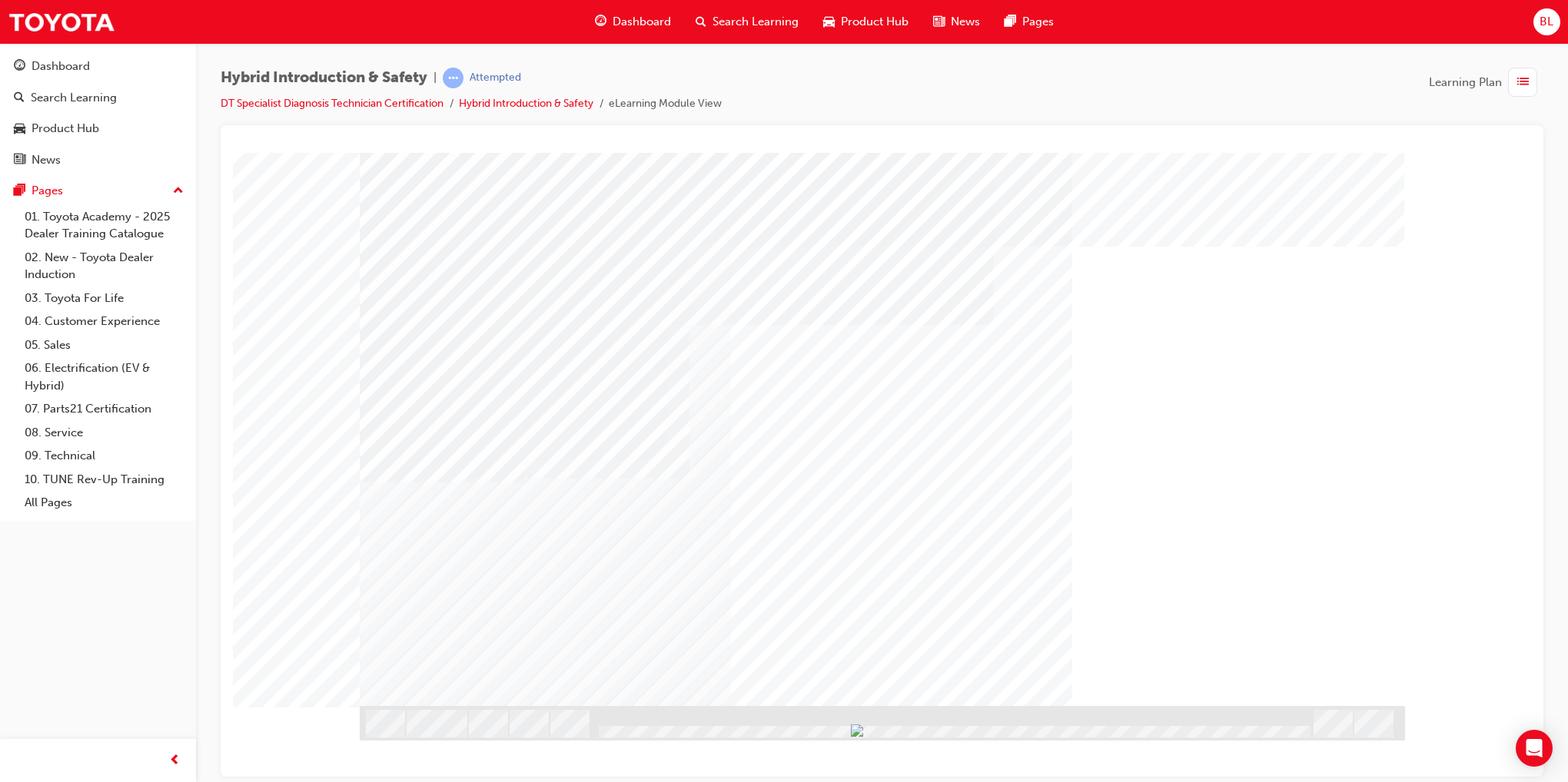 click at bounding box center [408, 1408] 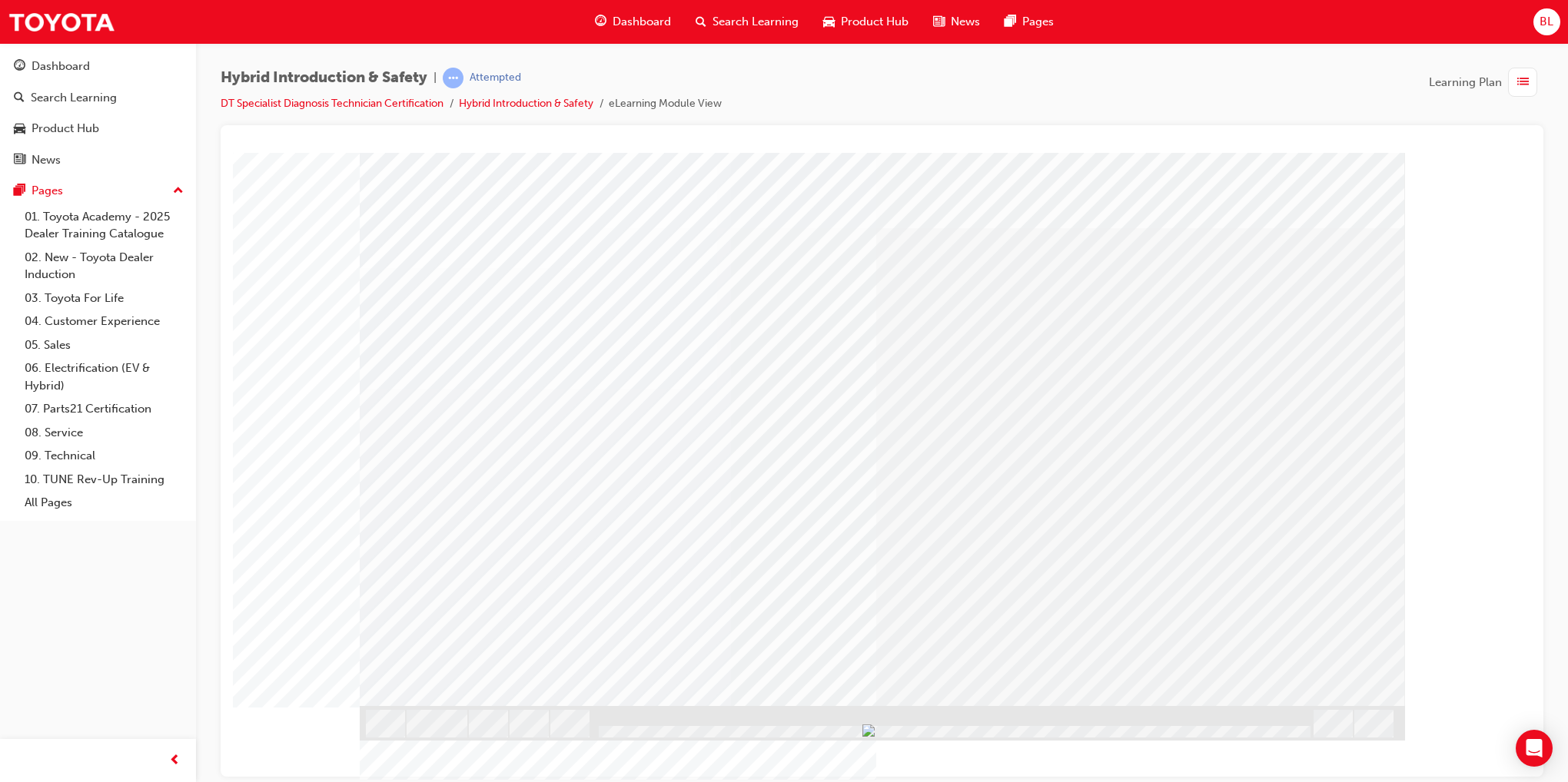 click at bounding box center [408, 1447] 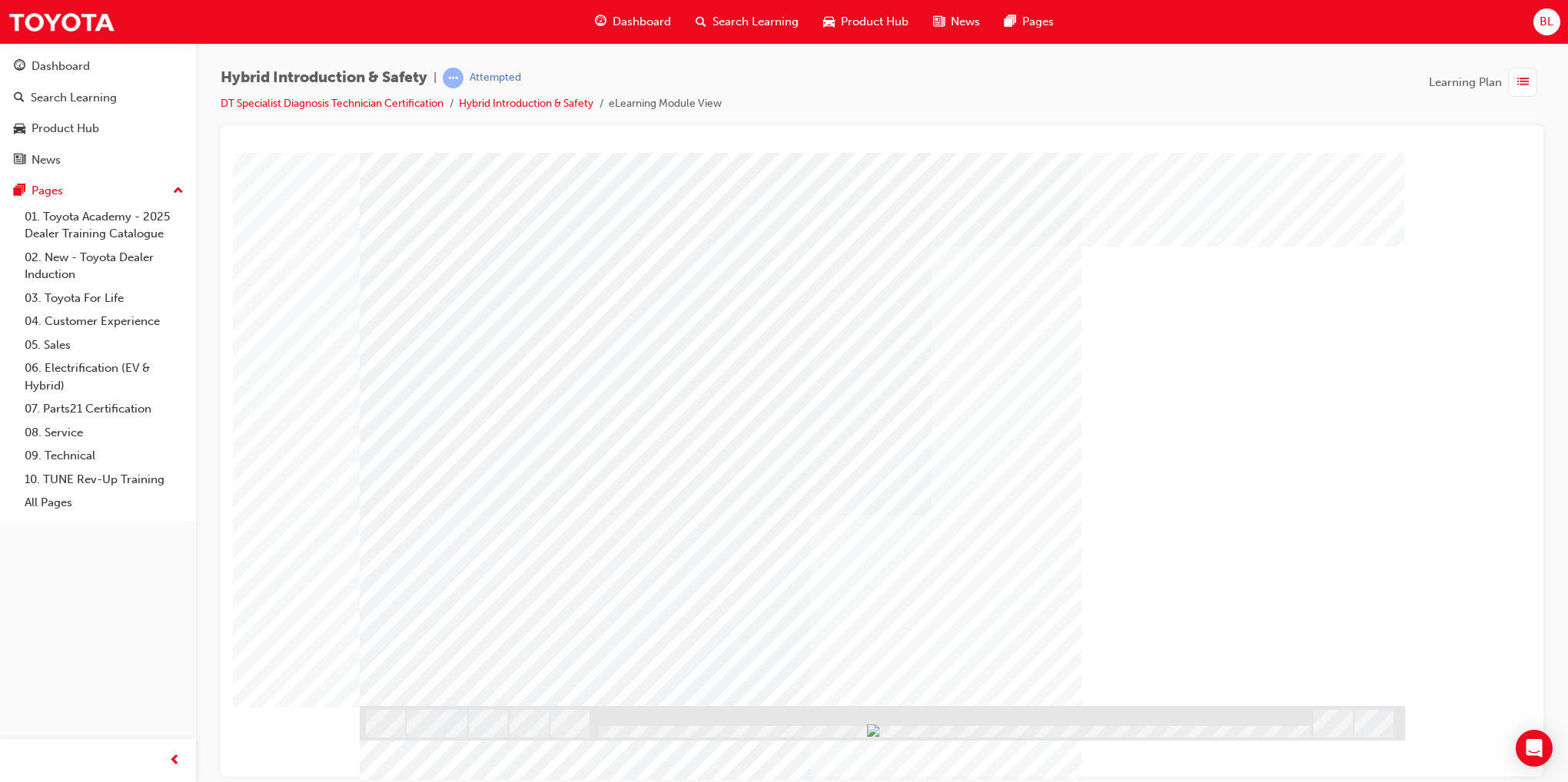click at bounding box center (429, 2169) 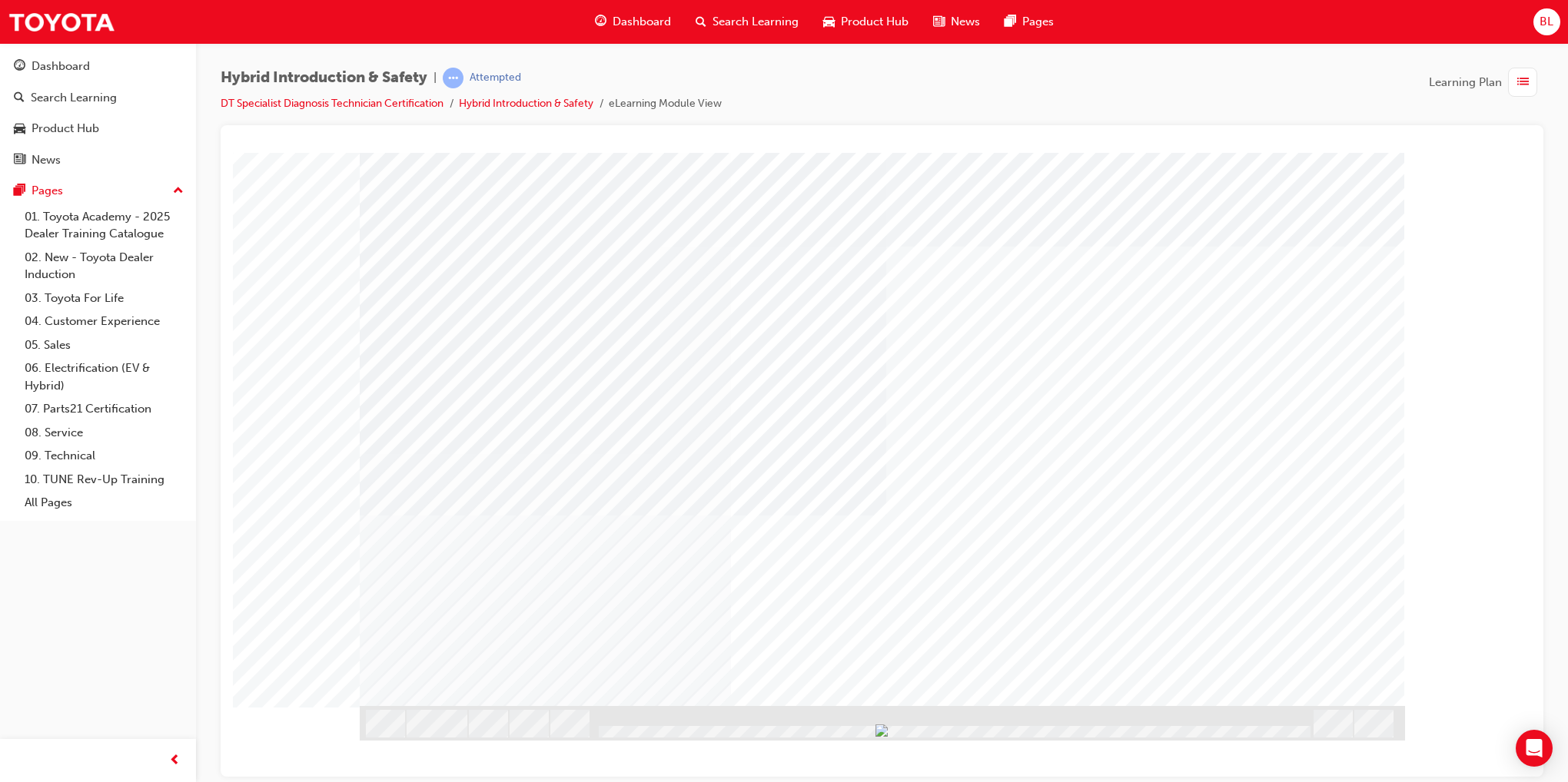 click at bounding box center (408, 1400) 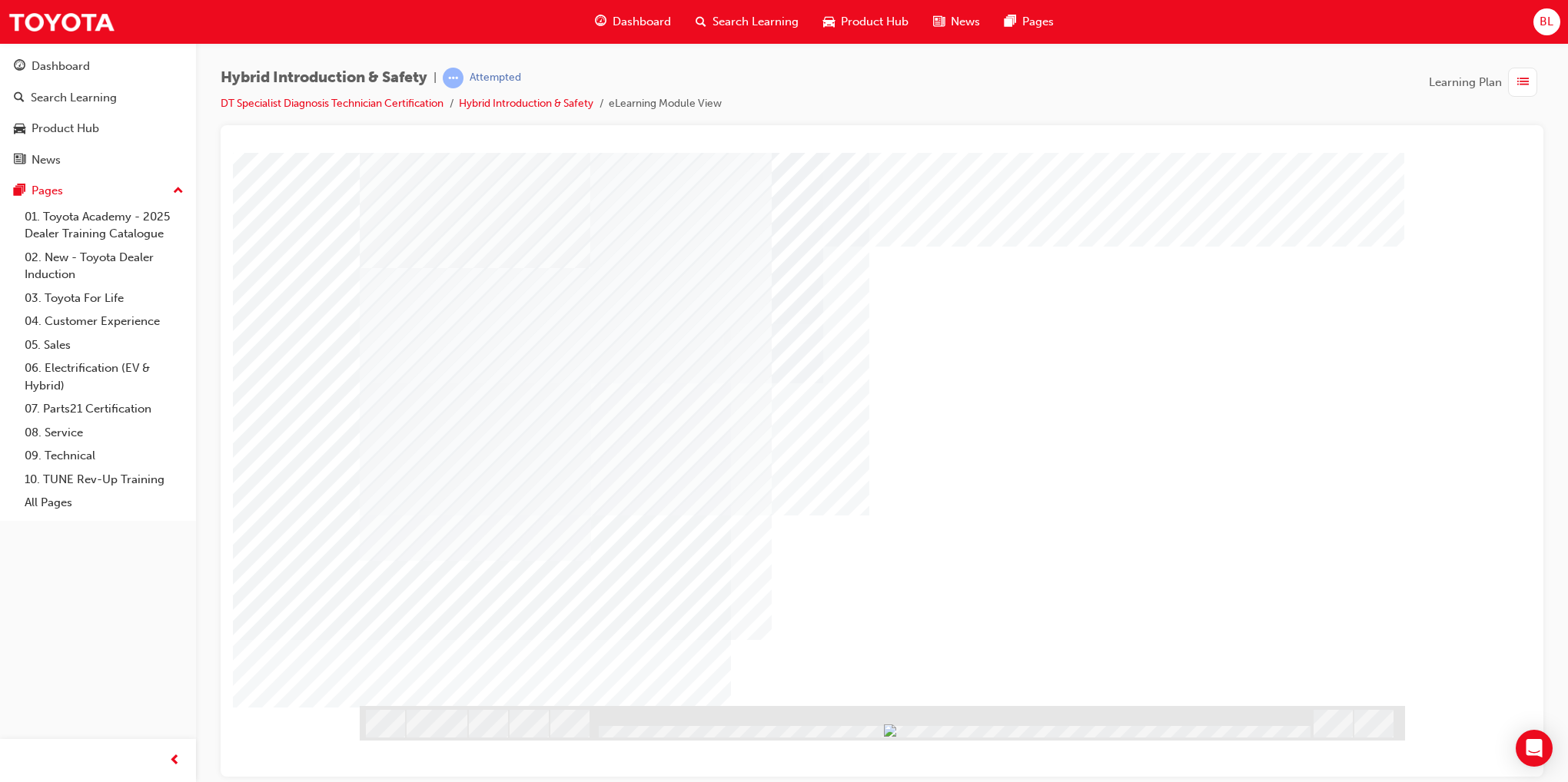 click at bounding box center (408, 1622) 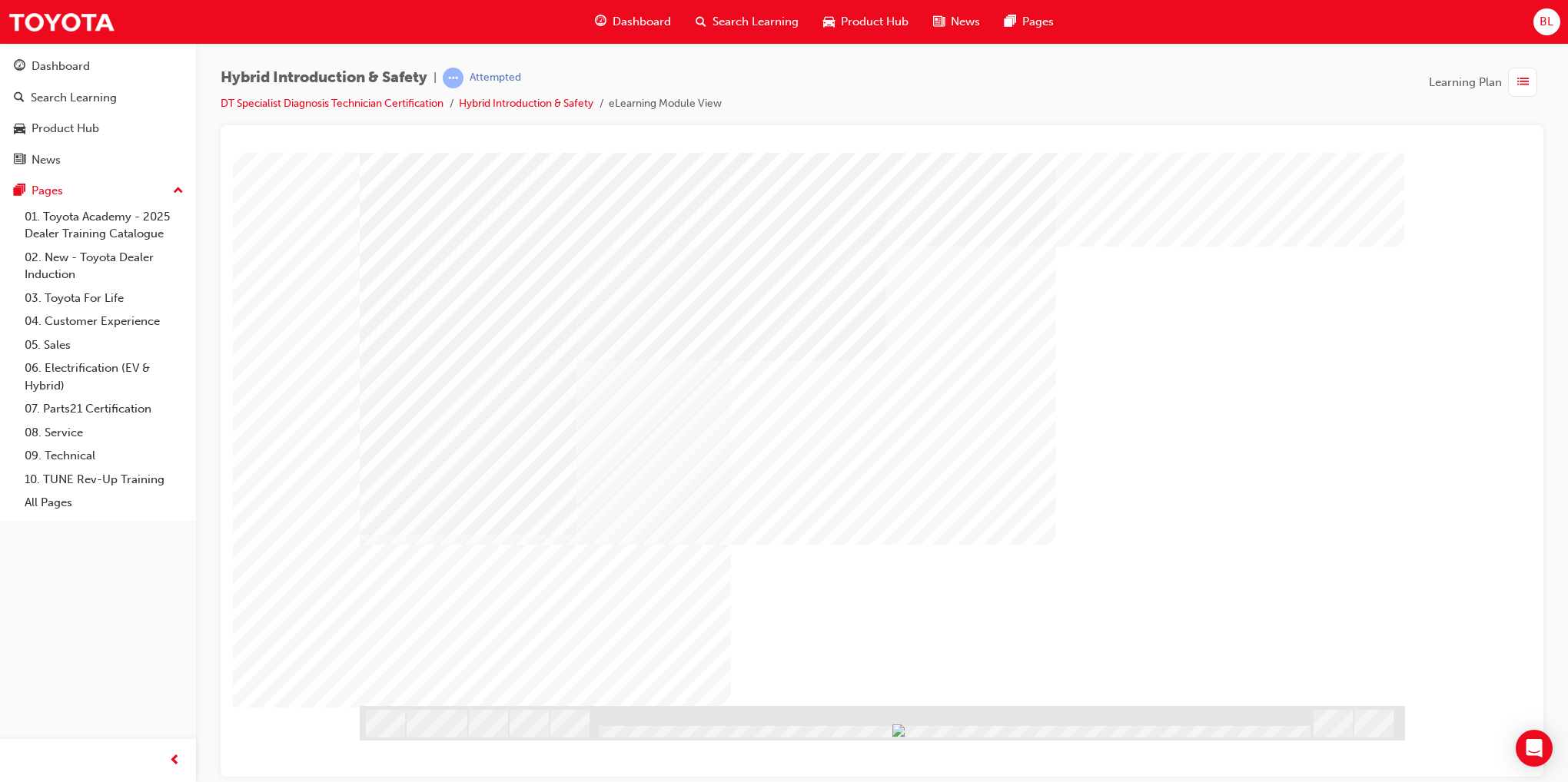 click at bounding box center [453, 2831] 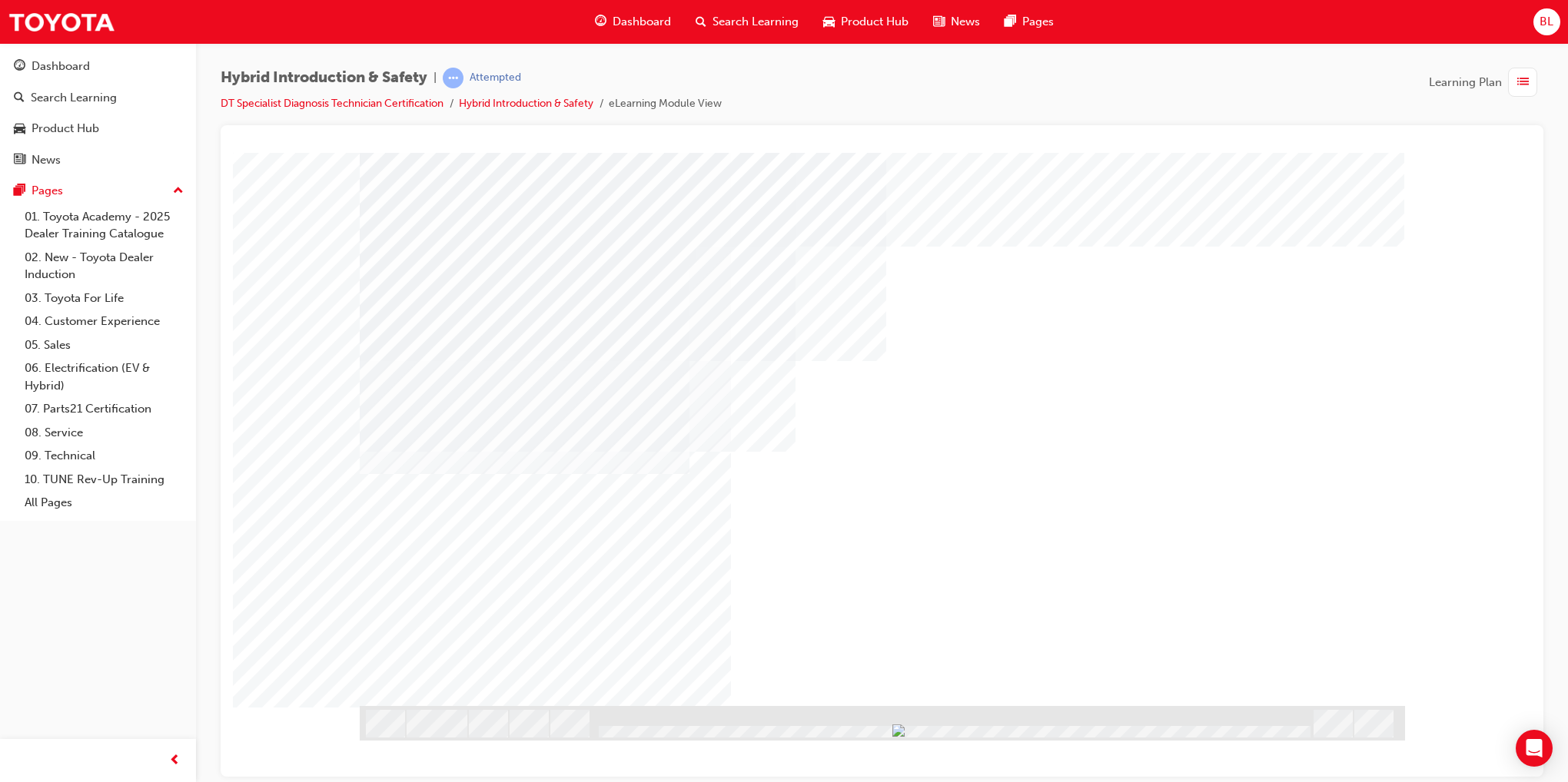 click at bounding box center [453, 2863] 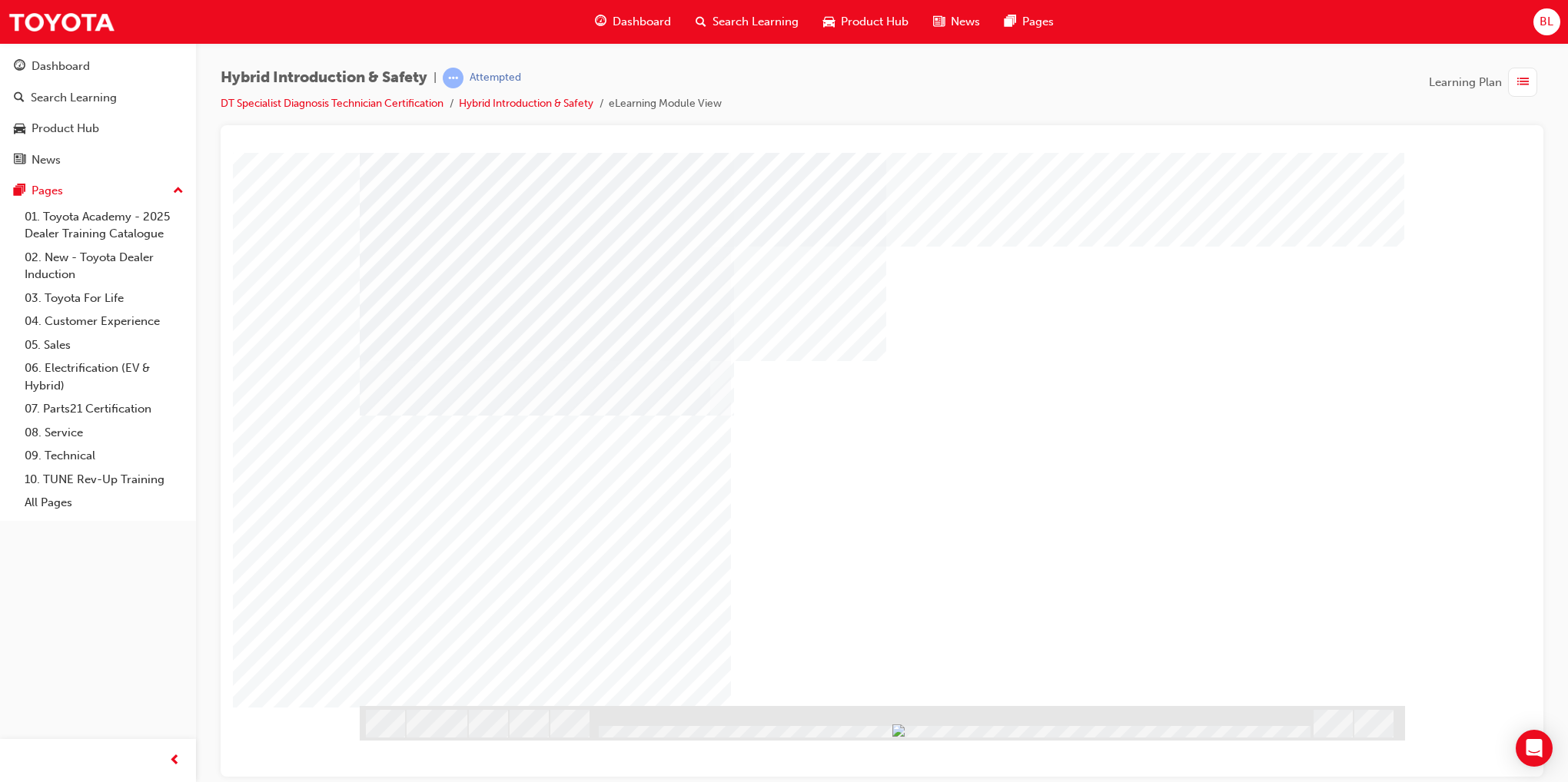 click at bounding box center [453, 3719] 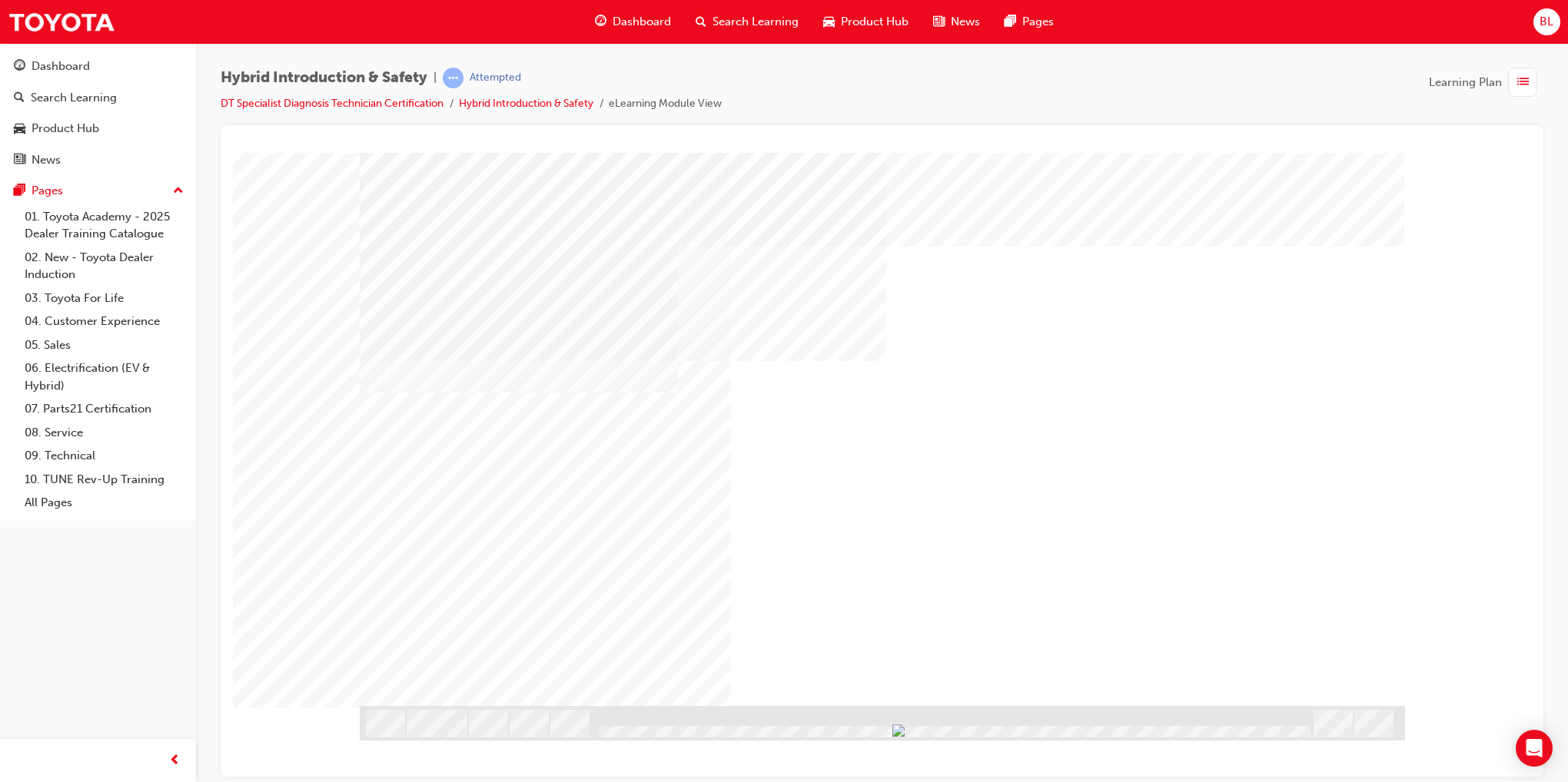 click at bounding box center [408, 847] 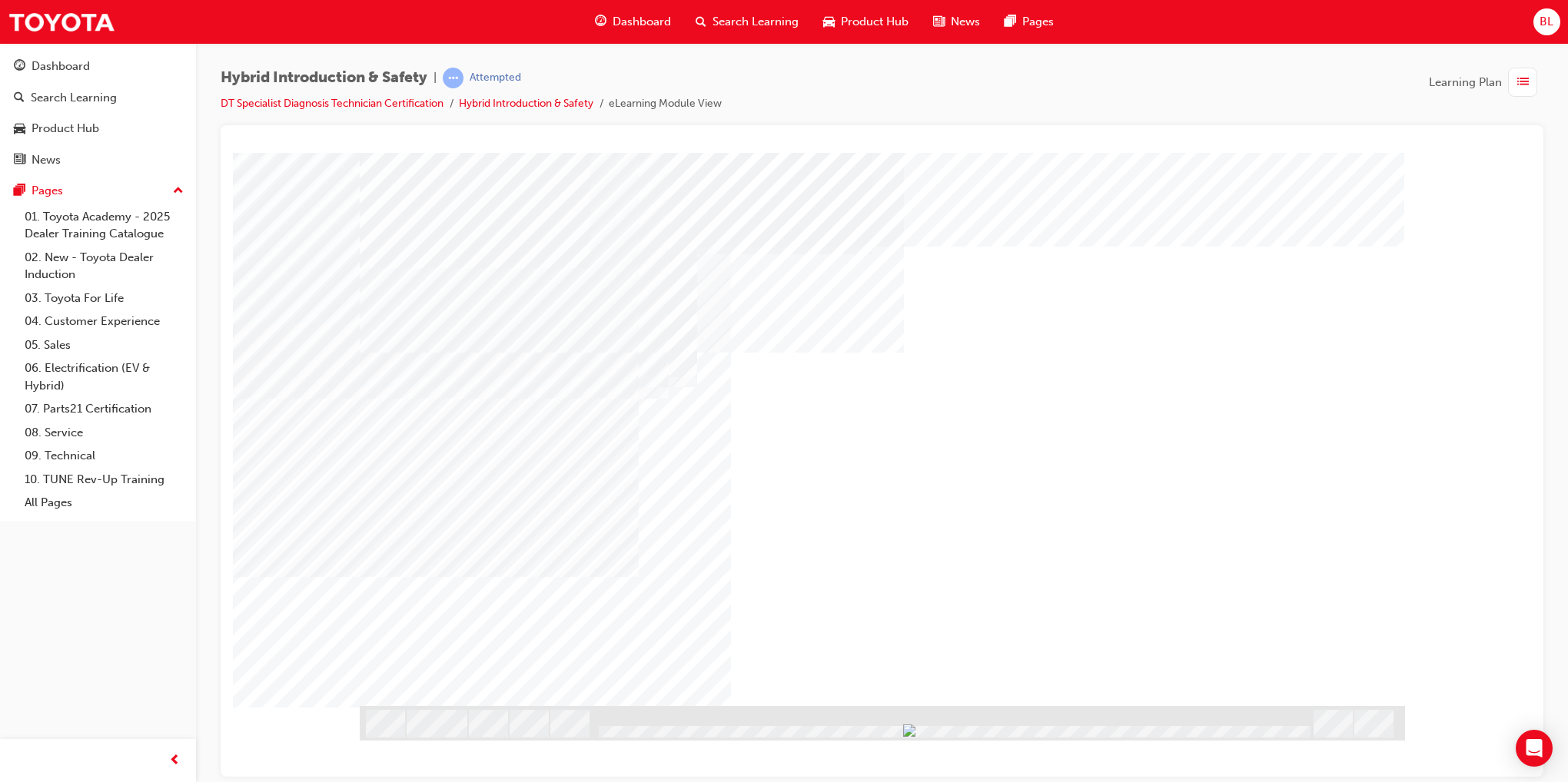 click at bounding box center [408, 1071] 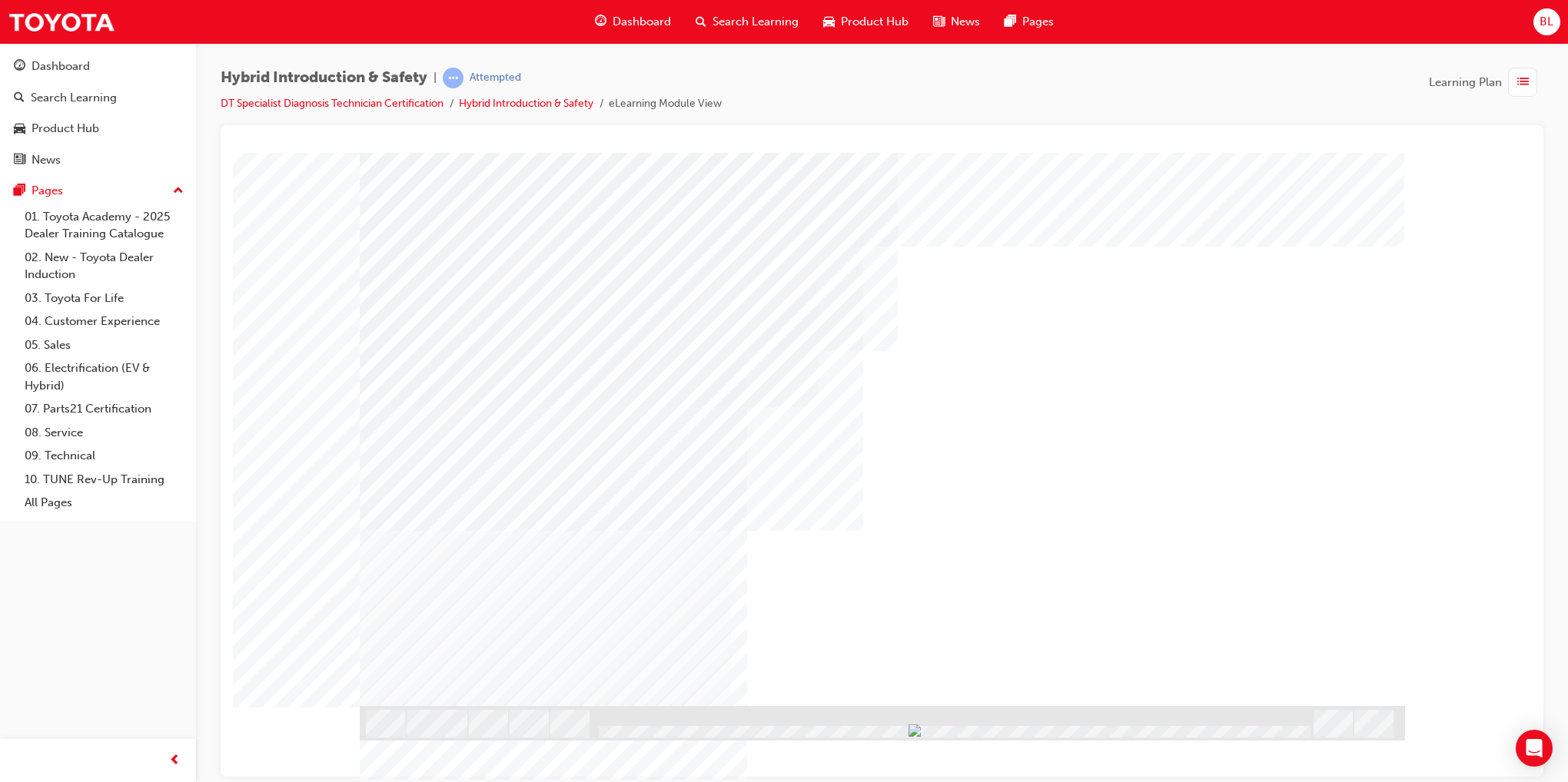 click at bounding box center [408, 2527] 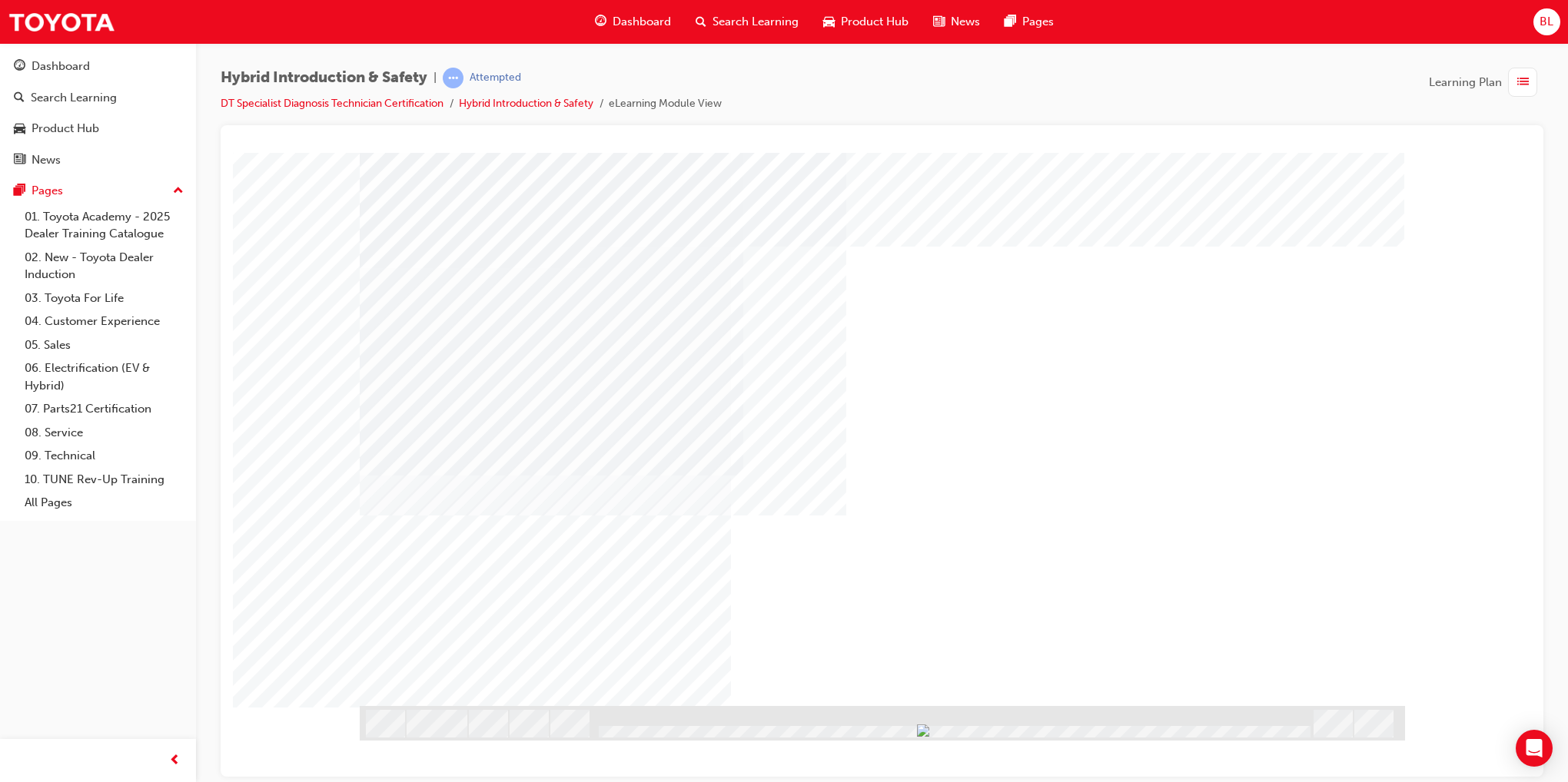 click at bounding box center [408, 847] 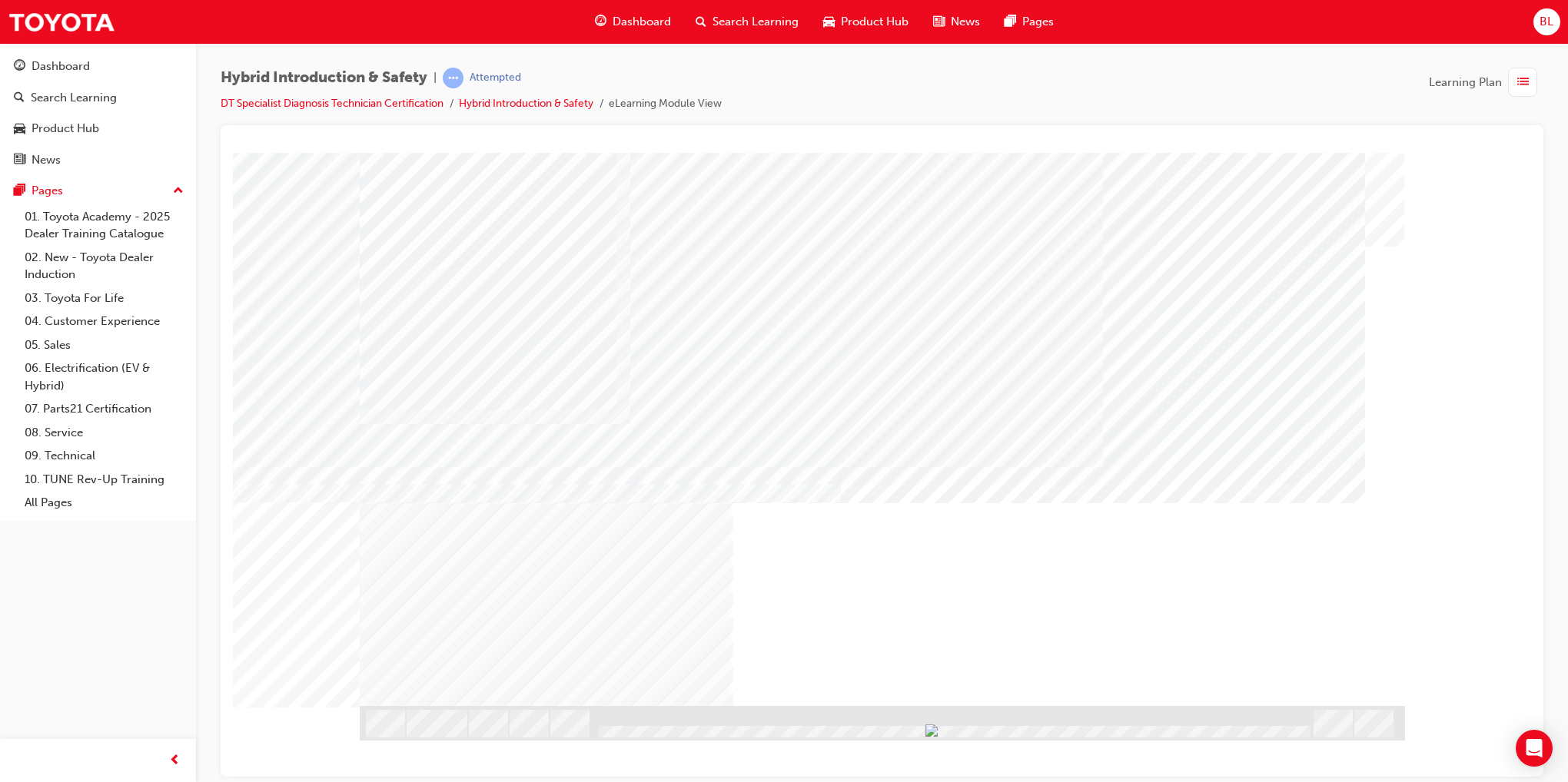 click at bounding box center [408, 1419] 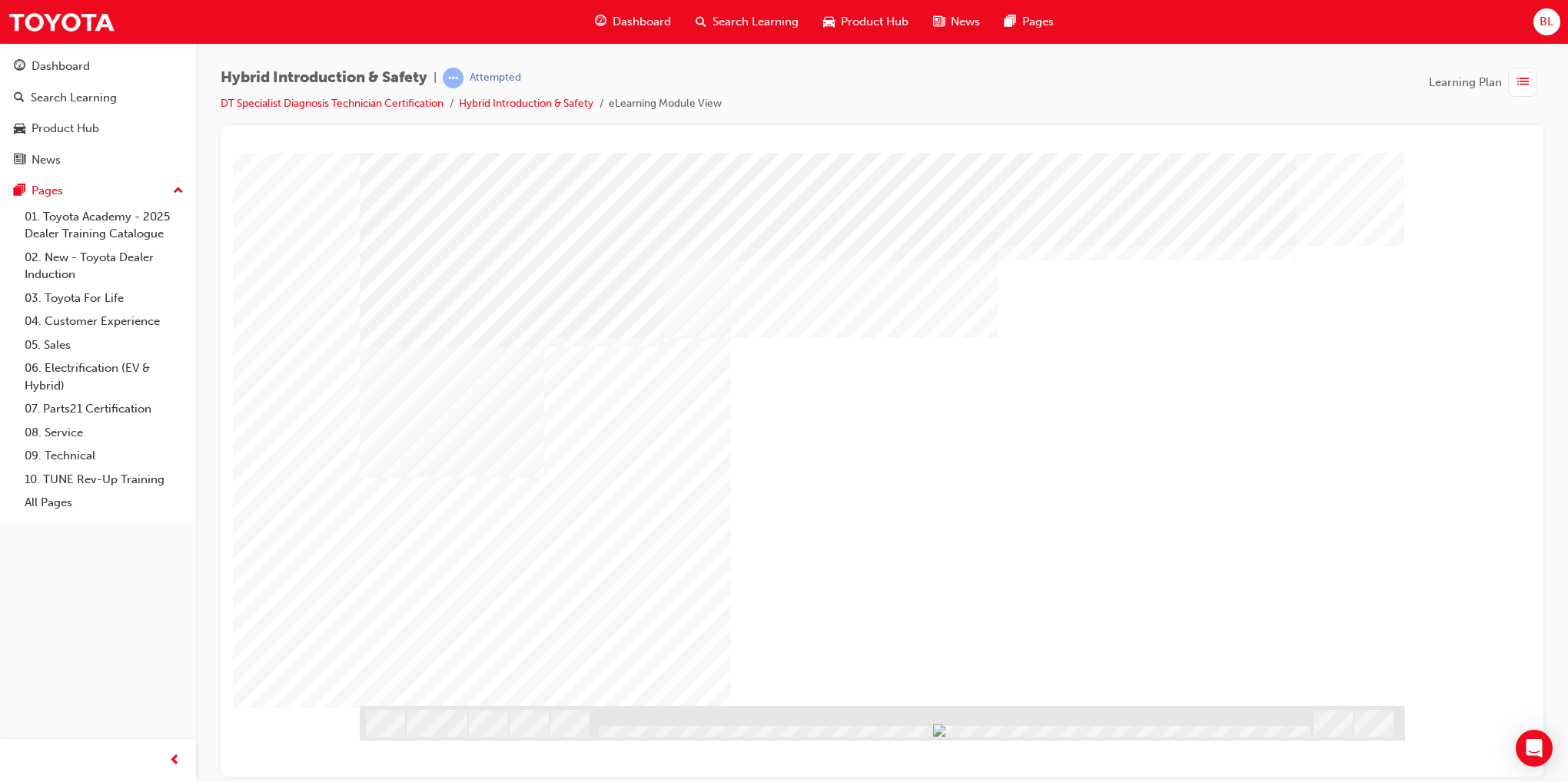 click at bounding box center [444, 1471] 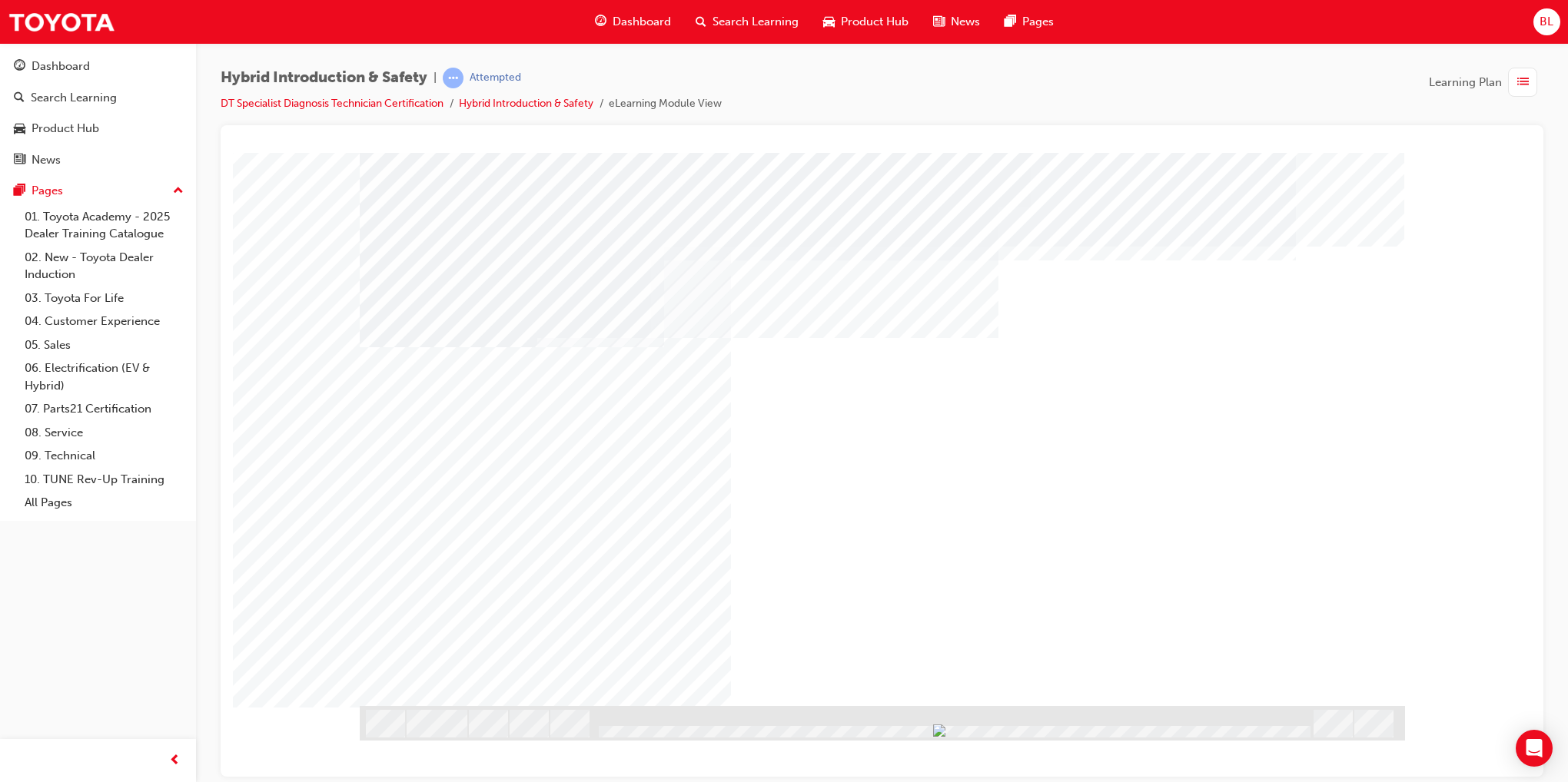 click at bounding box center (444, 1656) 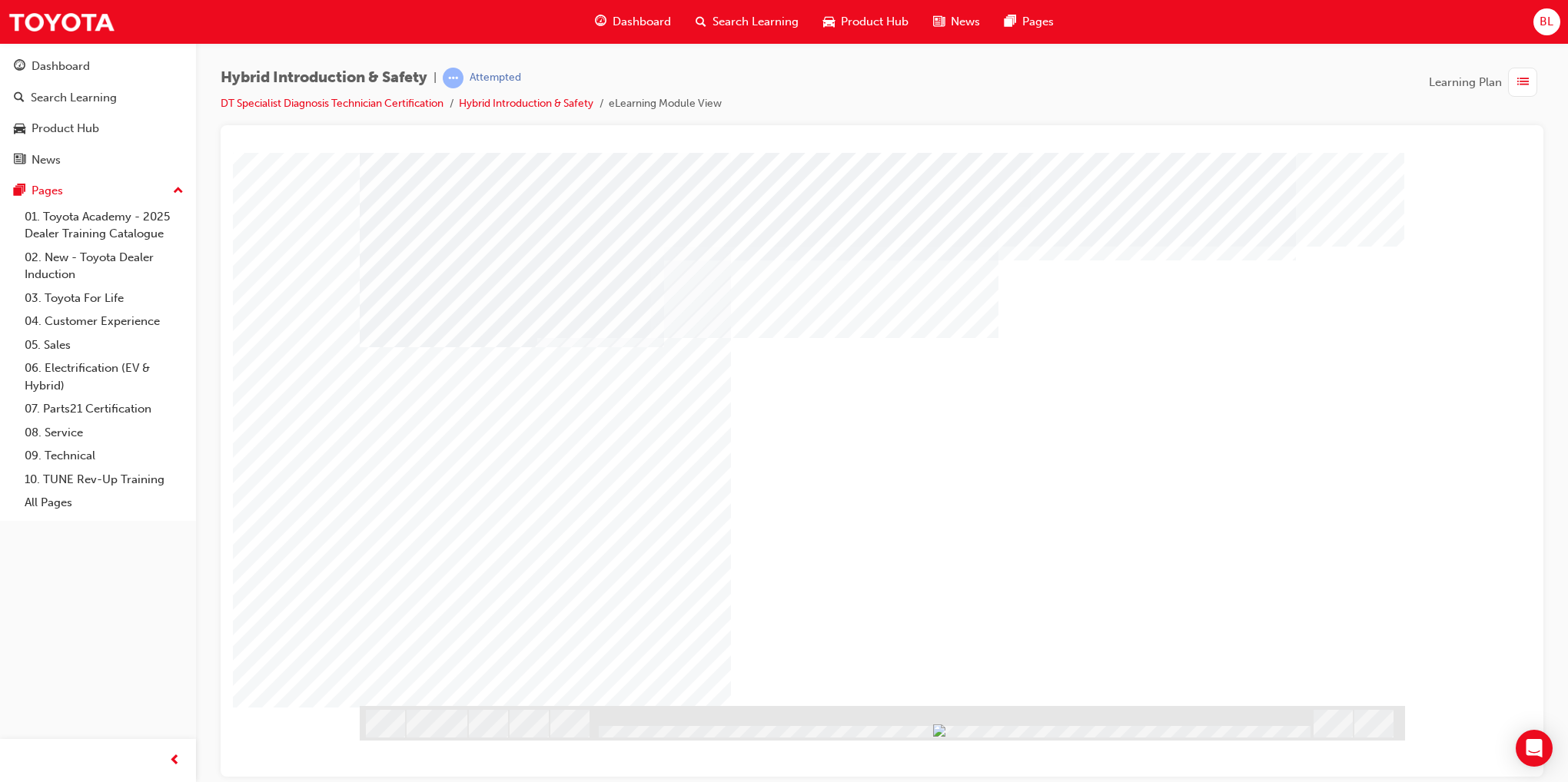 click at bounding box center (408, 847) 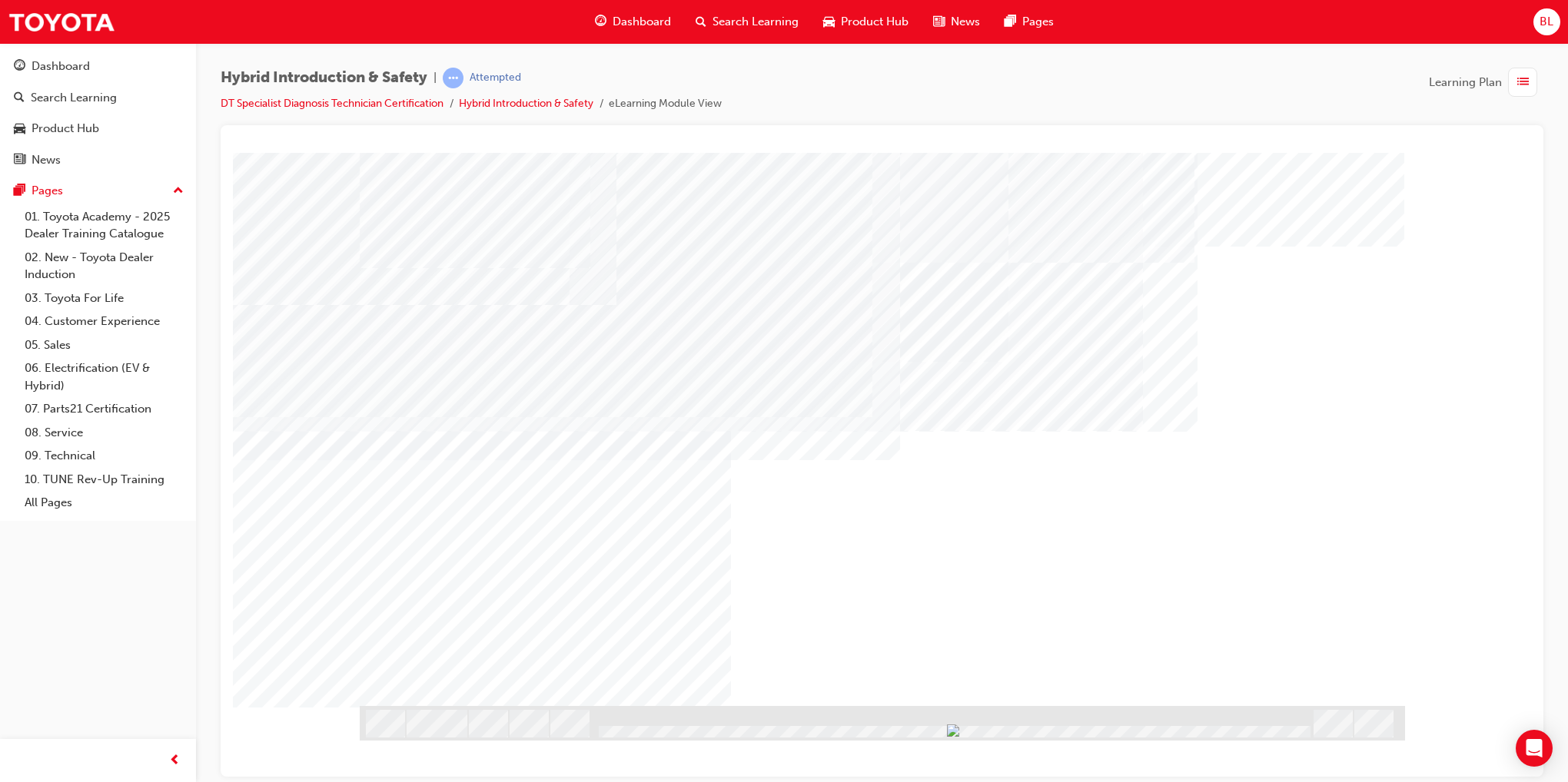 click at bounding box center [408, 847] 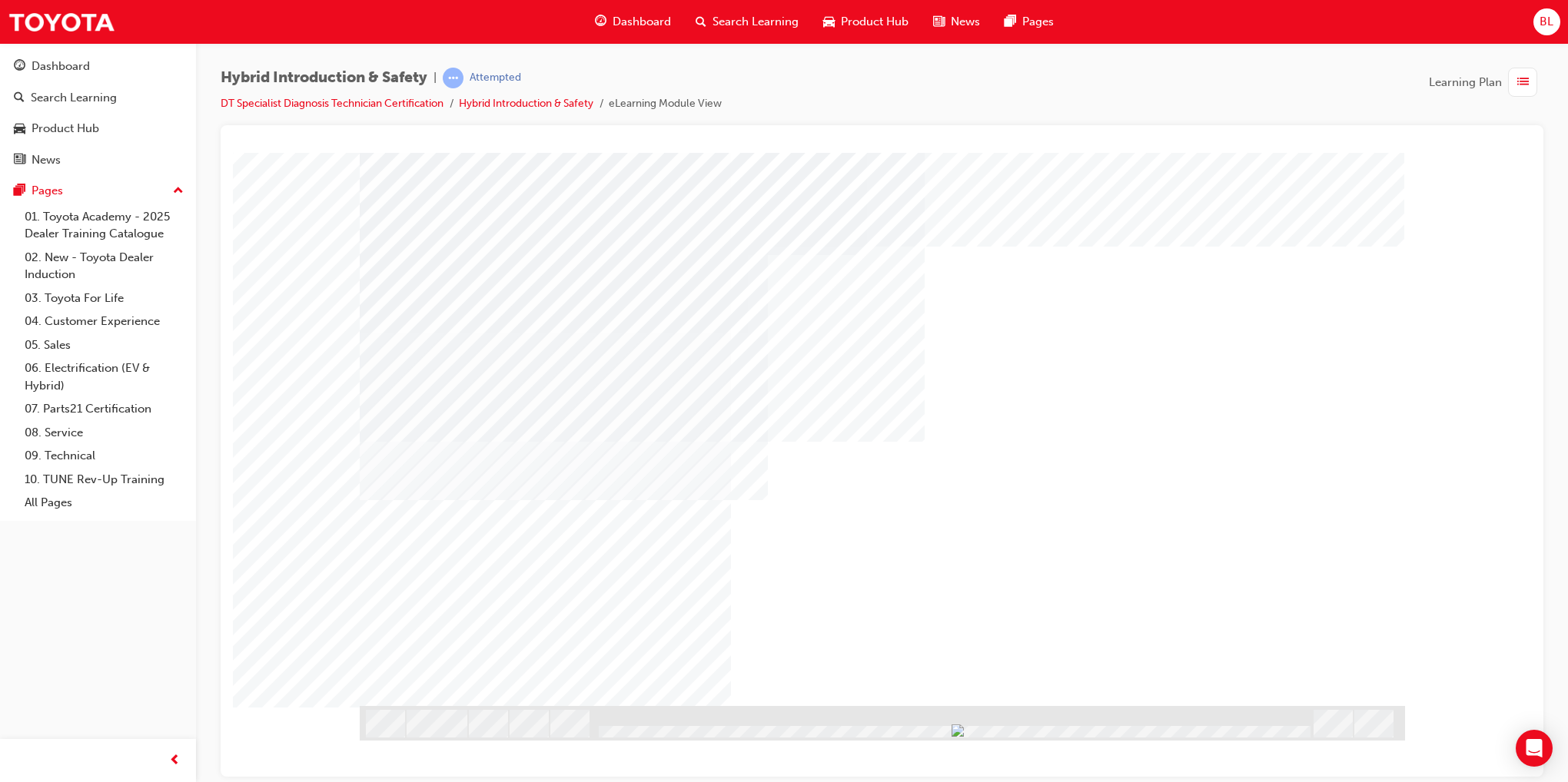 click at bounding box center [408, 1194] 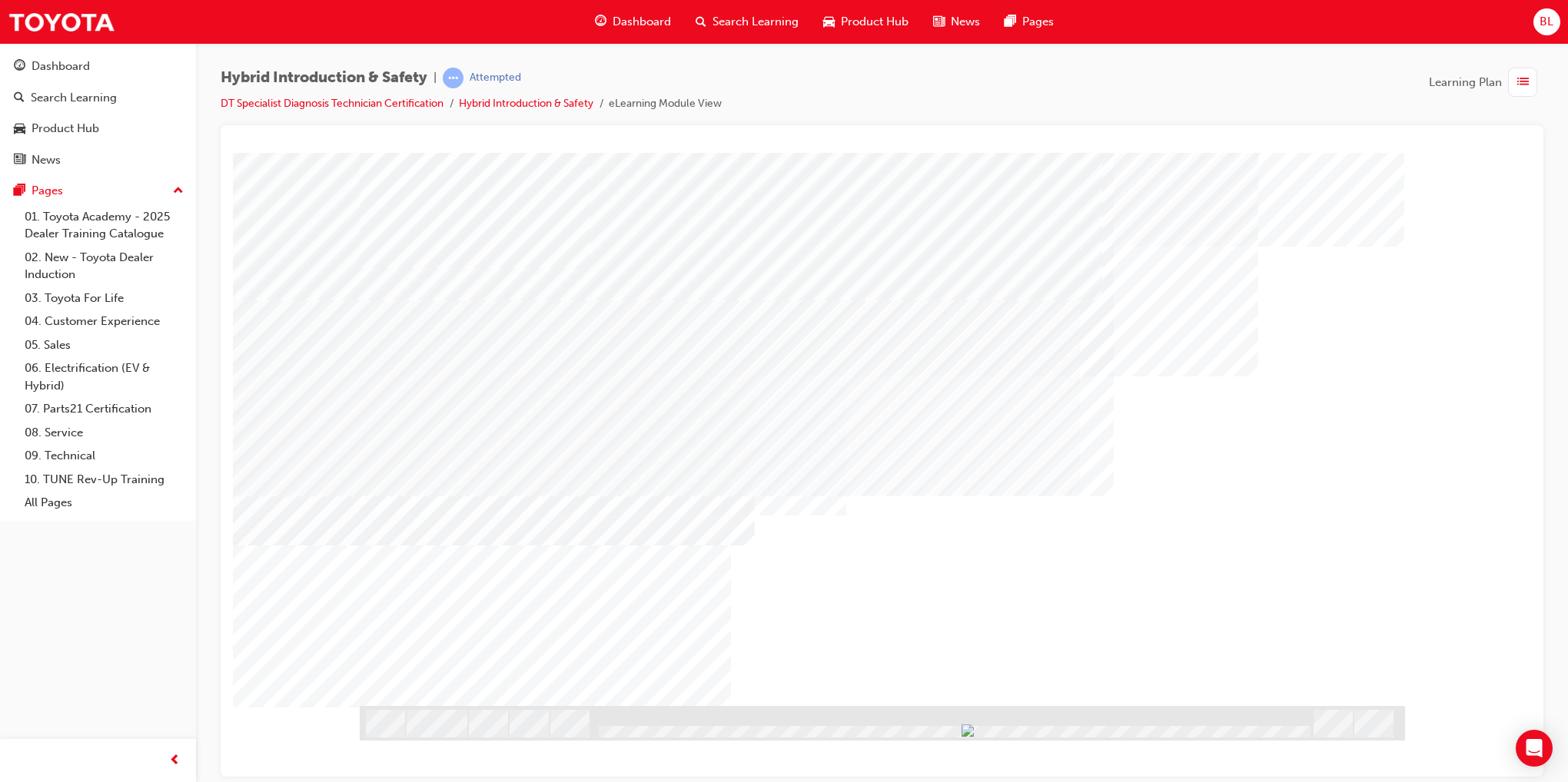 click at bounding box center [408, 847] 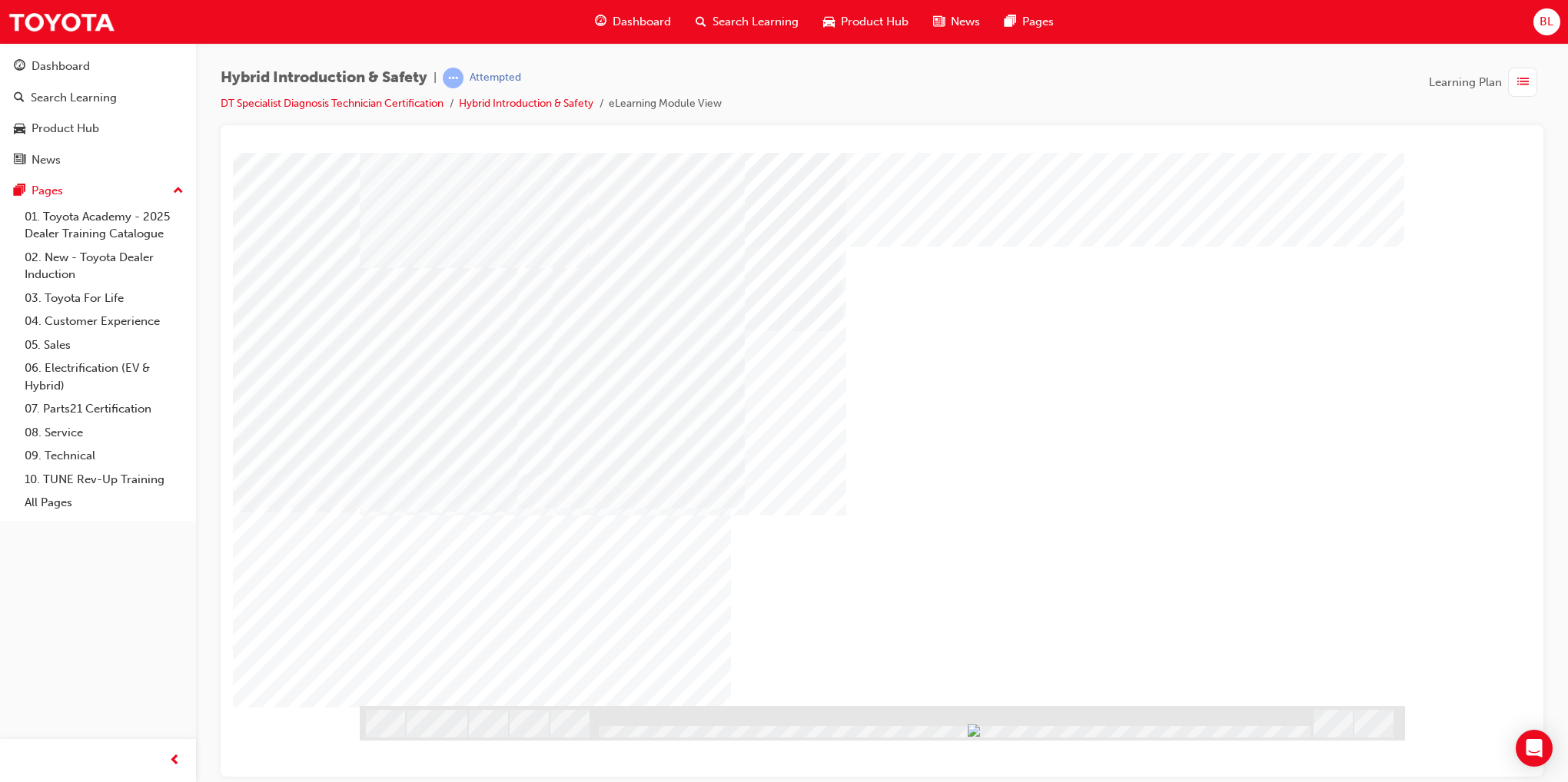 click at bounding box center [408, 847] 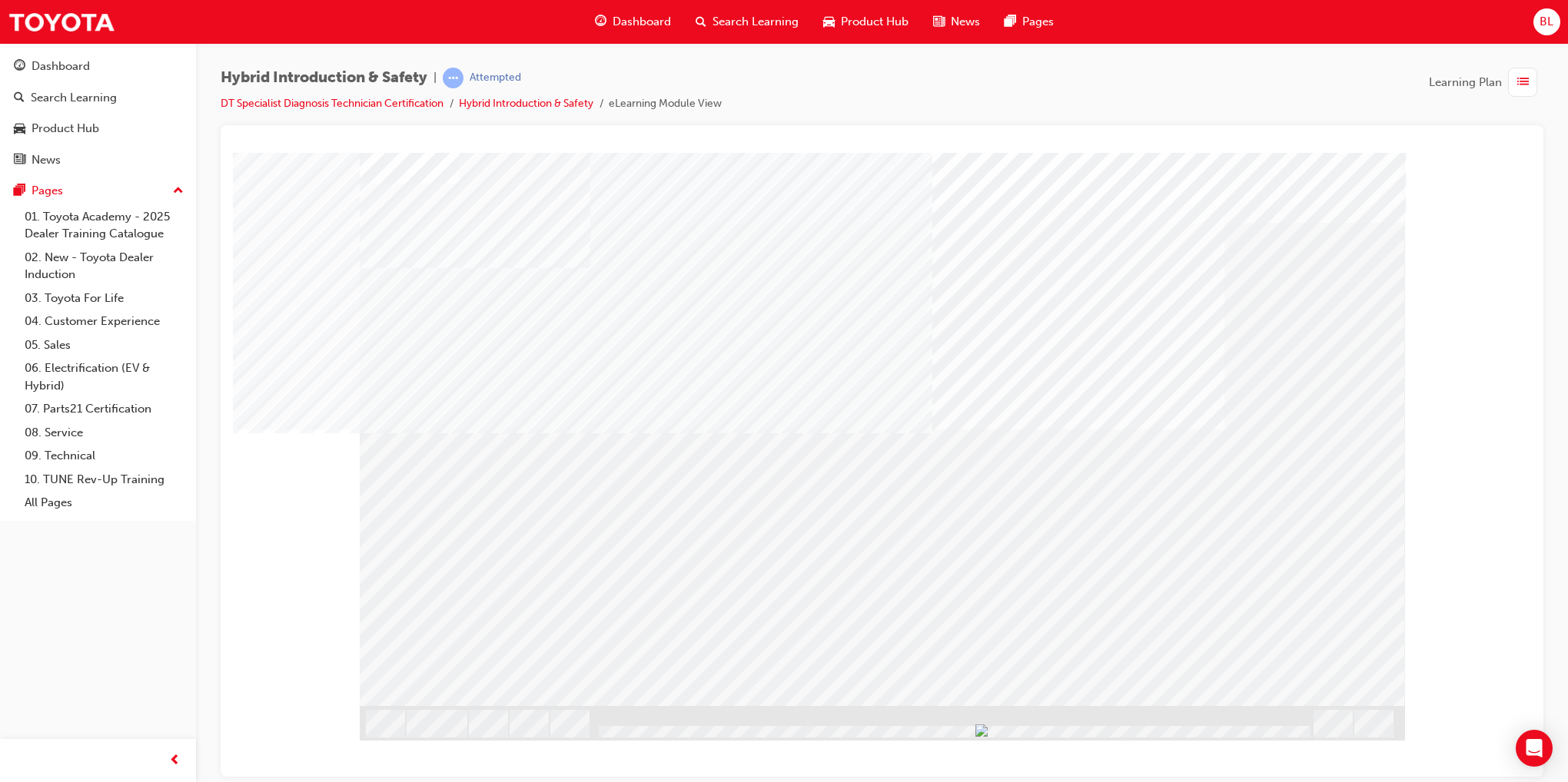 click at bounding box center [408, 1476] 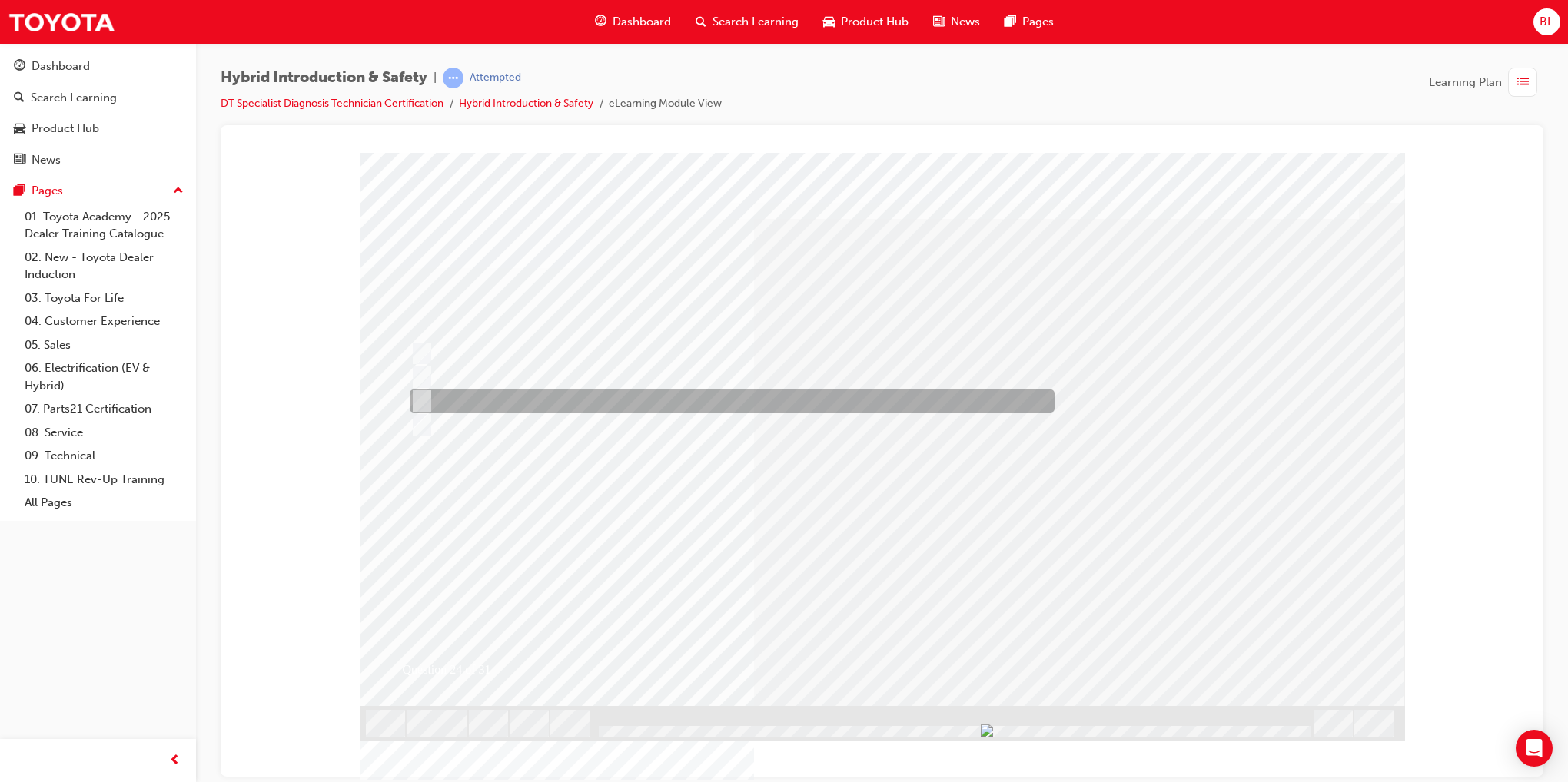 click at bounding box center (728, 401) 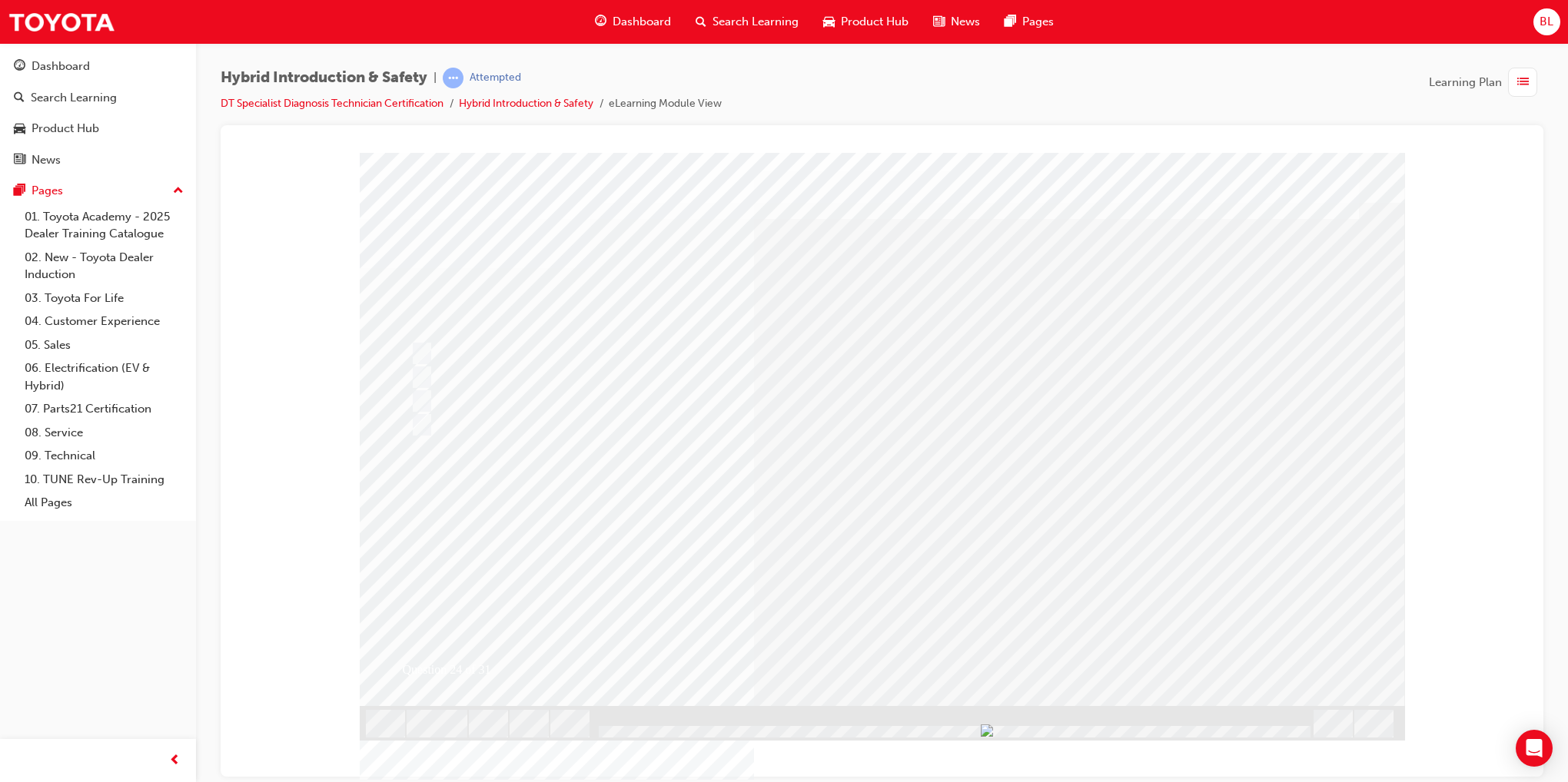 click at bounding box center [415, 2246] 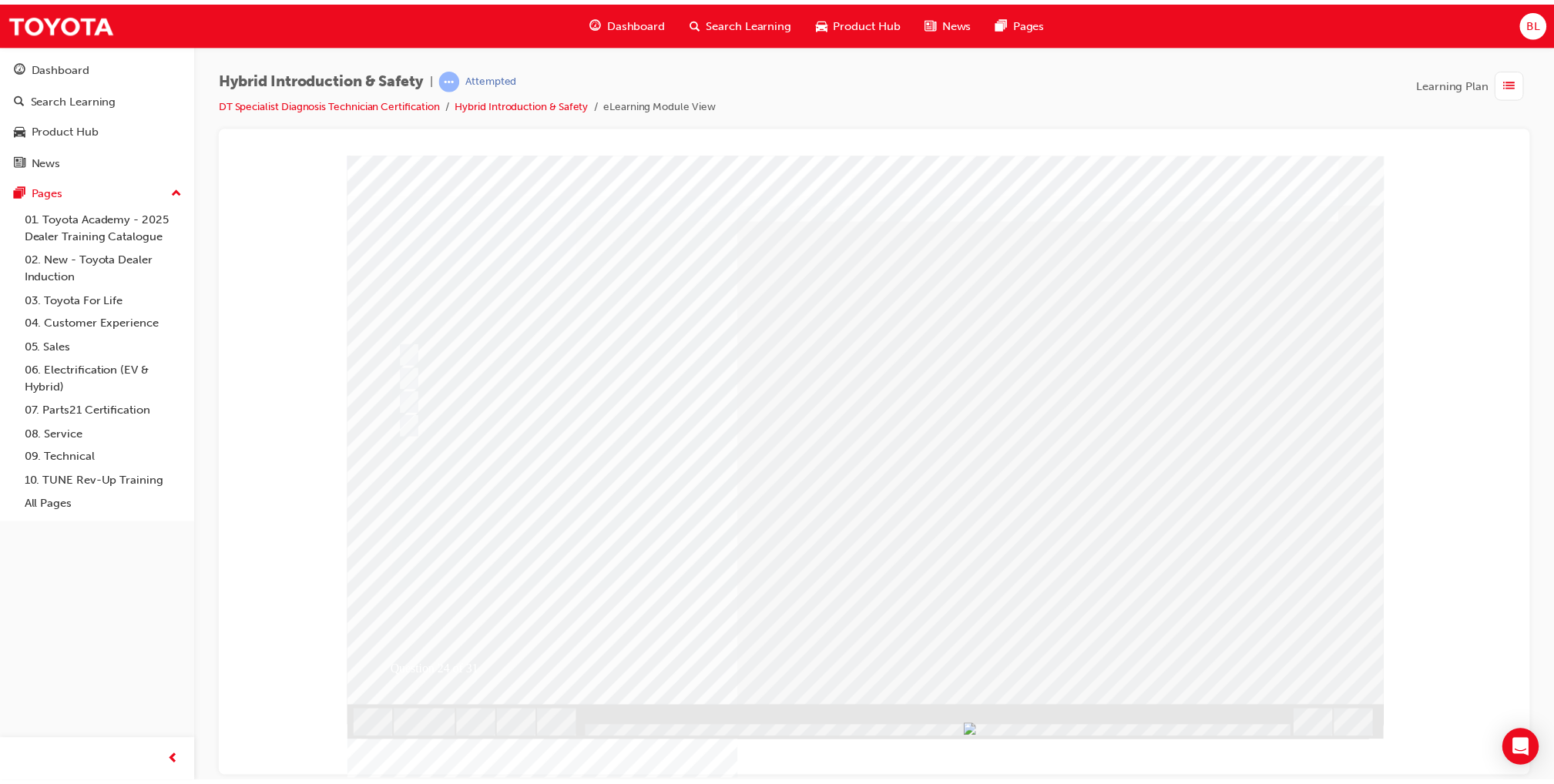 click at bounding box center [604, 2078] 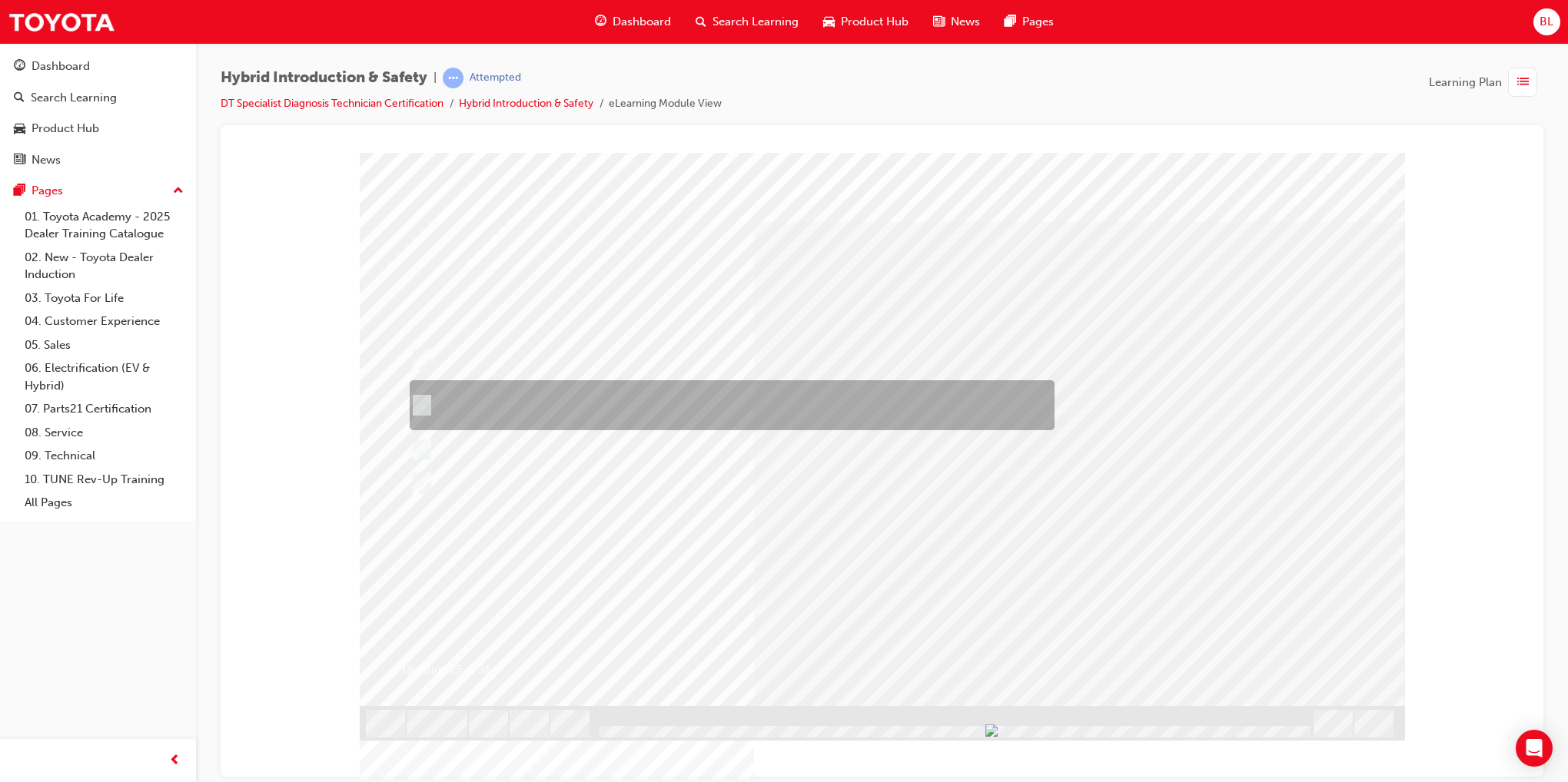 click at bounding box center [728, 405] 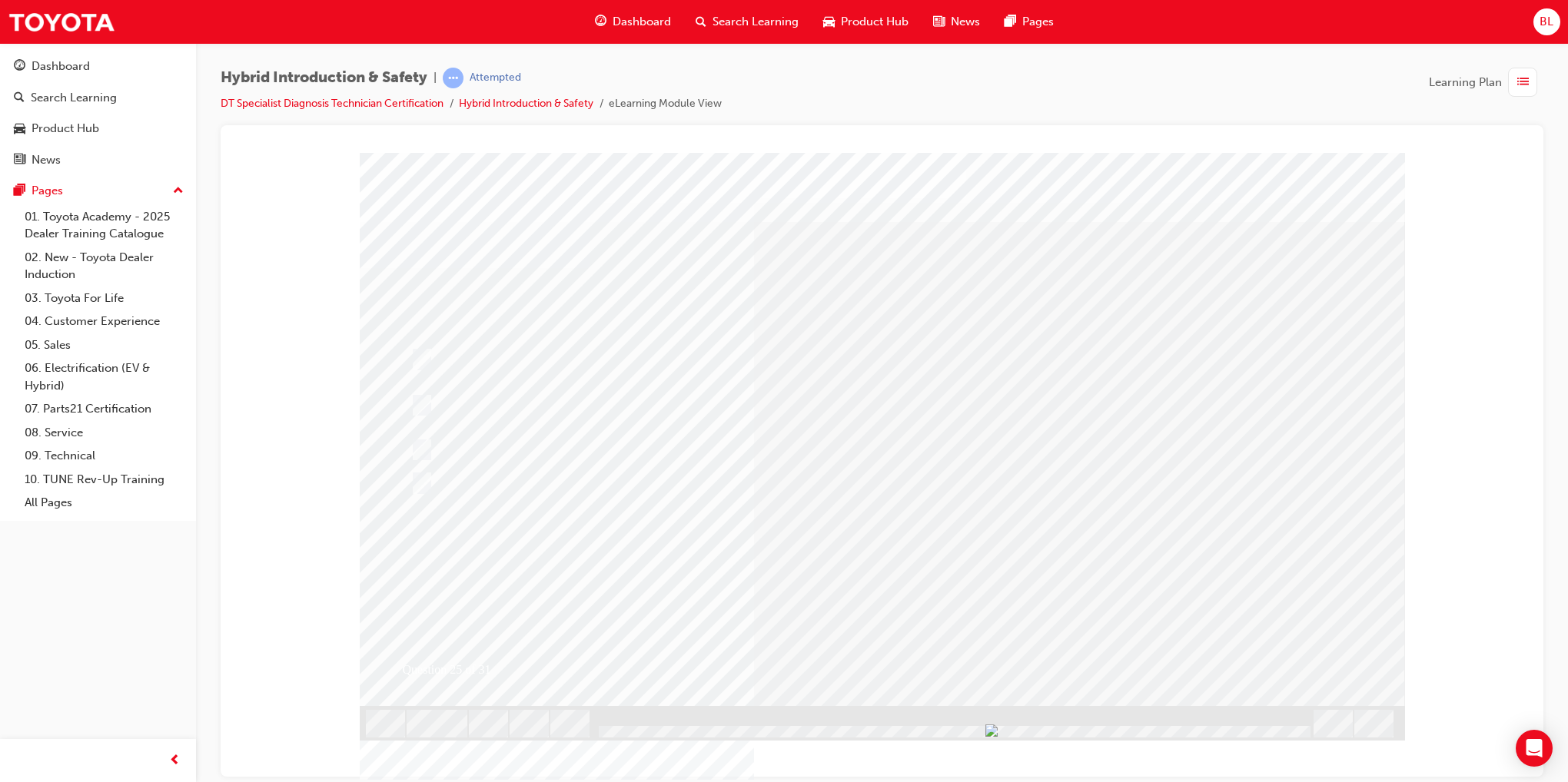 click at bounding box center (882, 982) 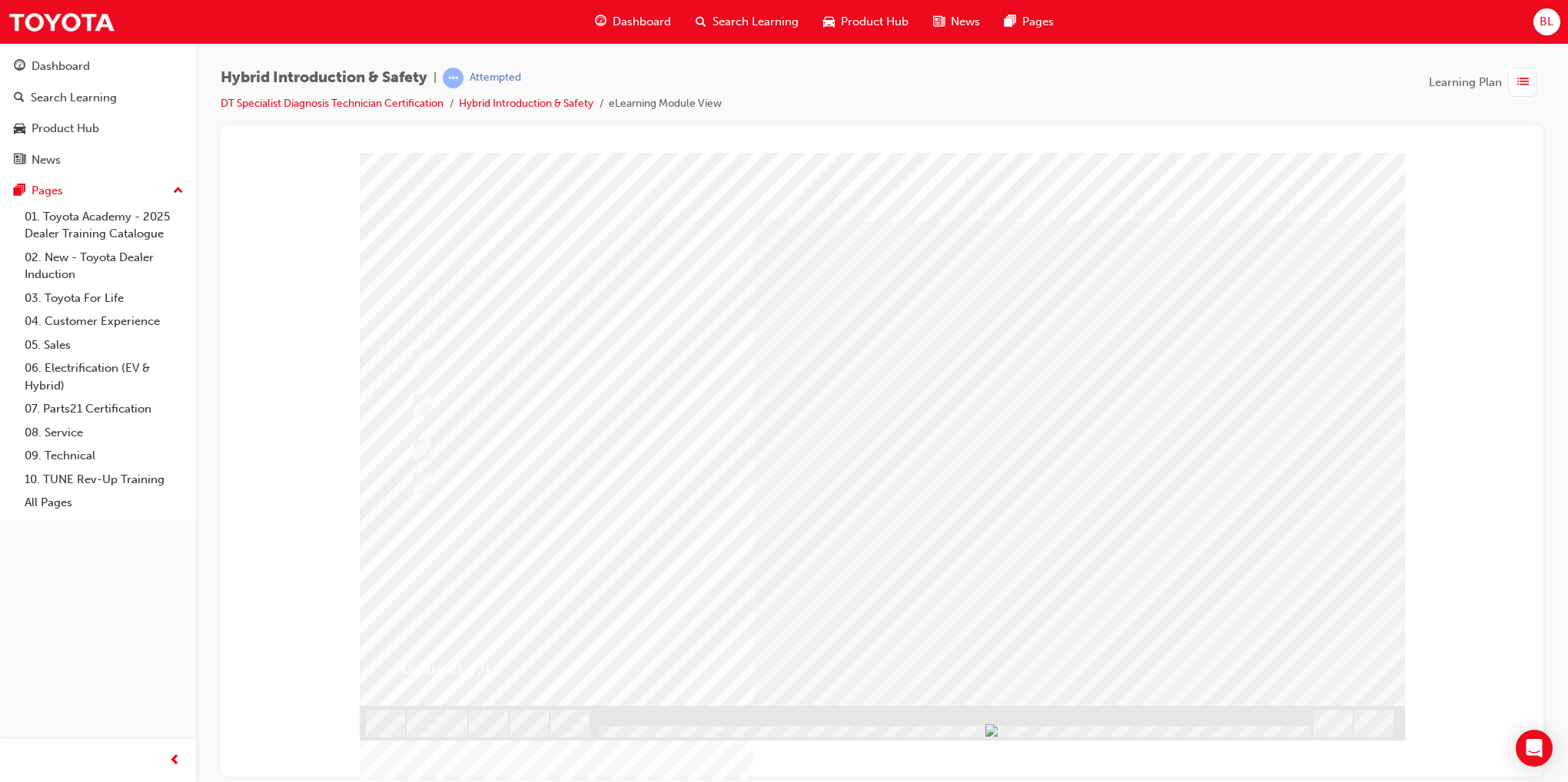 click at bounding box center (415, 2249) 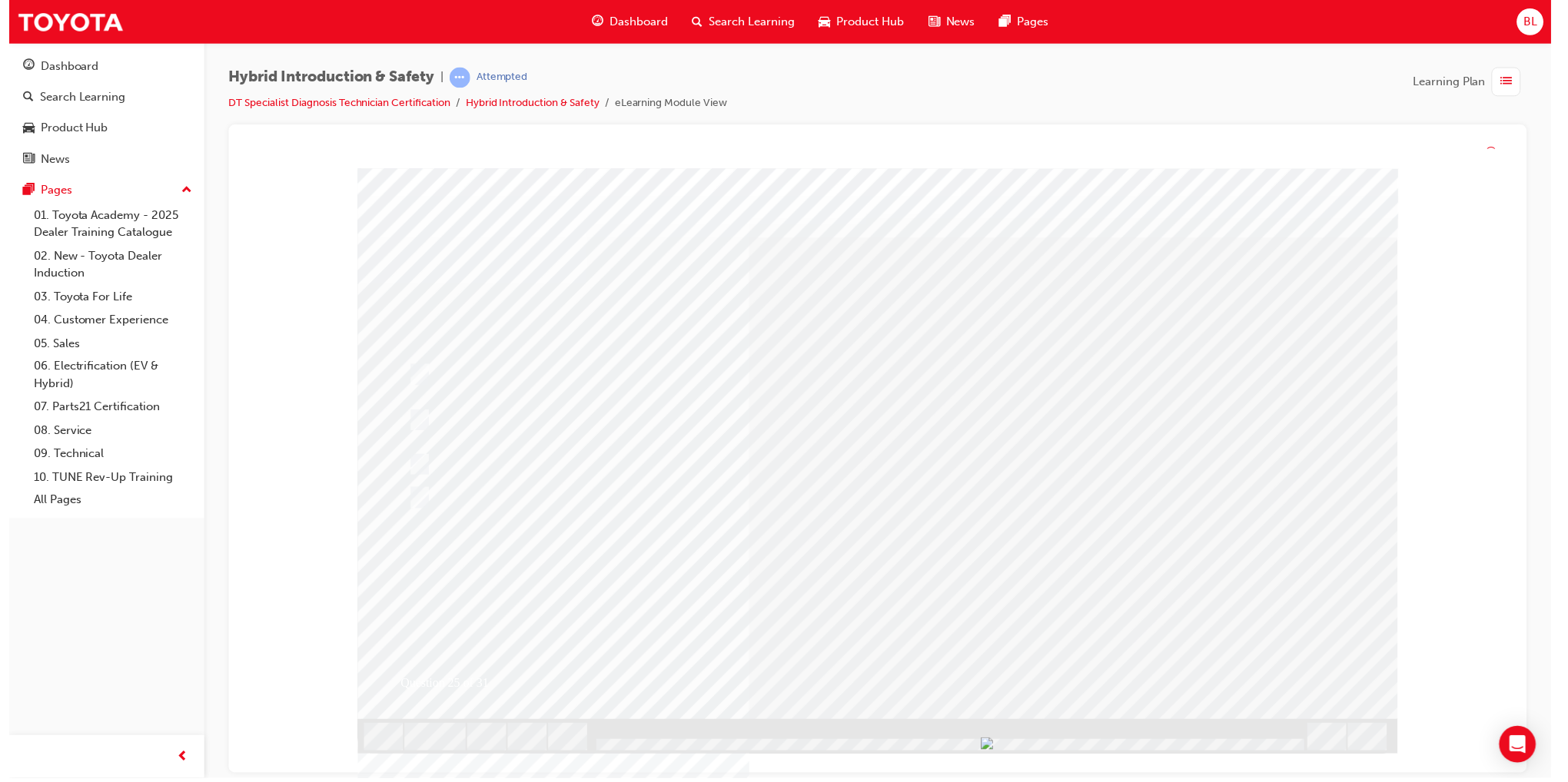 click at bounding box center [613, 2086] 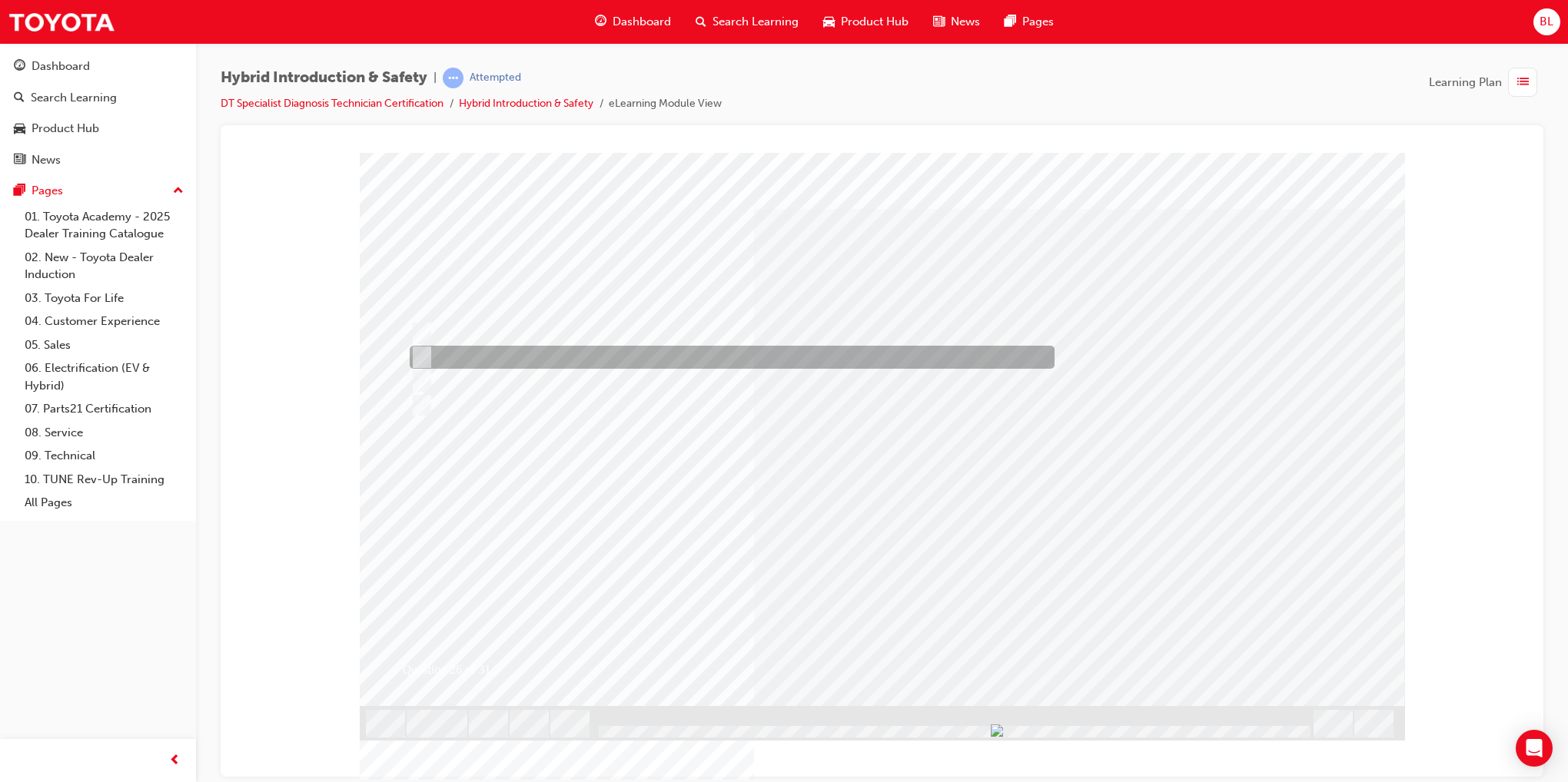 click at bounding box center [728, 357] 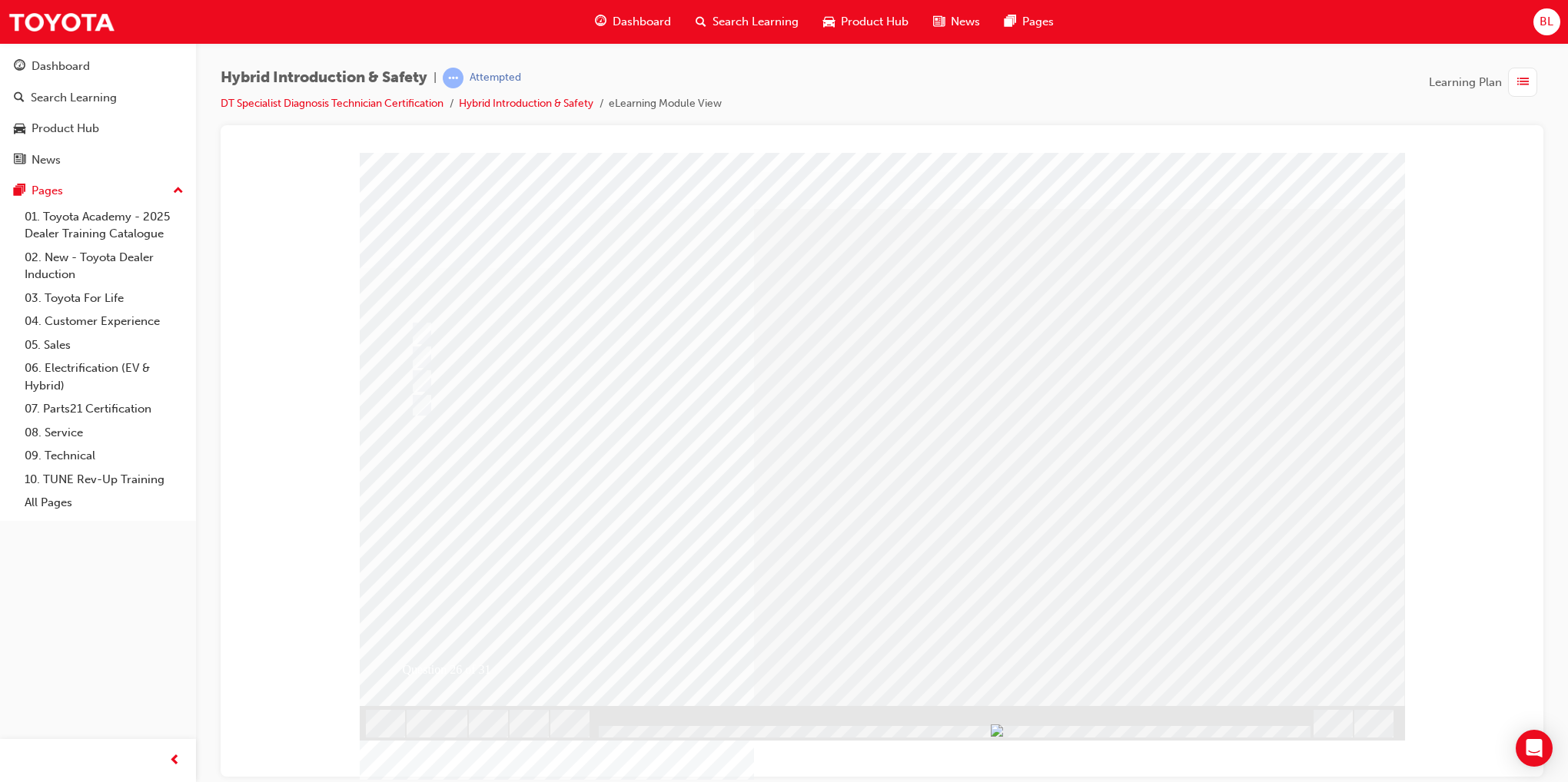 click at bounding box center (415, 2236) 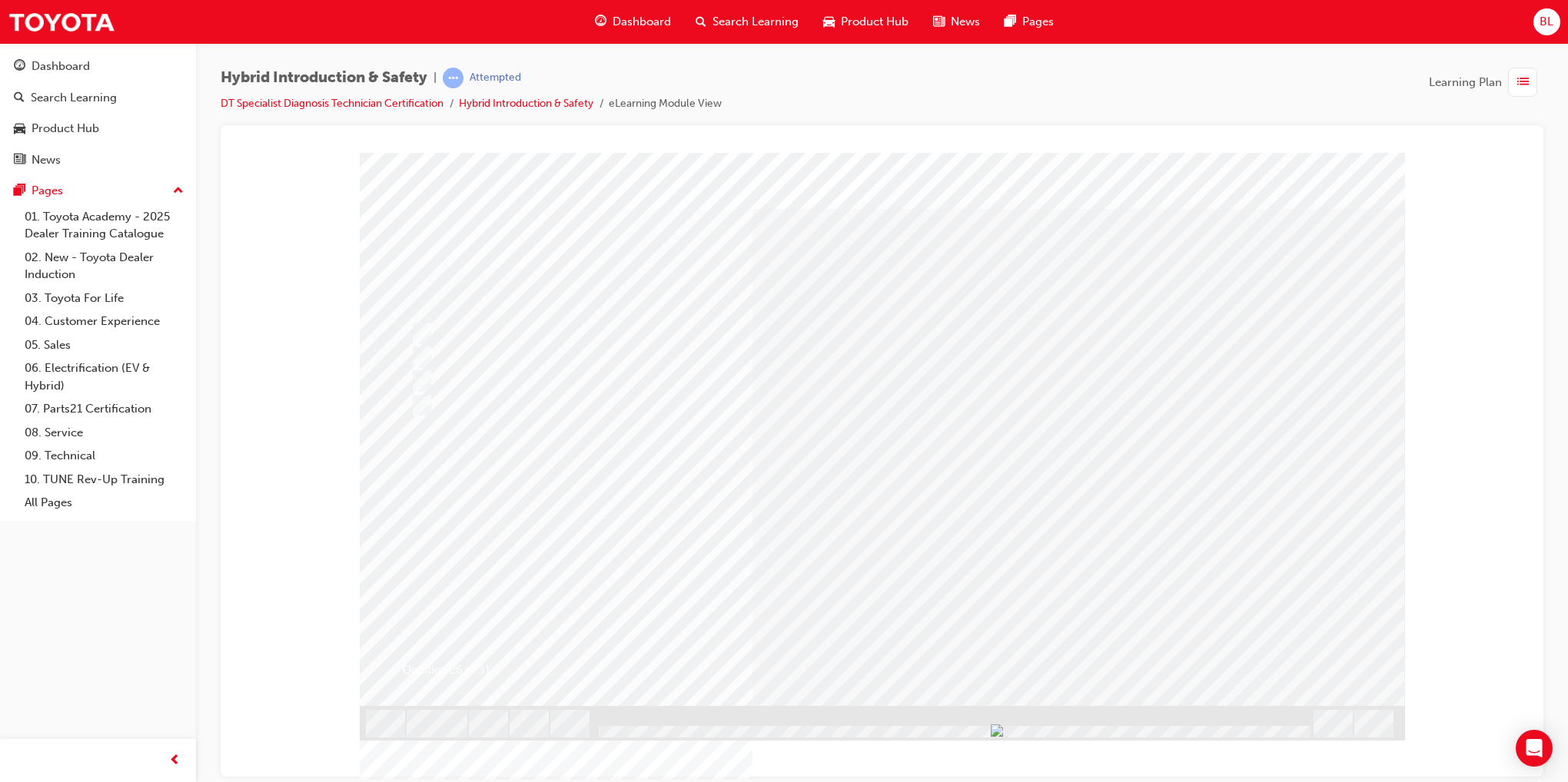 click at bounding box center (615, 2069) 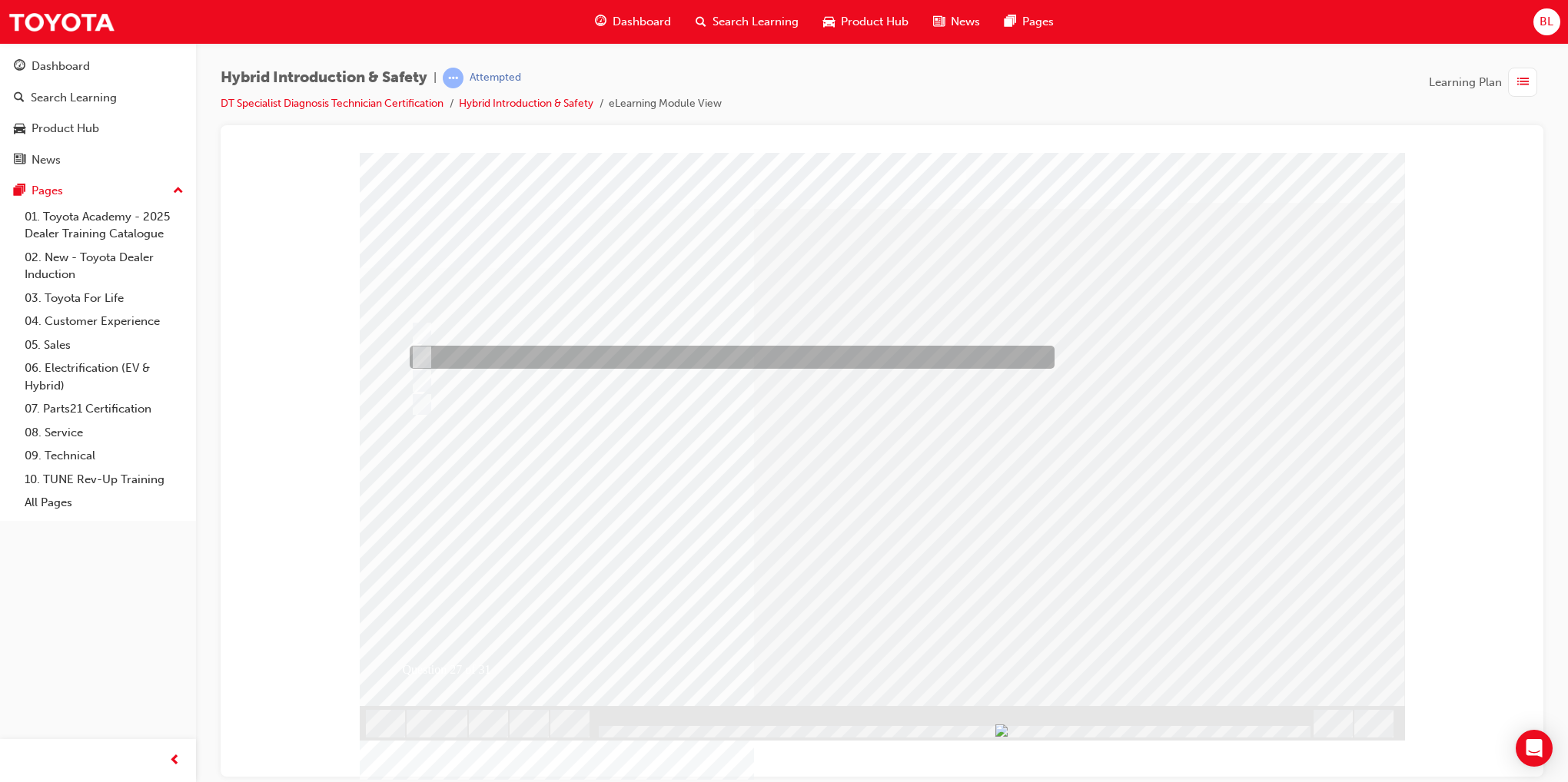 click at bounding box center [728, 357] 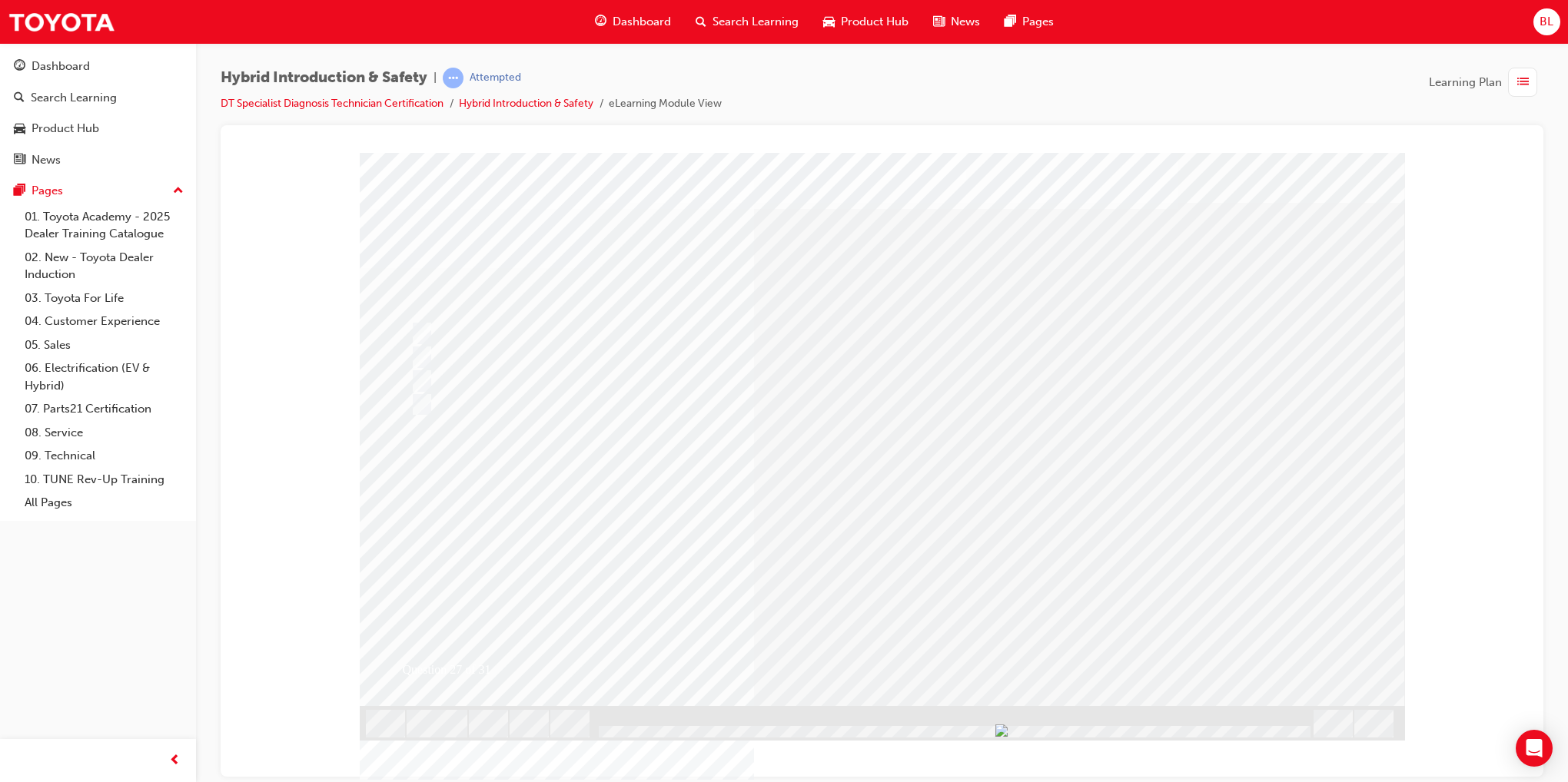 click at bounding box center [415, 2236] 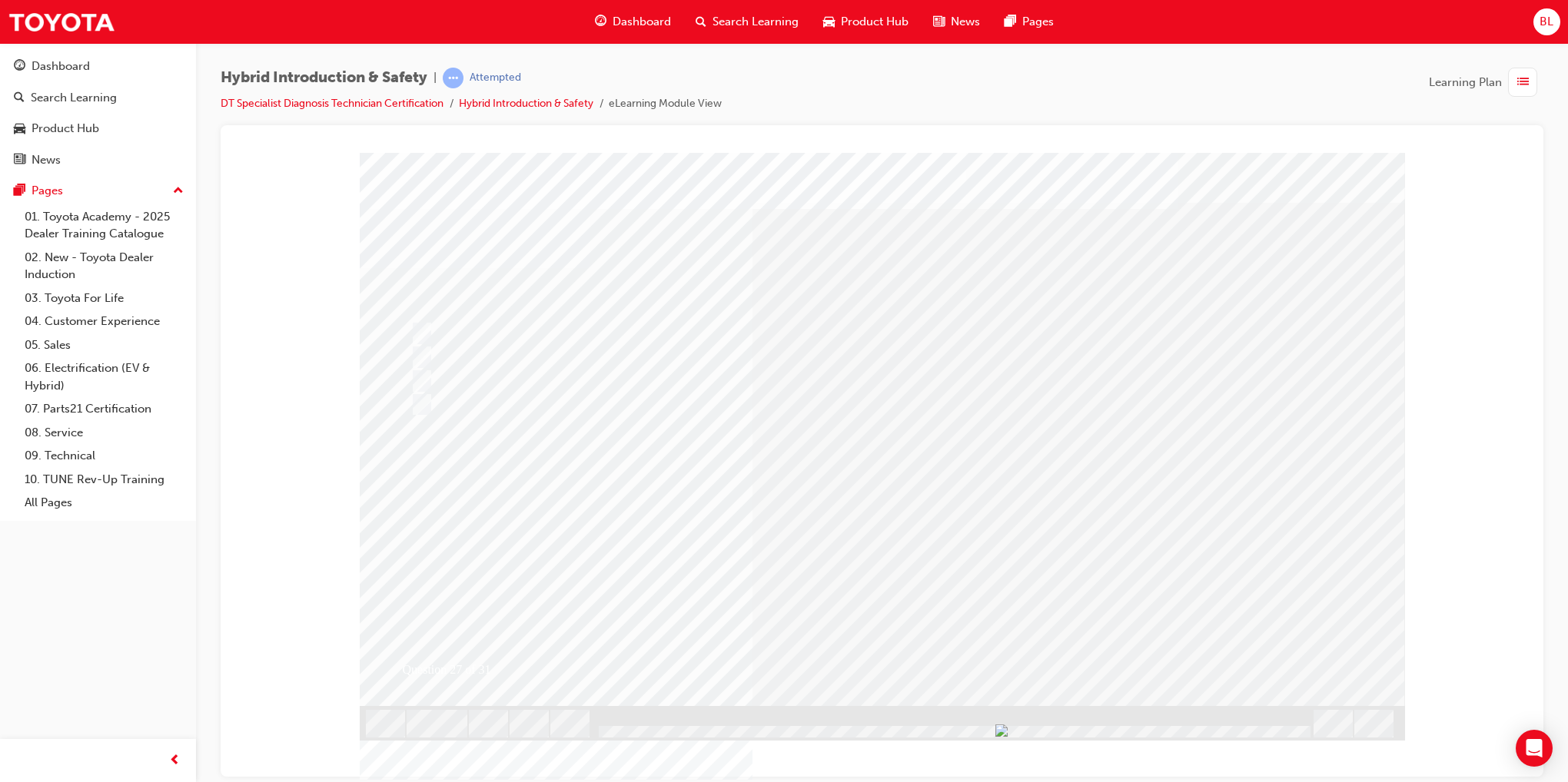 click at bounding box center (615, 2069) 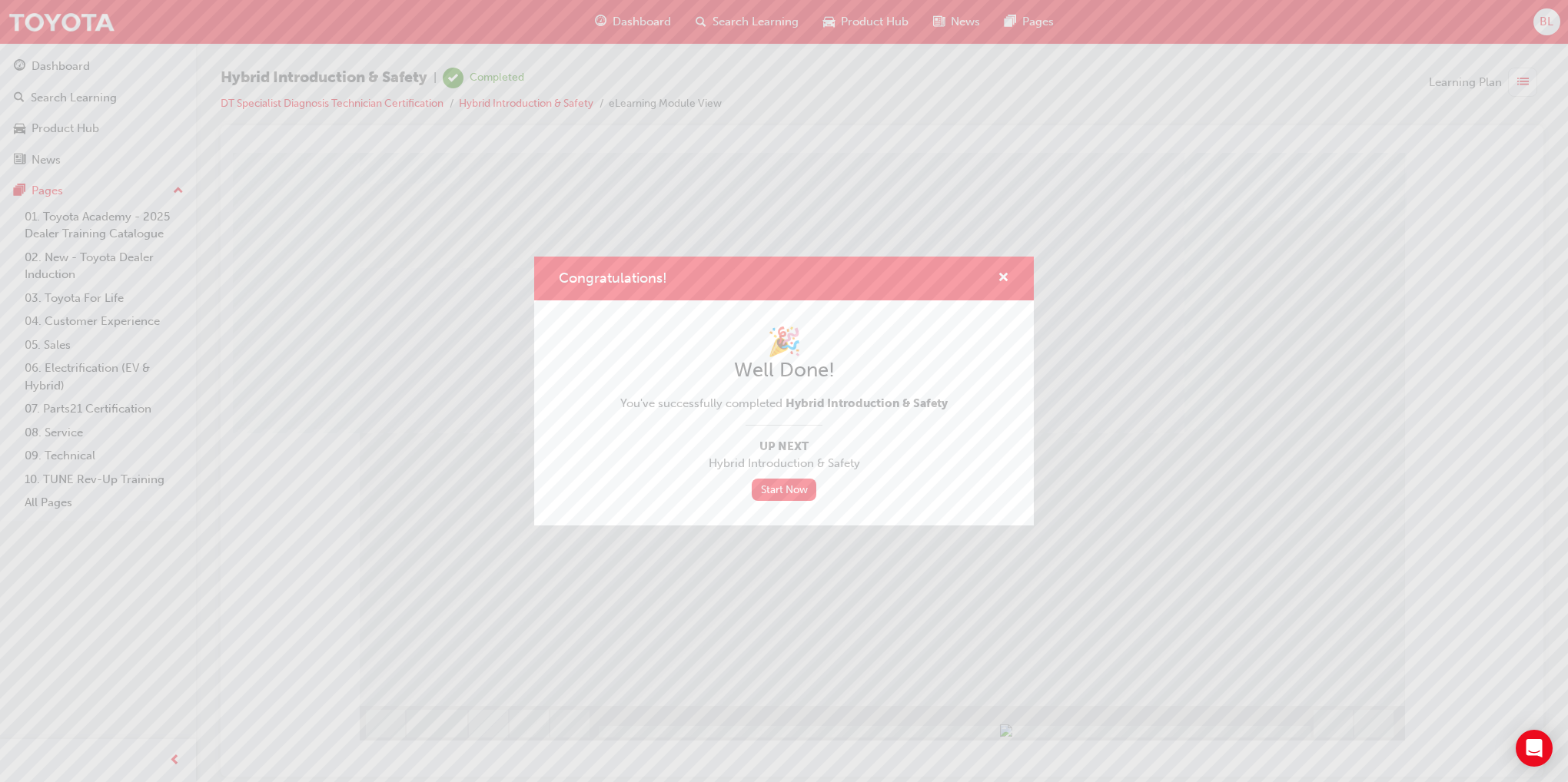 click at bounding box center [997, 278] 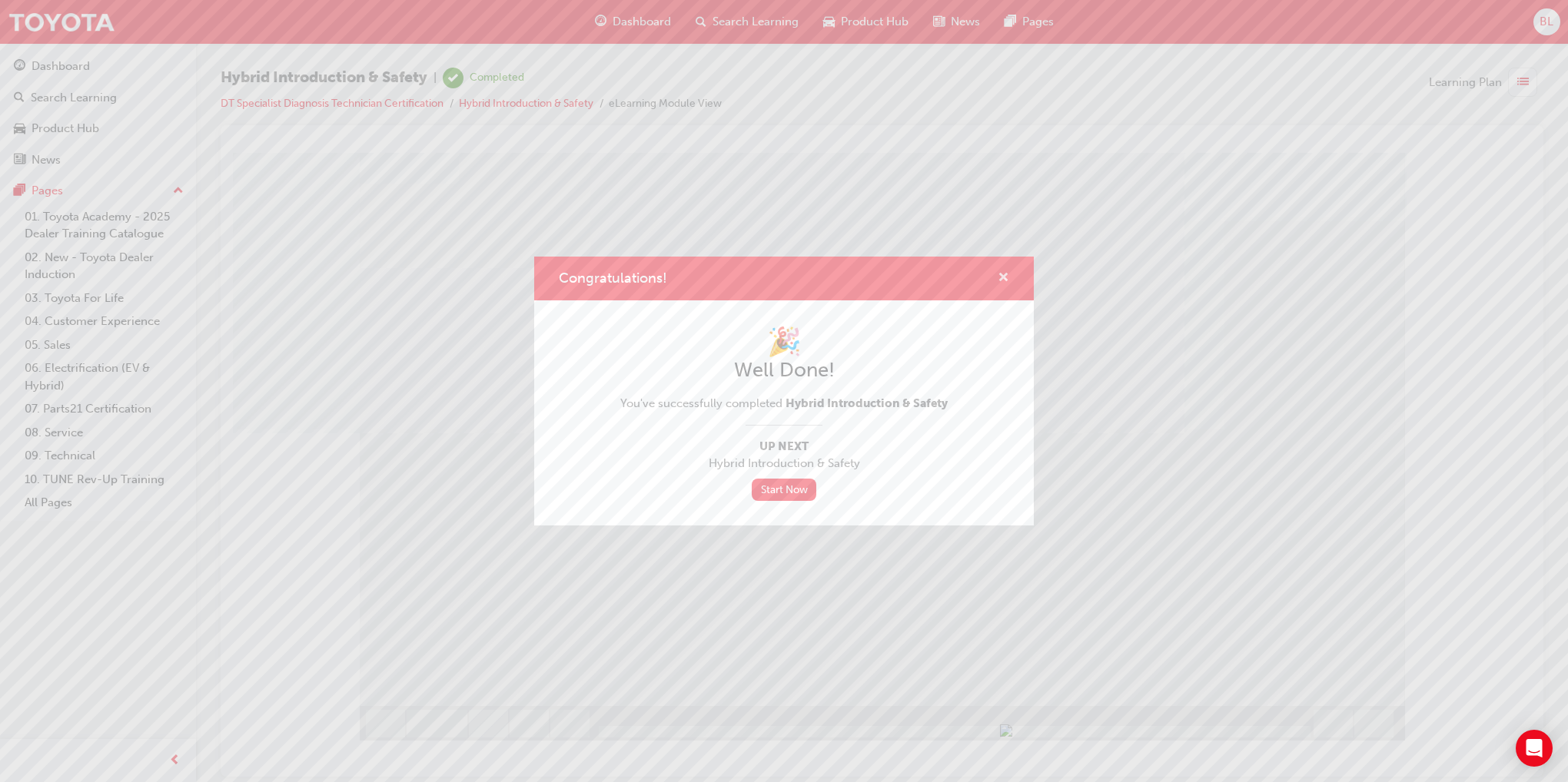 click at bounding box center (1003, 279) 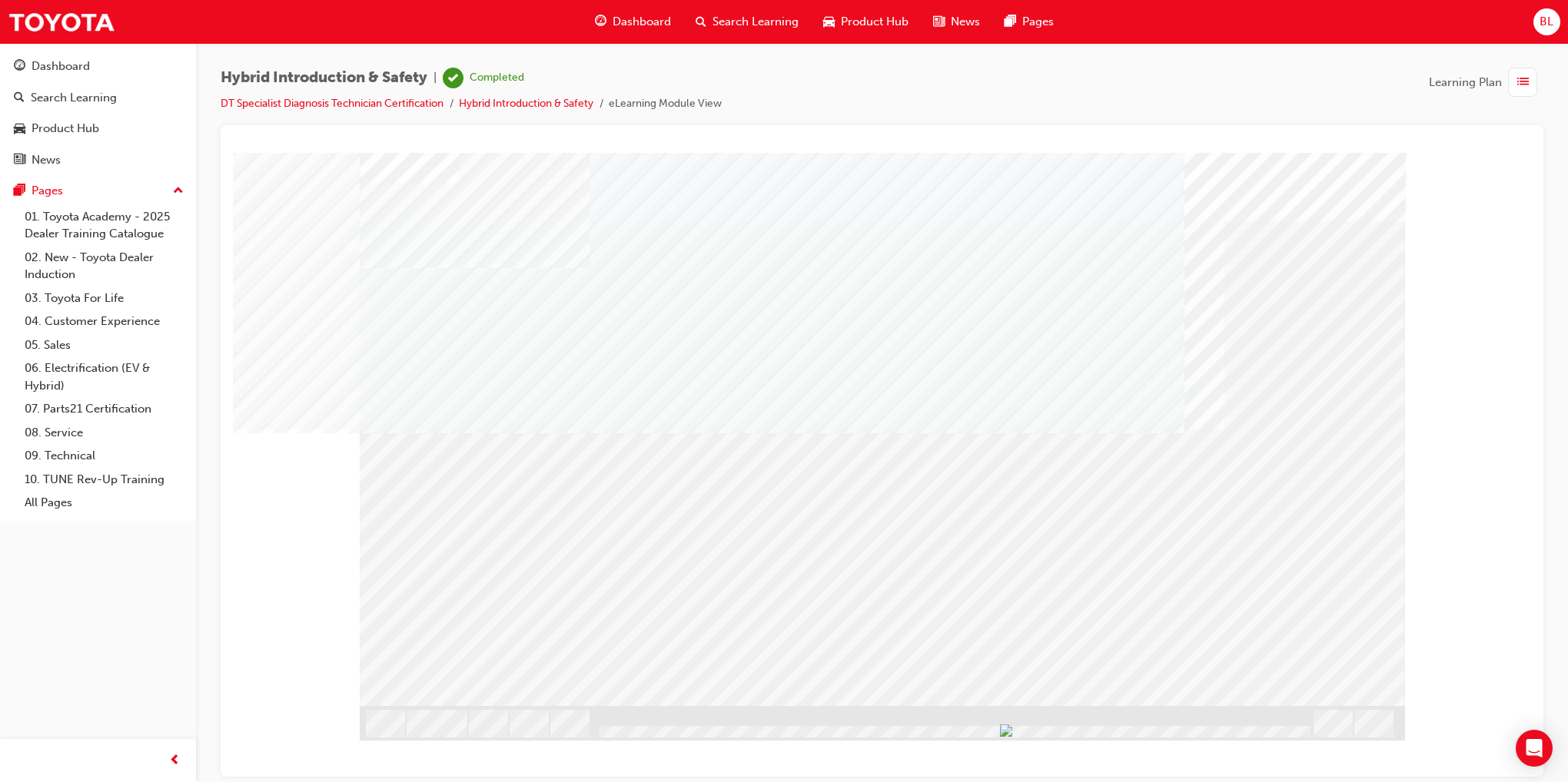 click at bounding box center [408, 1488] 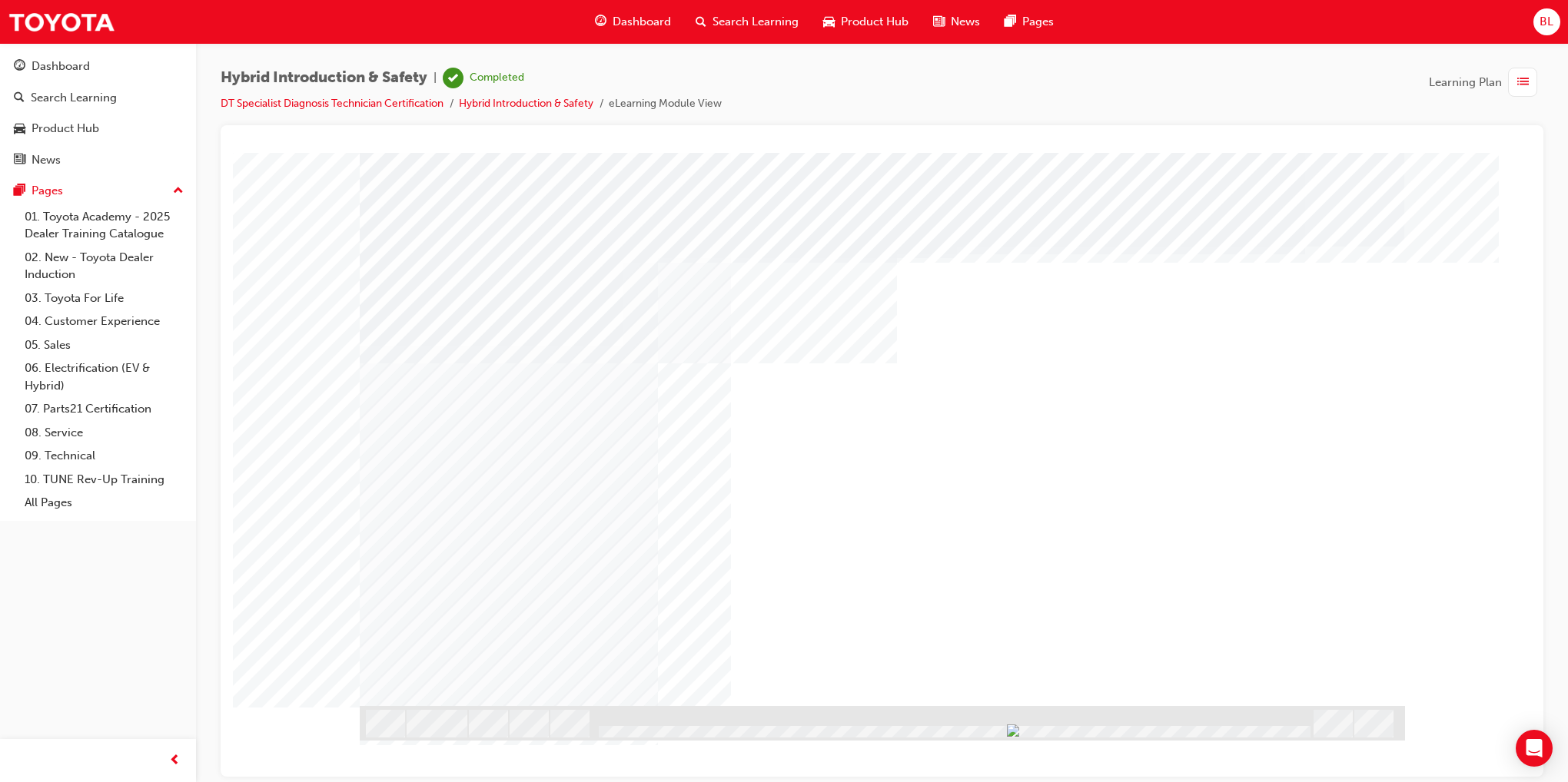 click at bounding box center [408, 747] 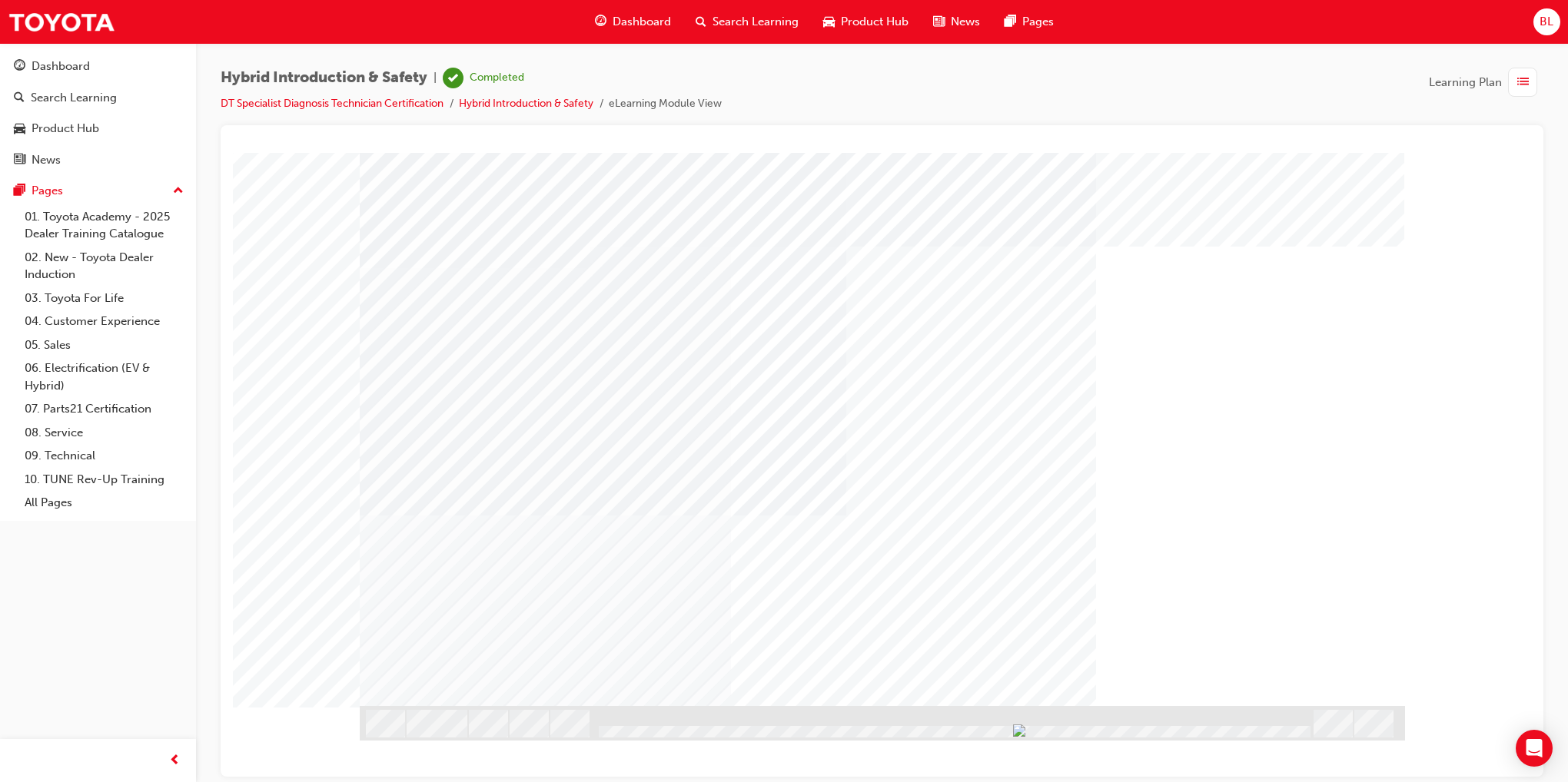 click at bounding box center (408, 1400) 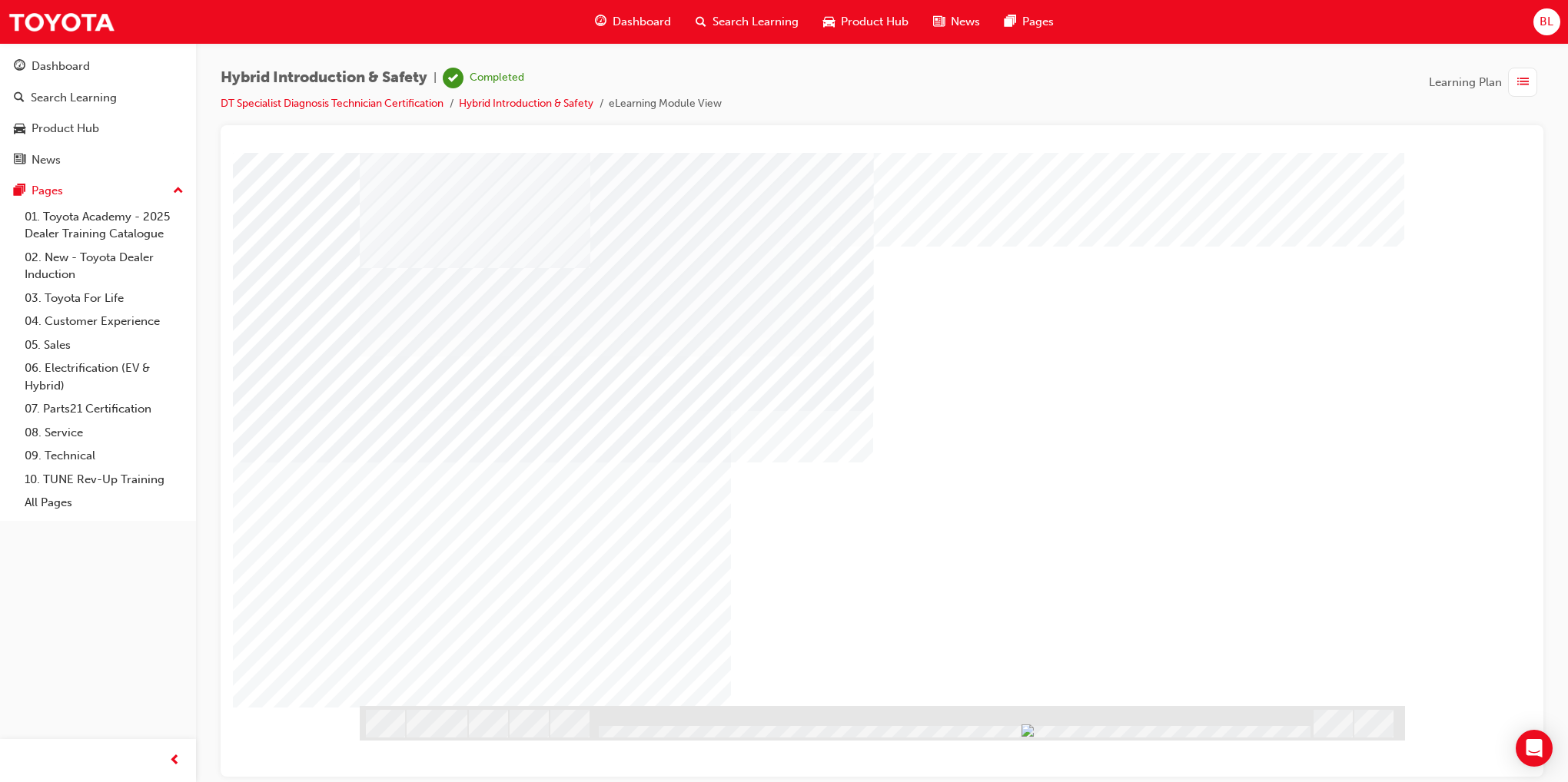 click at bounding box center (408, 847) 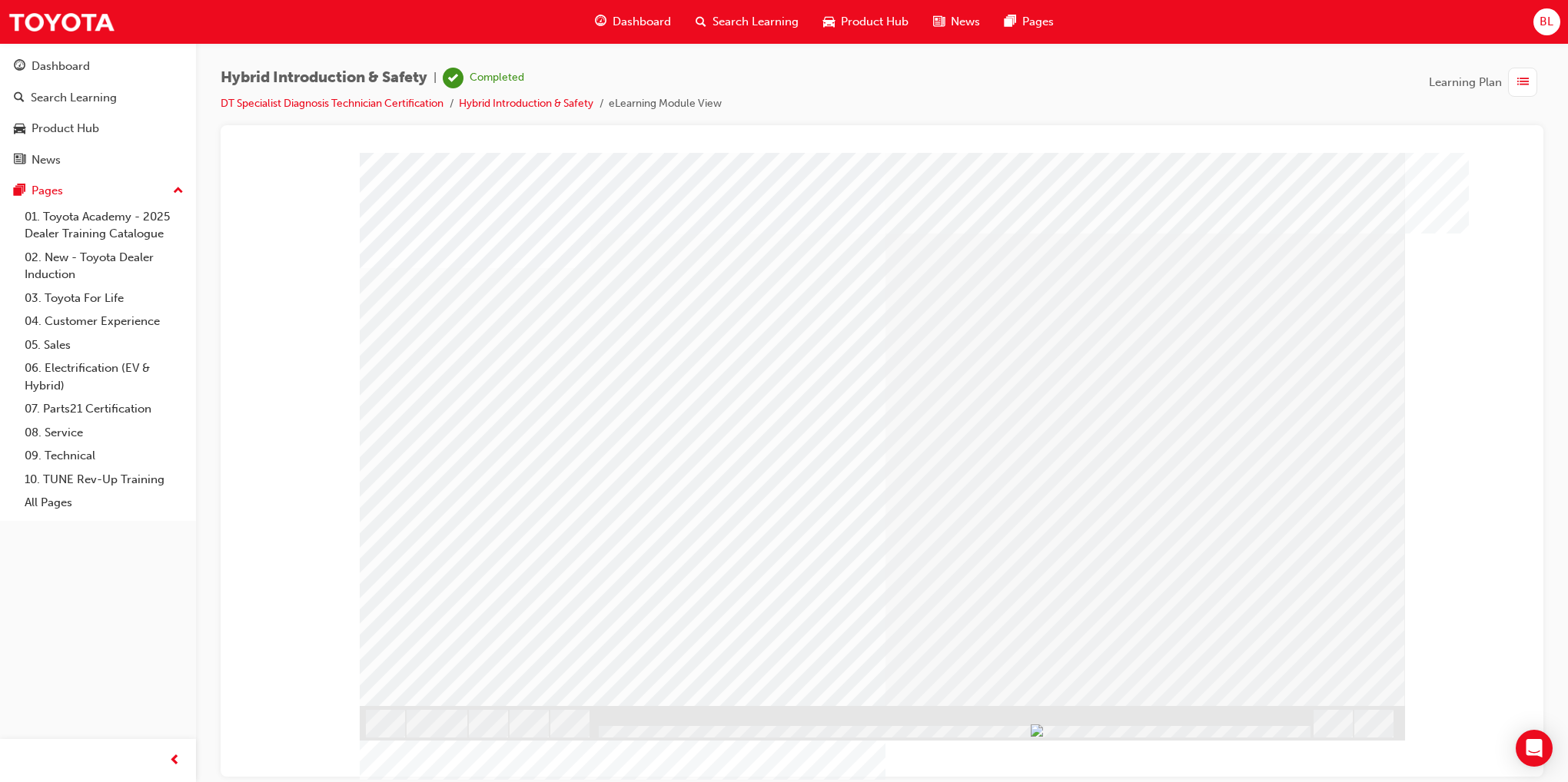 click at bounding box center (408, 2377) 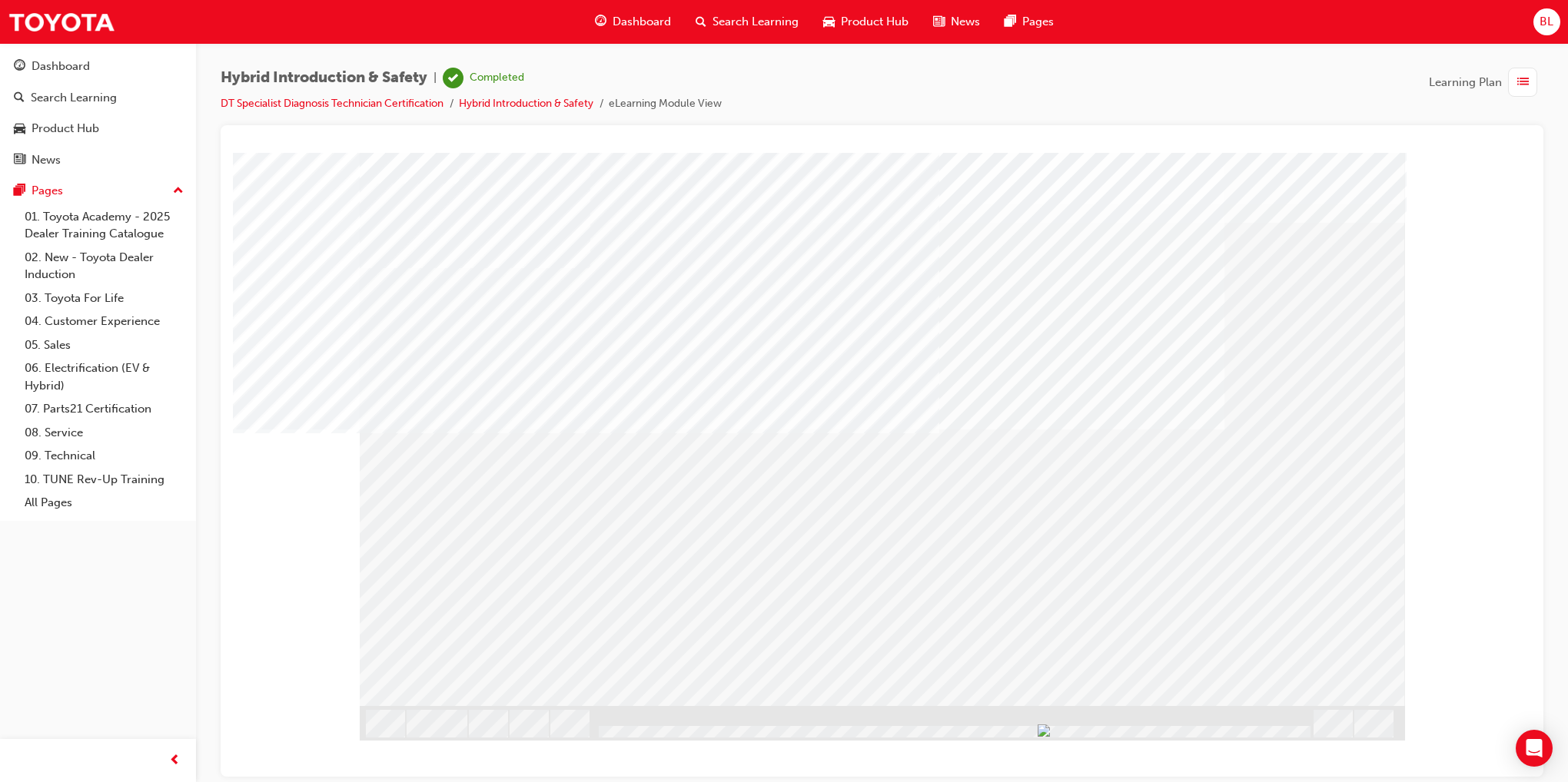 click at bounding box center (408, 1476) 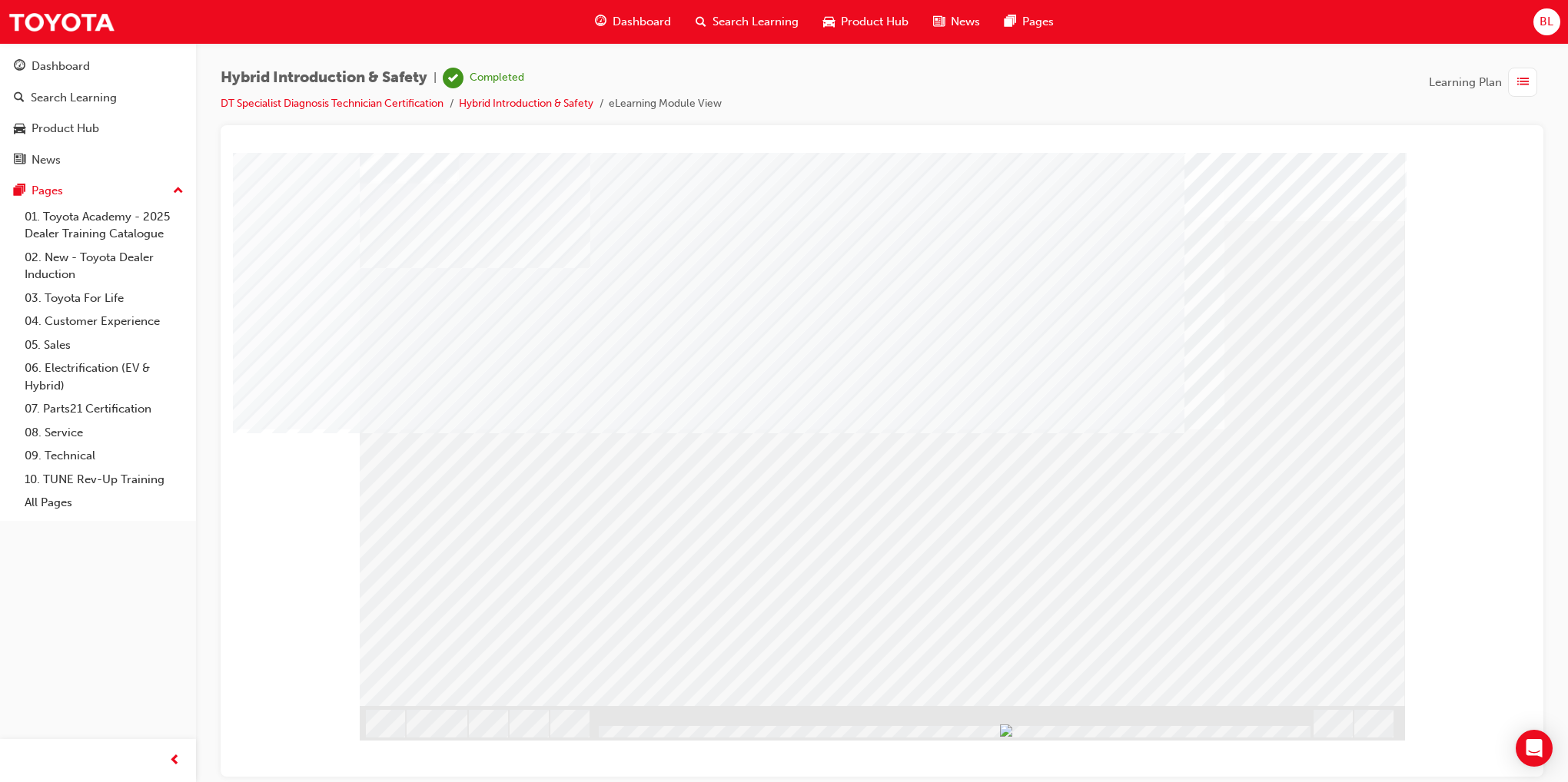 click at bounding box center (408, 1488) 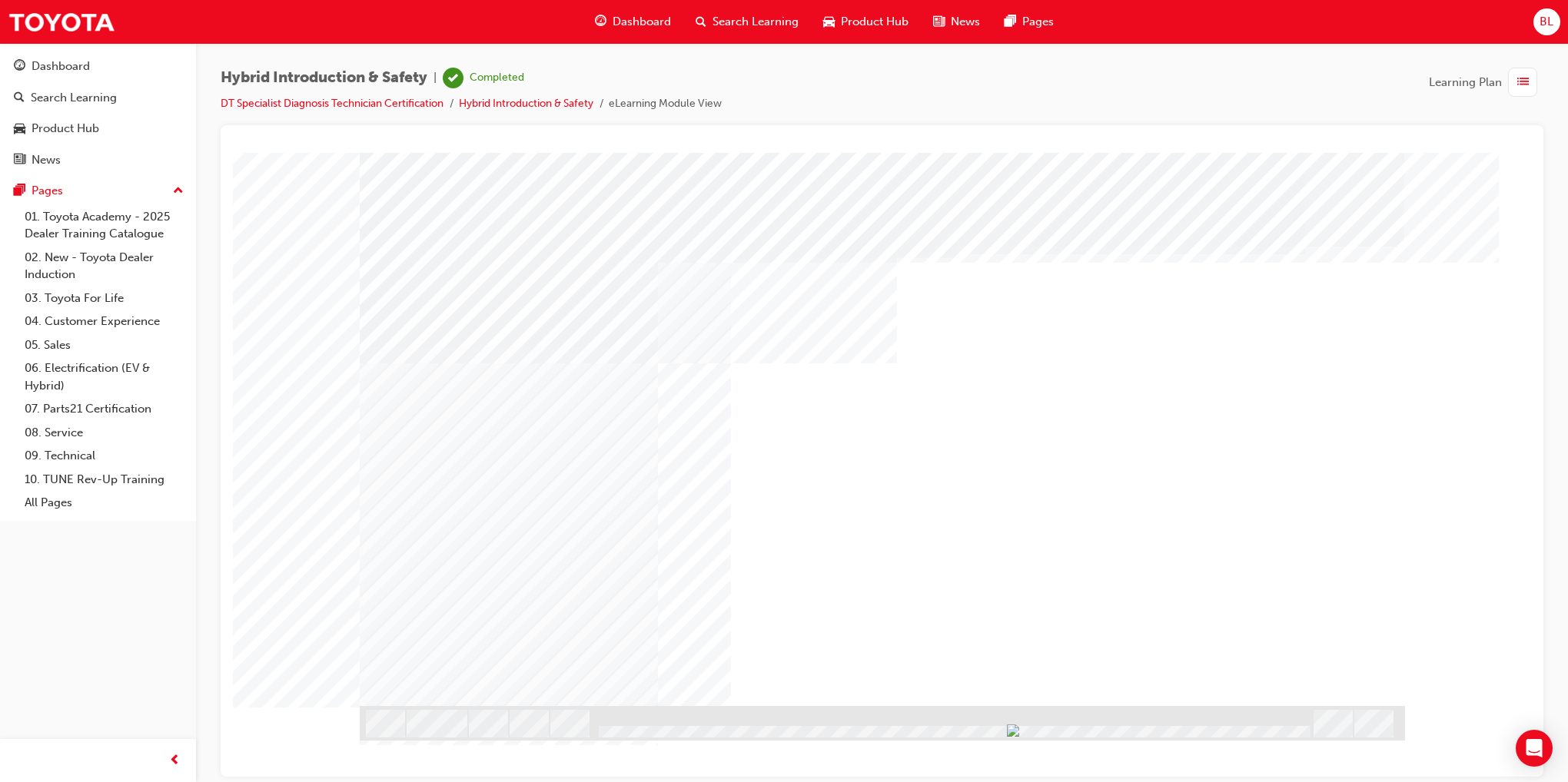 click at bounding box center (436, 3667) 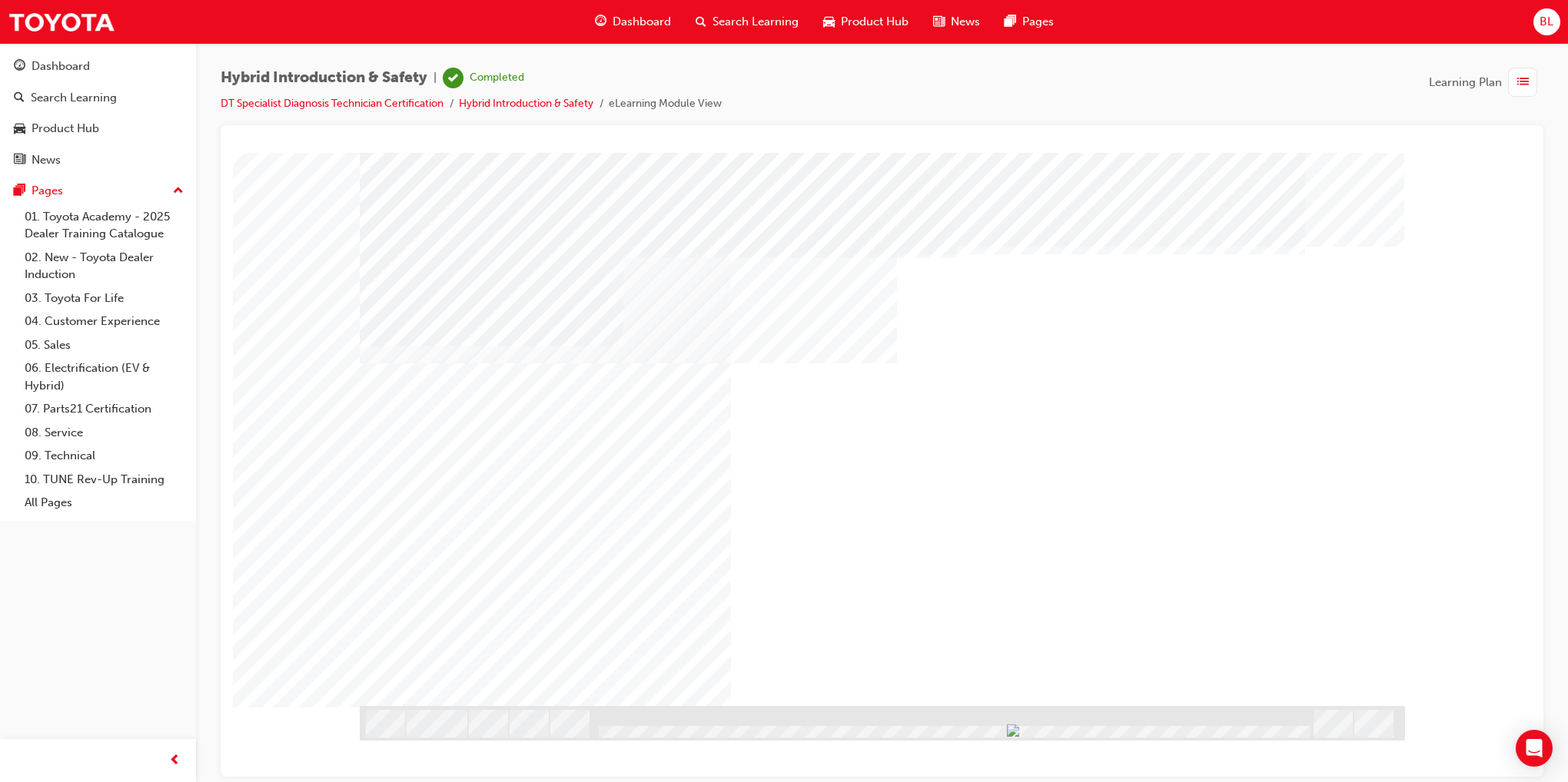 click at bounding box center [408, 747] 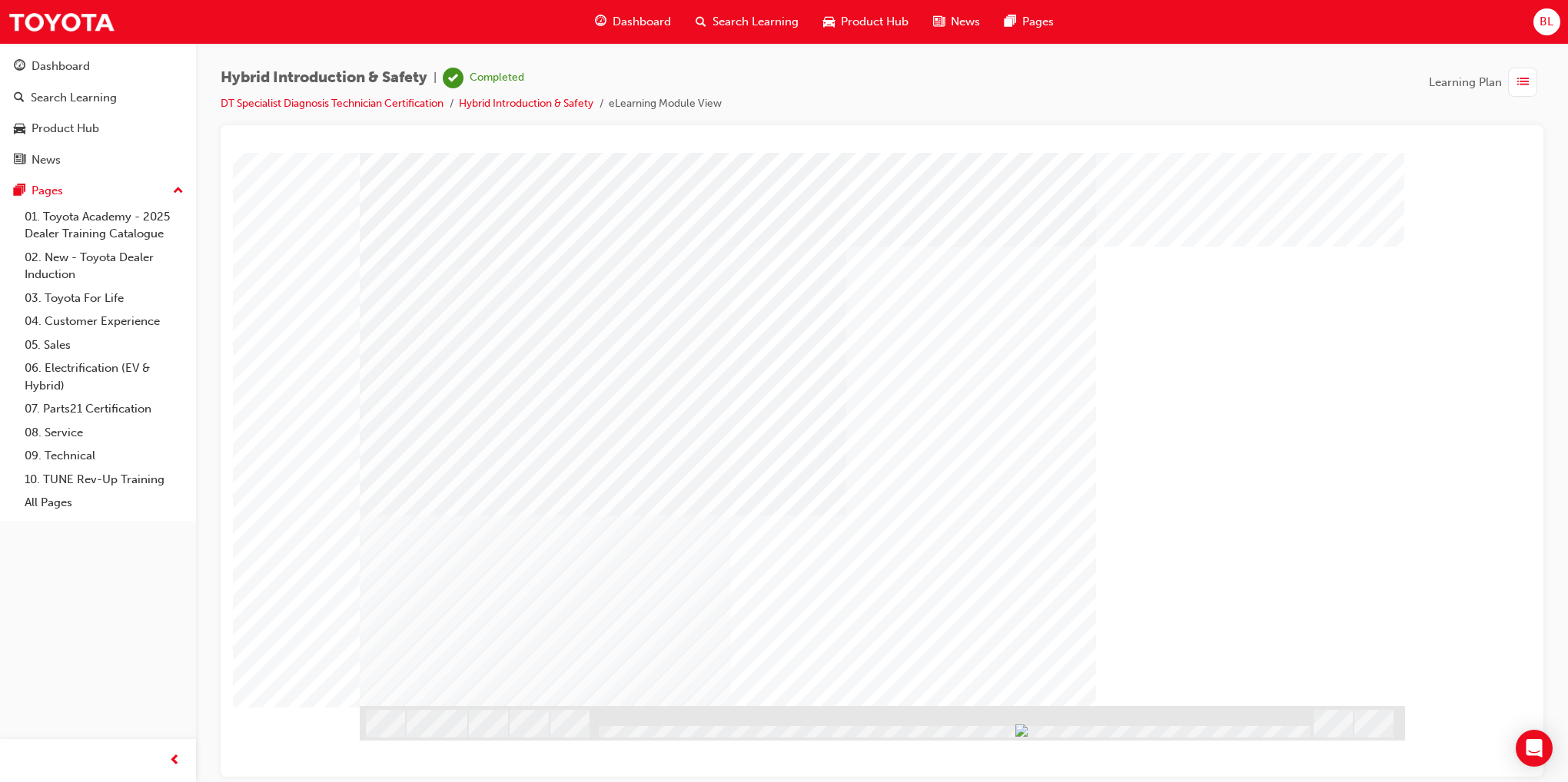 click at bounding box center (408, 1400) 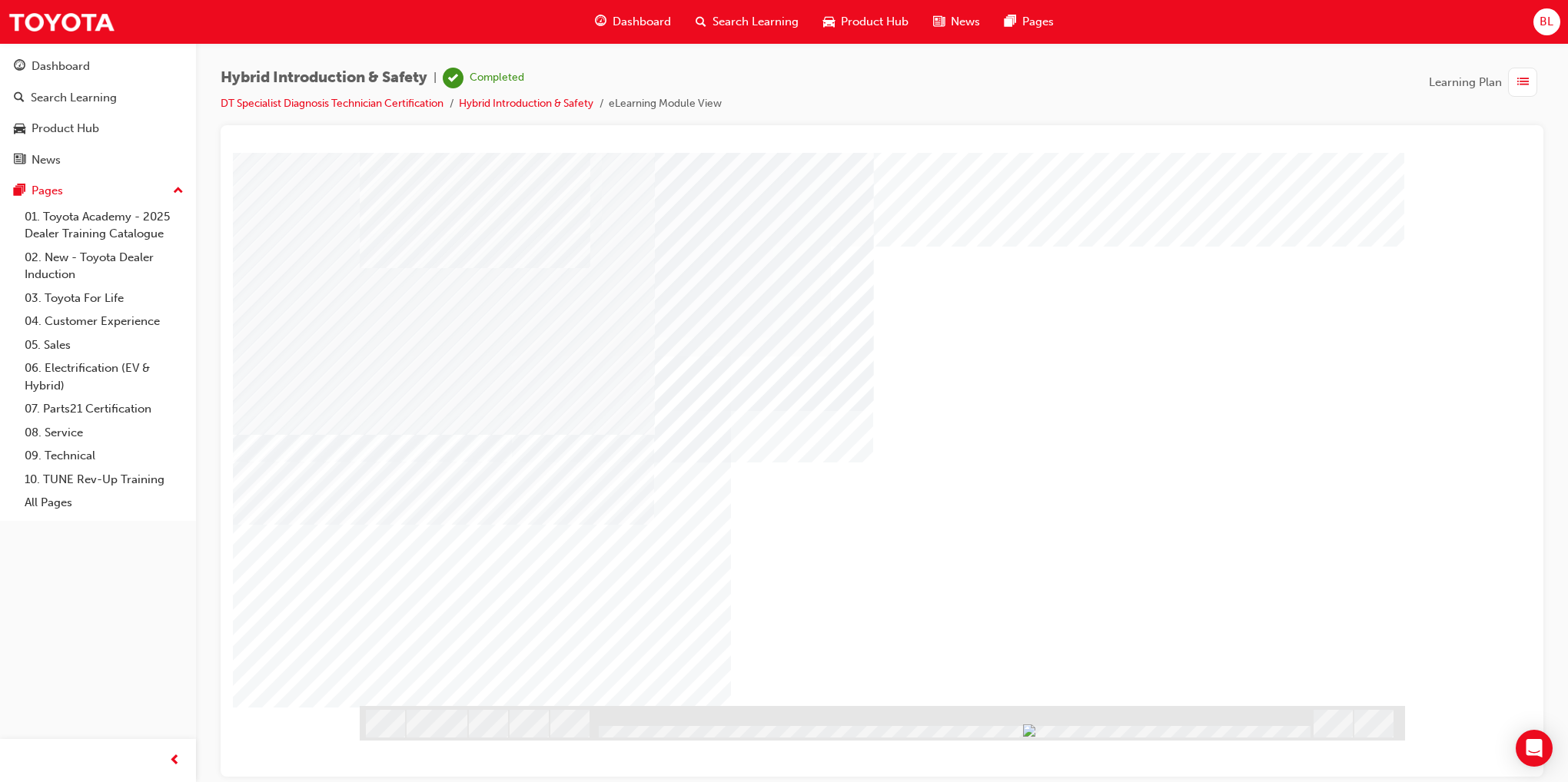 click at bounding box center [408, 847] 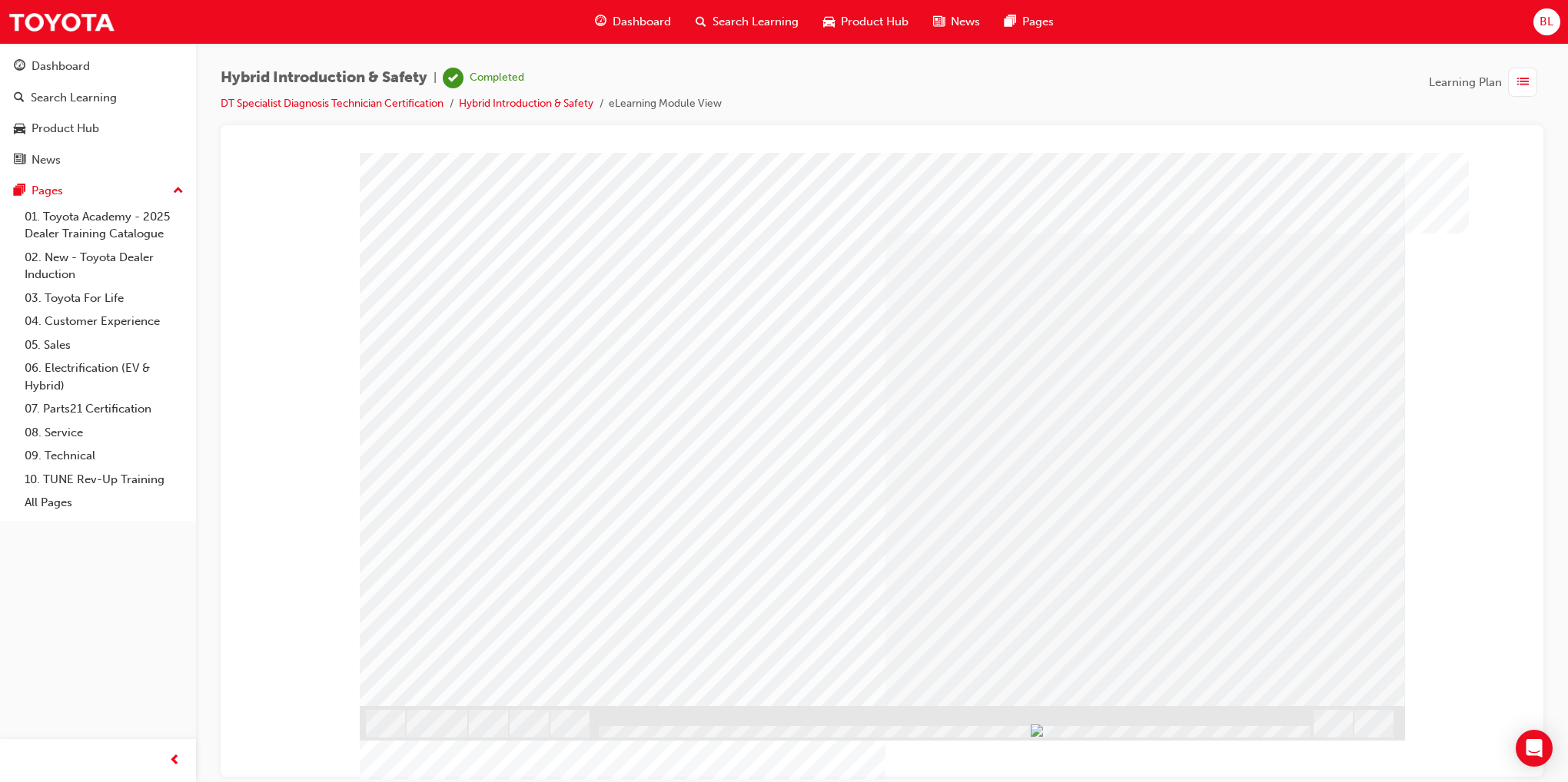 click at bounding box center (408, 2377) 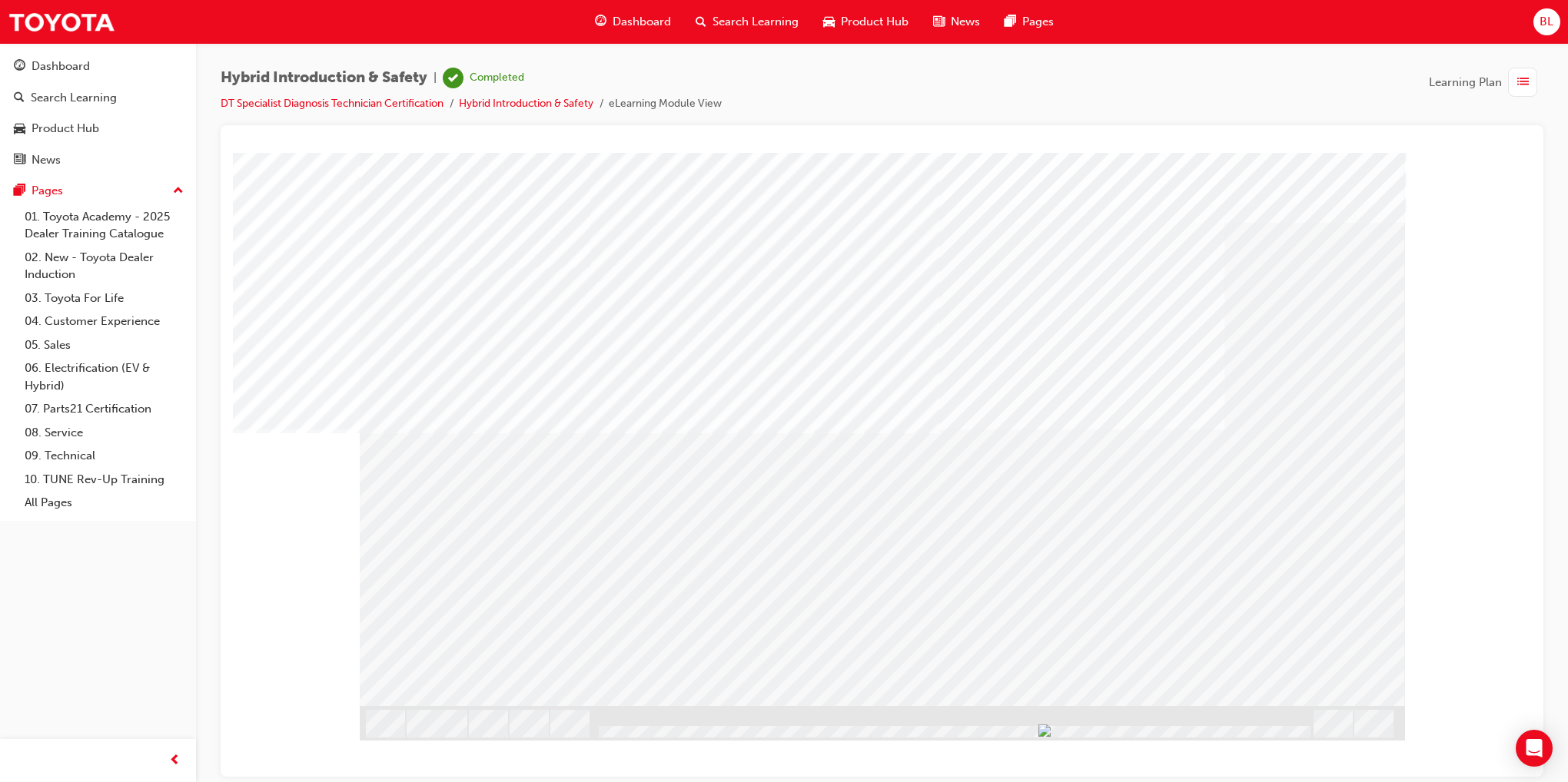 click on "Section Title Page" at bounding box center (882, 429) 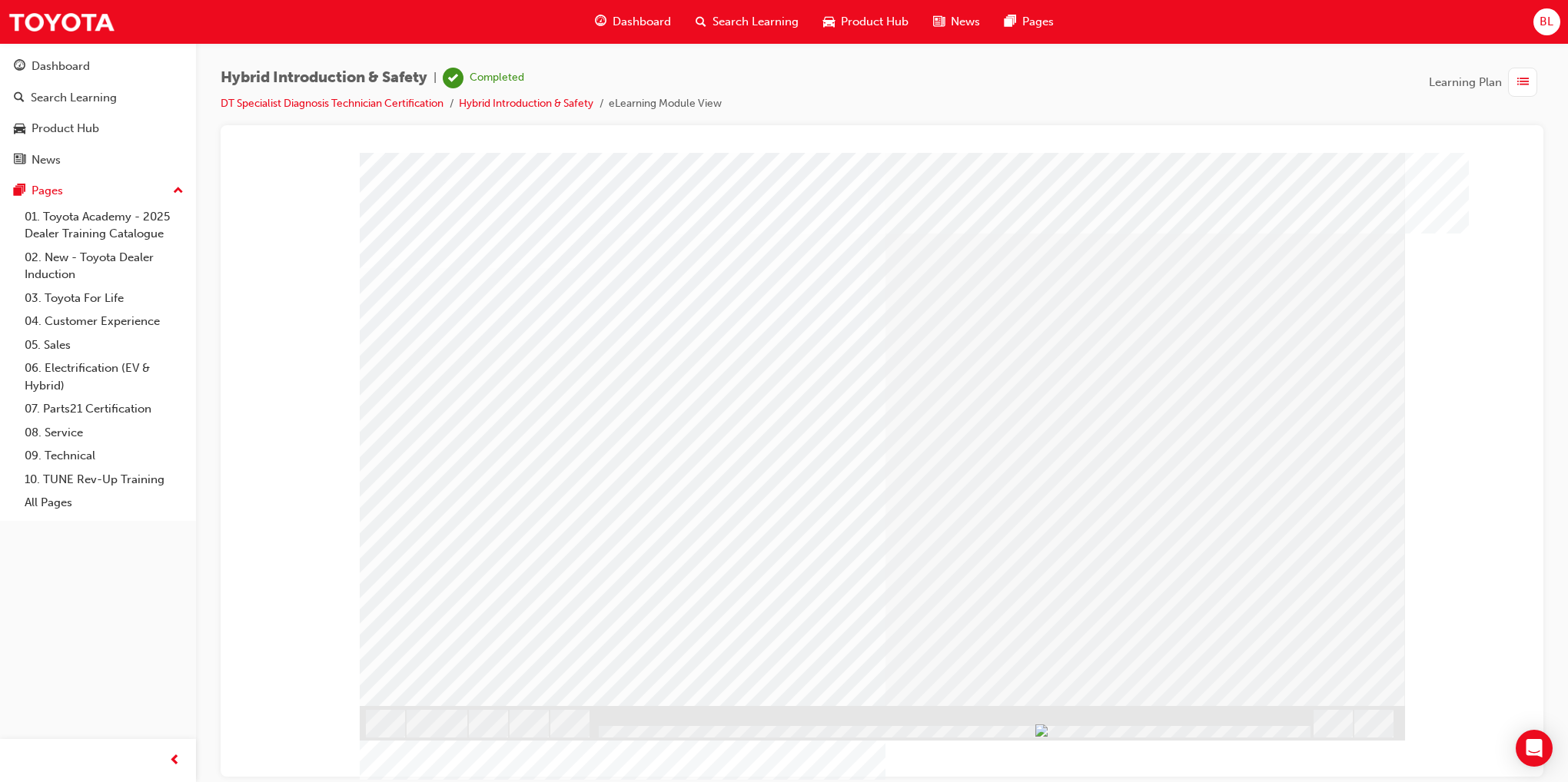 click at bounding box center [408, 2377] 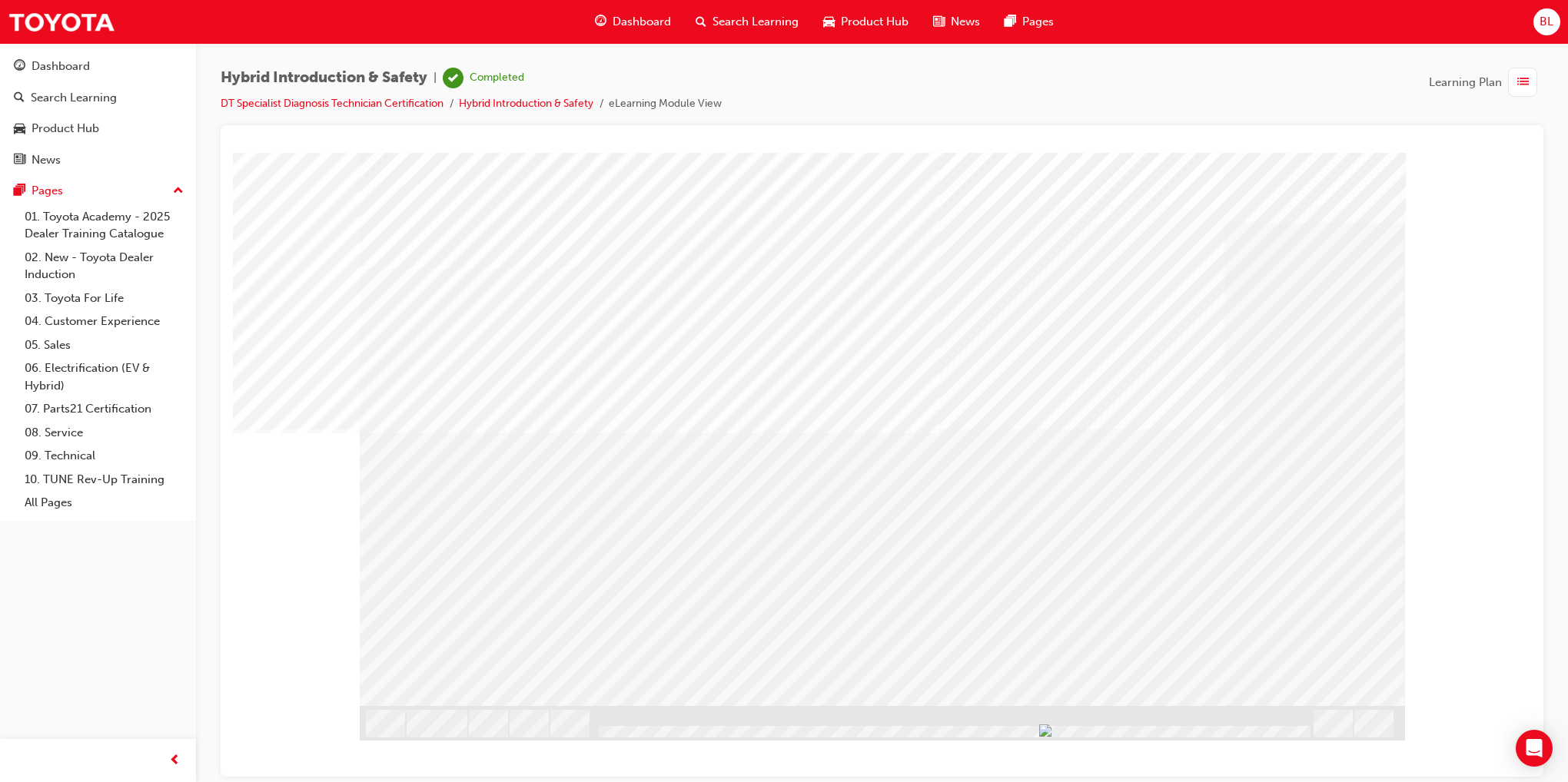 click at bounding box center (408, 1476) 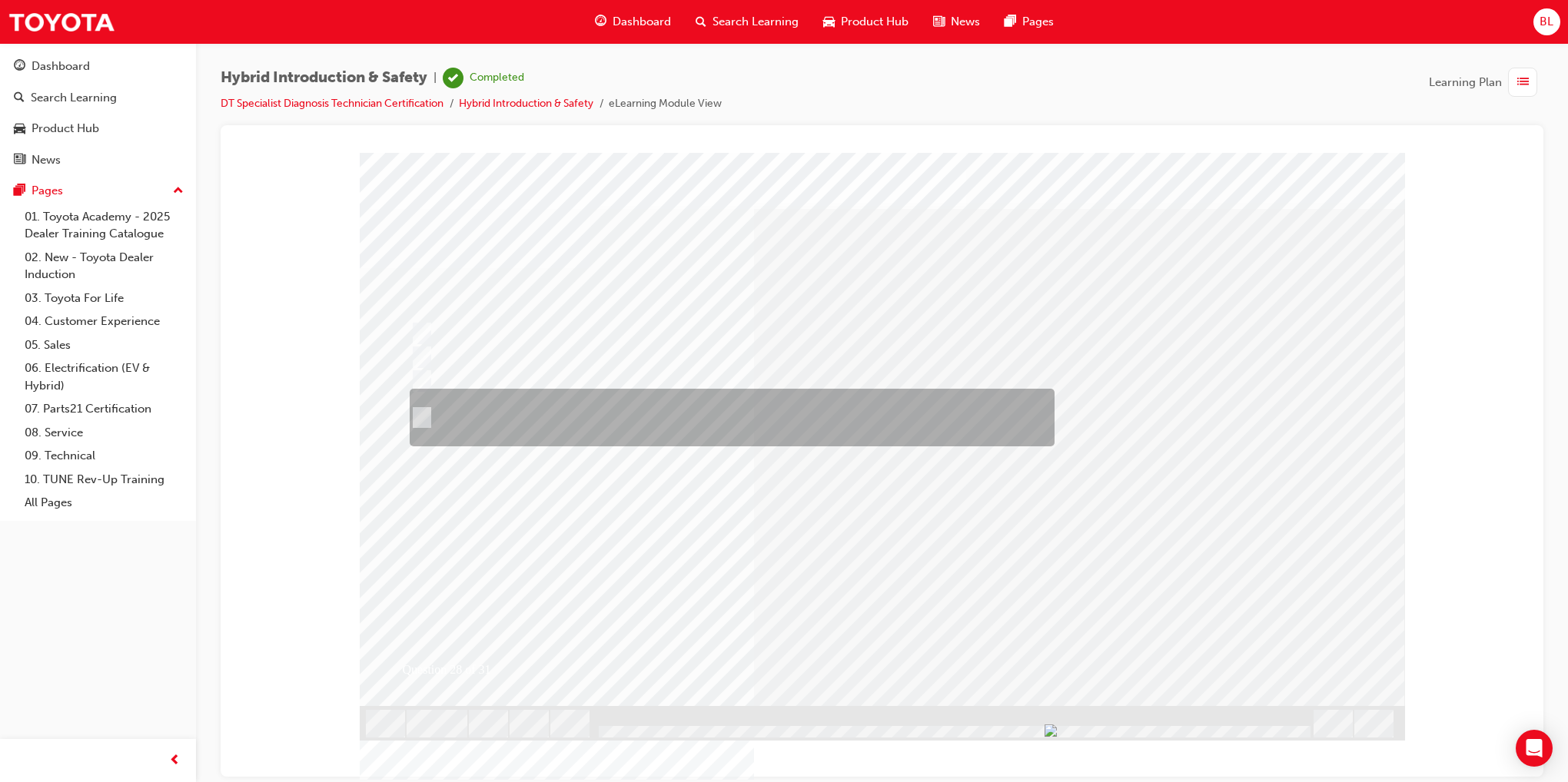 click at bounding box center [728, 417] 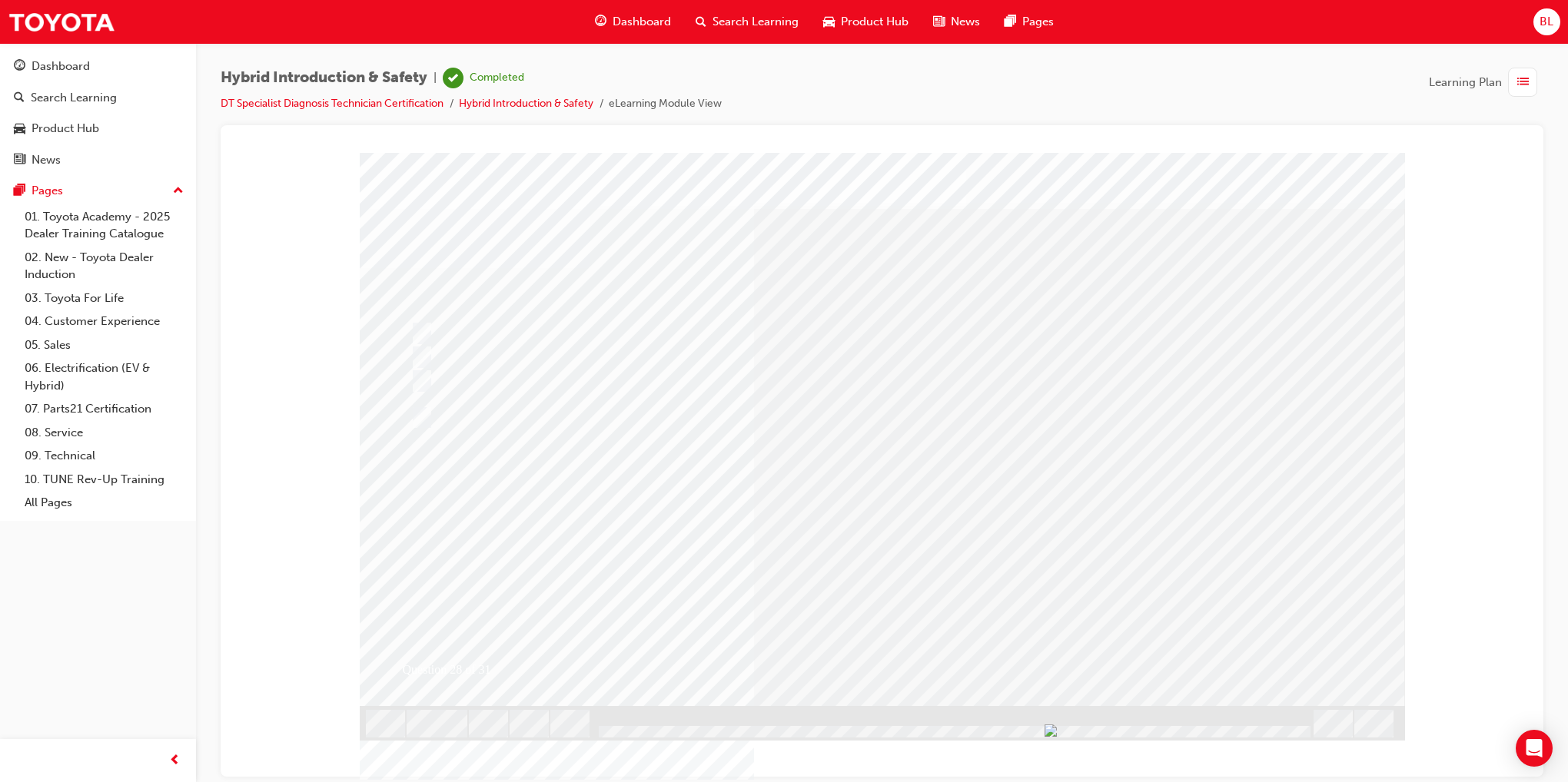 click at bounding box center [415, 2236] 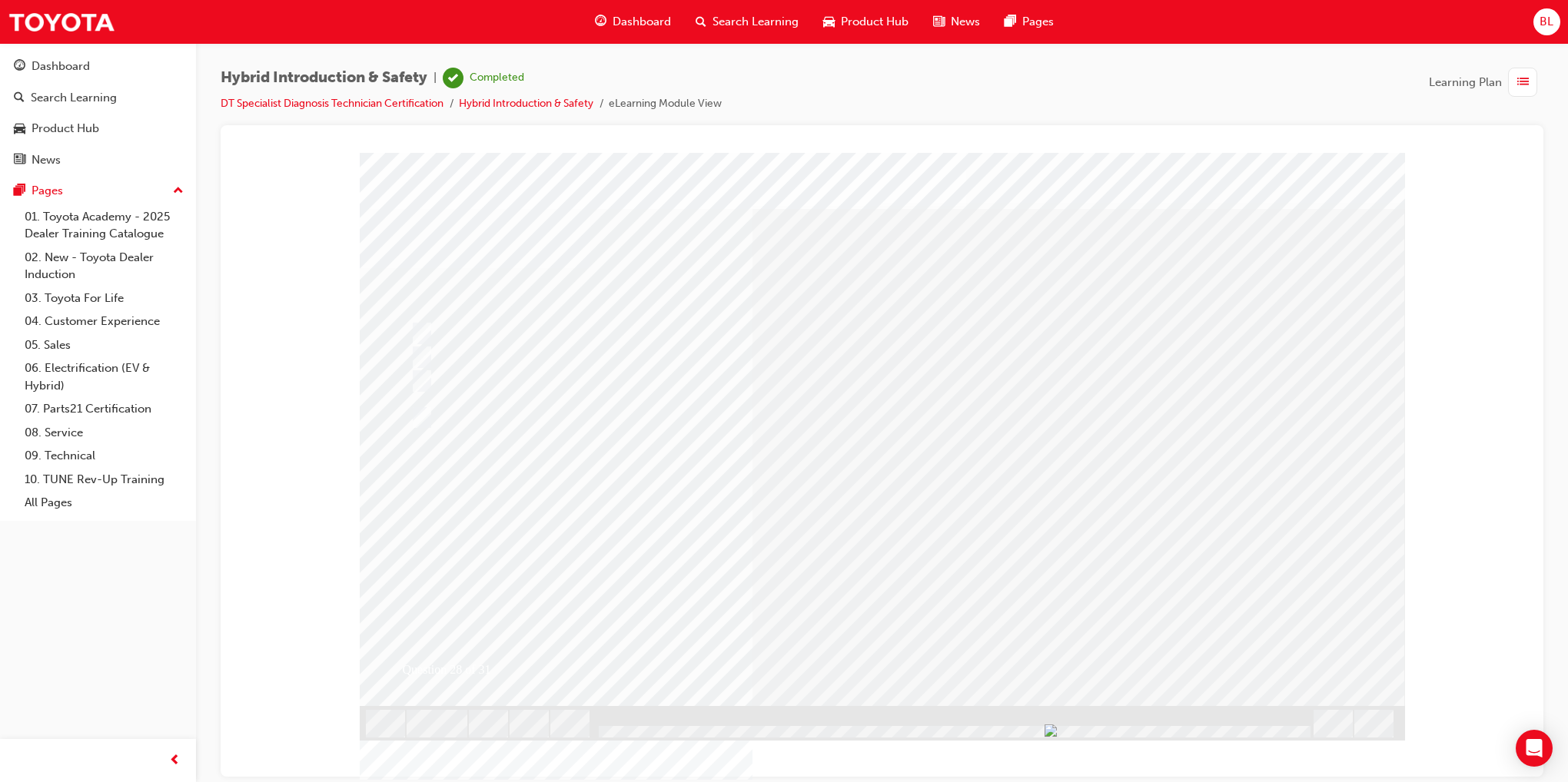 click at bounding box center [615, 2069] 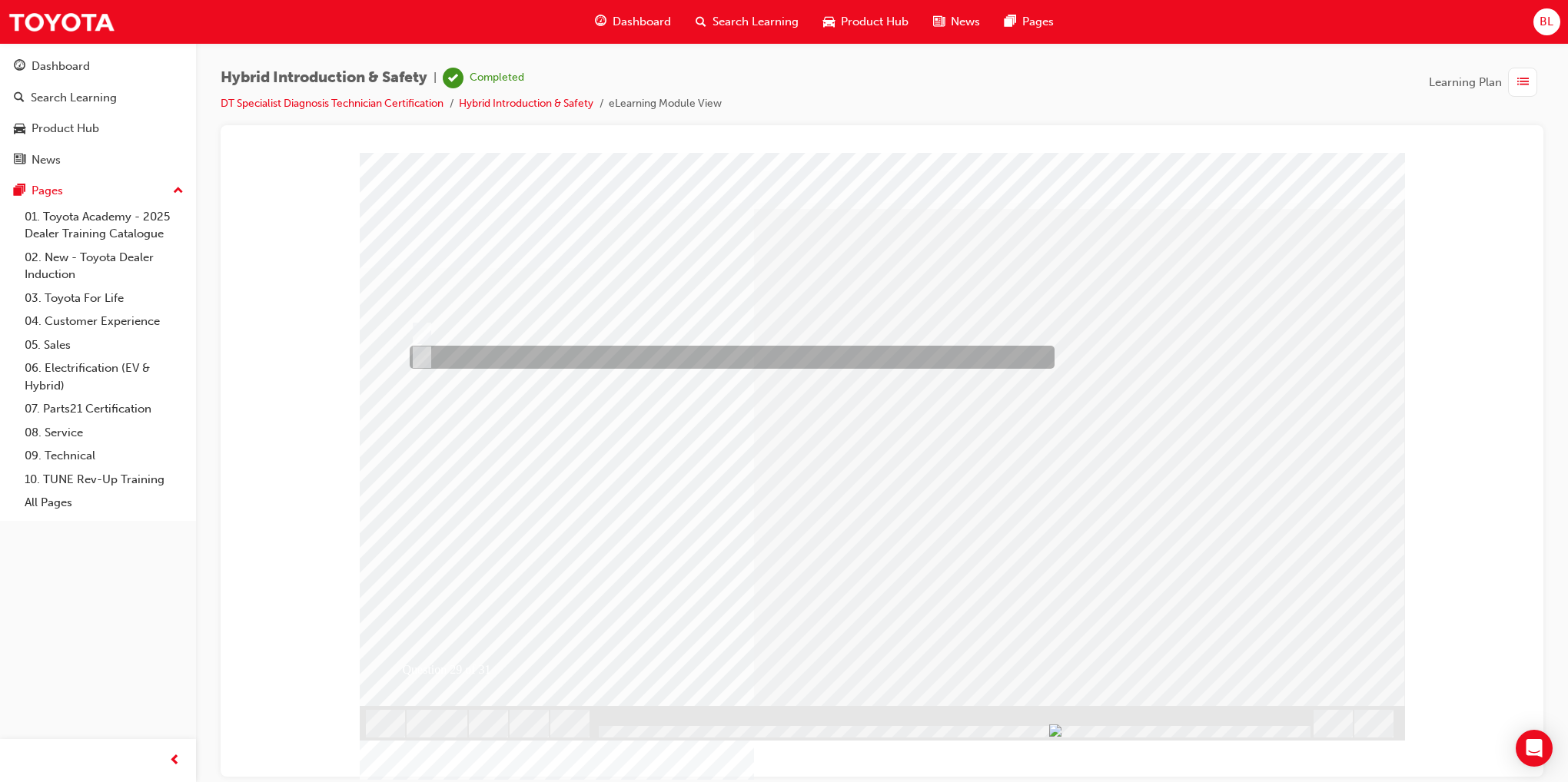 click at bounding box center [728, 357] 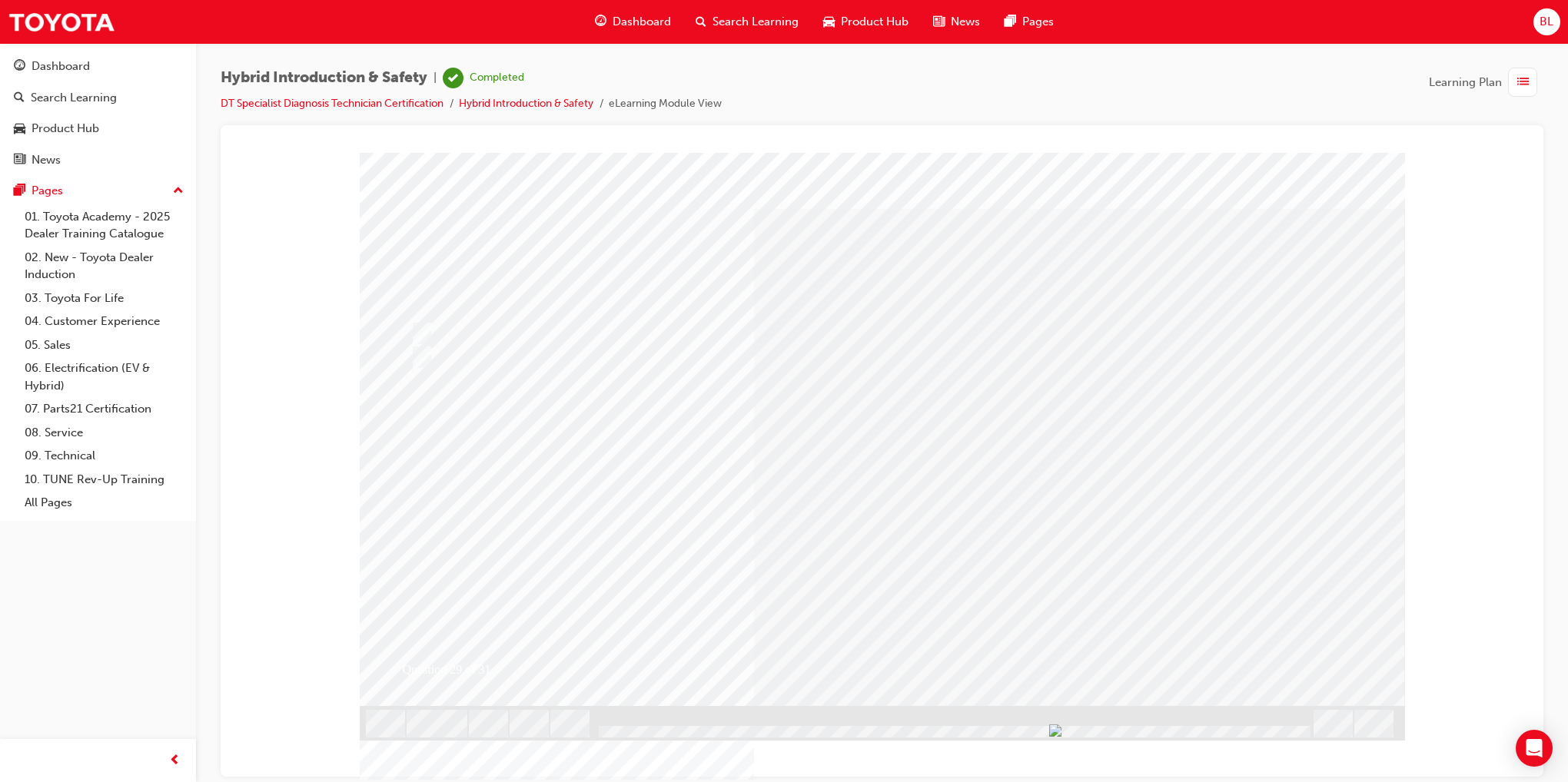 click at bounding box center (415, 2202) 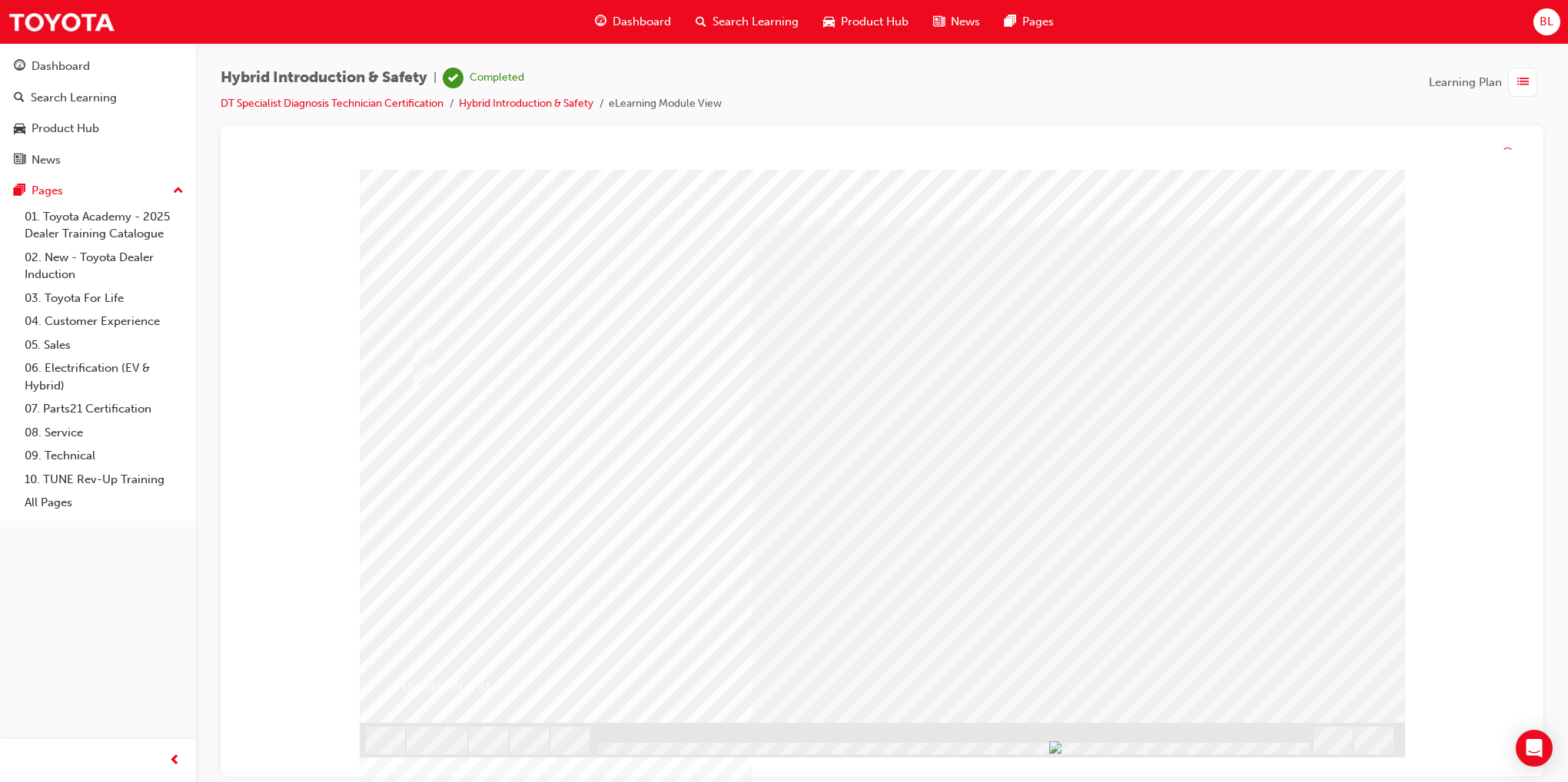 click at bounding box center [615, 2087] 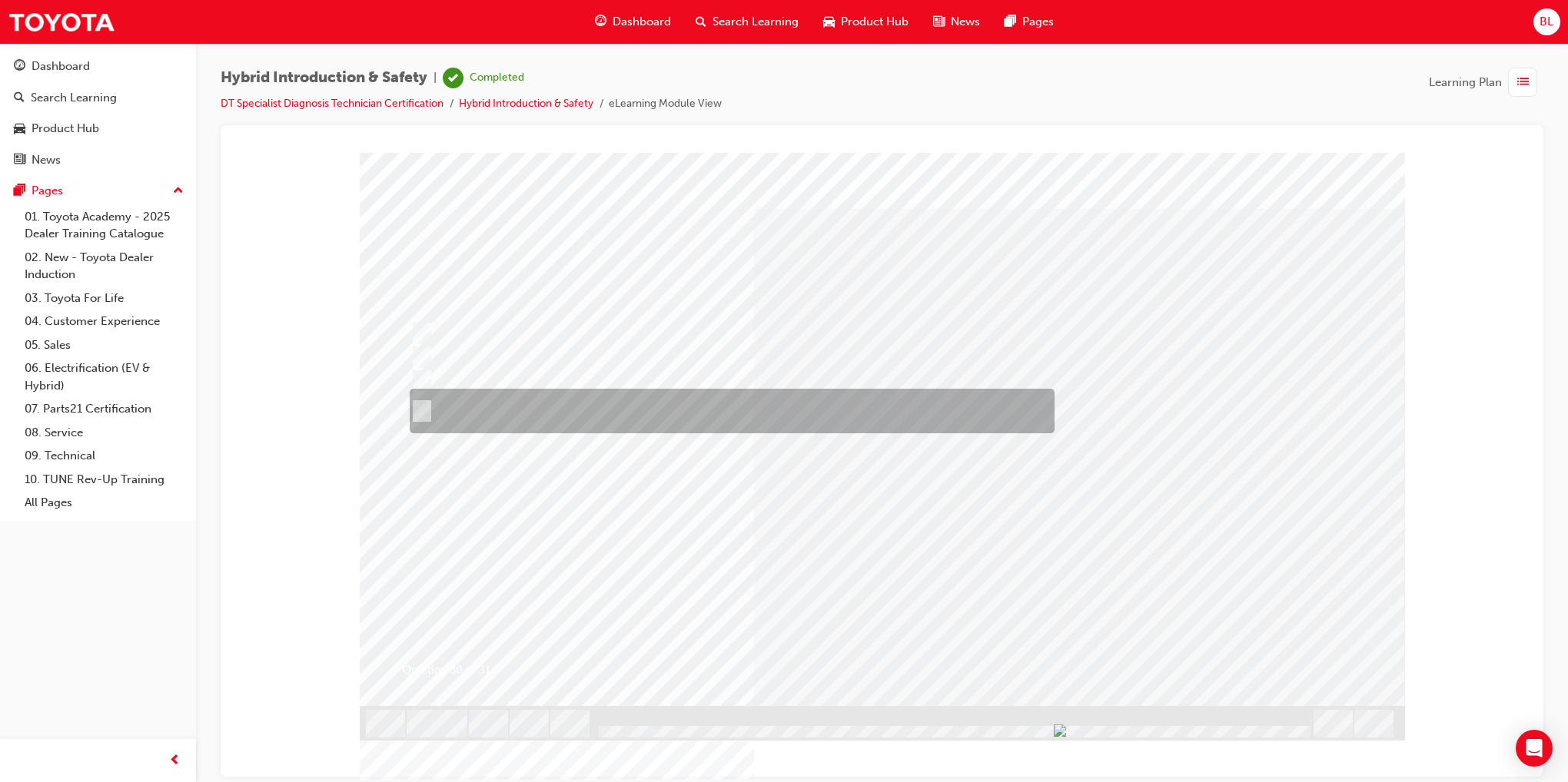 click at bounding box center (728, 411) 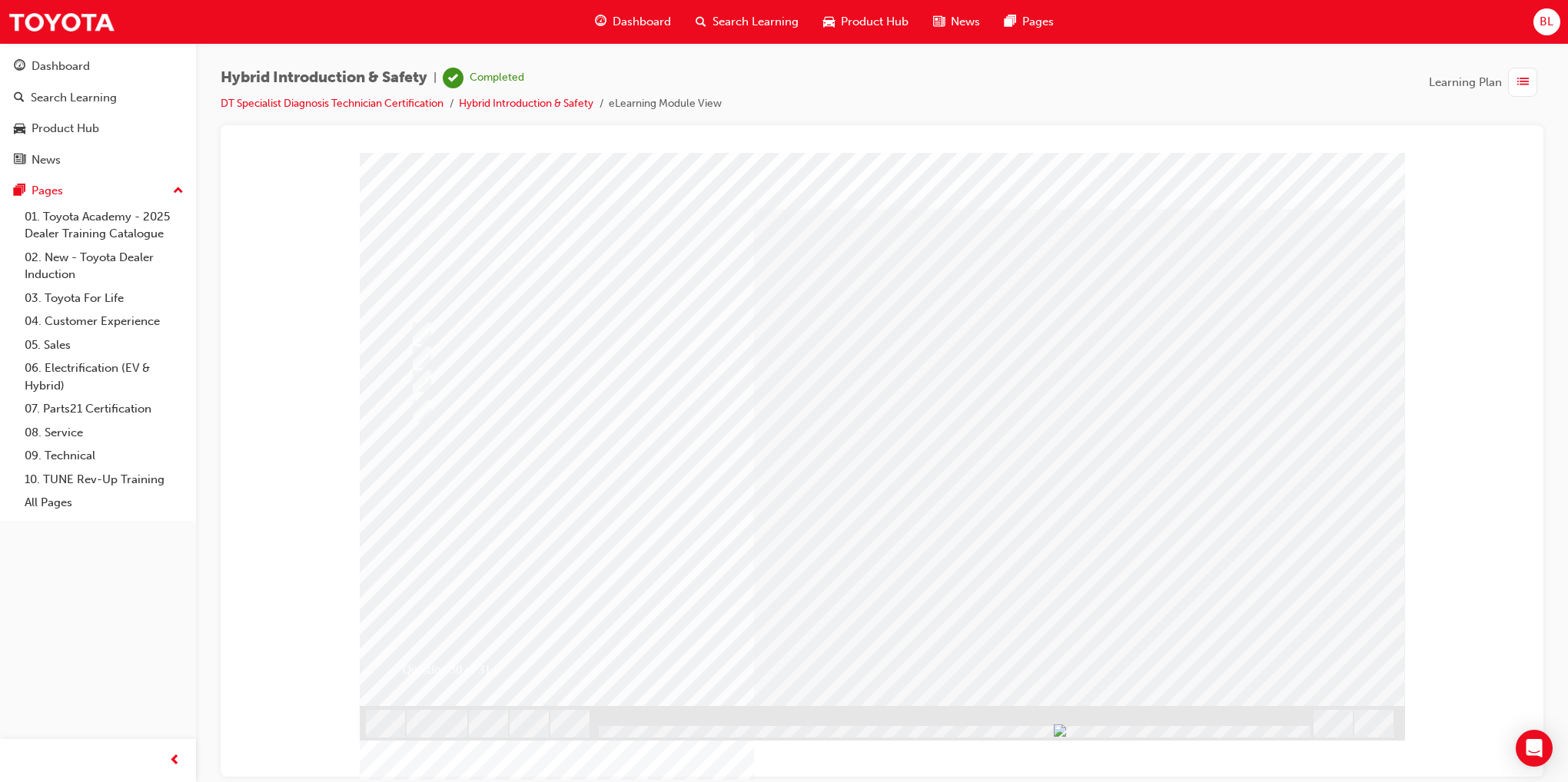 click at bounding box center [415, 2236] 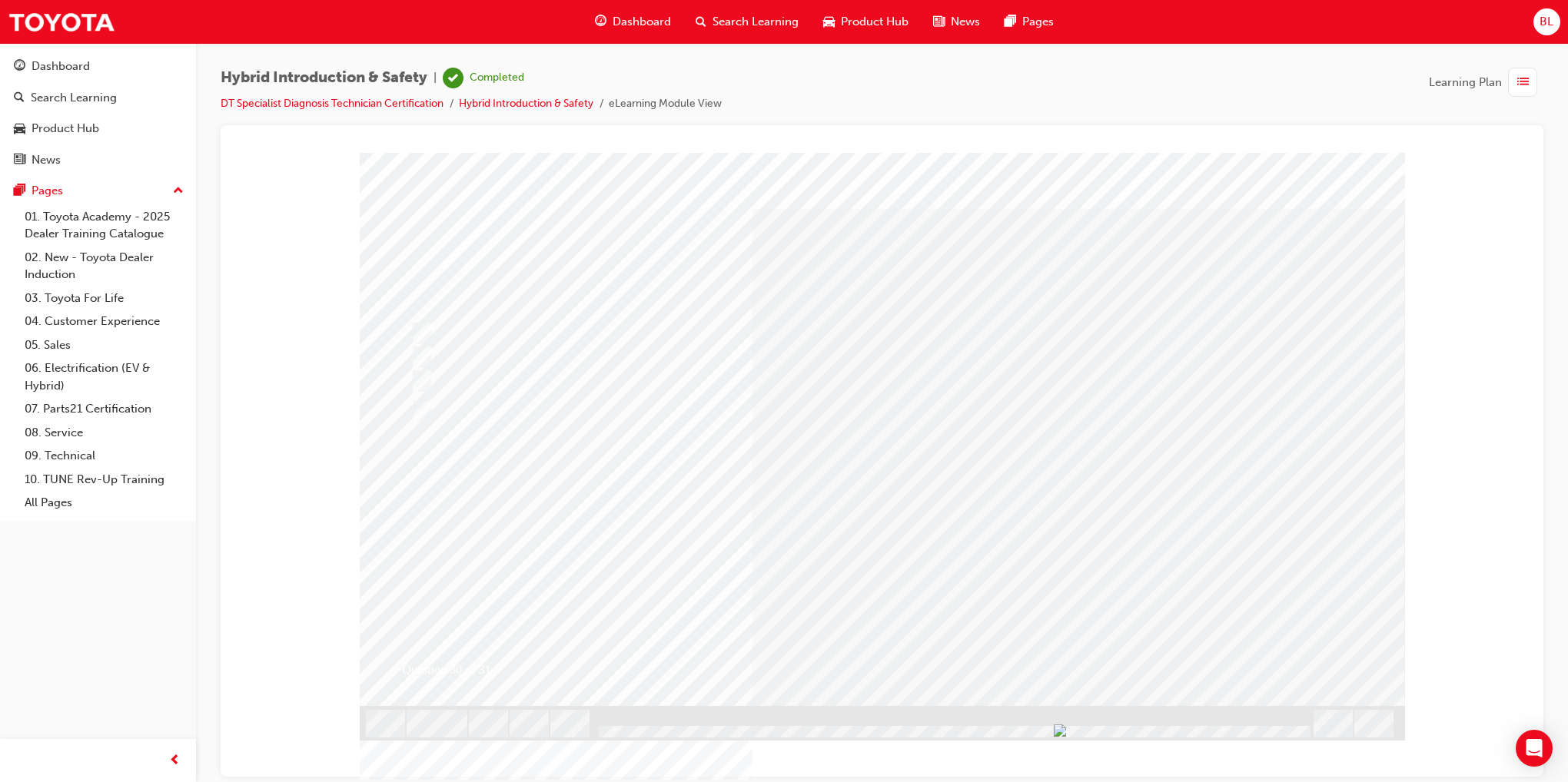 click at bounding box center [615, 2069] 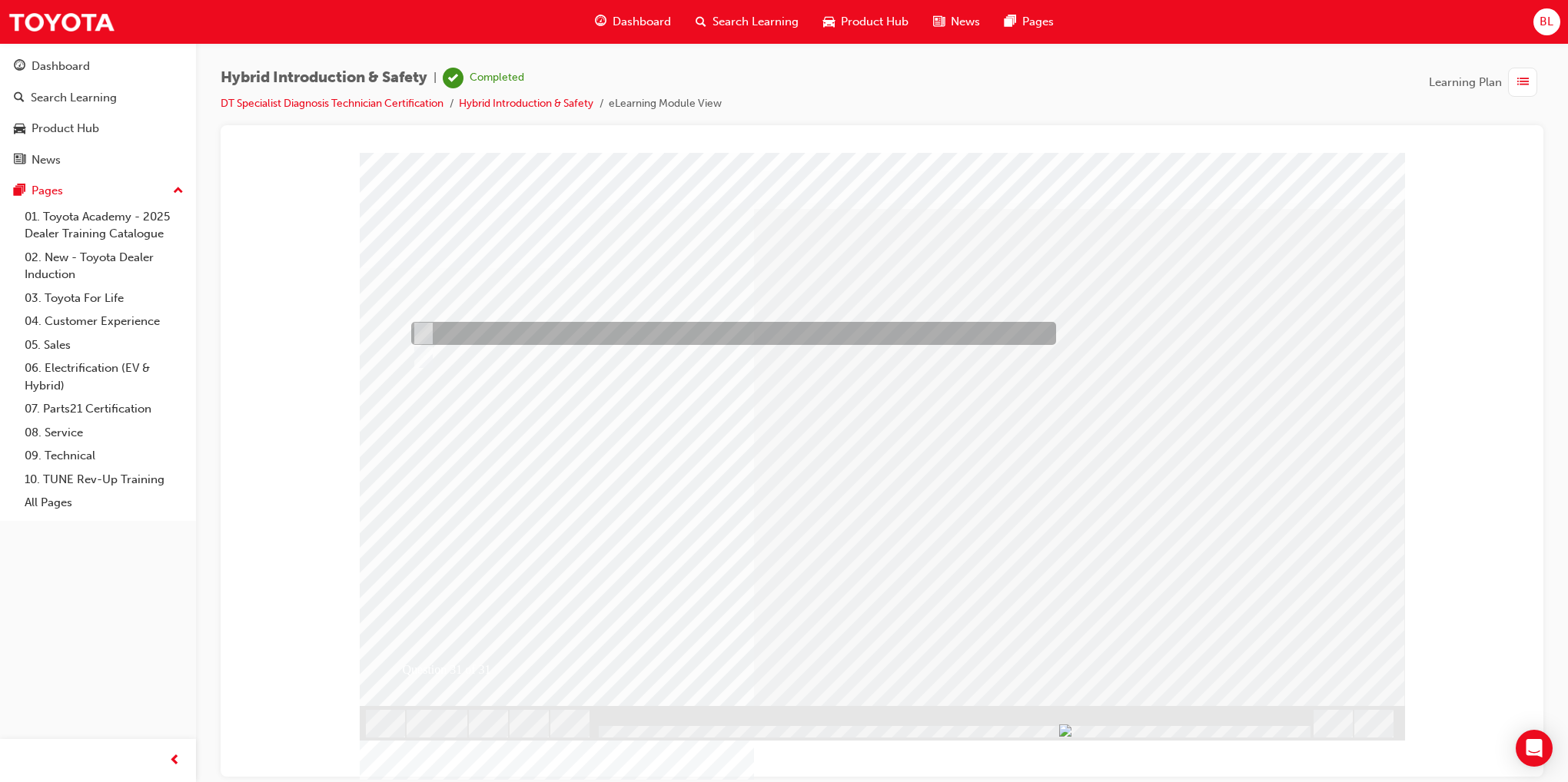 click at bounding box center (729, 333) 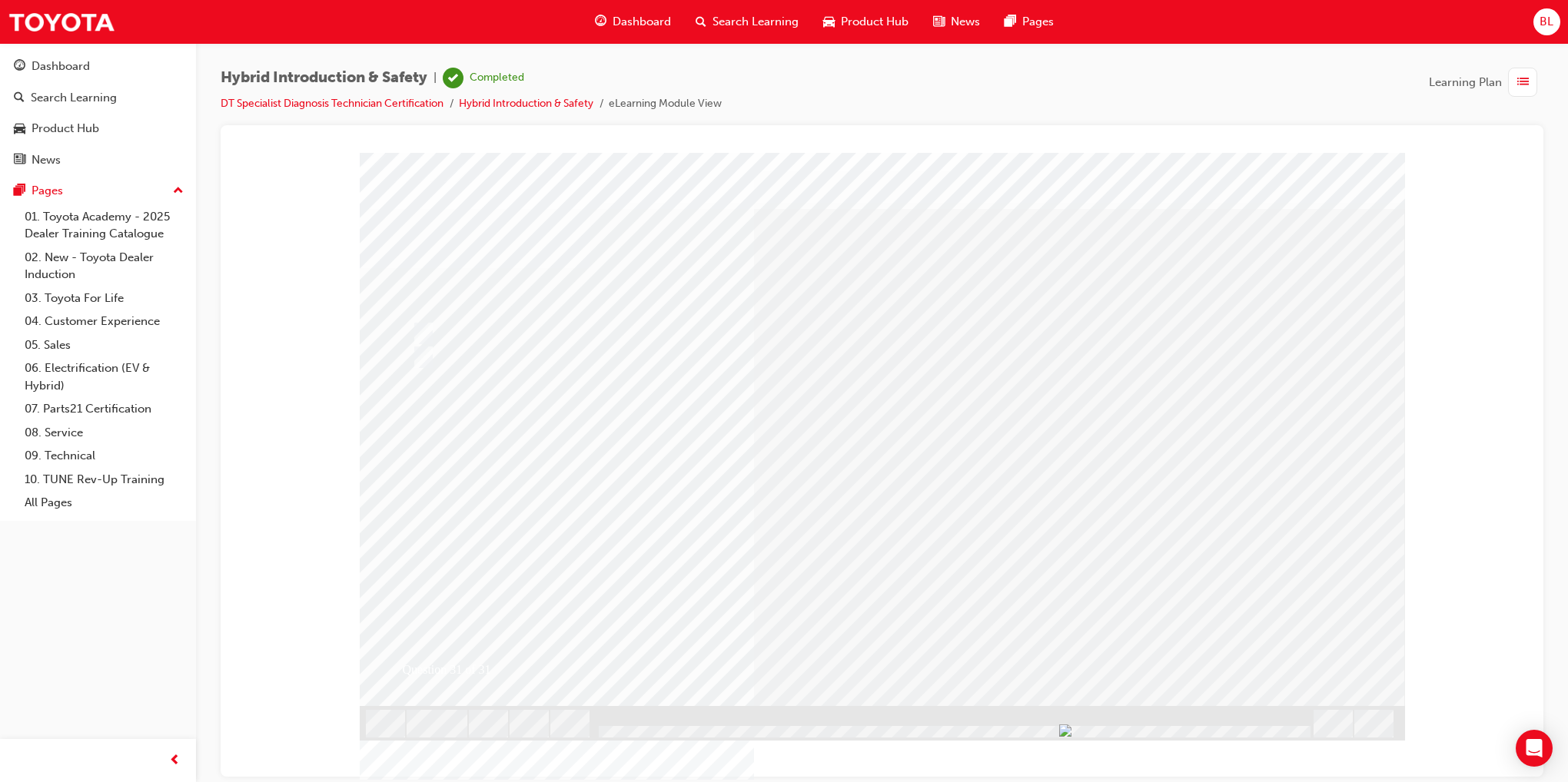 click at bounding box center [415, 2202] 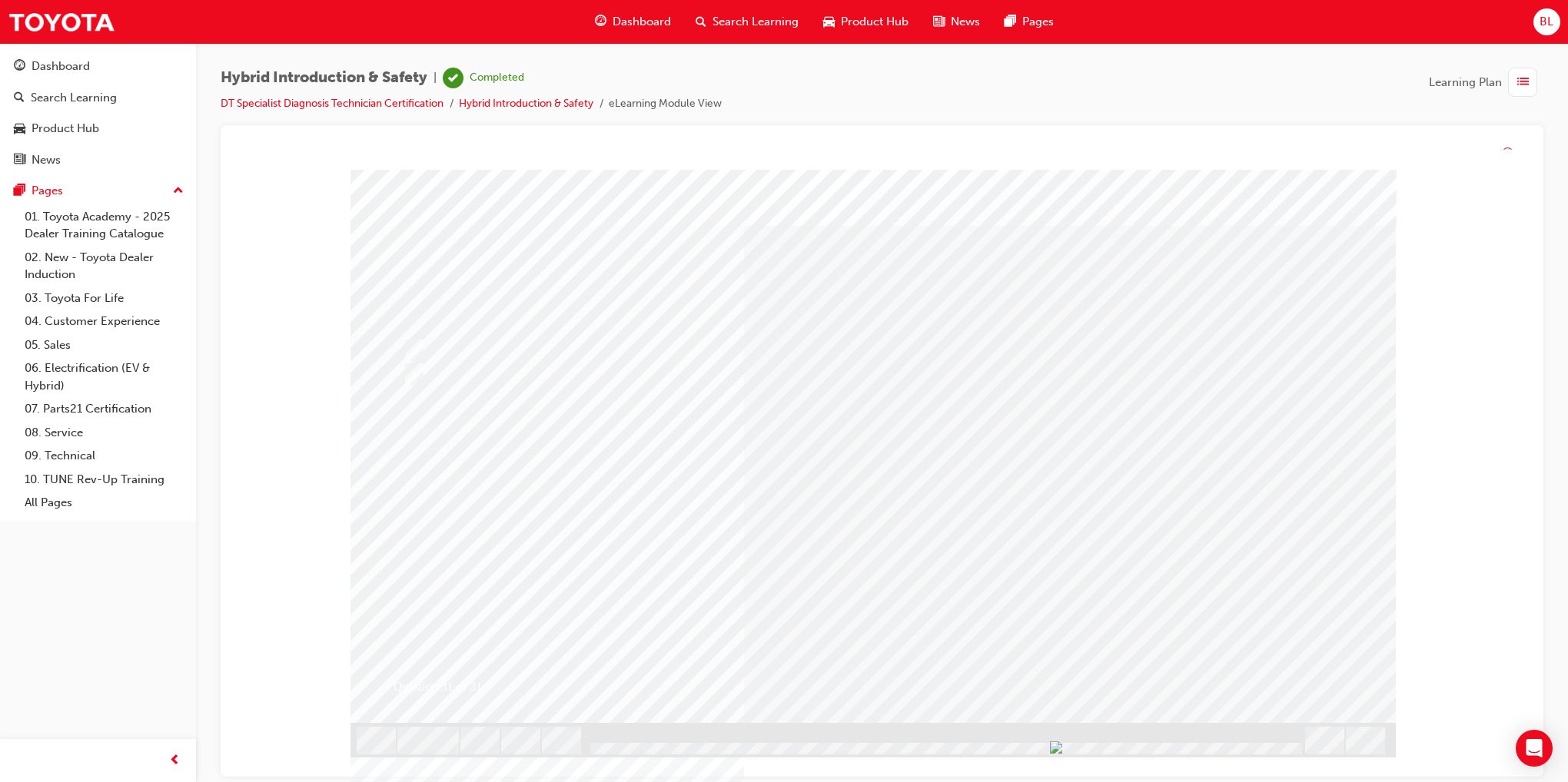 click at bounding box center [606, 2087] 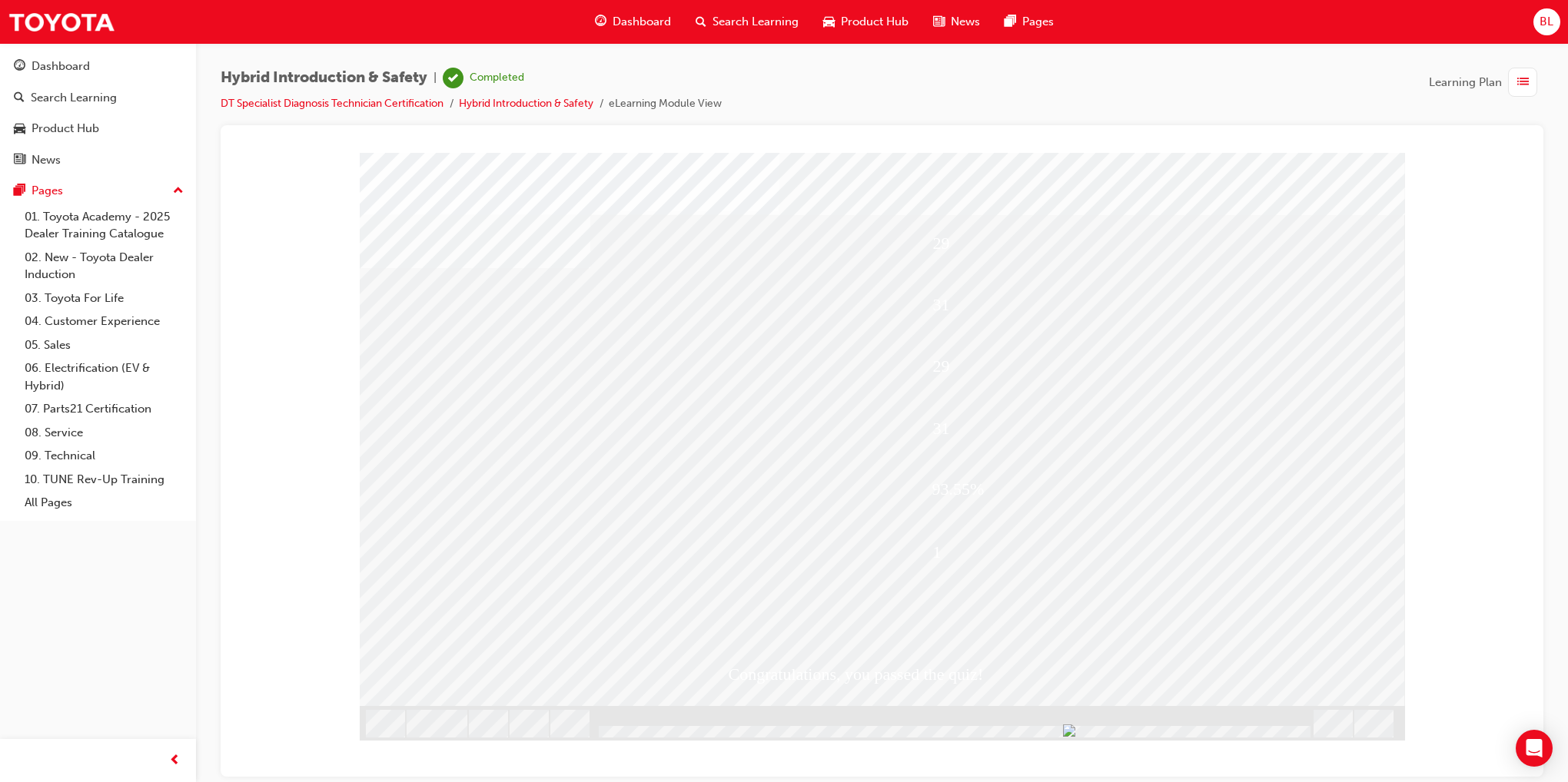 click at bounding box center [443, 1629] 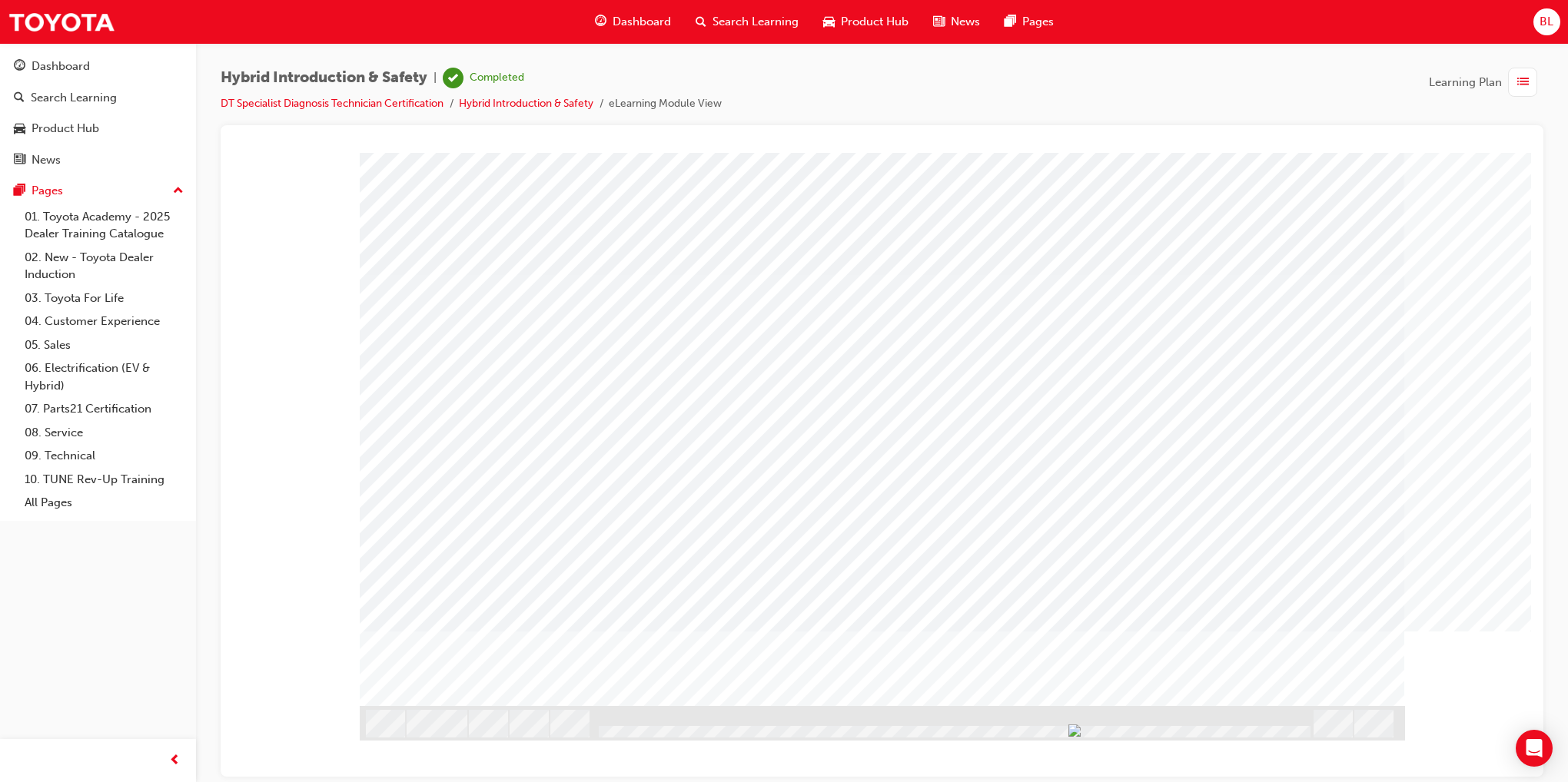 click at bounding box center (408, 2567) 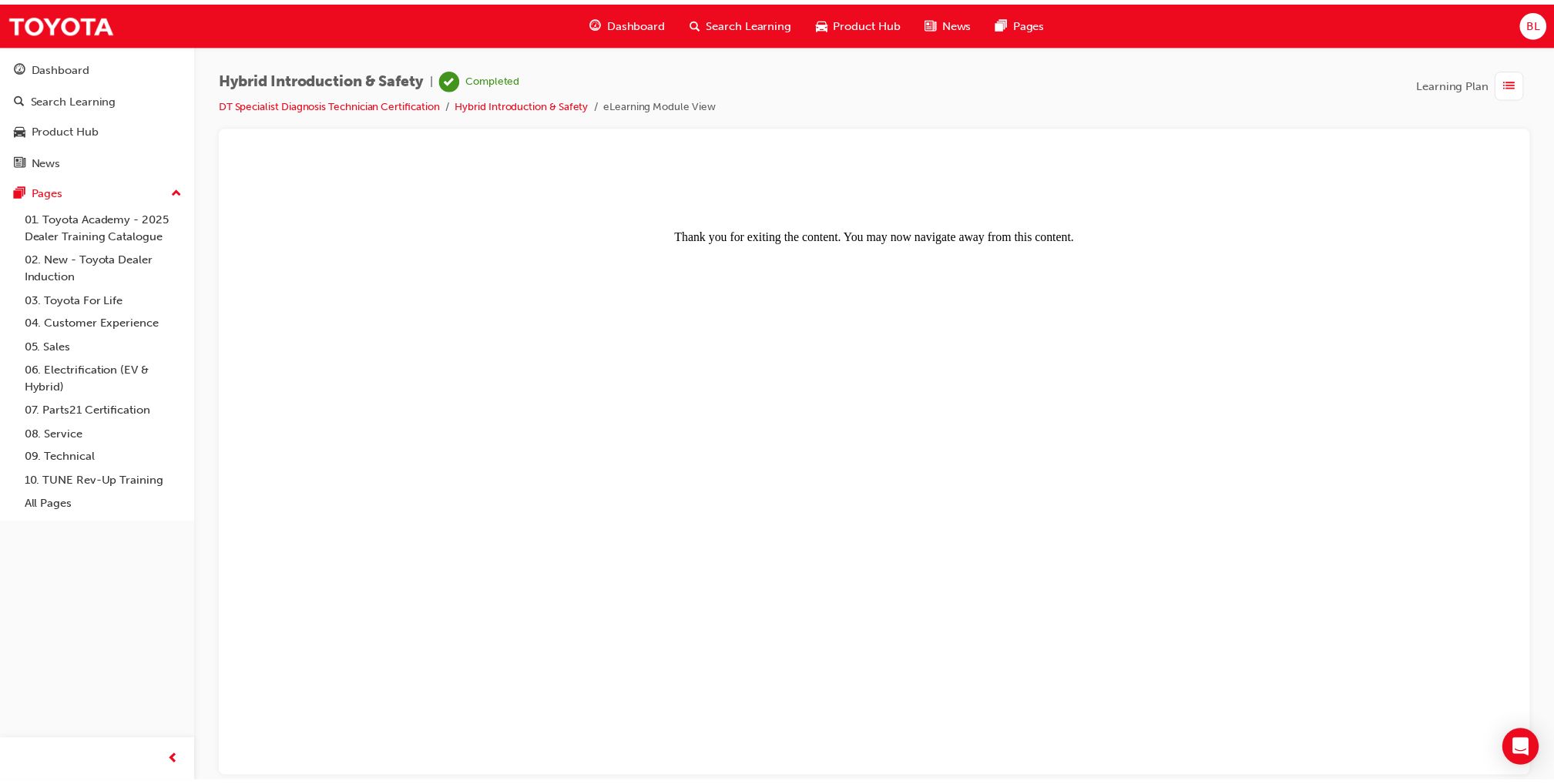 scroll, scrollTop: 0, scrollLeft: 0, axis: both 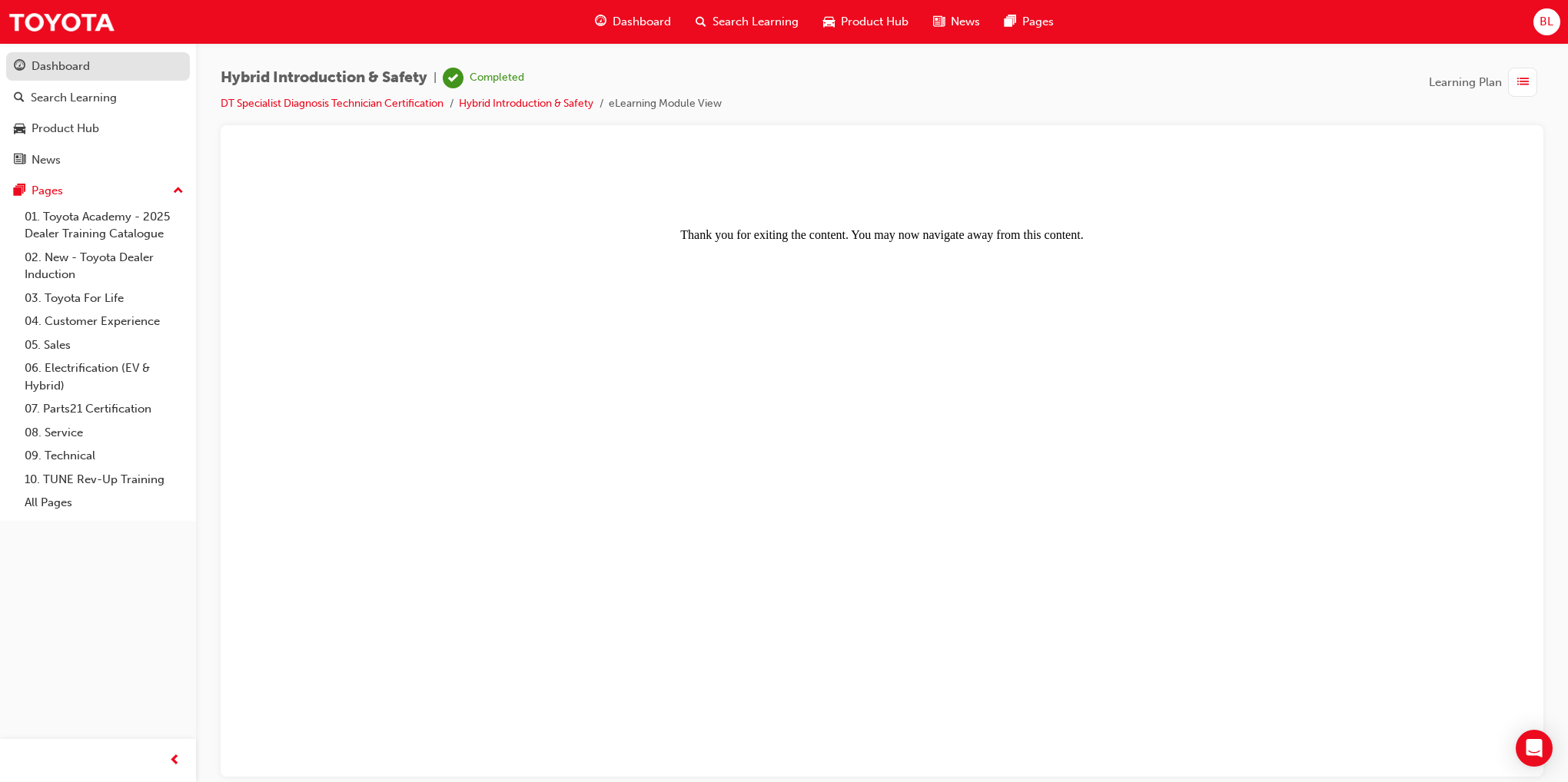 click on "Dashboard" at bounding box center [98, 66] 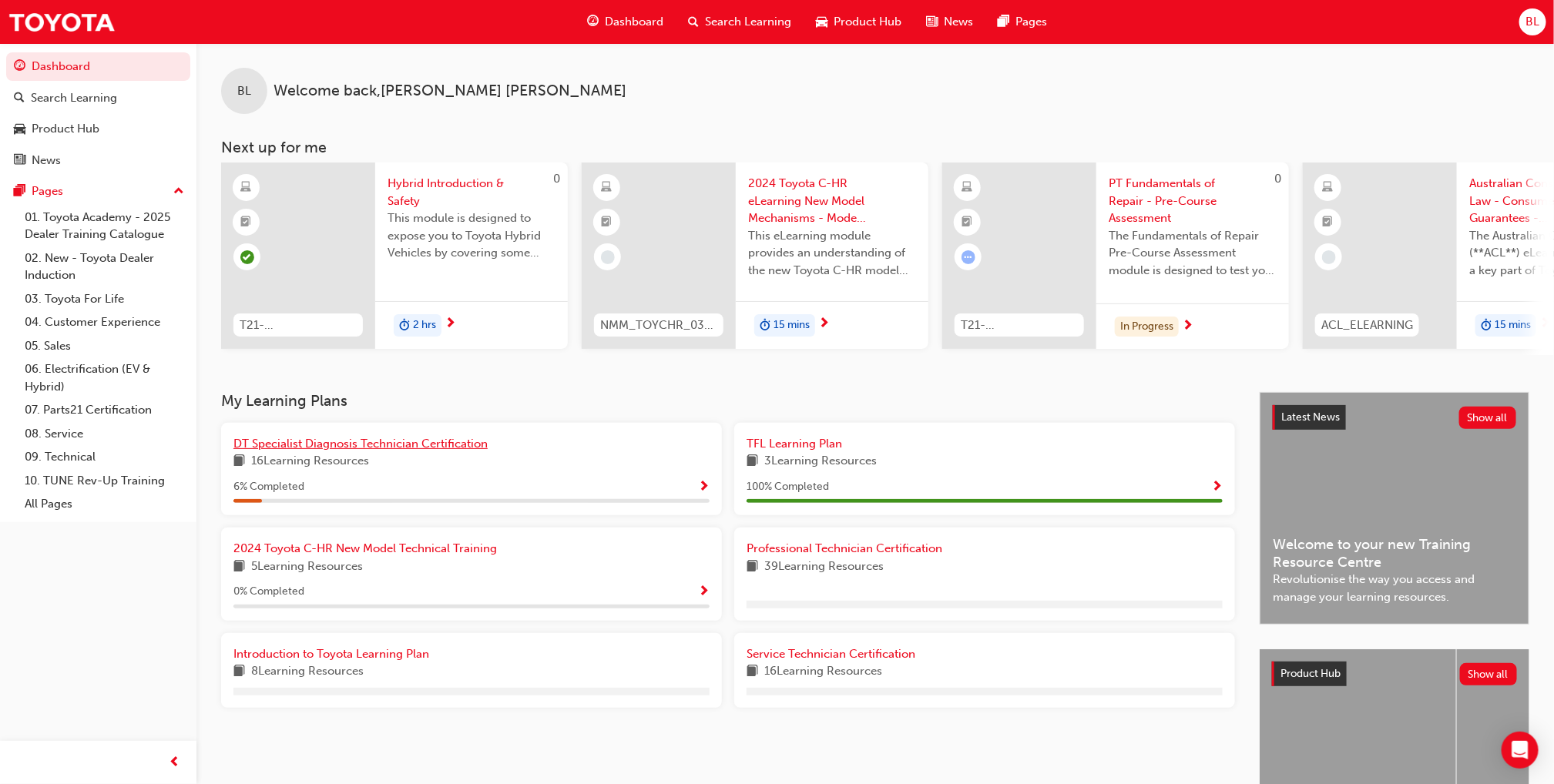 click on "DT Specialist Diagnosis Technician Certification" at bounding box center (361, 444) 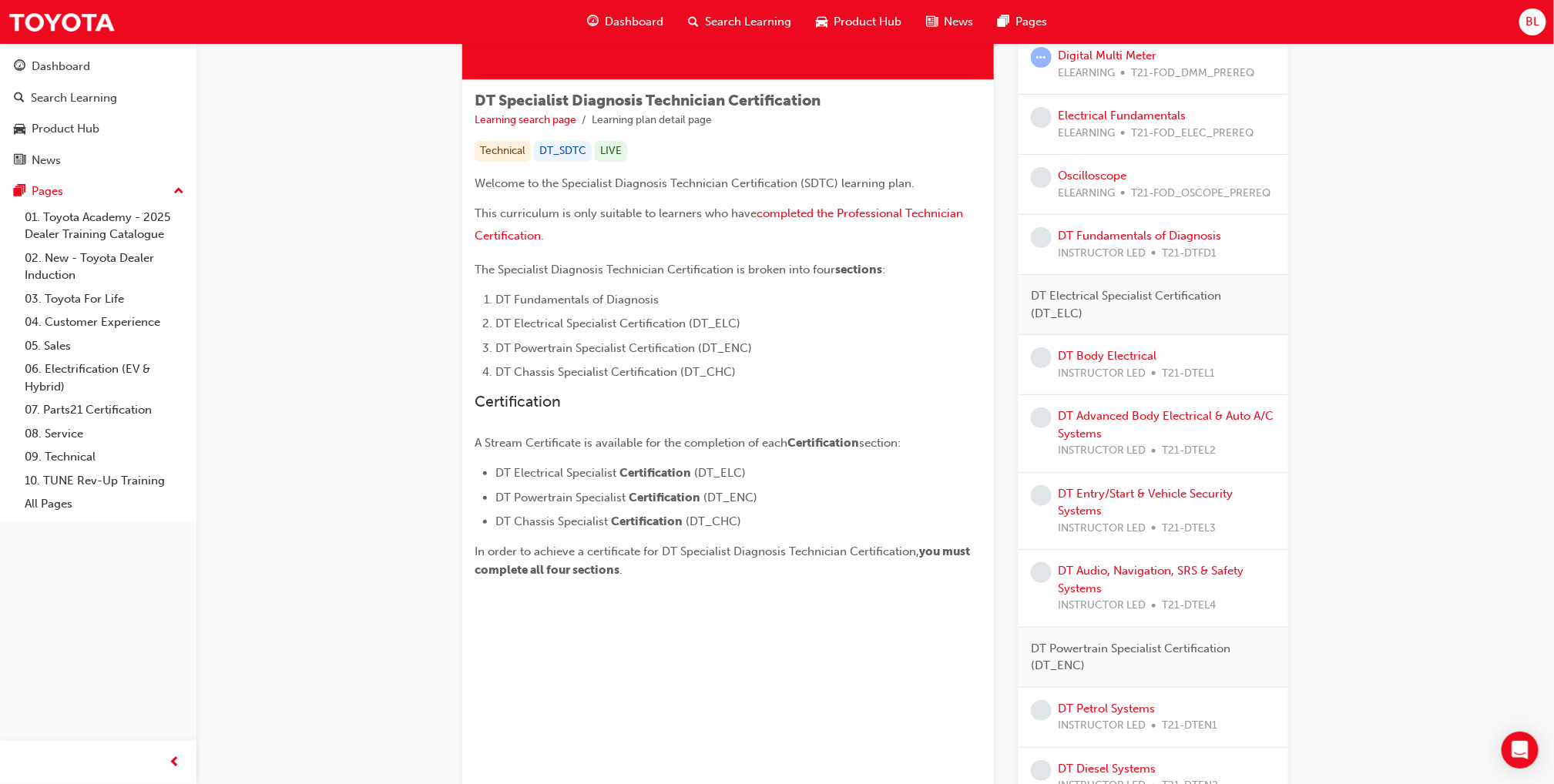 scroll, scrollTop: 116, scrollLeft: 0, axis: vertical 